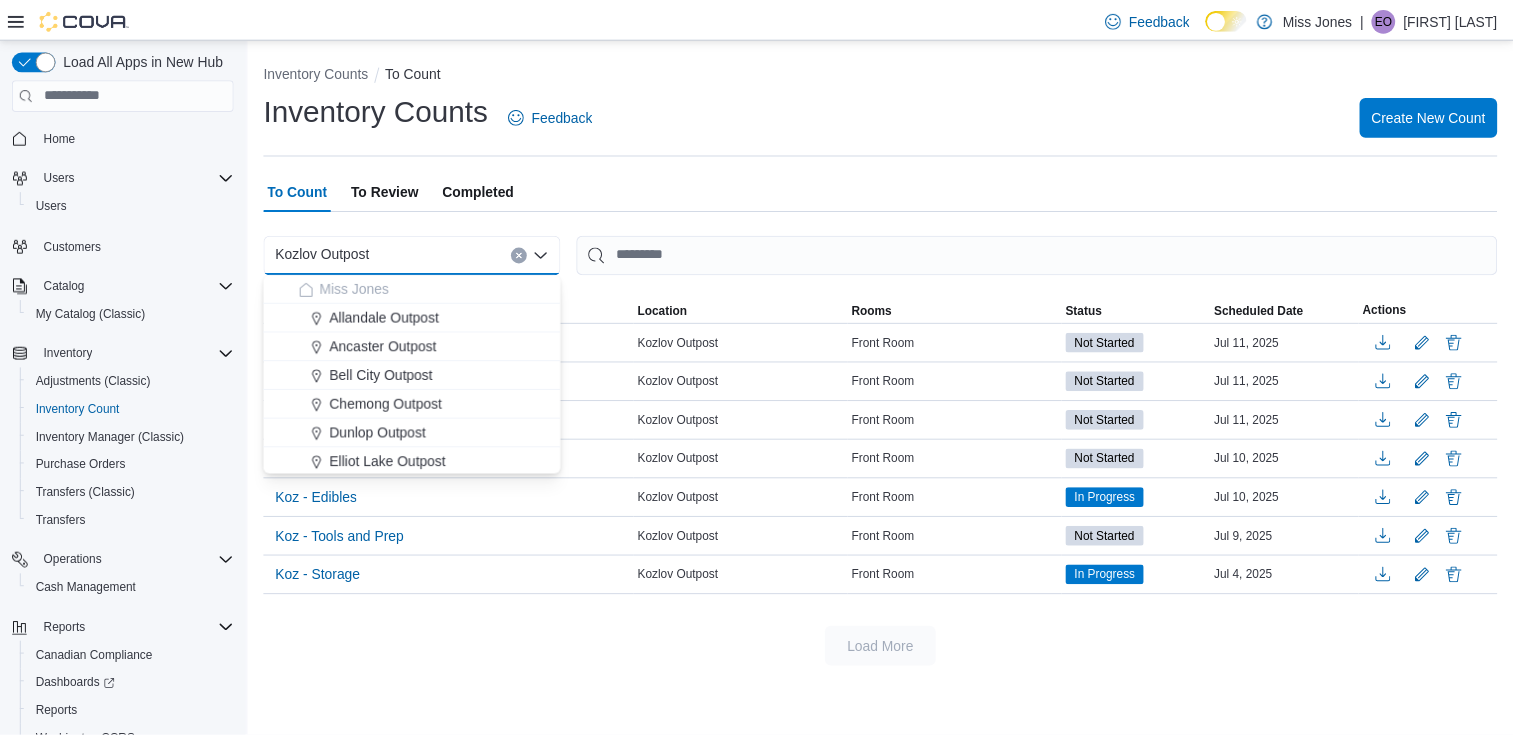 scroll, scrollTop: 0, scrollLeft: 0, axis: both 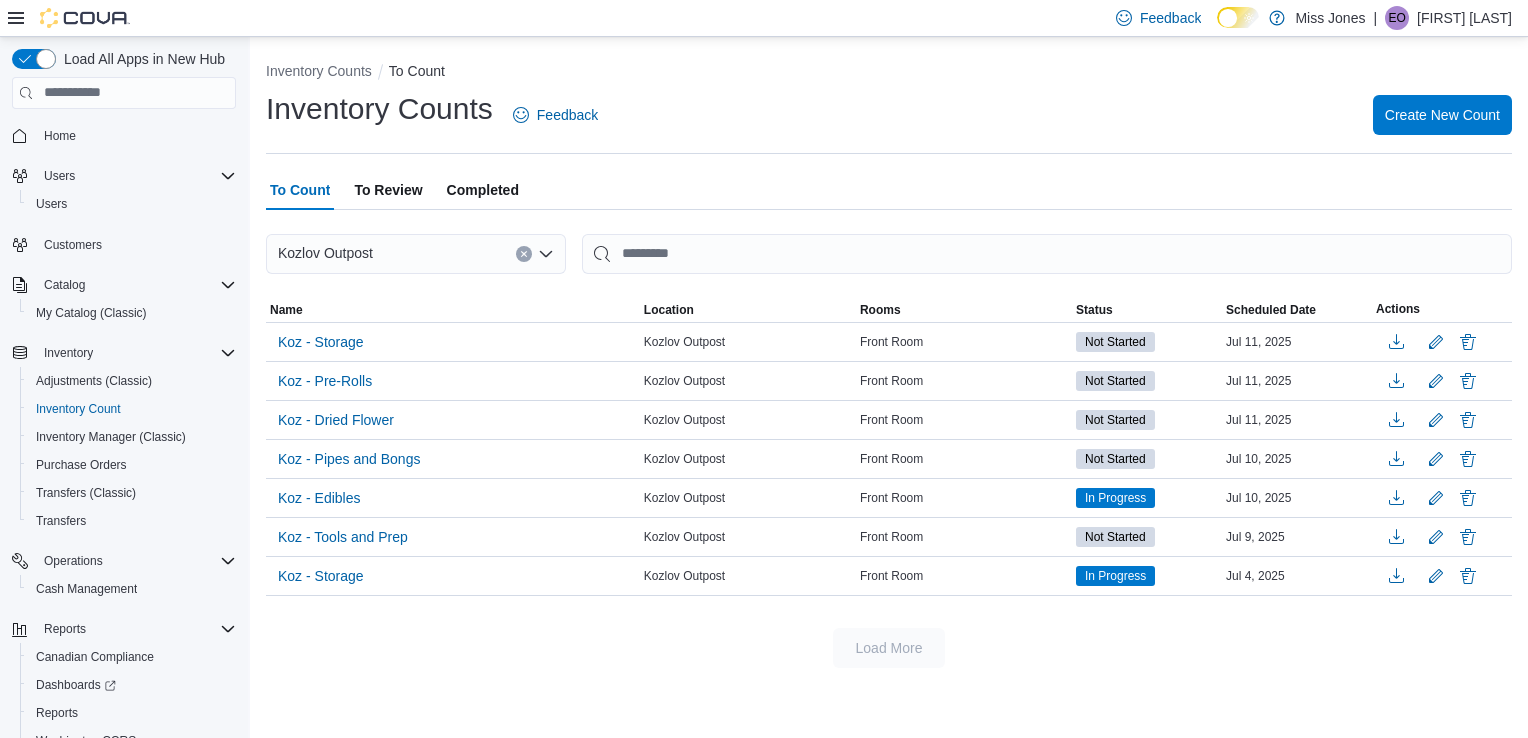 click on "To Count To Review Completed" at bounding box center [889, 190] 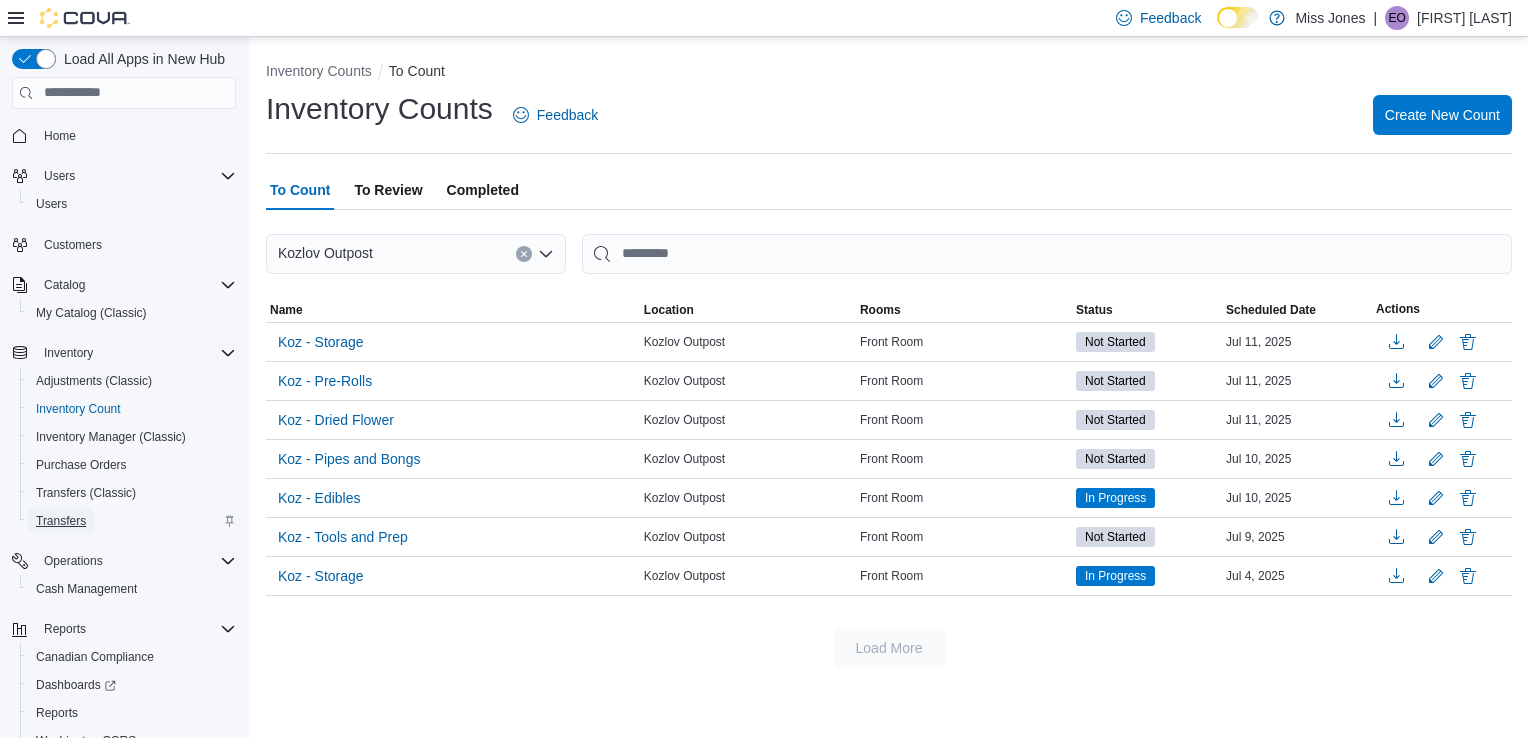 click on "Transfers" at bounding box center (61, 521) 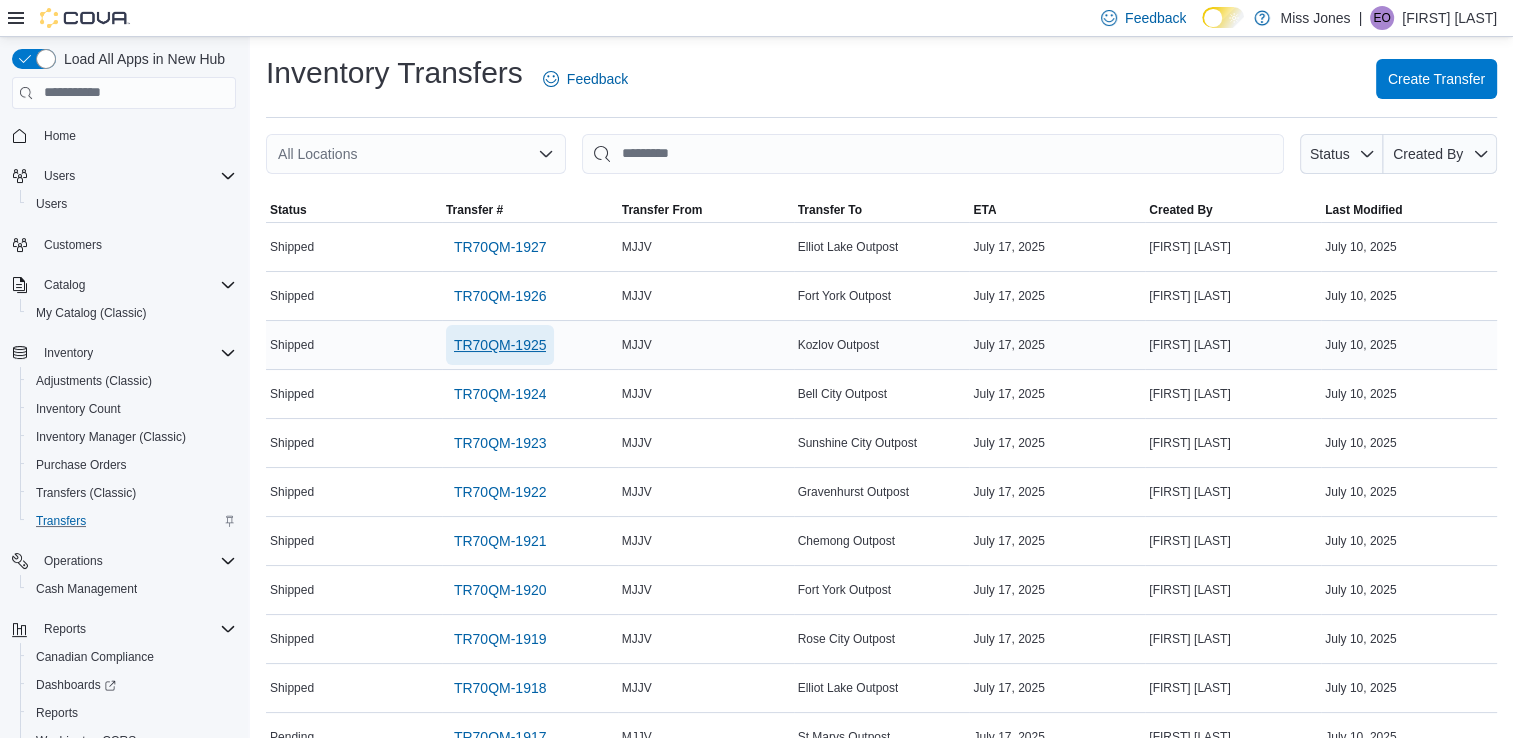 click on "TR70QM-1925" at bounding box center (500, 345) 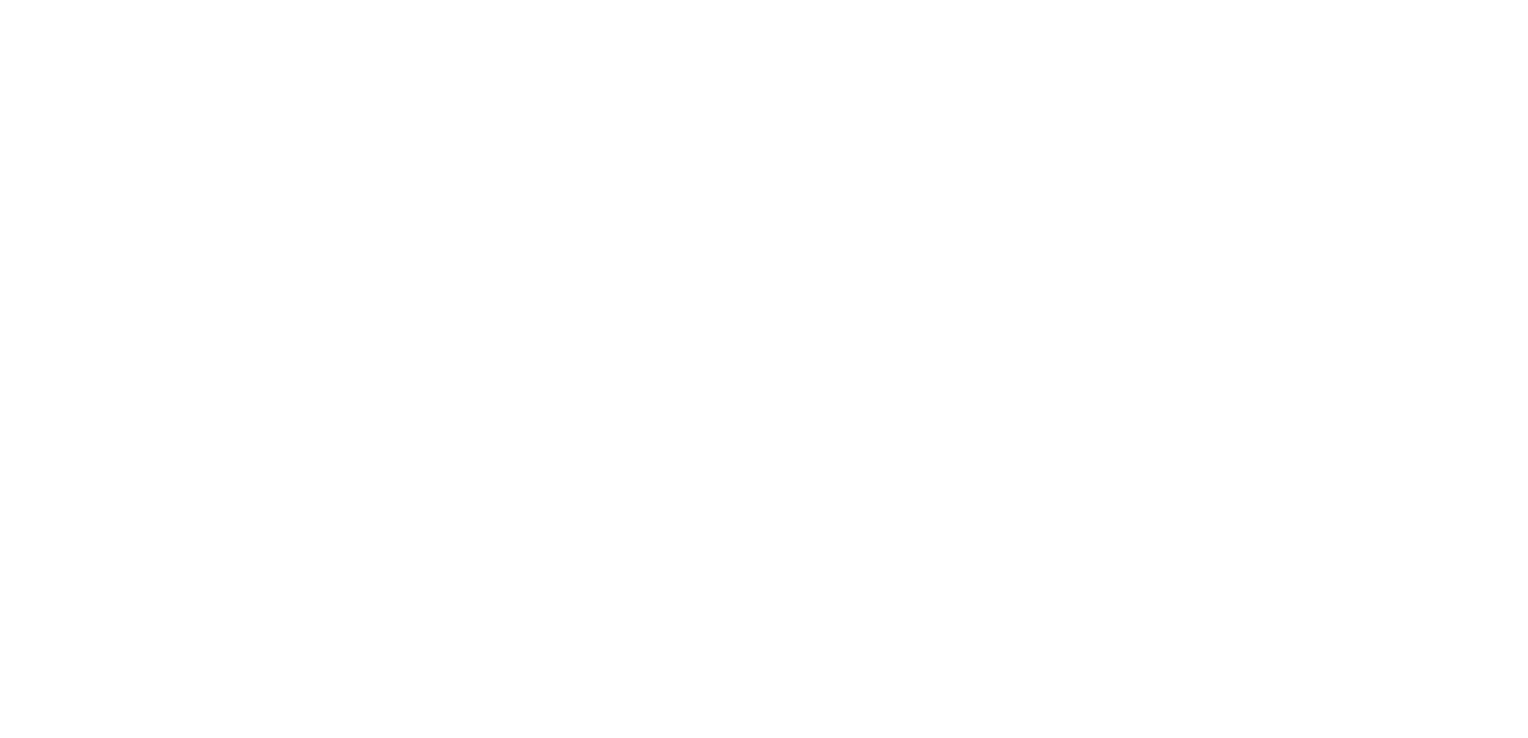 scroll, scrollTop: 0, scrollLeft: 0, axis: both 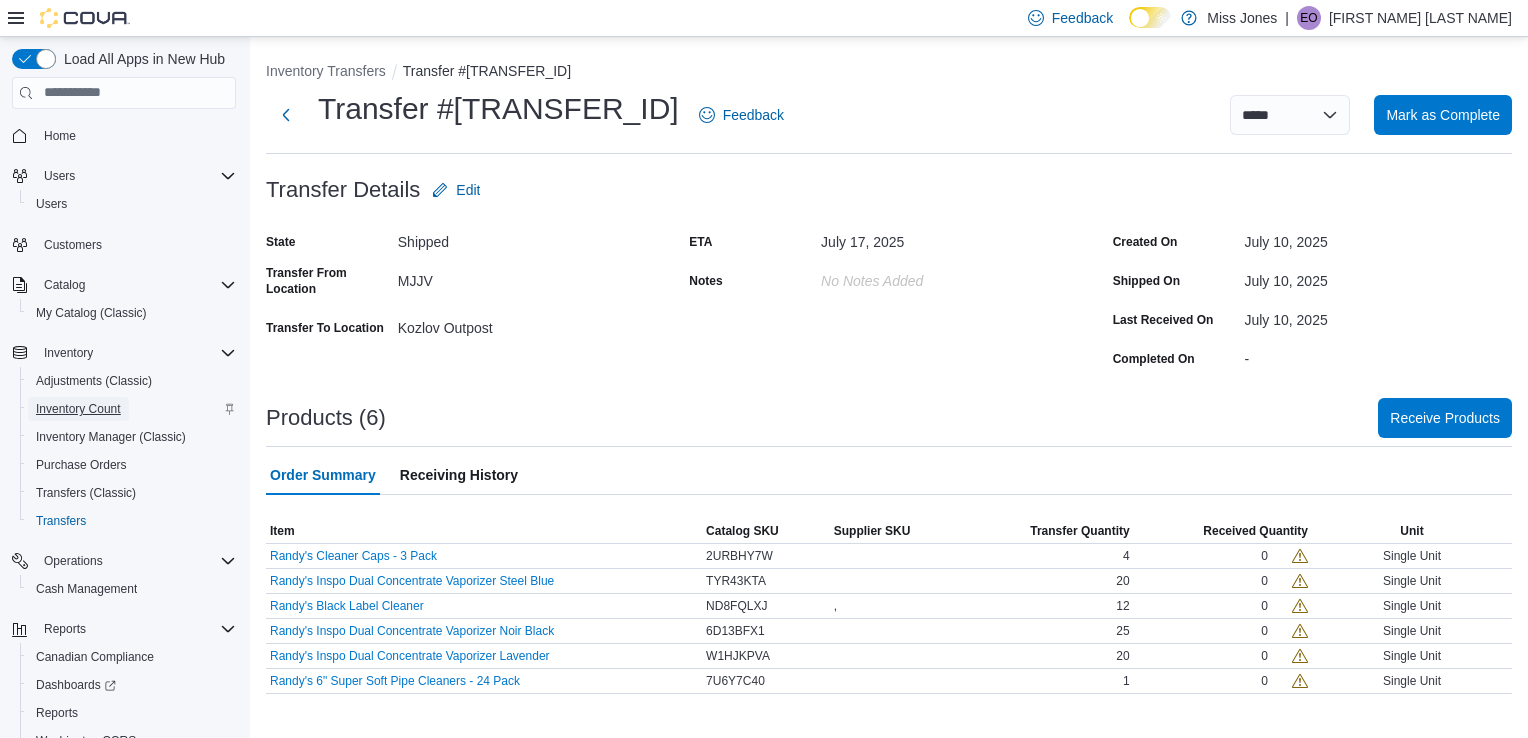 click on "Inventory Count" at bounding box center [78, 409] 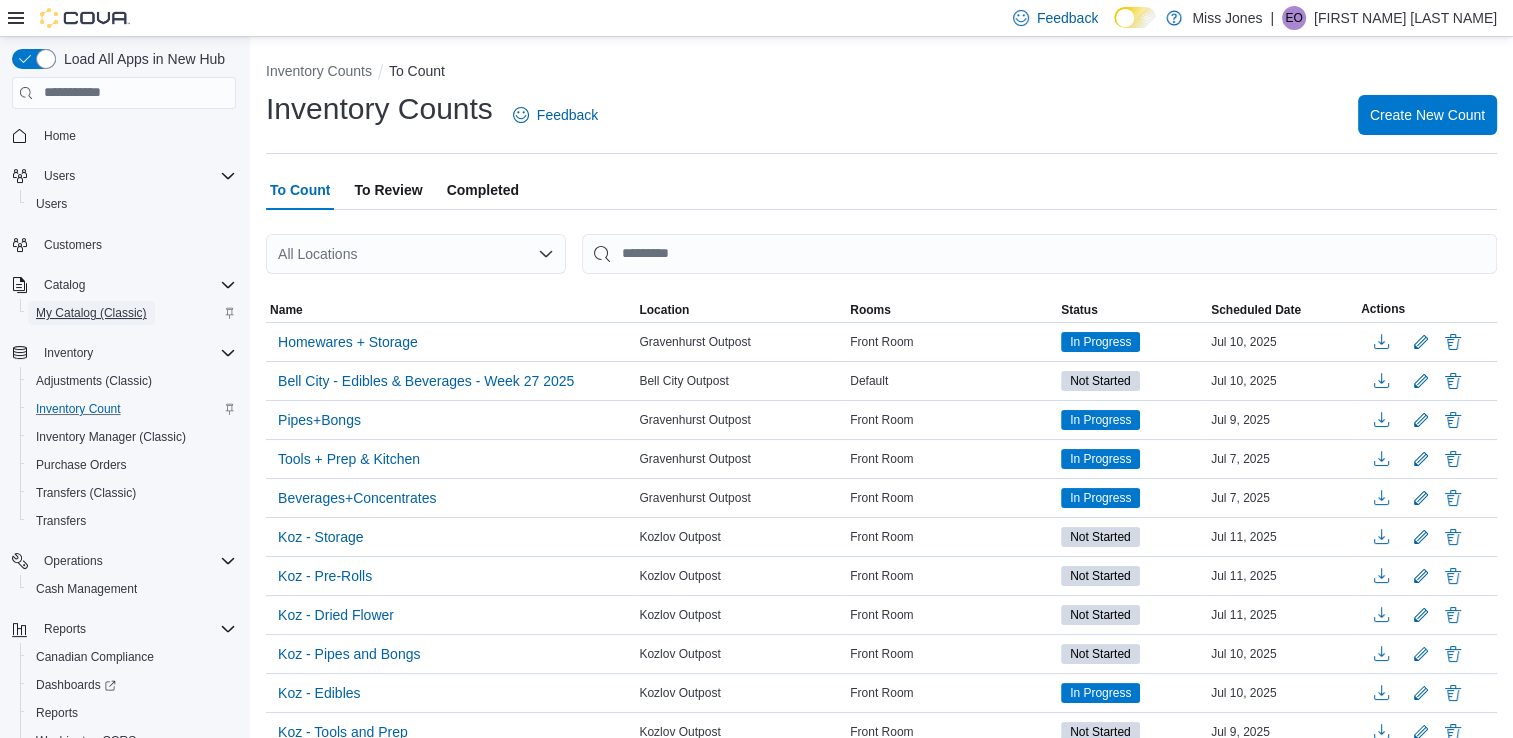 click on "My Catalog (Classic)" at bounding box center (91, 313) 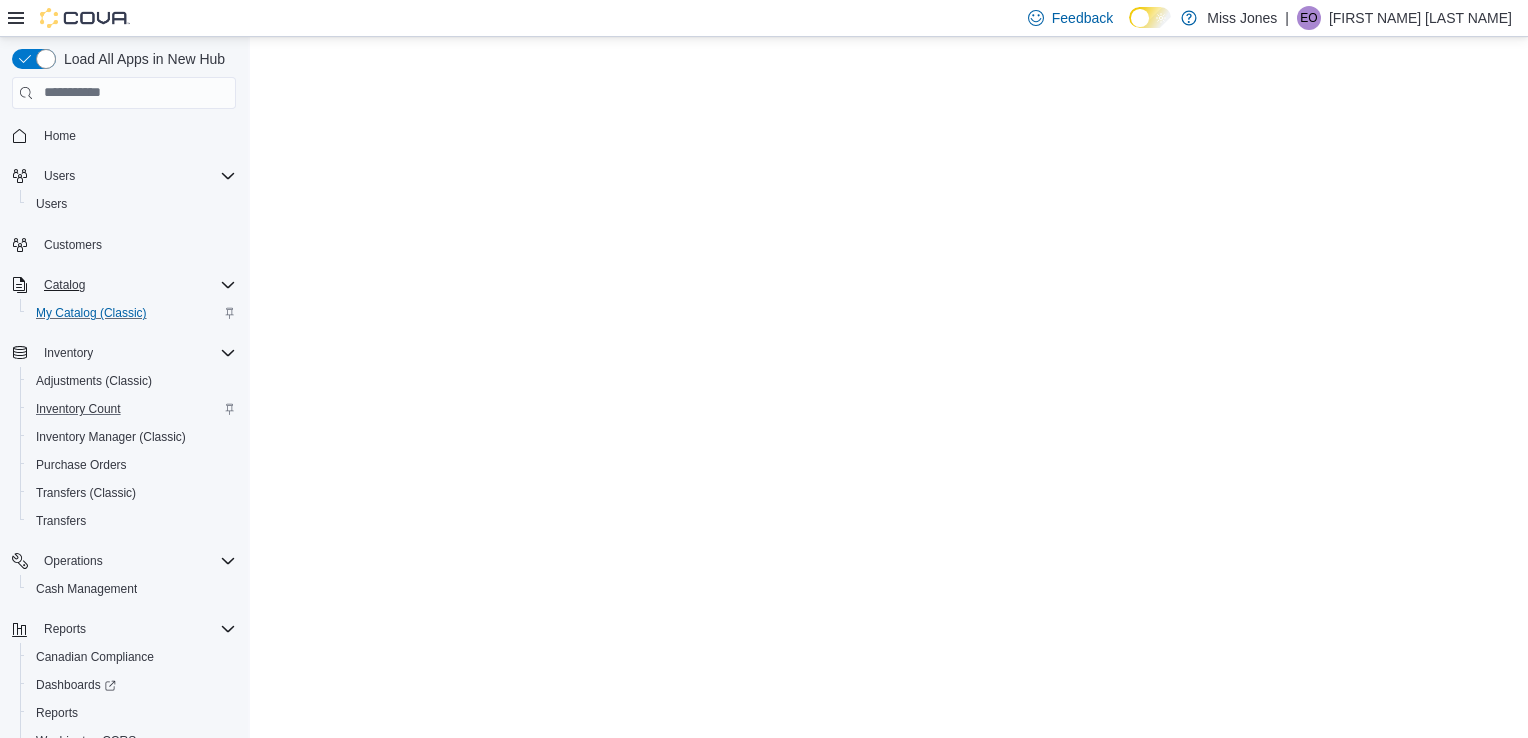 scroll, scrollTop: 0, scrollLeft: 0, axis: both 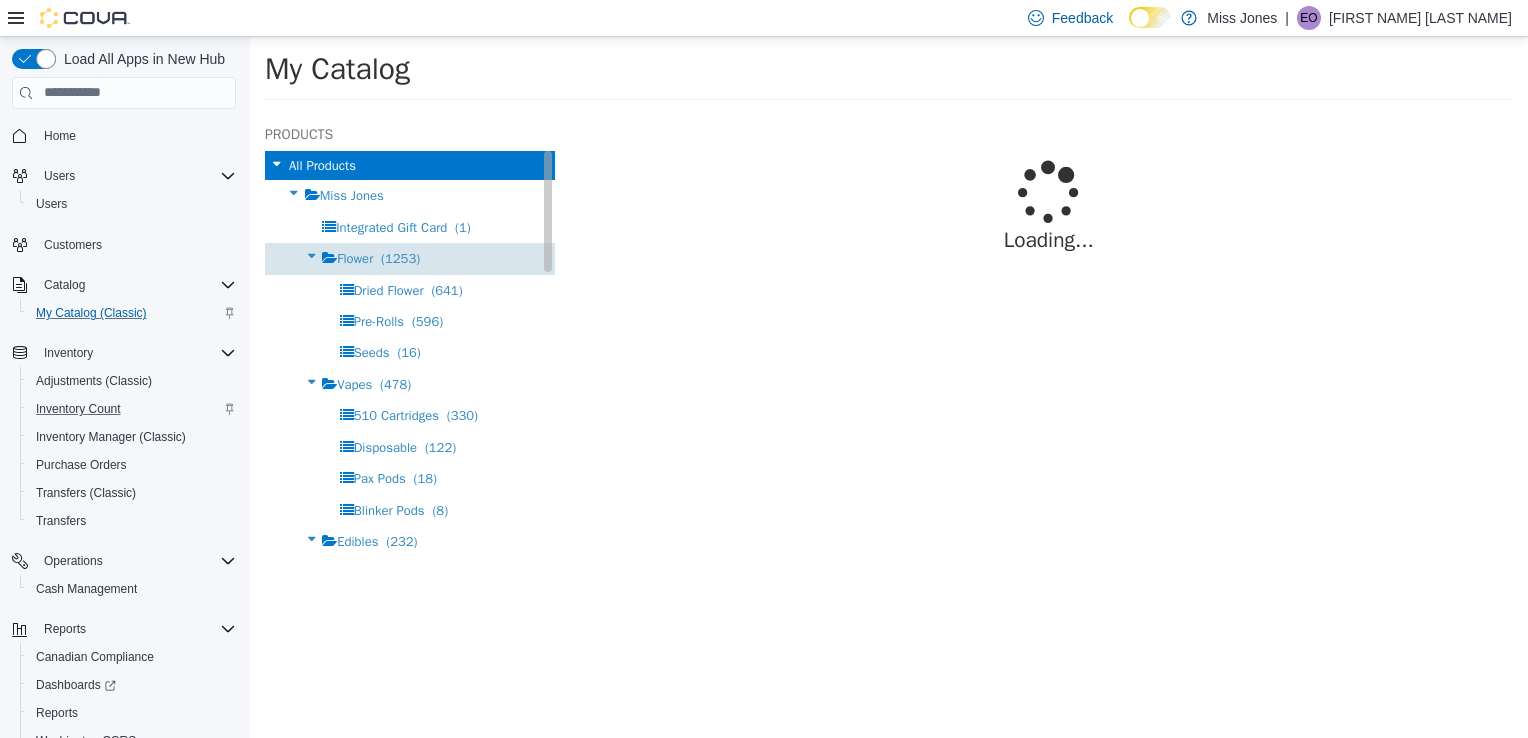 select on "**********" 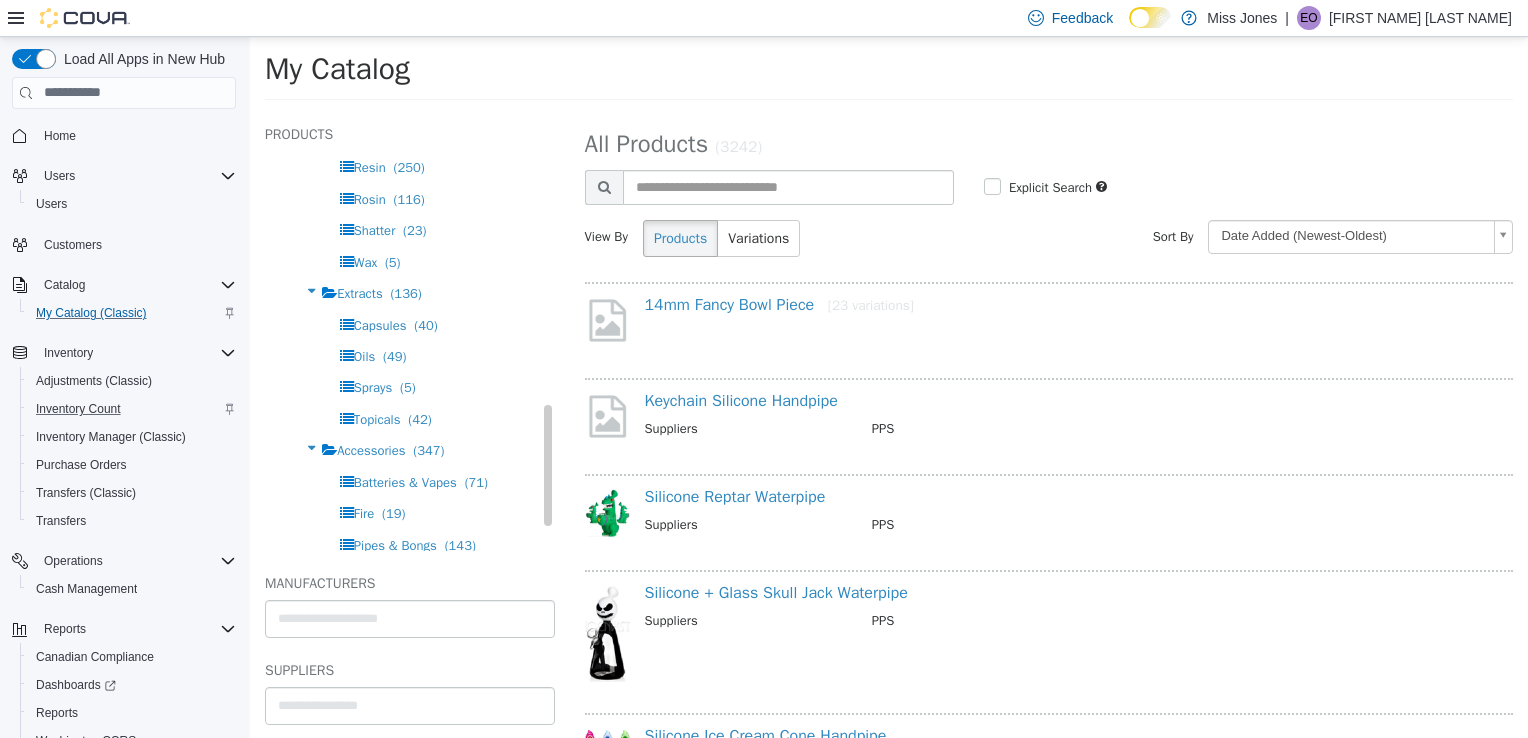 scroll, scrollTop: 723, scrollLeft: 0, axis: vertical 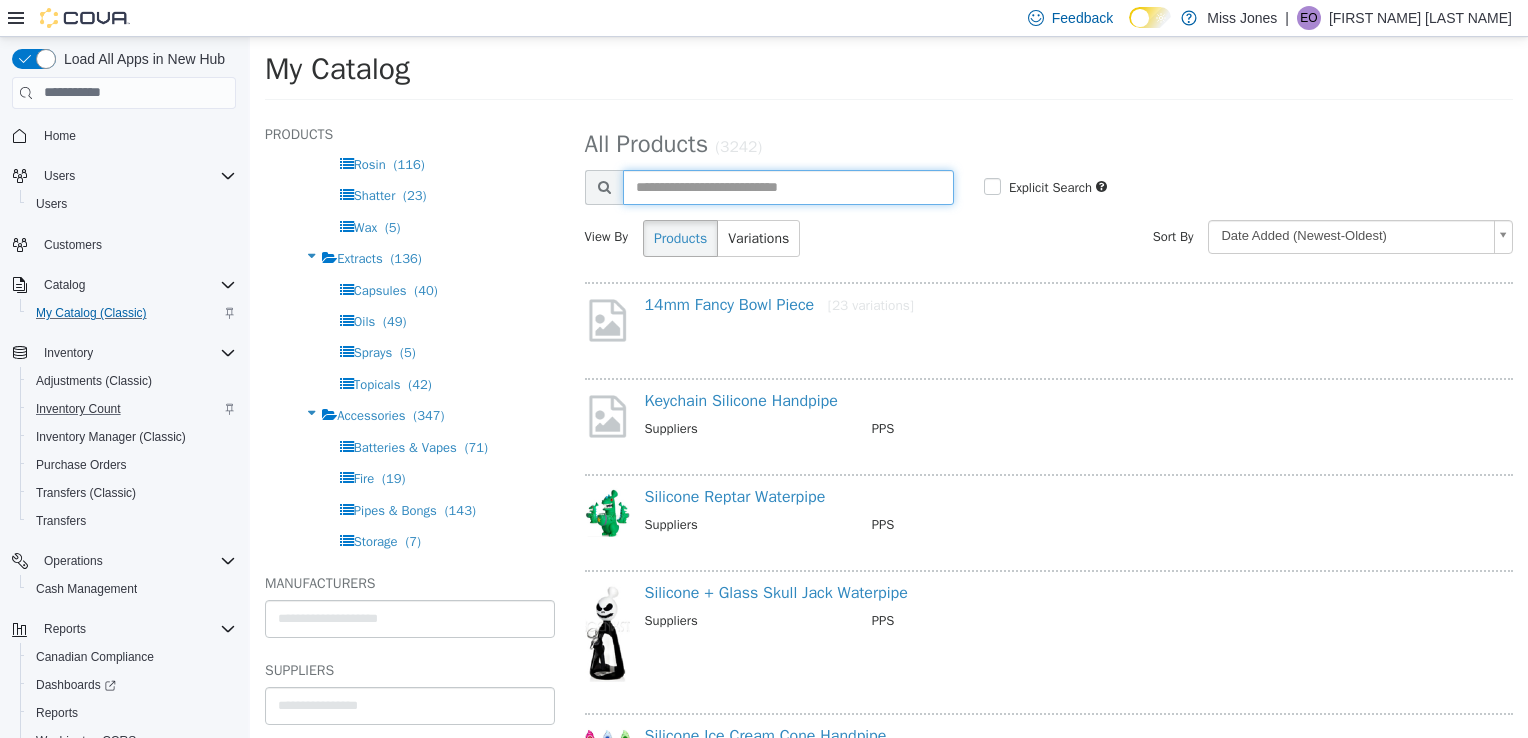 click at bounding box center (788, 186) 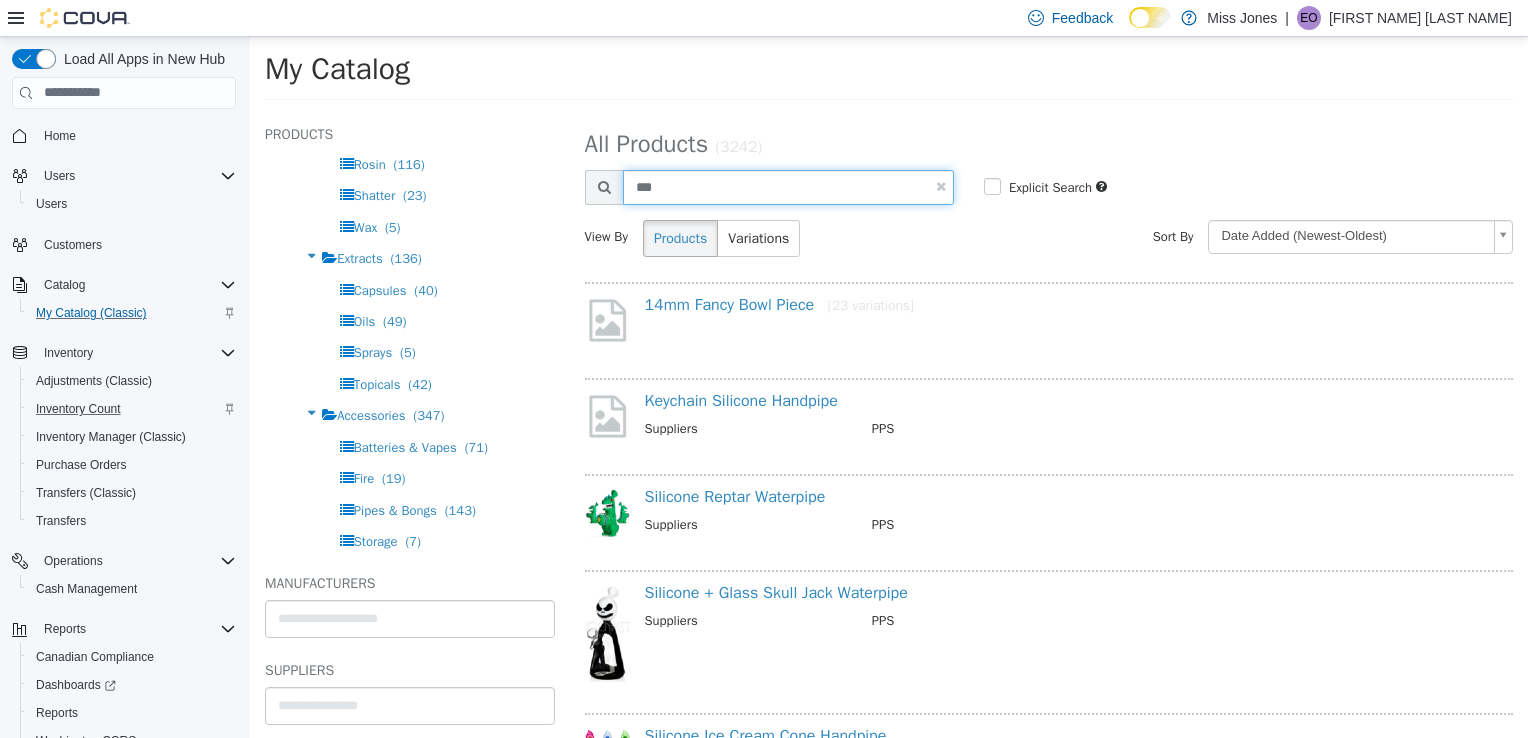 type on "***" 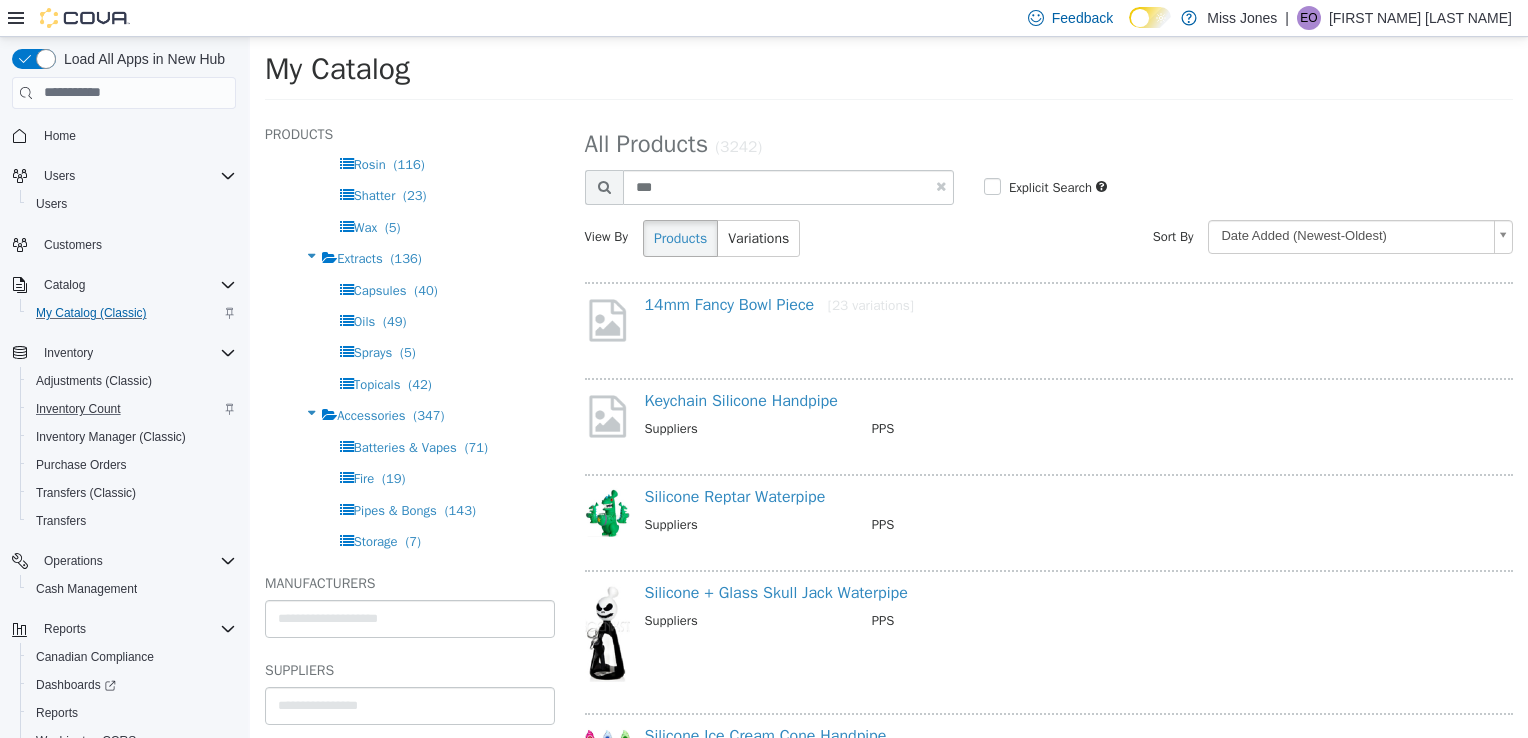select on "**********" 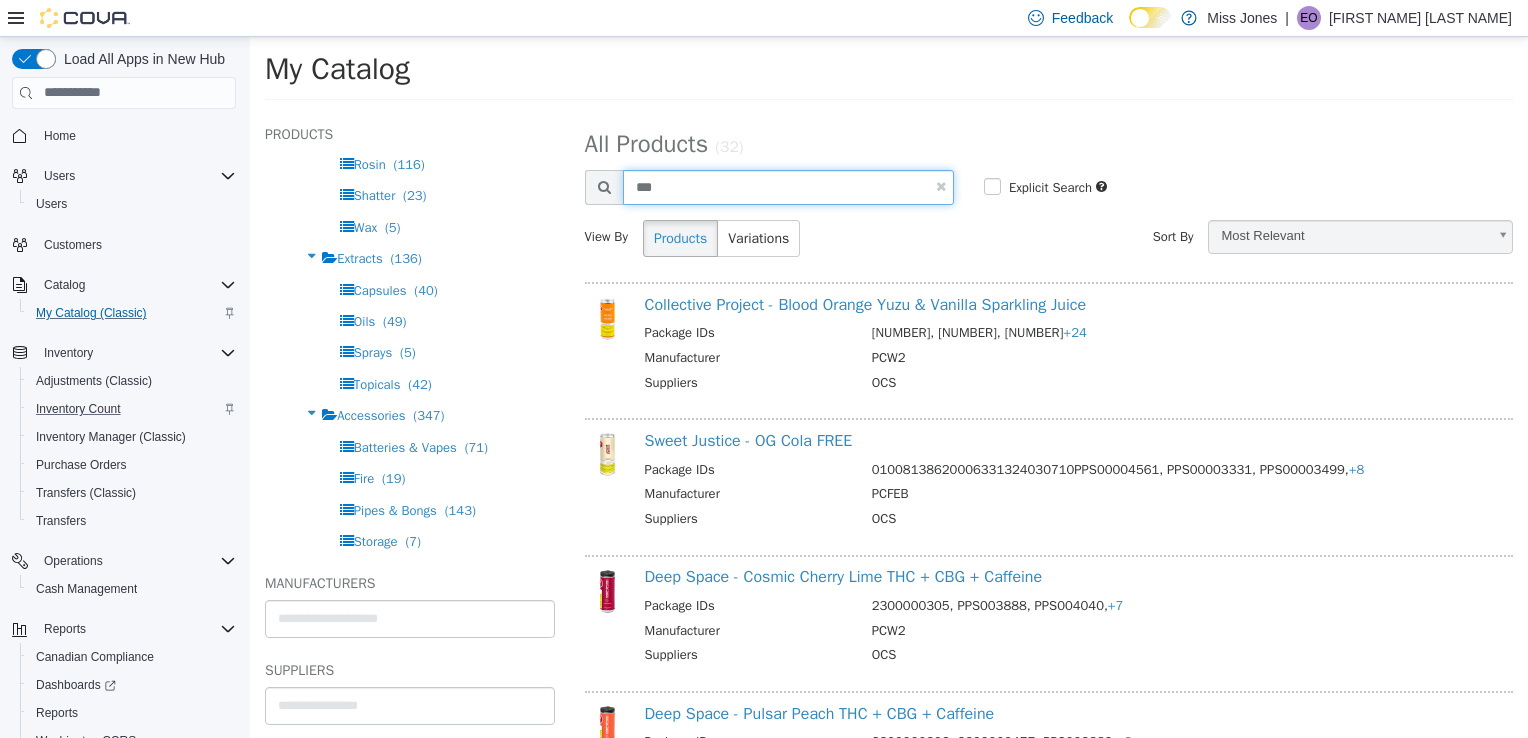 click on "***" at bounding box center [788, 186] 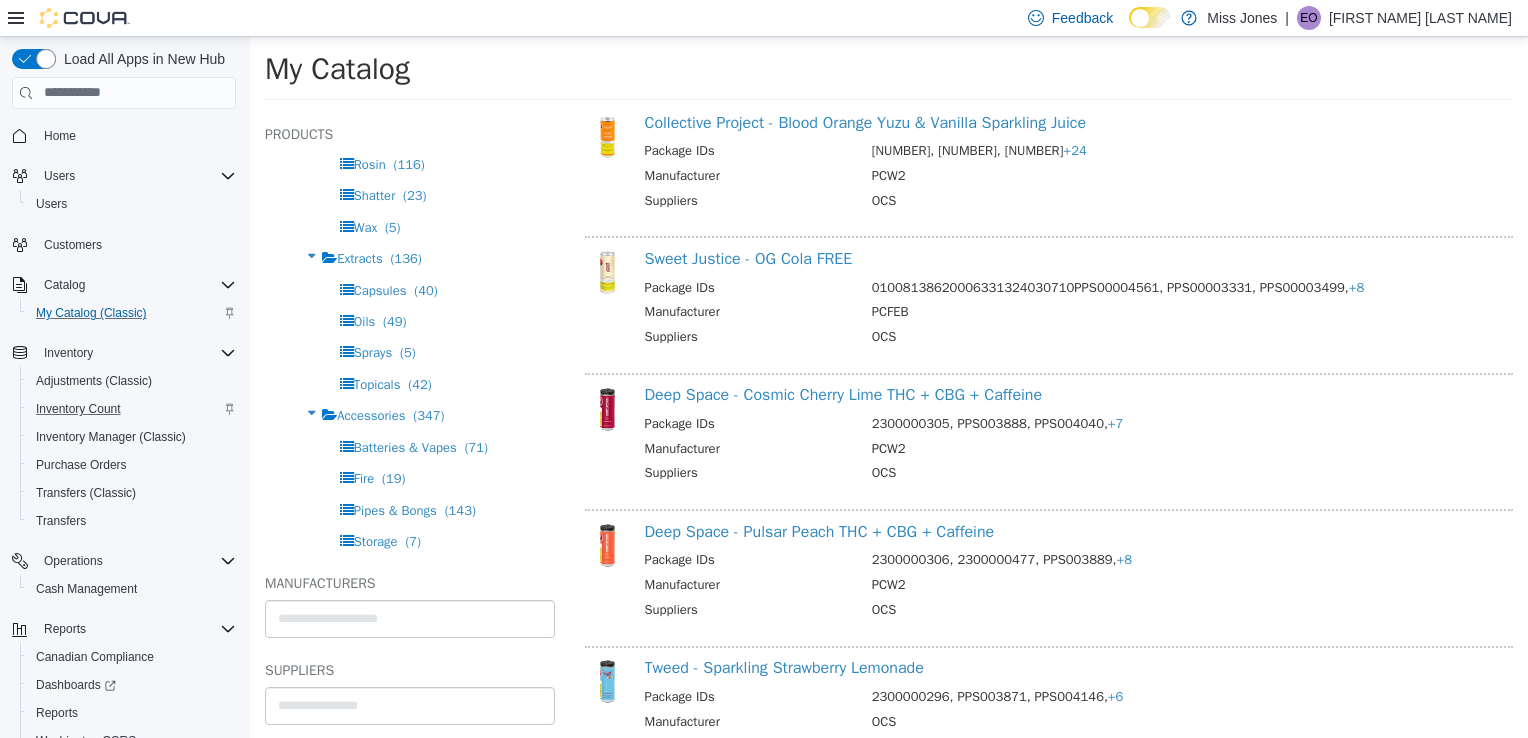 scroll, scrollTop: 0, scrollLeft: 0, axis: both 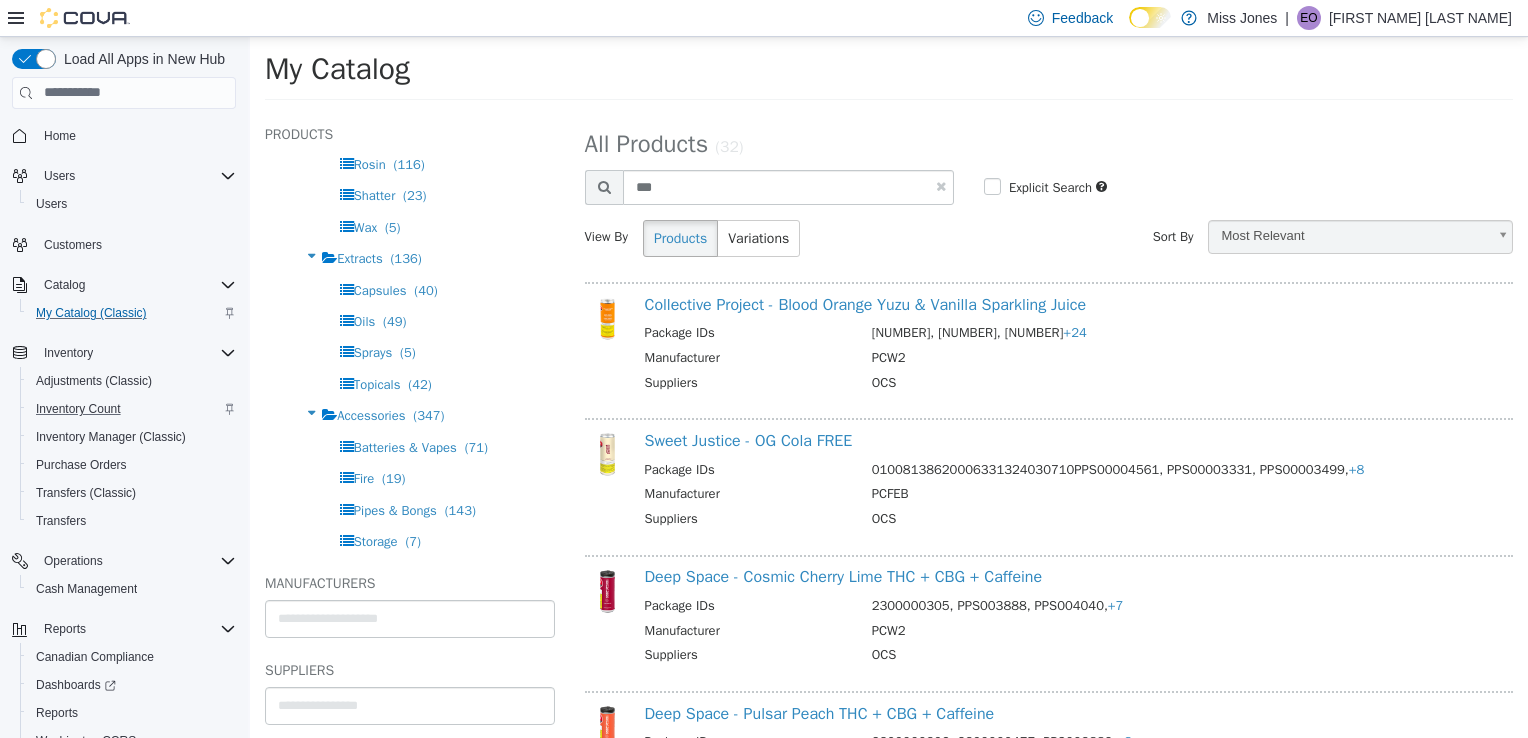 click at bounding box center [941, 185] 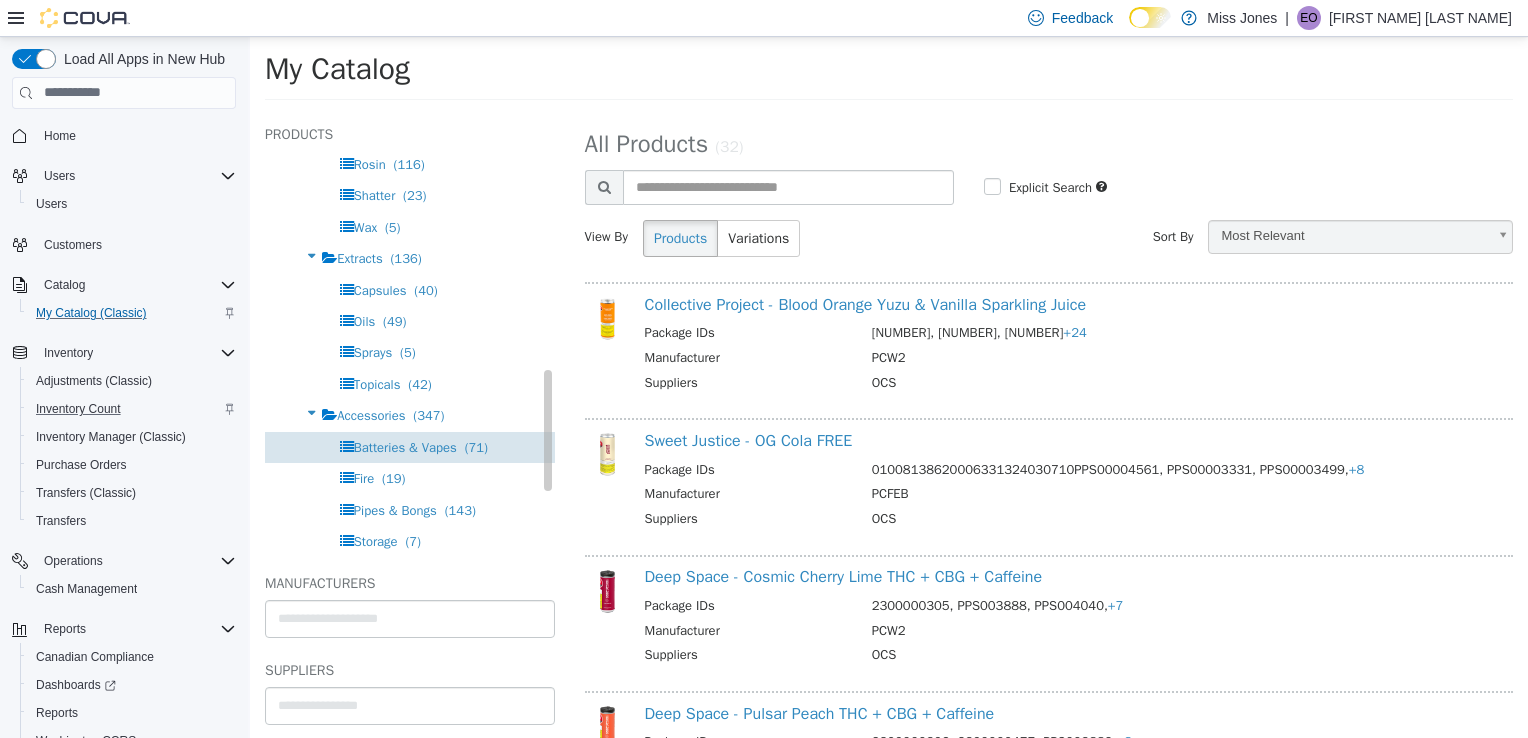 select on "**********" 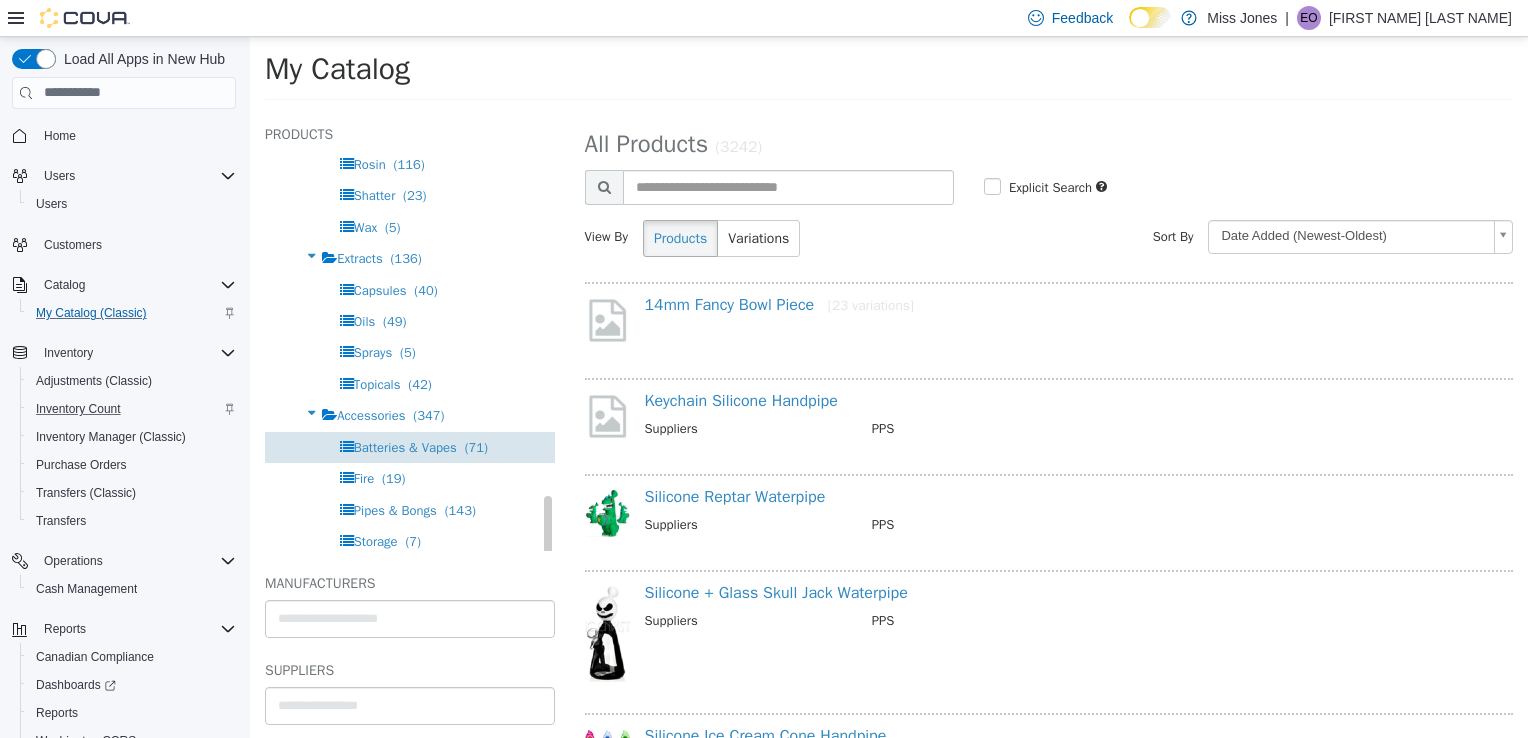 scroll, scrollTop: 893, scrollLeft: 0, axis: vertical 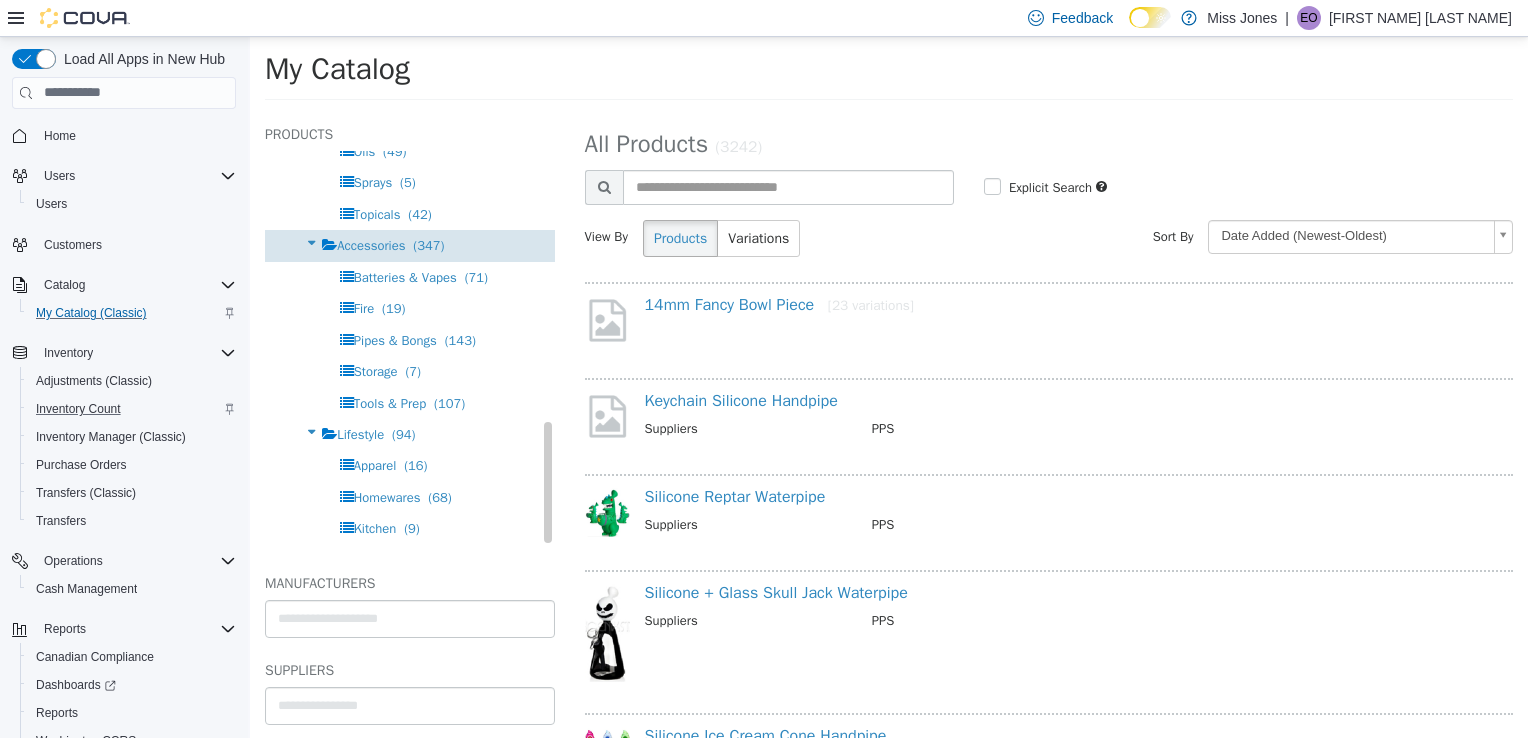 click on "Accessories
(347)" at bounding box center (410, 244) 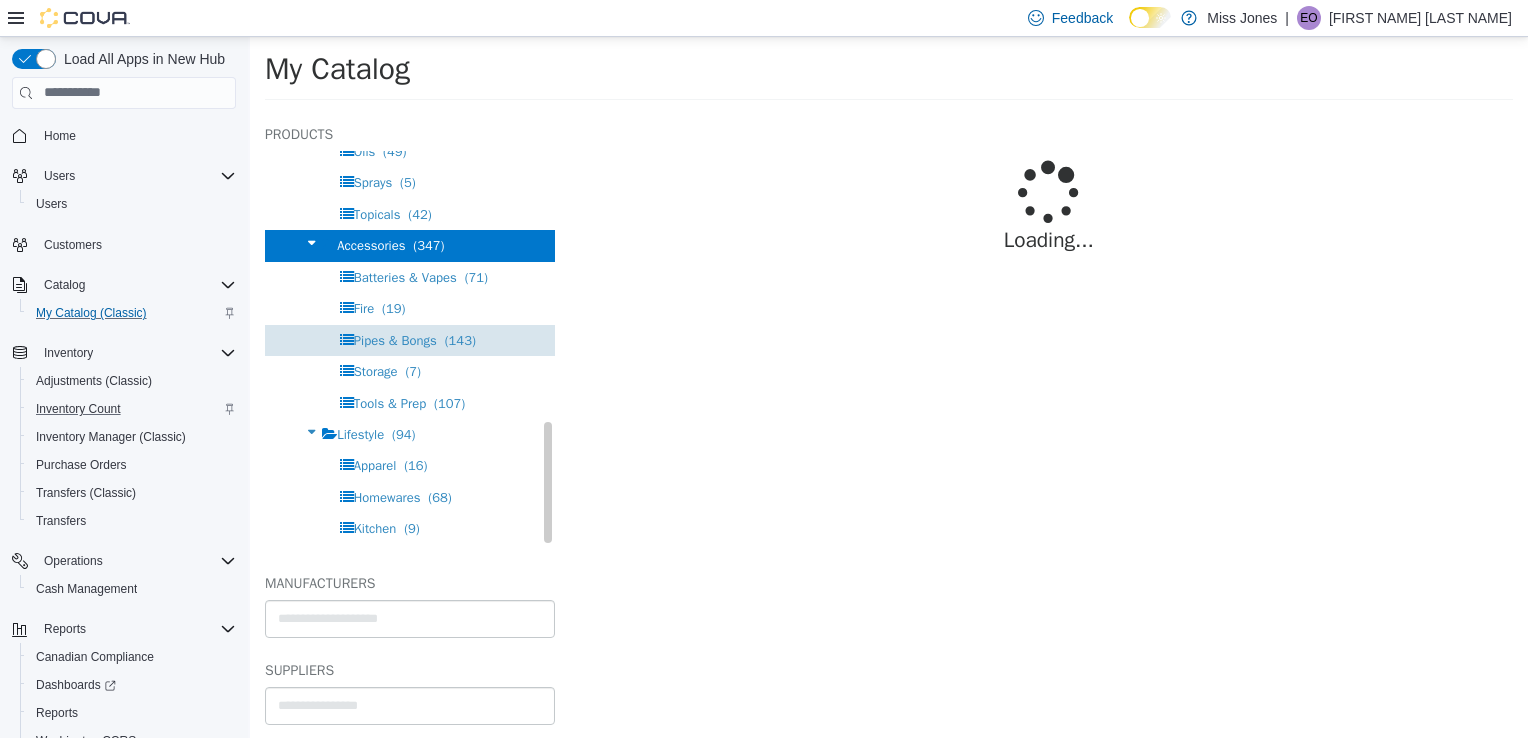 select on "**********" 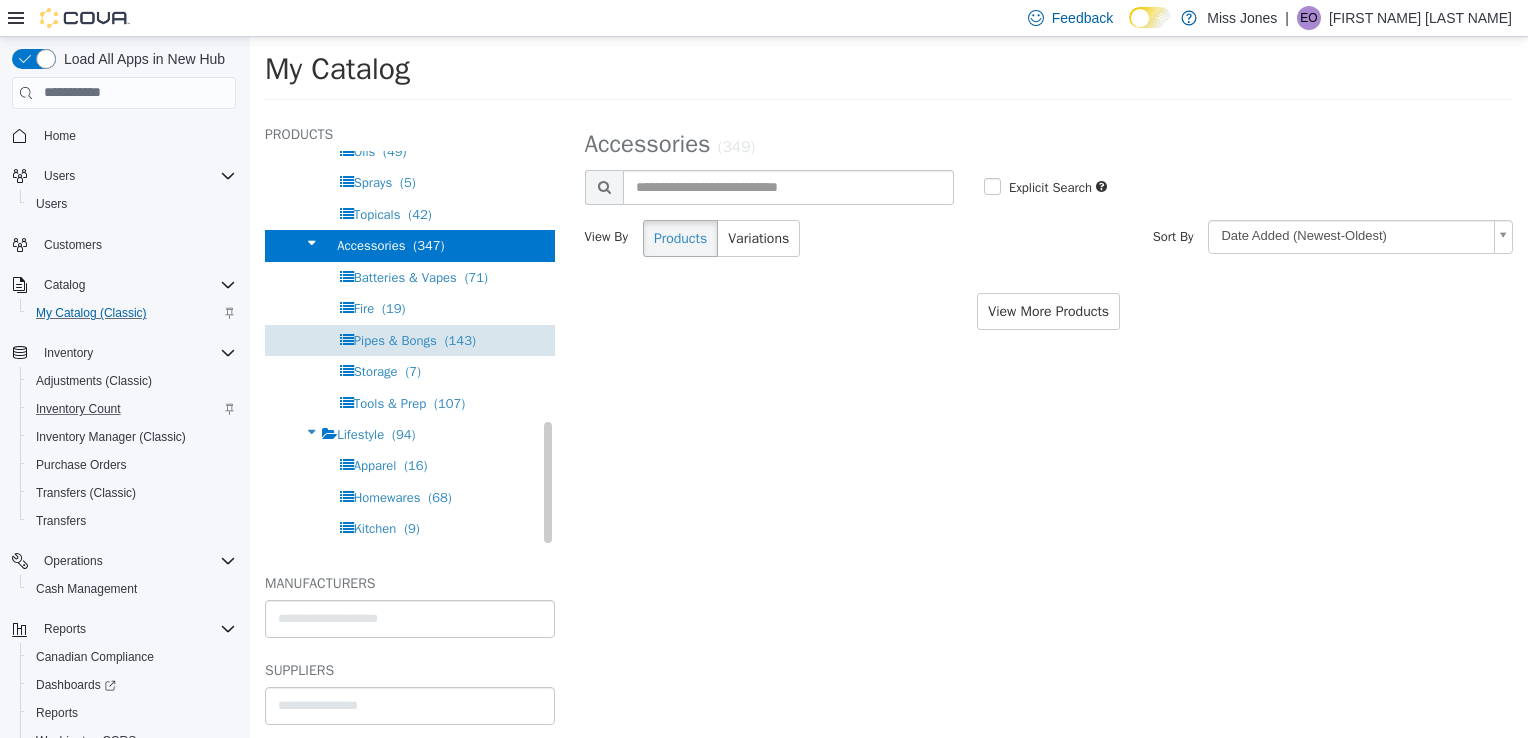 click on "Pipes & Bongs" at bounding box center [395, 339] 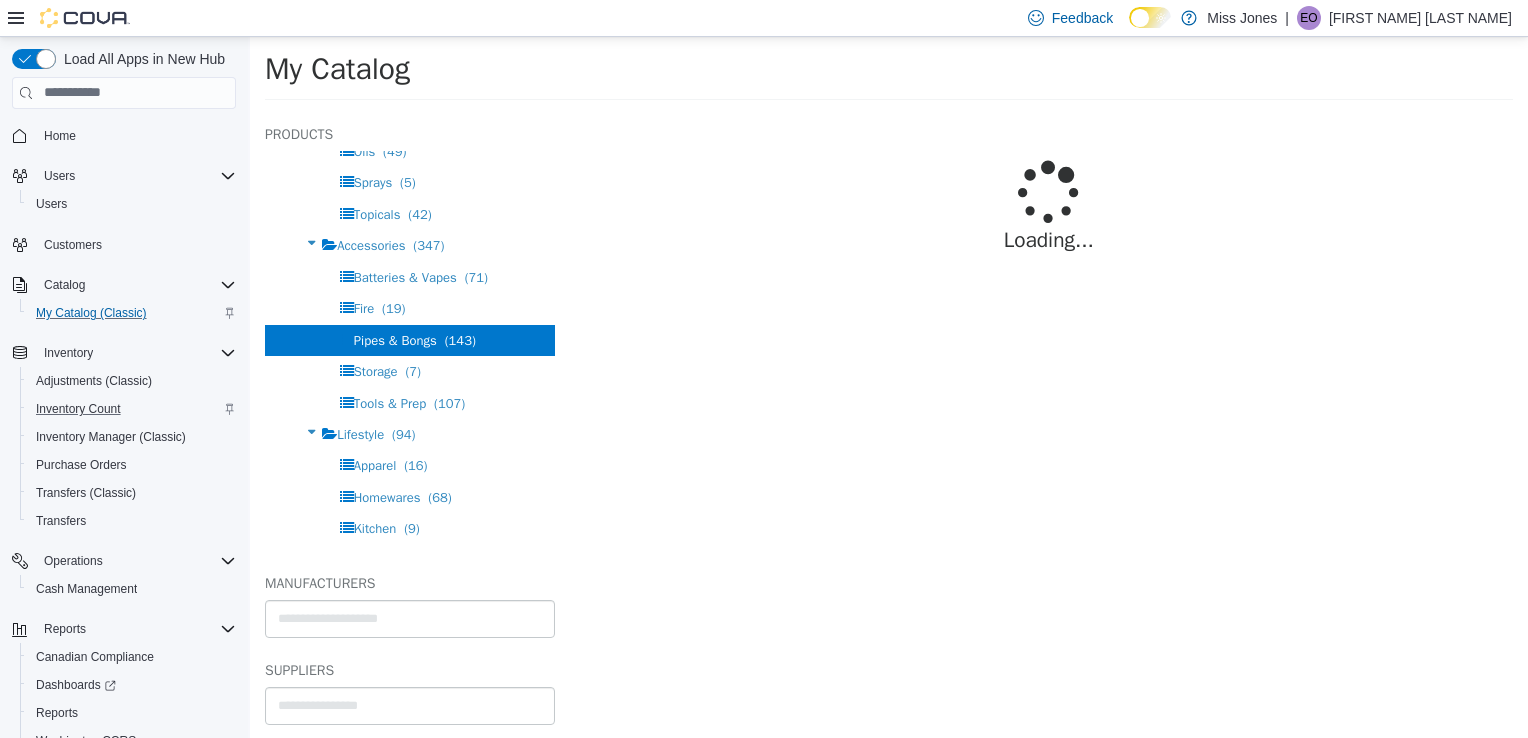 select on "**********" 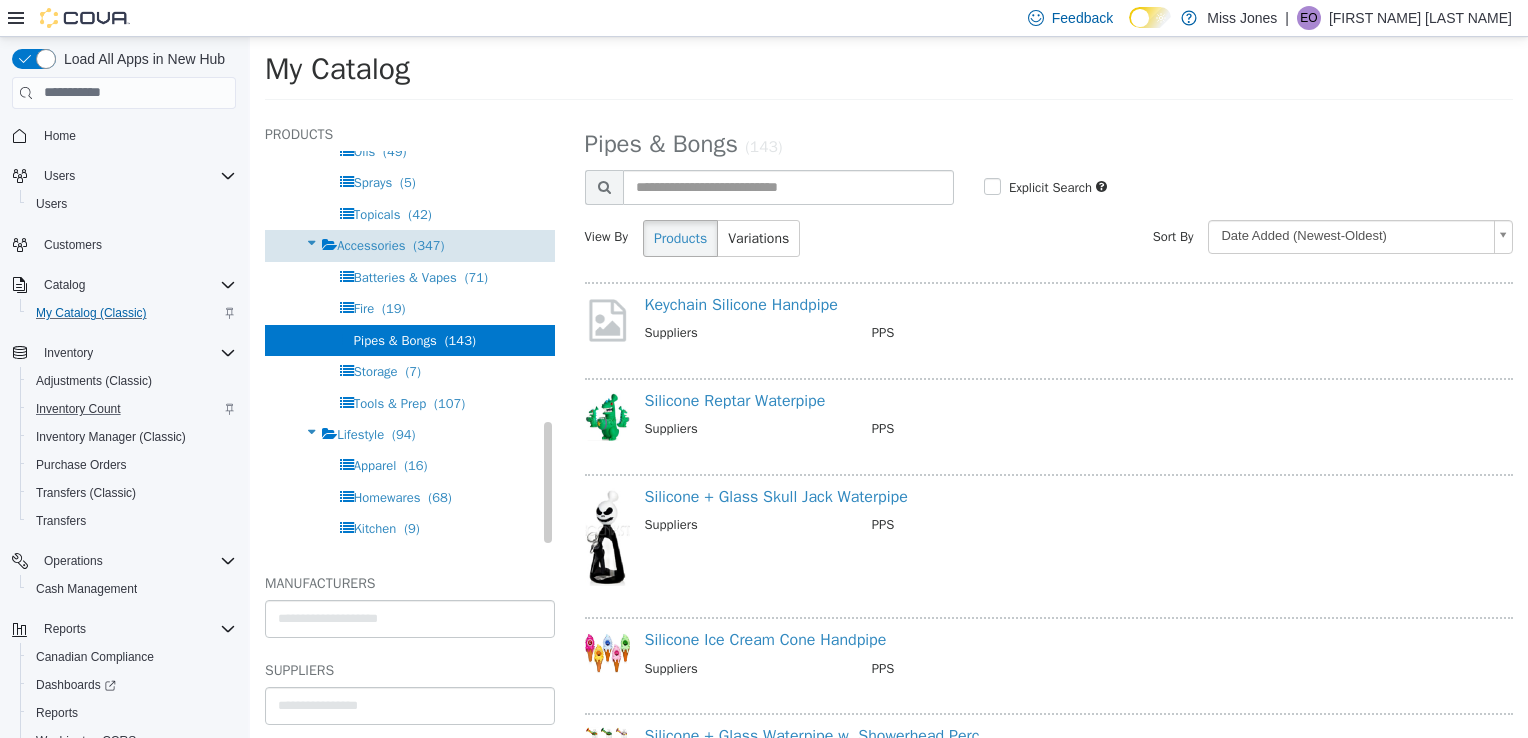 click on "Accessories
(347)" at bounding box center (410, 244) 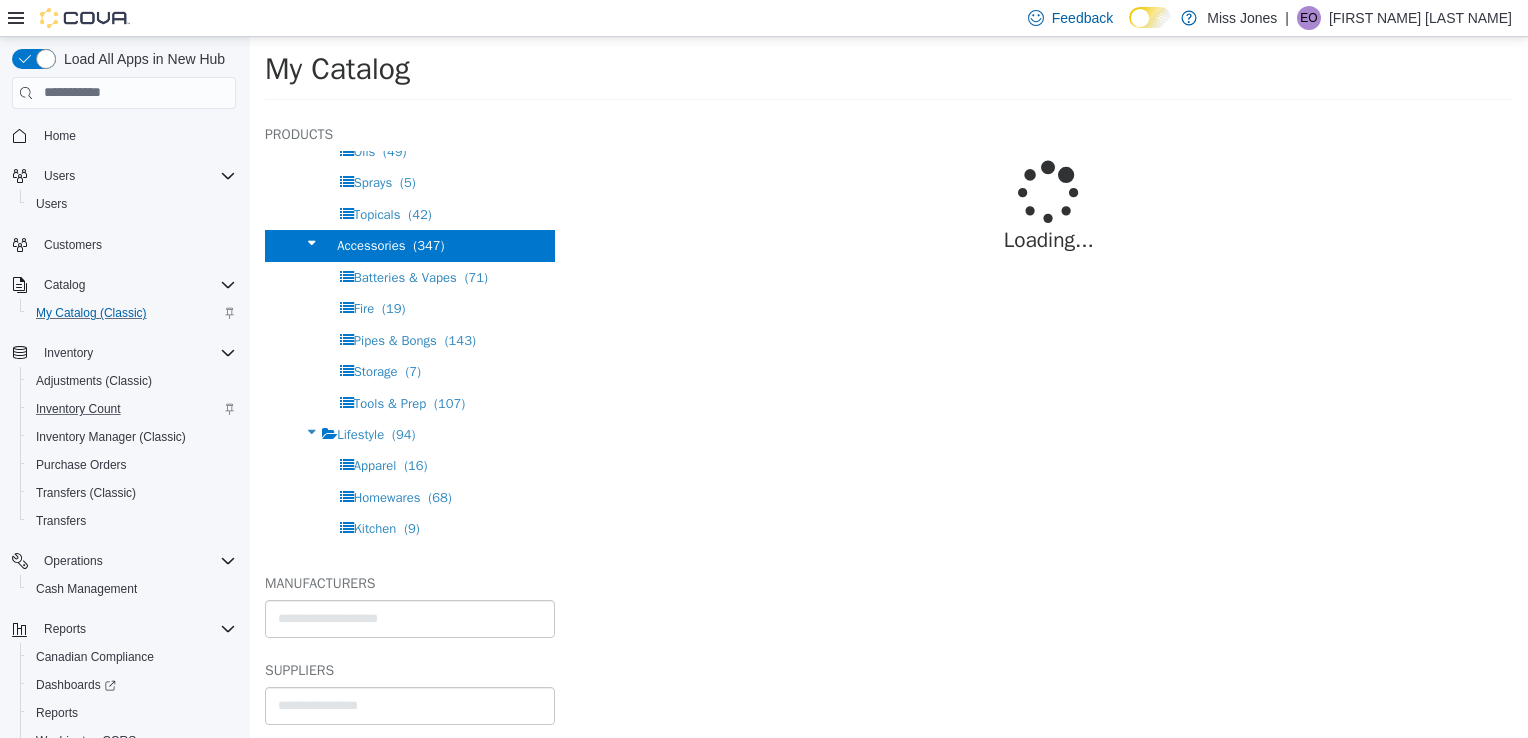 select on "**********" 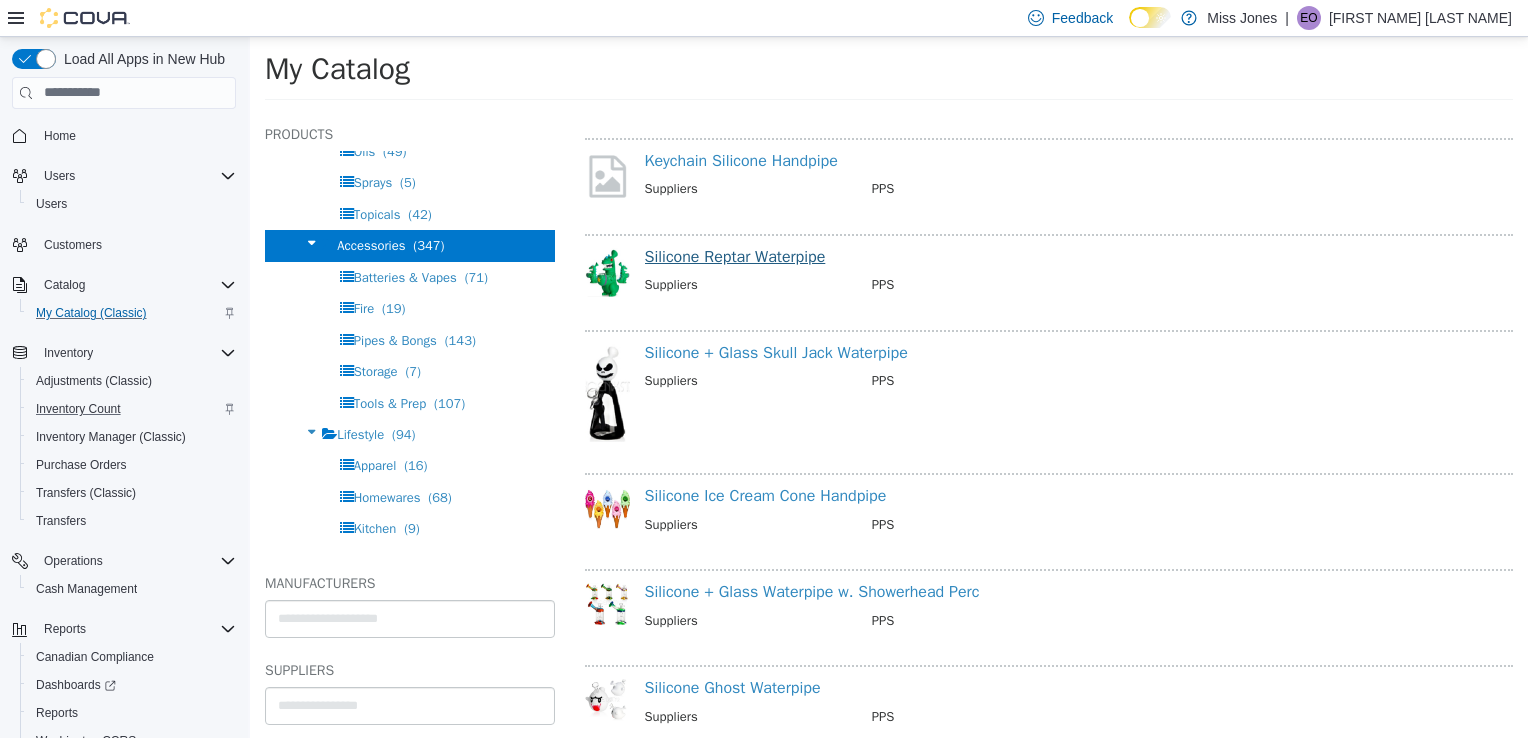 scroll, scrollTop: 300, scrollLeft: 0, axis: vertical 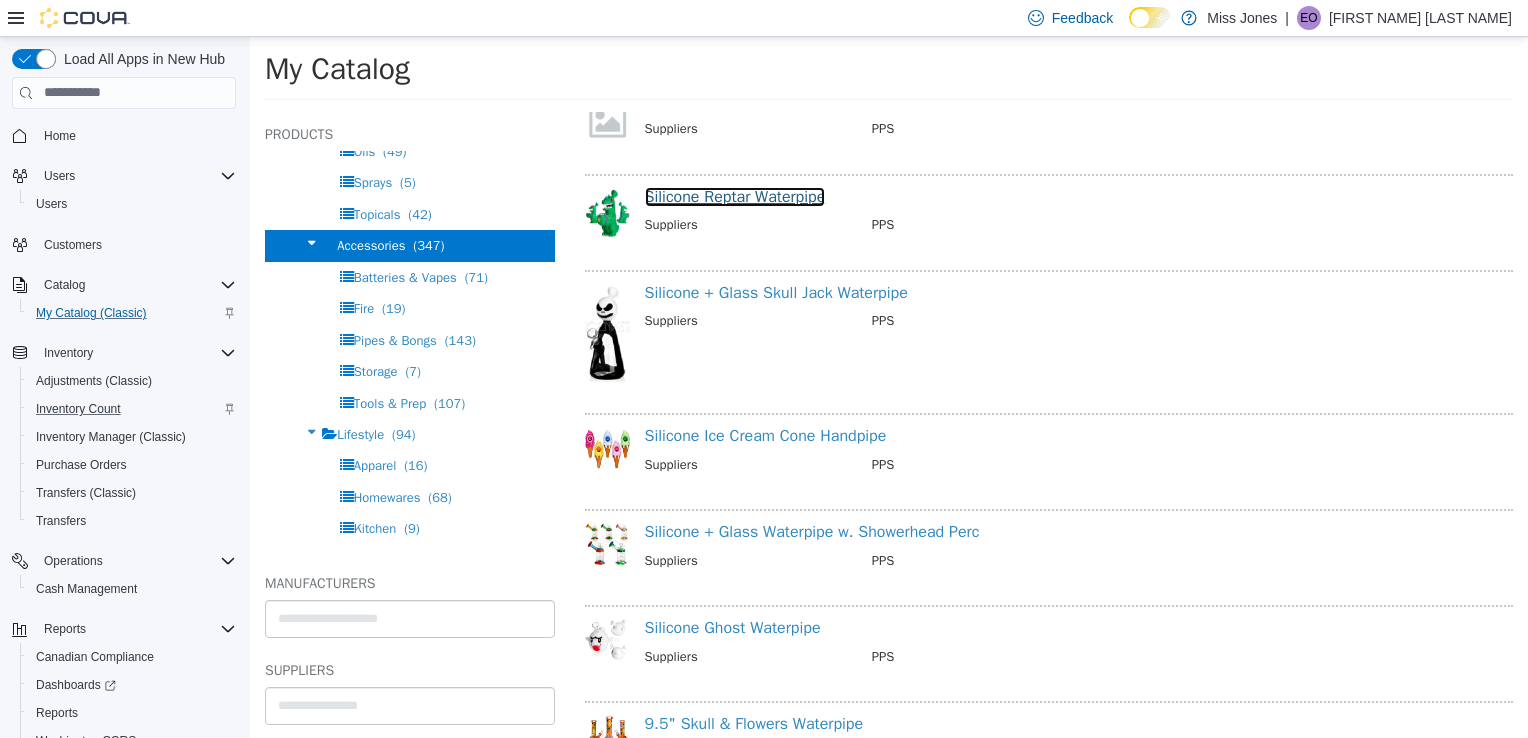 click on "Silicone Reptar Waterpipe" at bounding box center [735, 196] 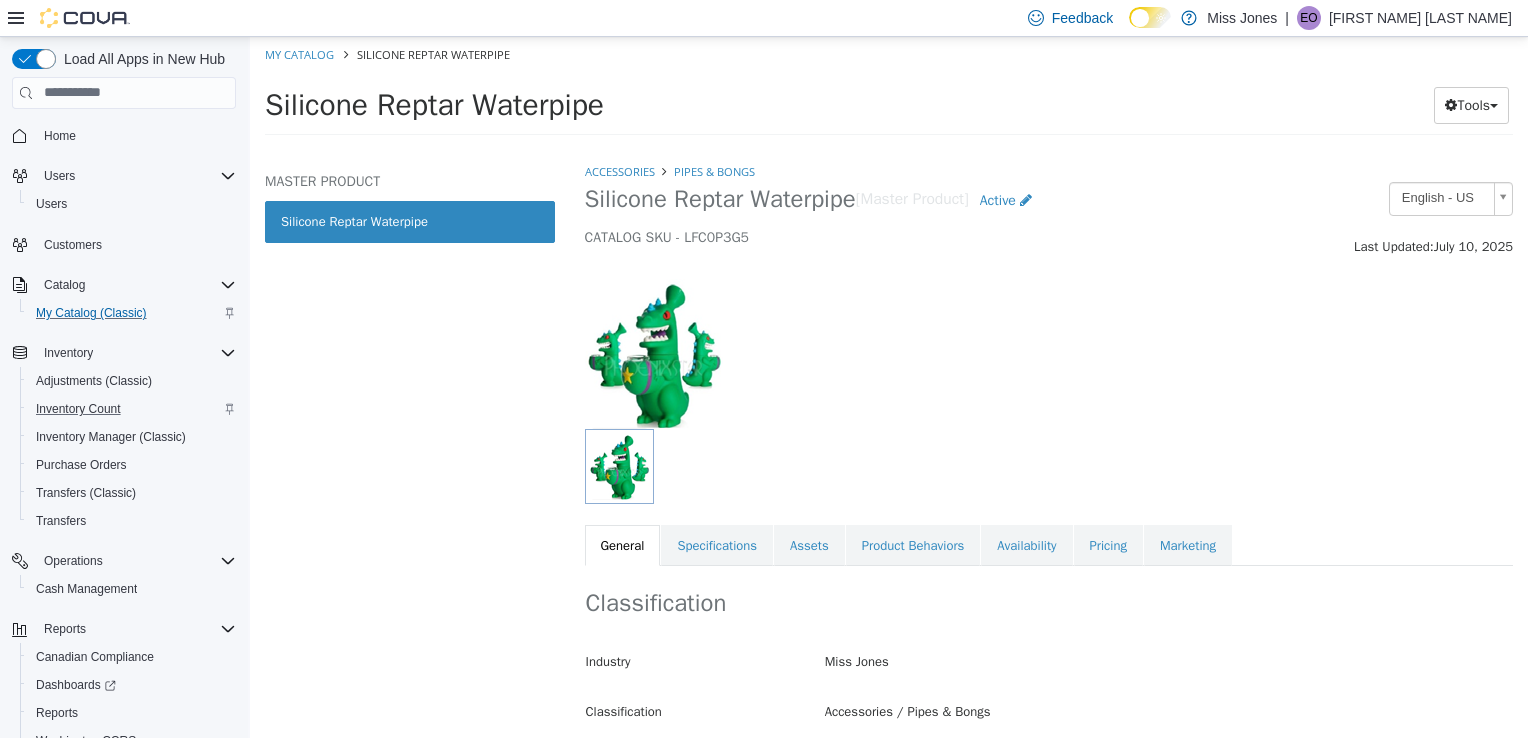 select on "**********" 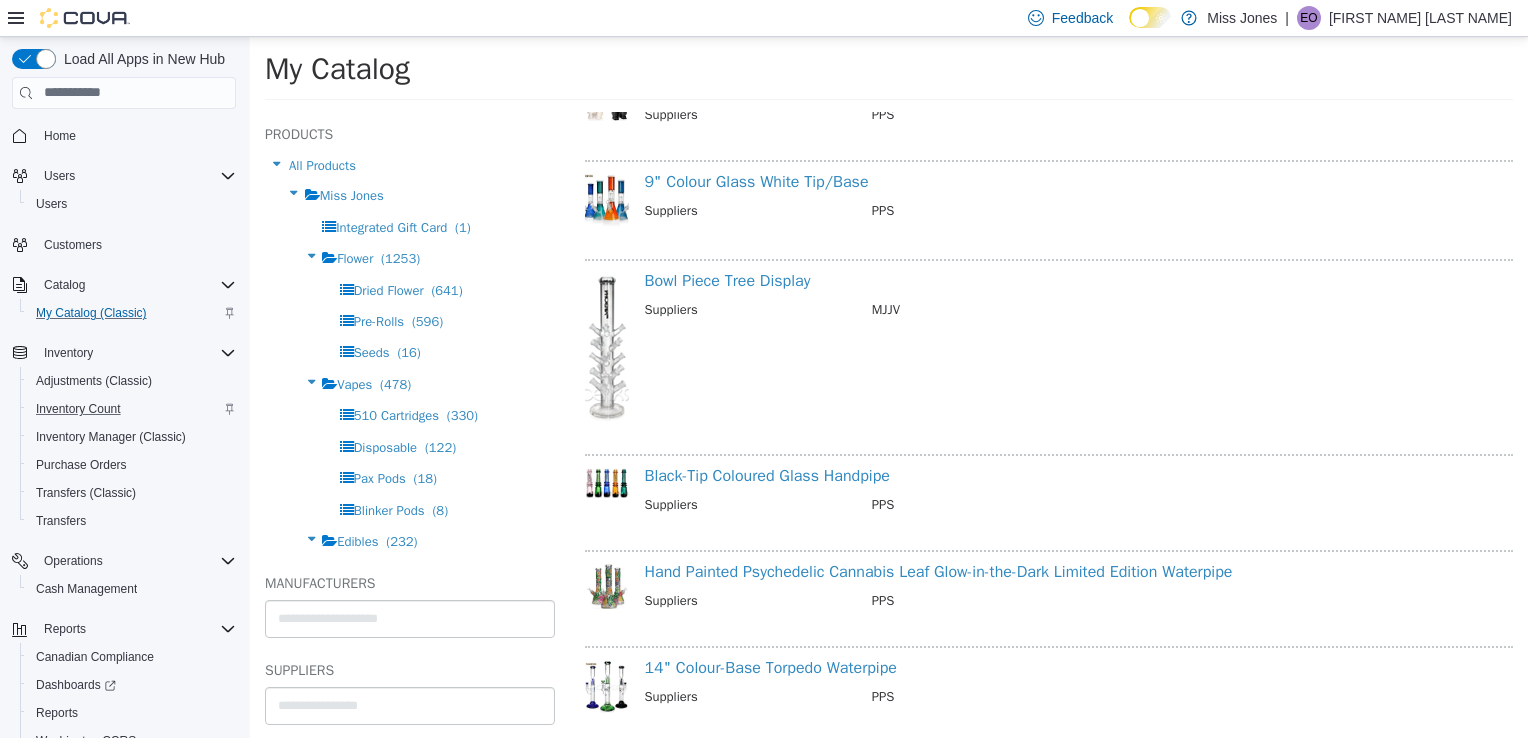 scroll, scrollTop: 1731, scrollLeft: 0, axis: vertical 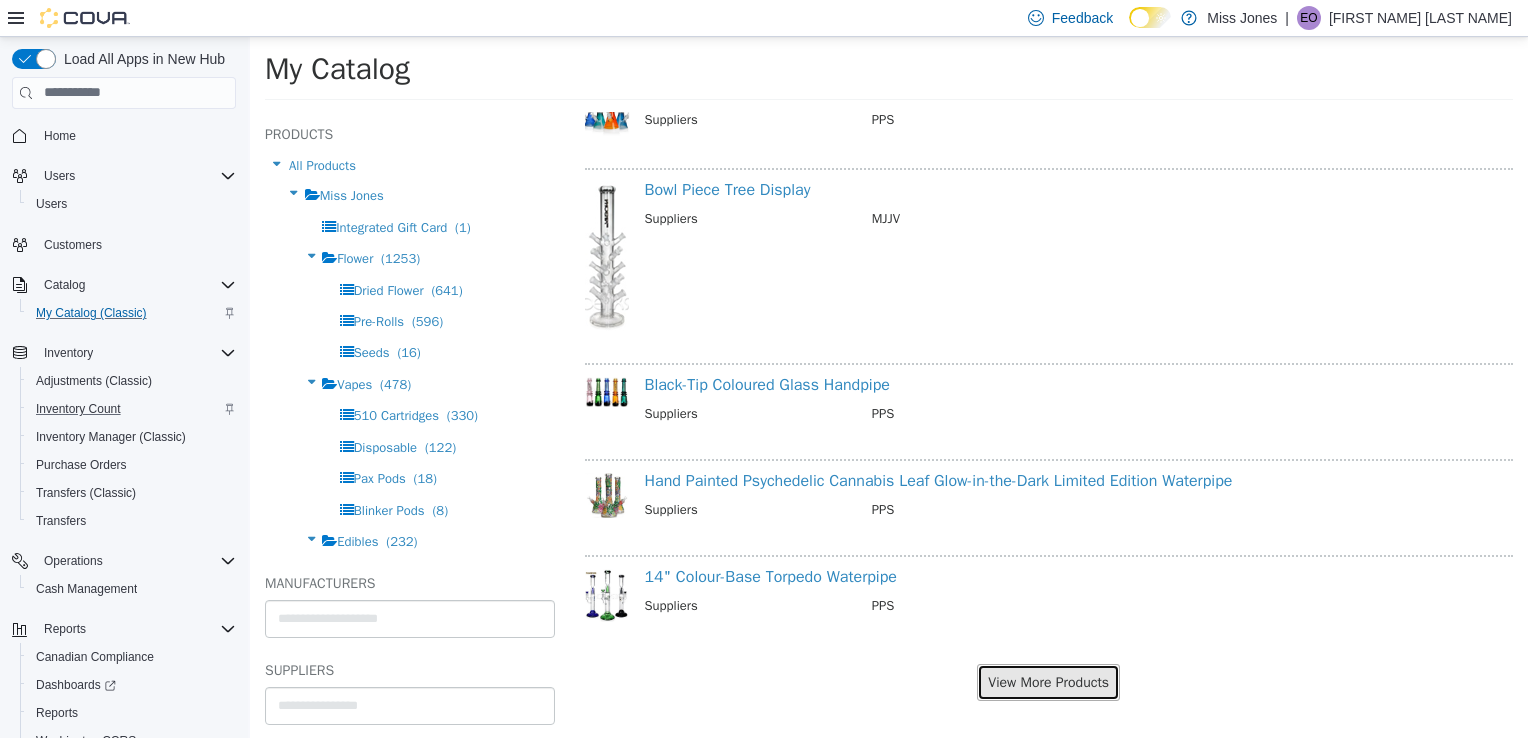 click on "View More Products" at bounding box center (1048, 681) 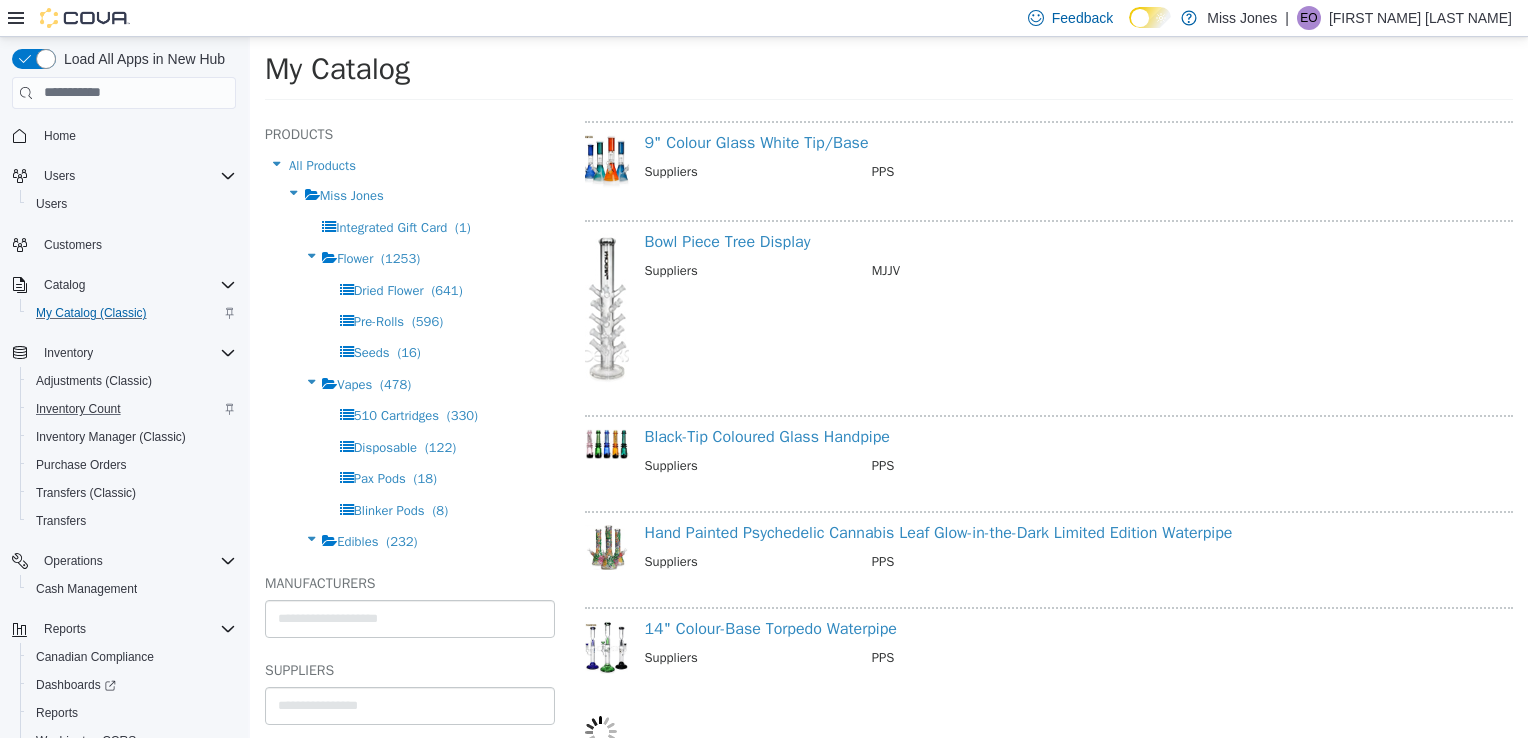 select on "**********" 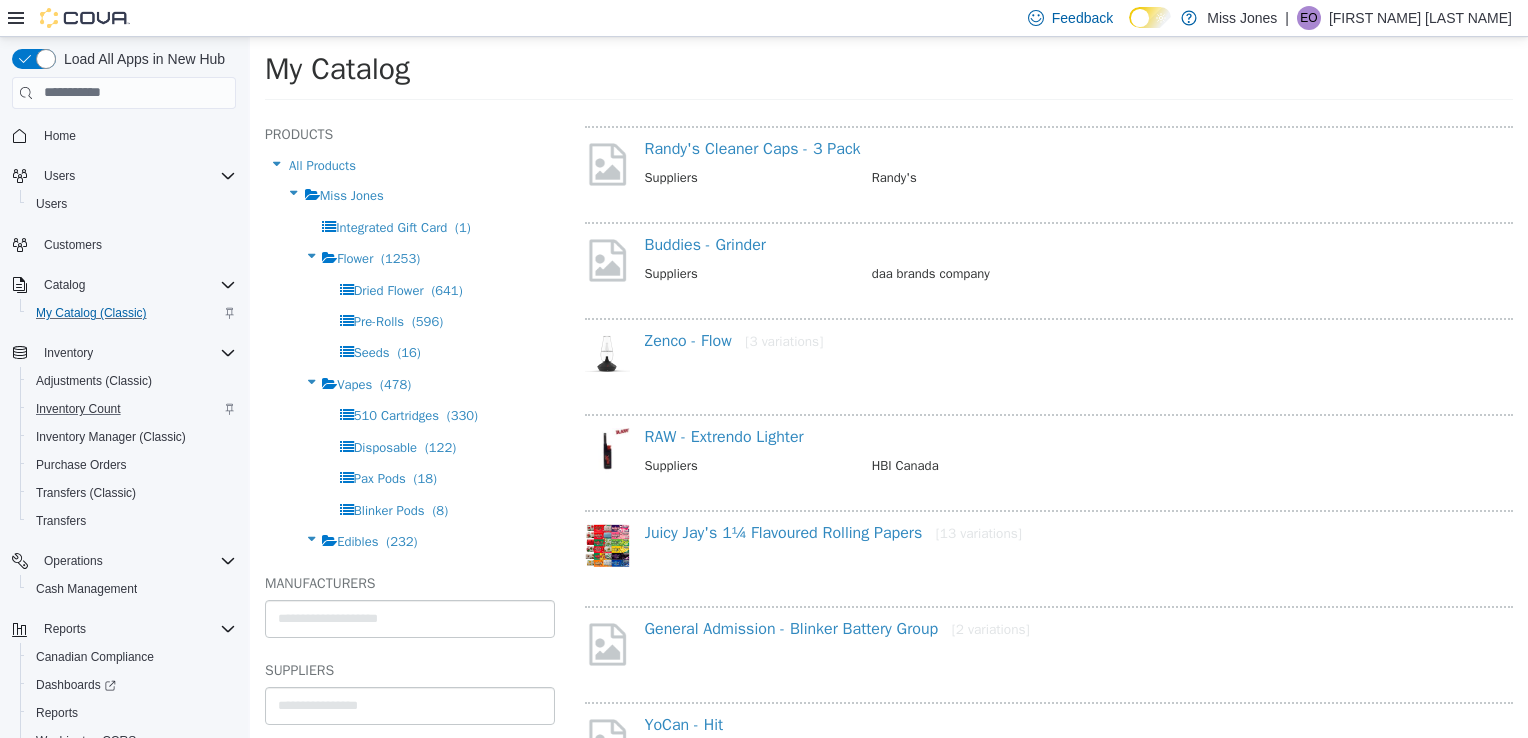 scroll, scrollTop: 3150, scrollLeft: 0, axis: vertical 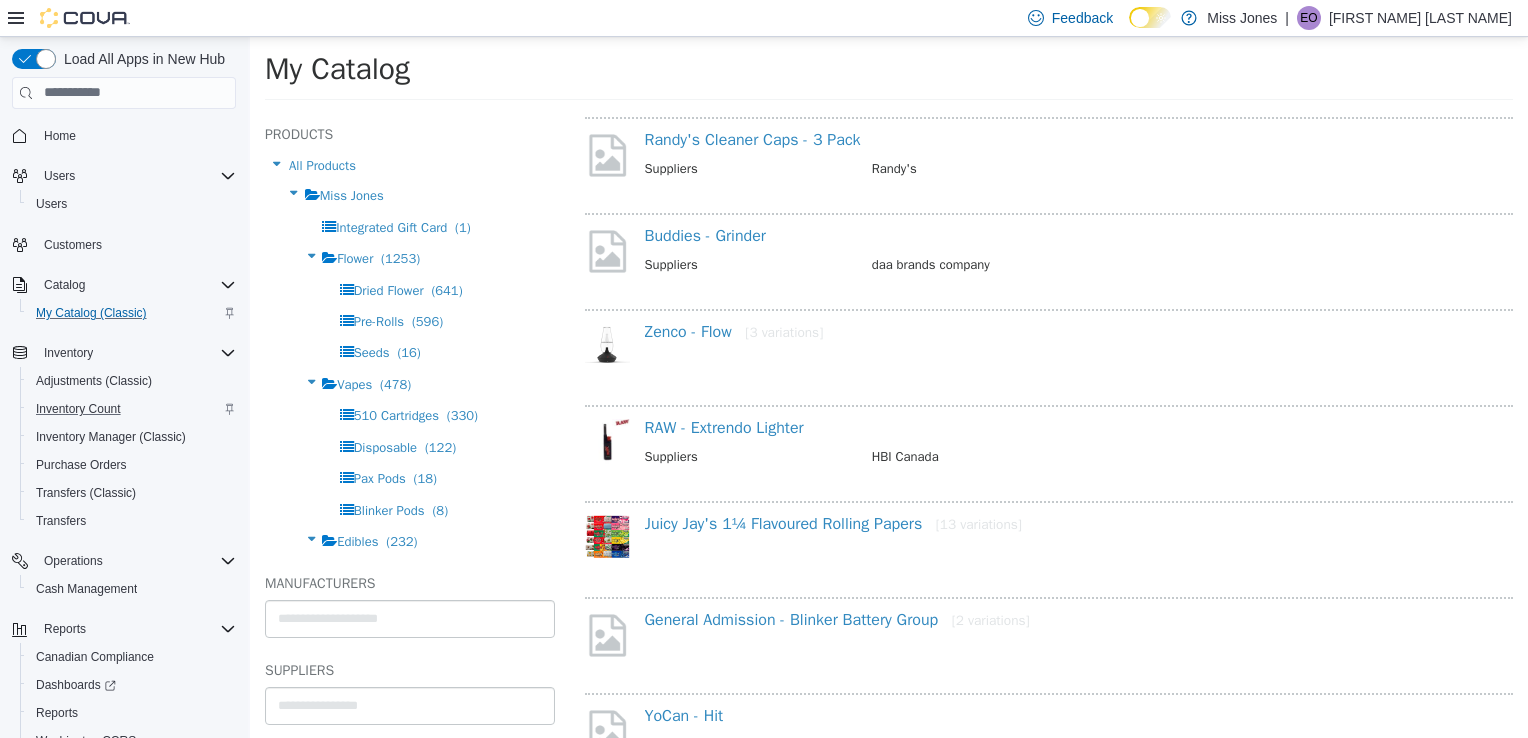 click on "RAW - Extrendo Lighter
Suppliers HBI Canada" at bounding box center (1049, 447) 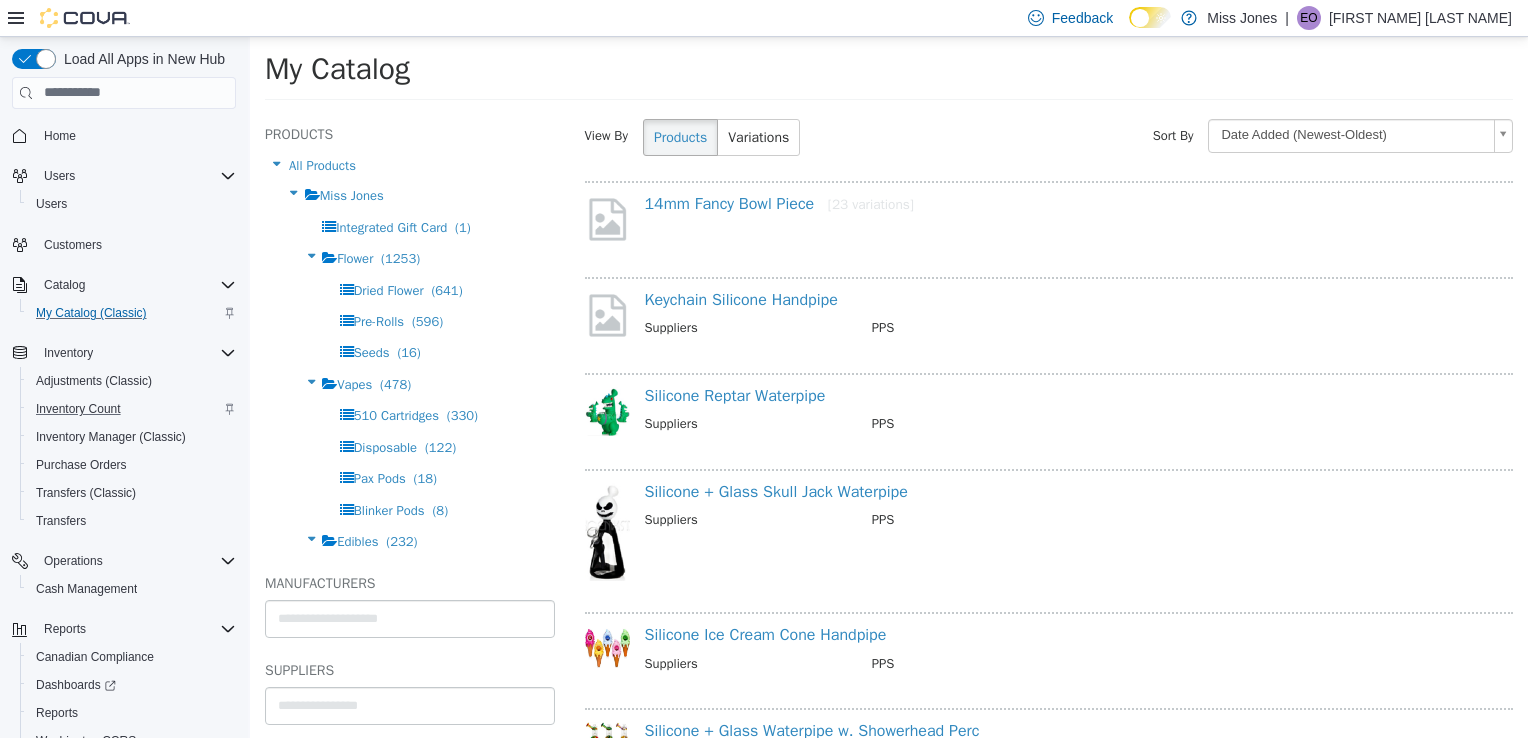 scroll, scrollTop: 0, scrollLeft: 0, axis: both 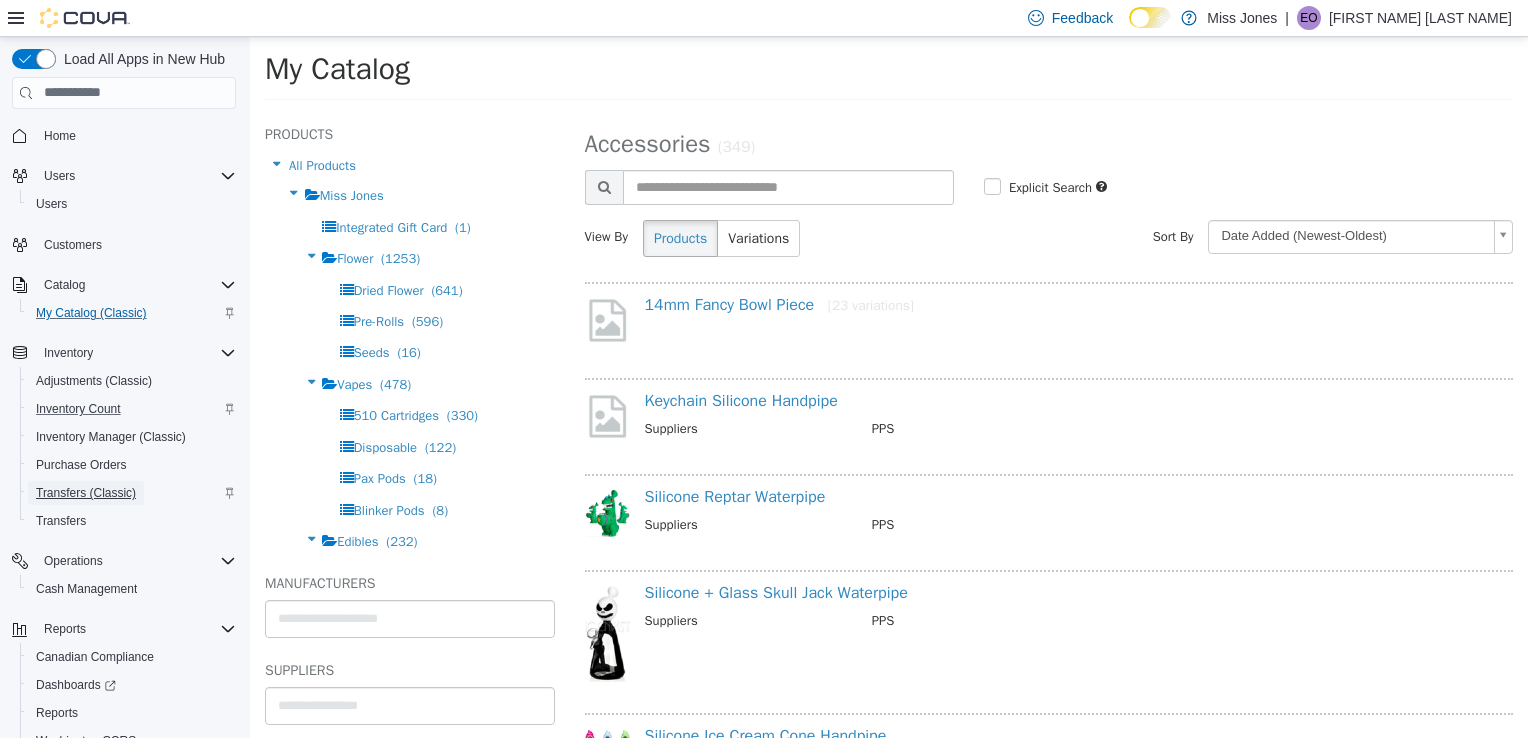 click on "Transfers (Classic)" at bounding box center [86, 493] 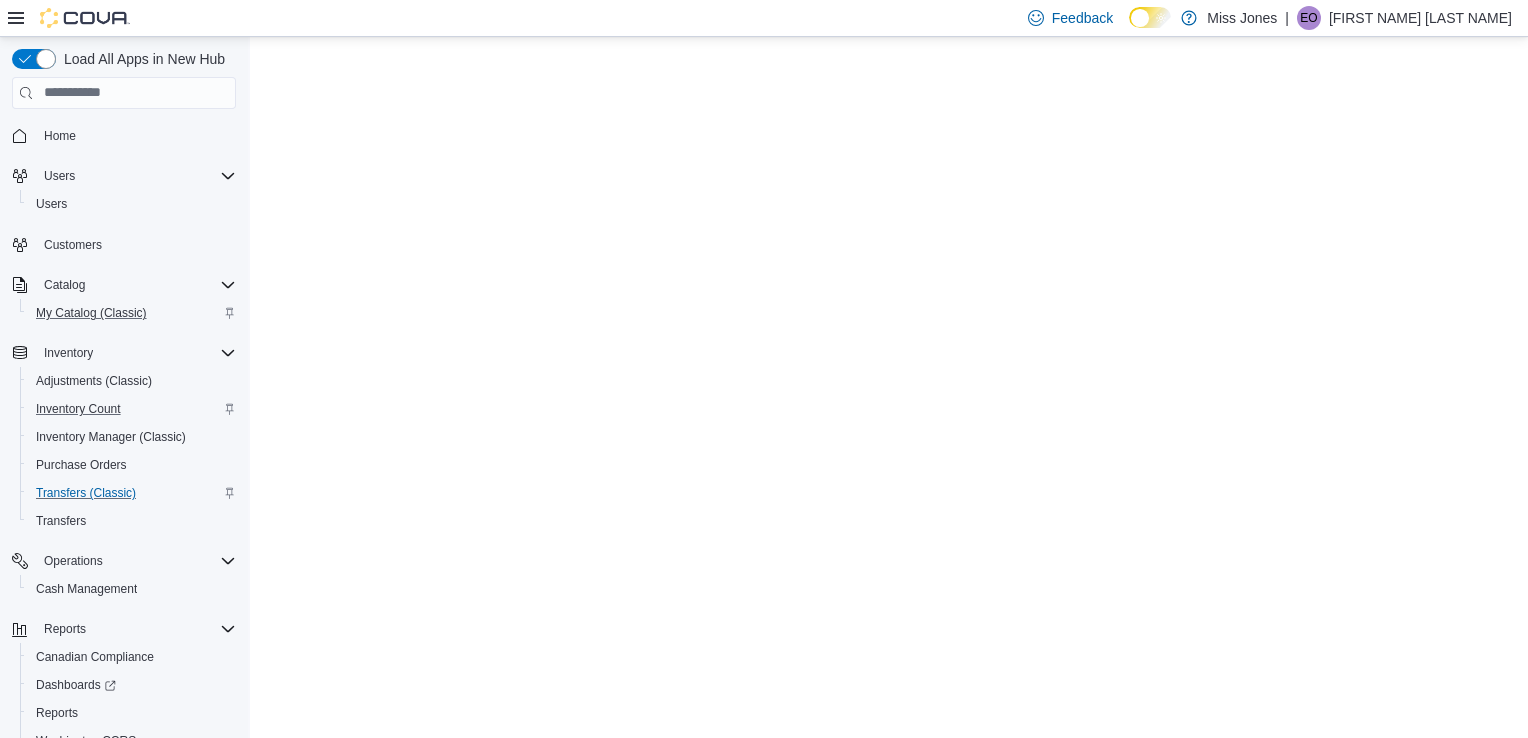 scroll, scrollTop: 0, scrollLeft: 0, axis: both 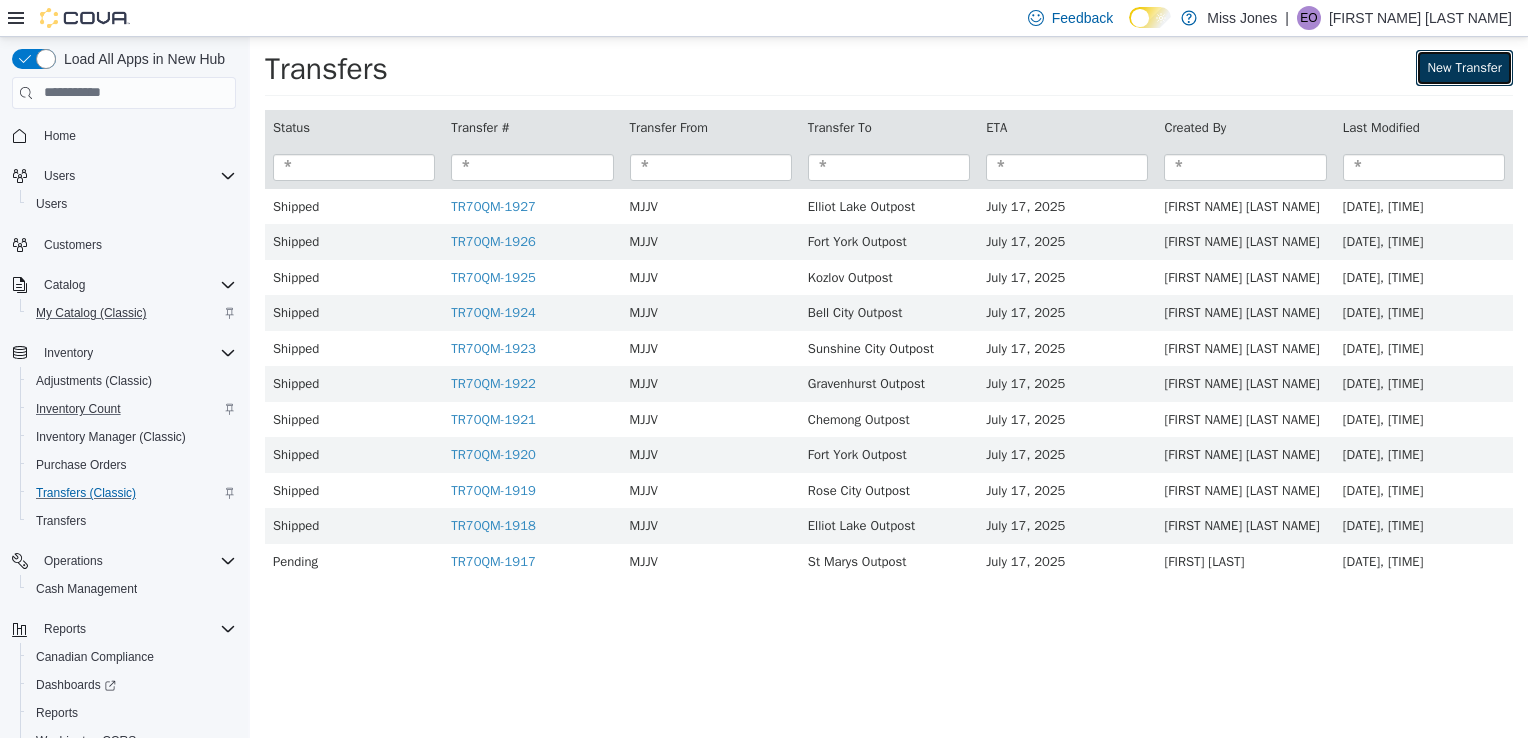 click on "New Transfer" at bounding box center (1464, 67) 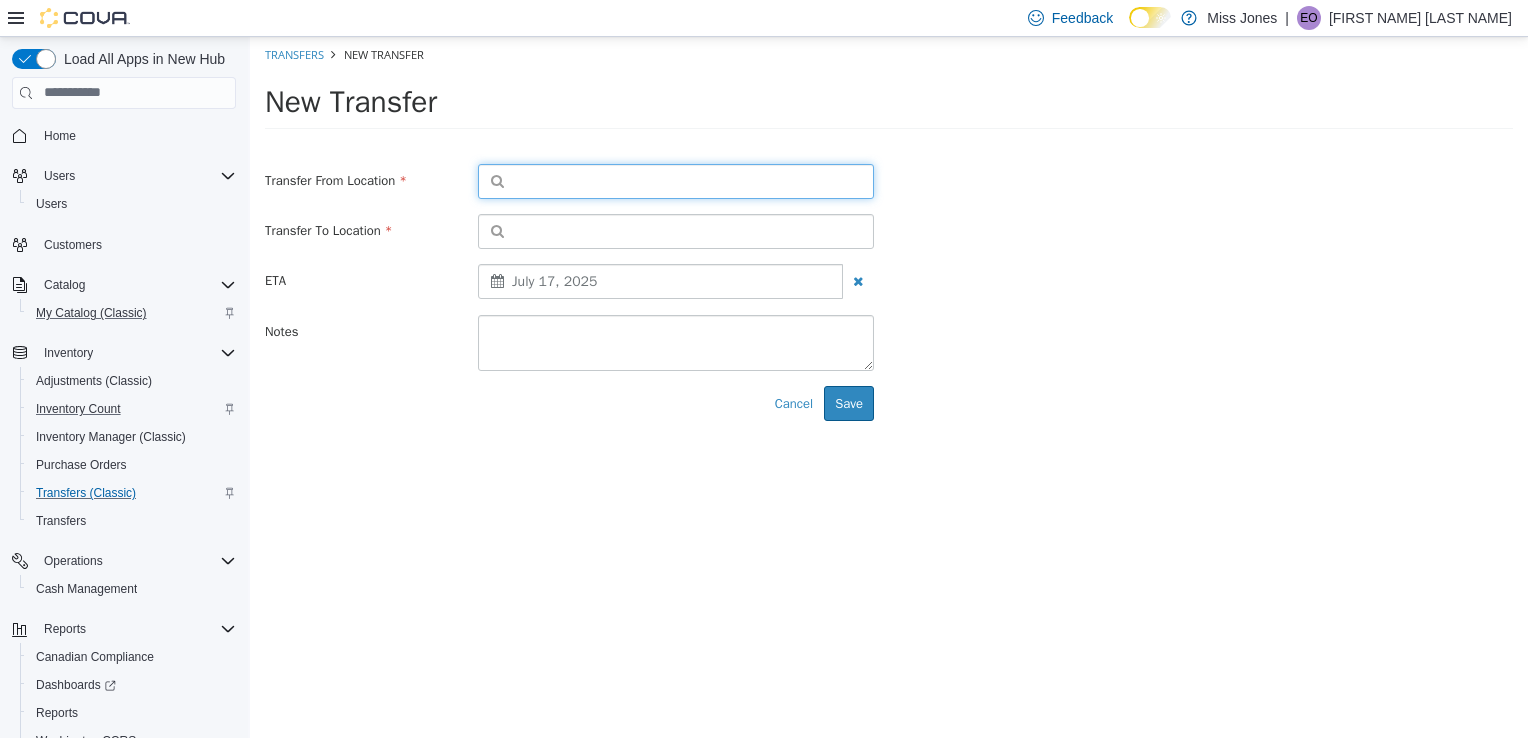 click at bounding box center (676, 180) 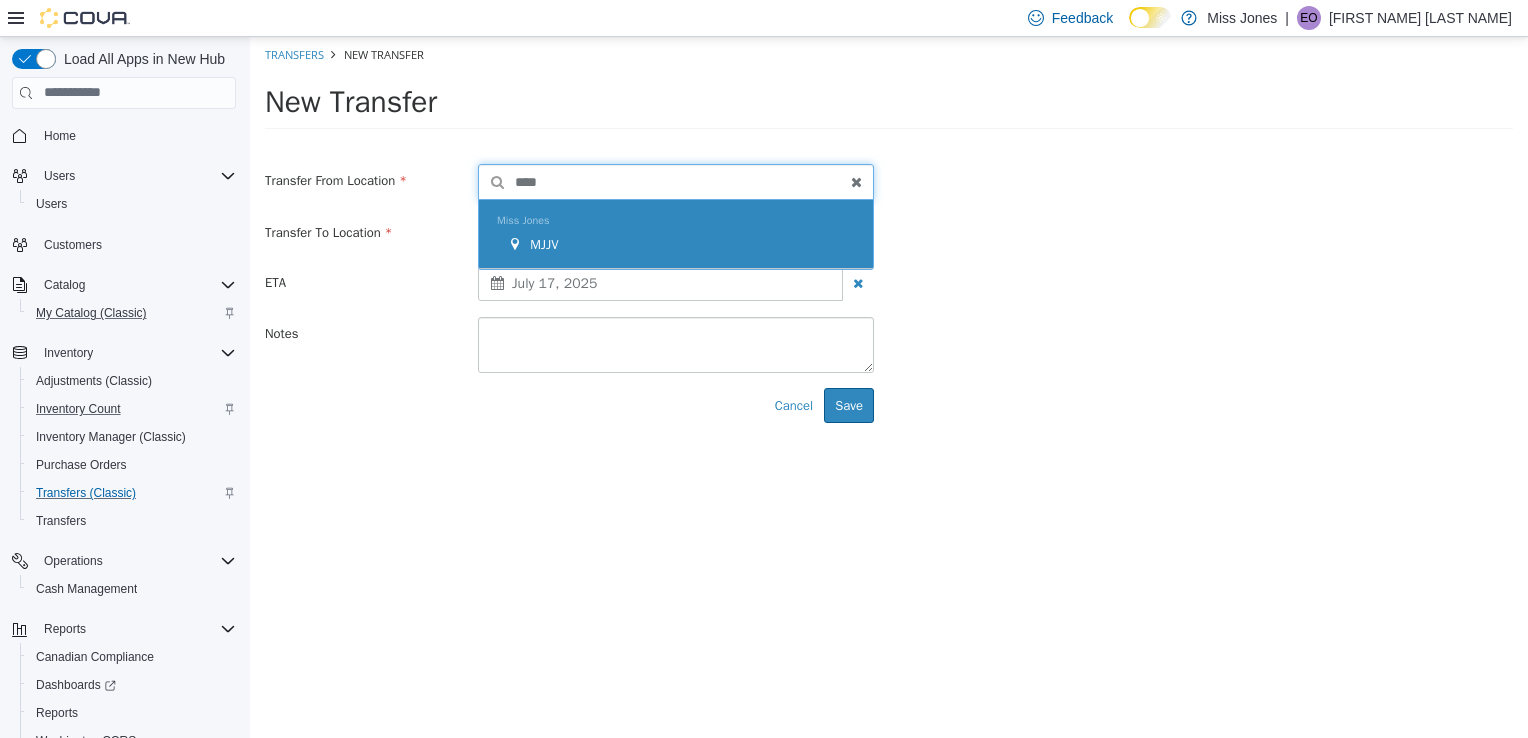 type on "****" 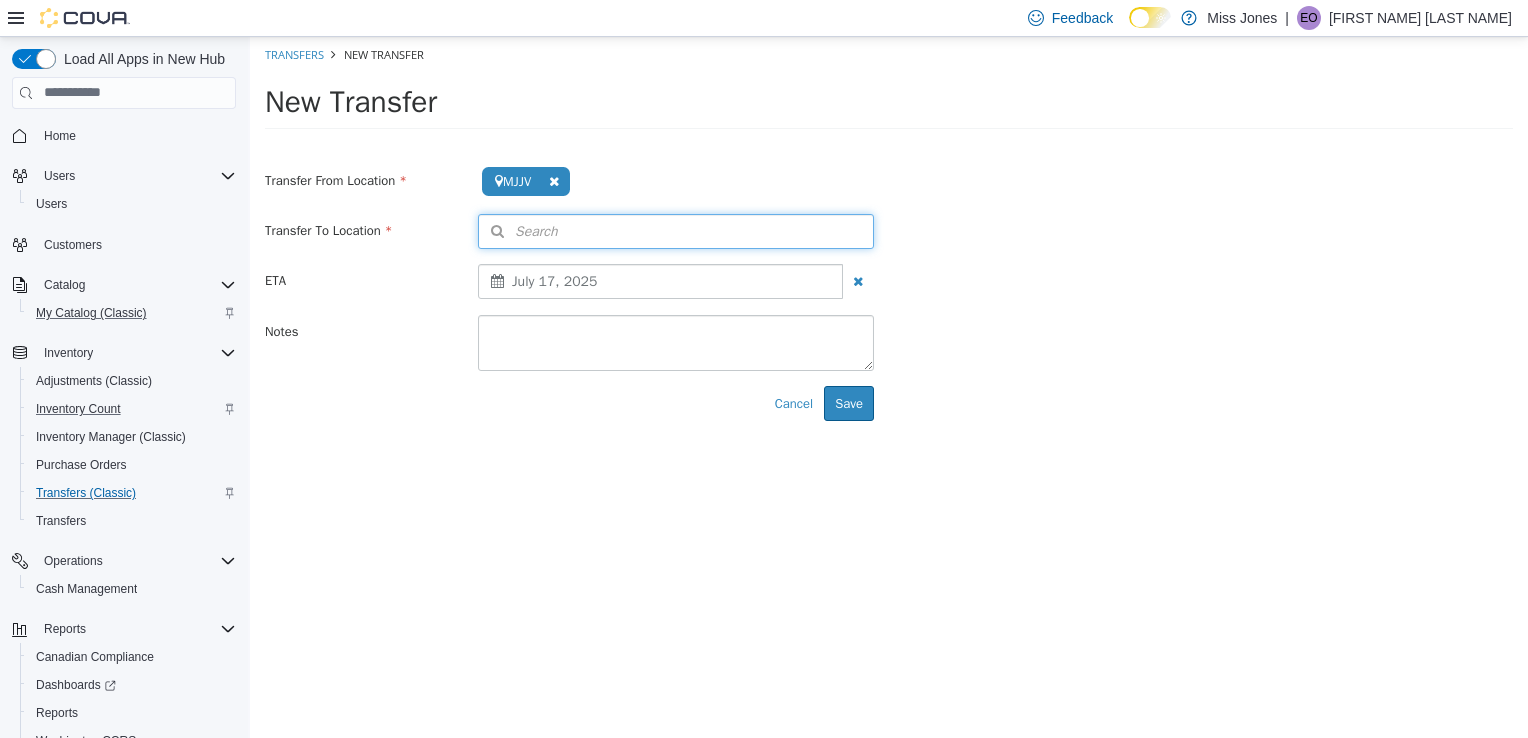 click on "Search" at bounding box center (676, 230) 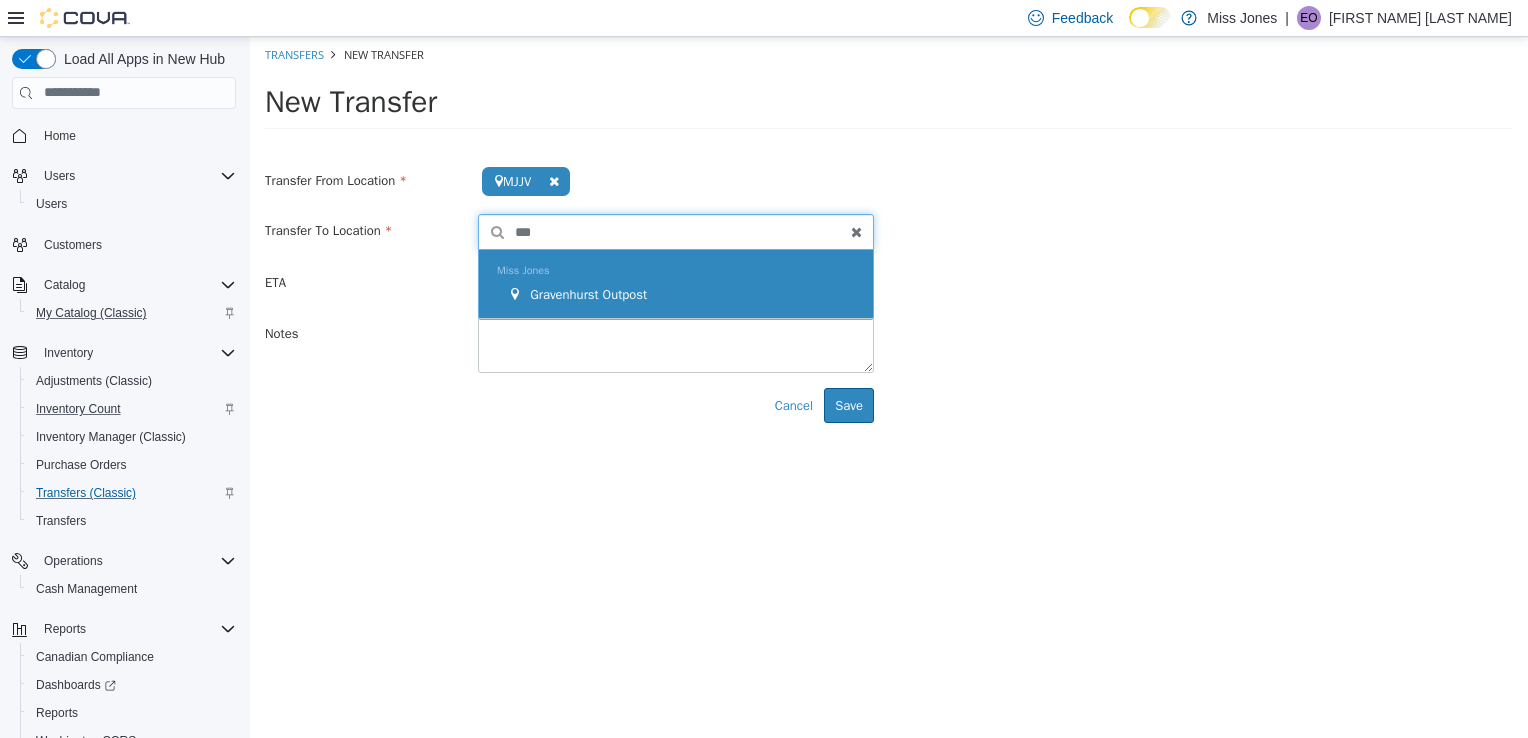 type on "***" 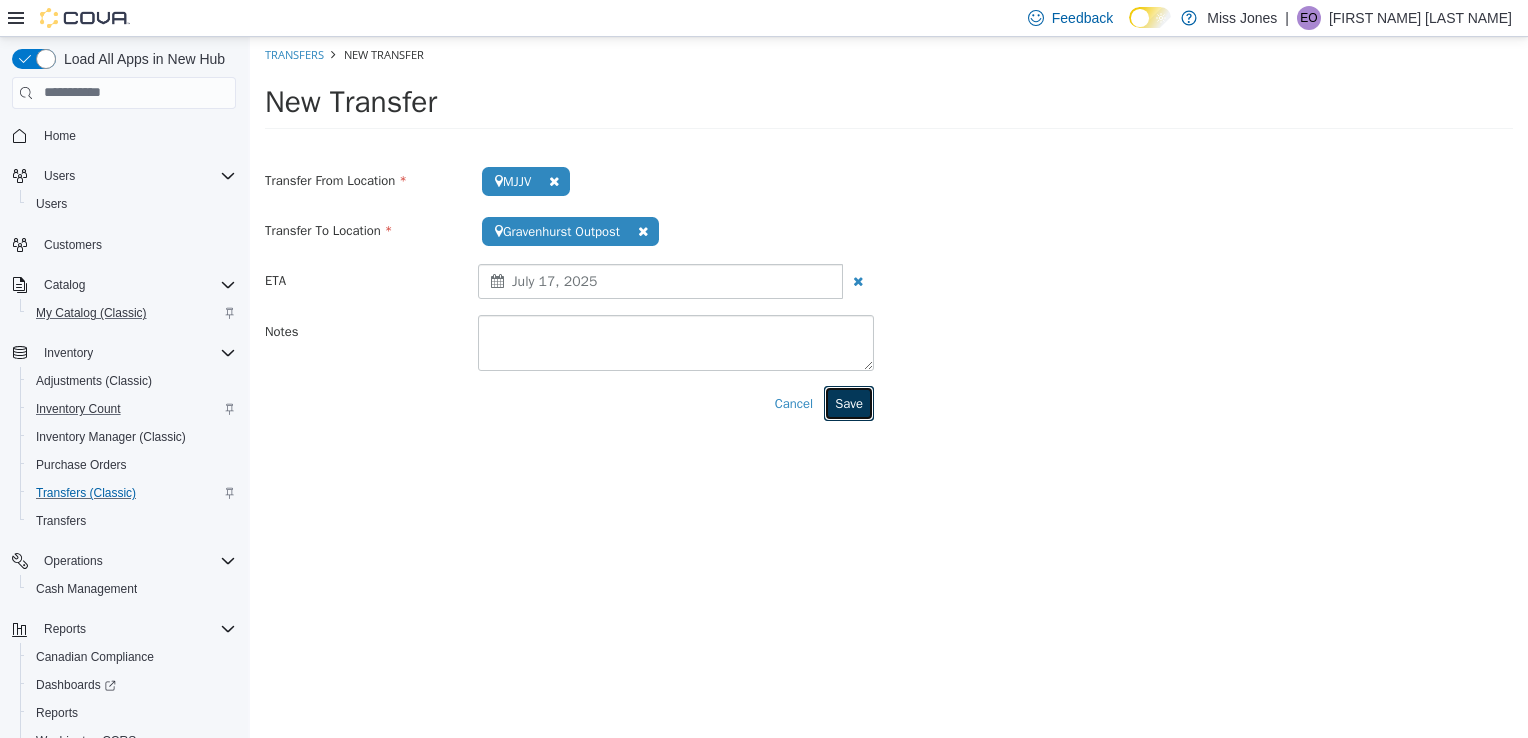 click on "Save" at bounding box center (849, 403) 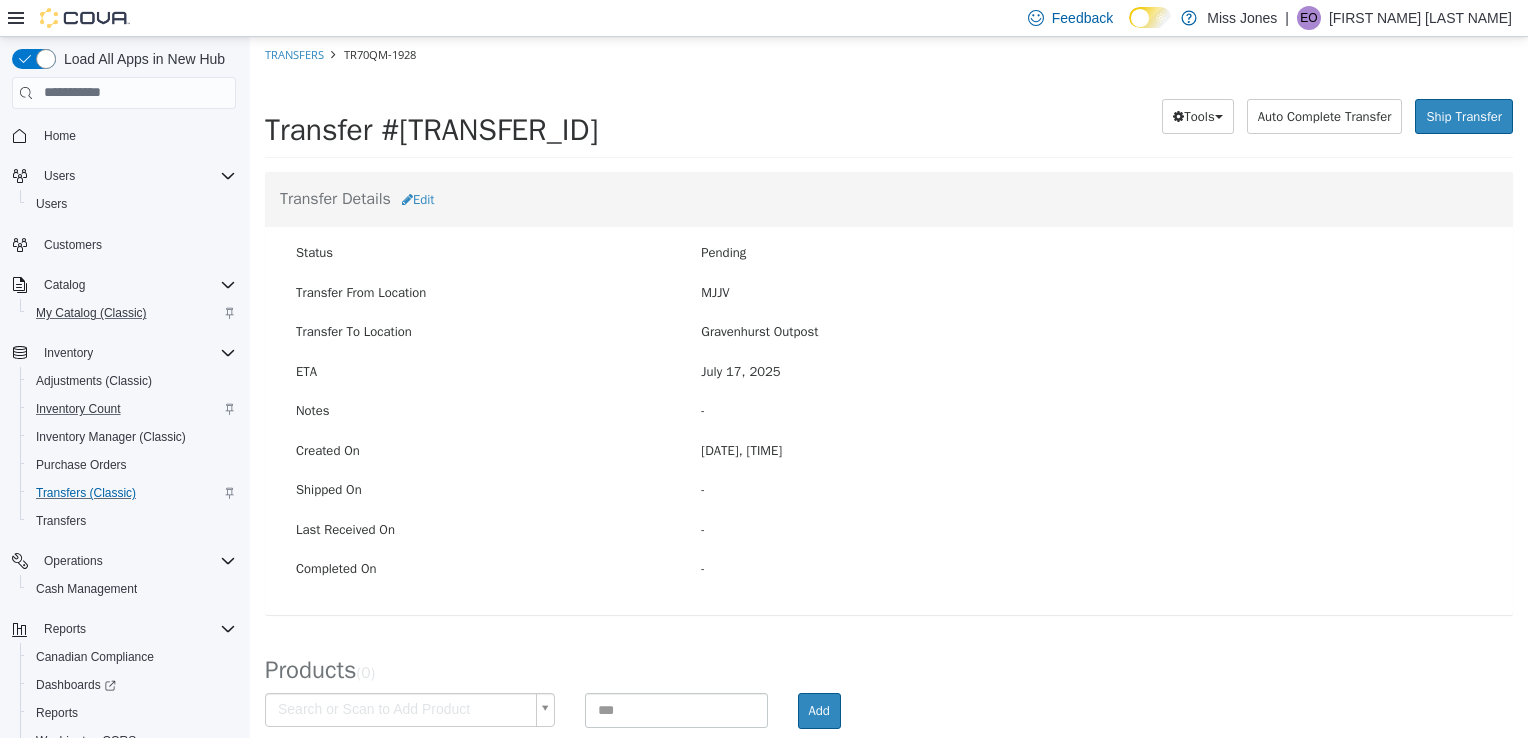 scroll, scrollTop: 95, scrollLeft: 0, axis: vertical 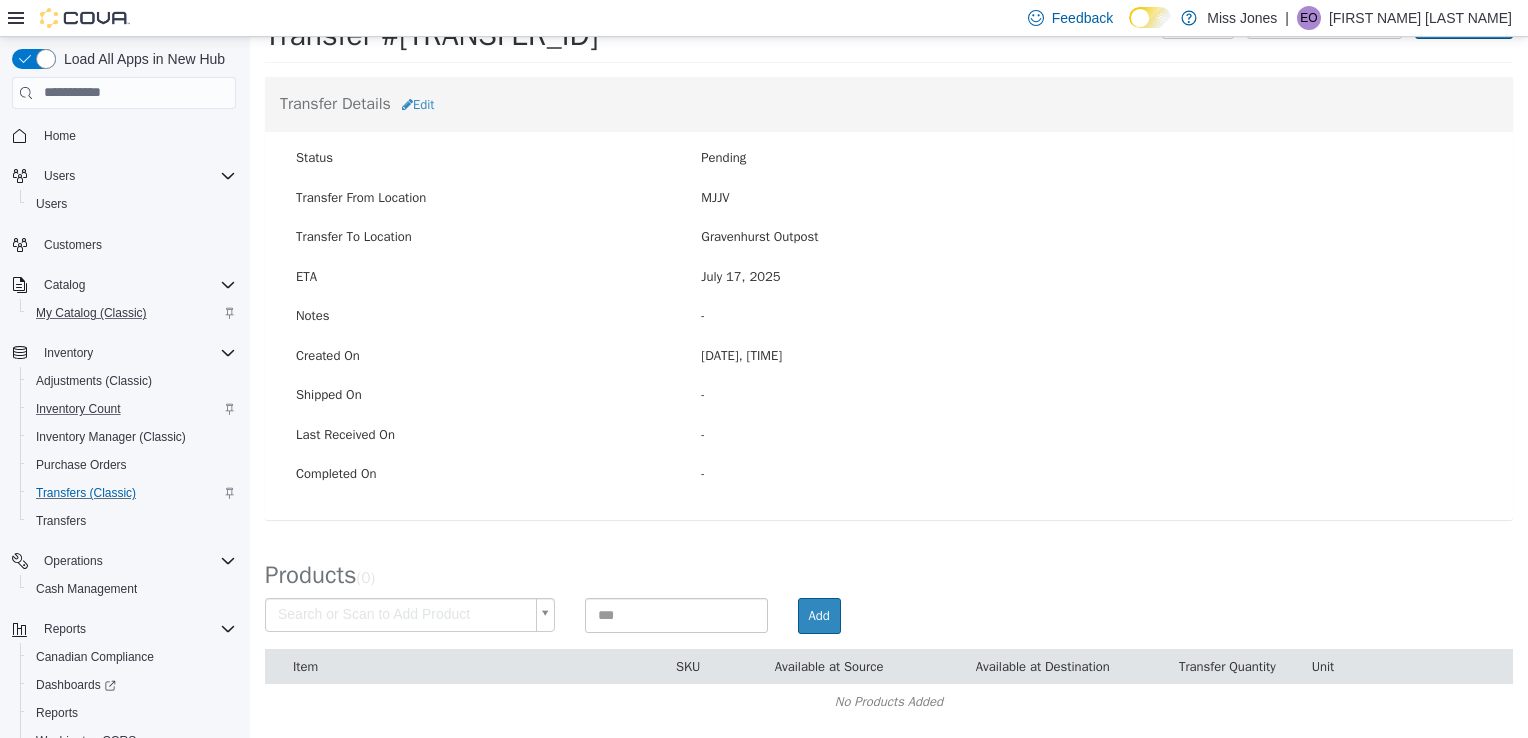 type on "*" 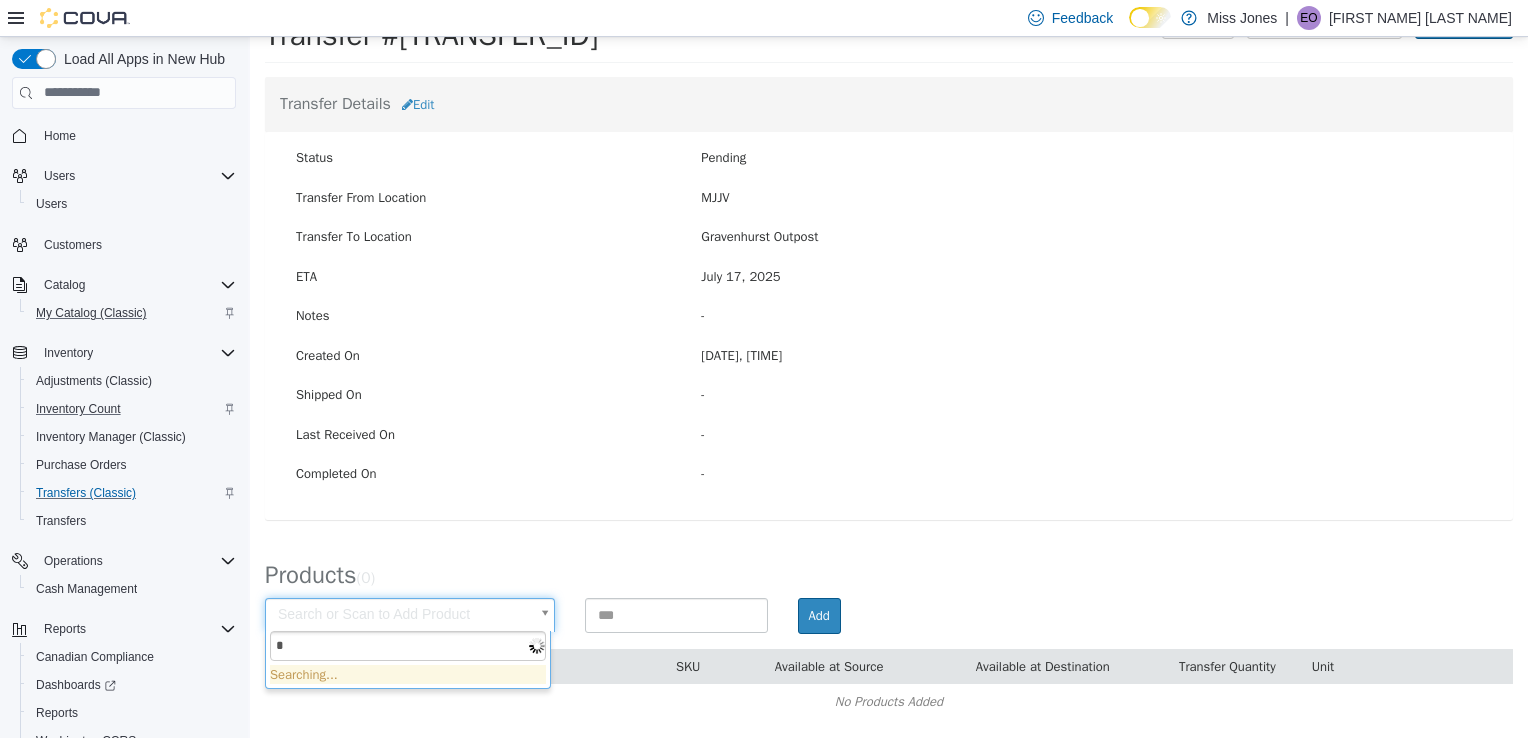 click on "×
Save successful.
Transfers
TR70QM-1928
Transfer #[TRANSFER_ID]
Preparing Download...  Tools  PDF Download
Delete
Auto Complete Transfer Ship Transfer
Transfer Details  Edit Status
Pending
Transfer From Location
MJJV
Transfer To Location
[CITY] Outpost
ETA [DATE] Notes -
Created On [DATE], [TIME] Shipped On - Last Received On - Completed On - Products  ( 0 )
Search or Scan to Add Product     Add
Item SKU Available at Source Available at Destination Transfer Quantity Unit No Products Added
Cancel Apply               *         Searching..." at bounding box center [889, 340] 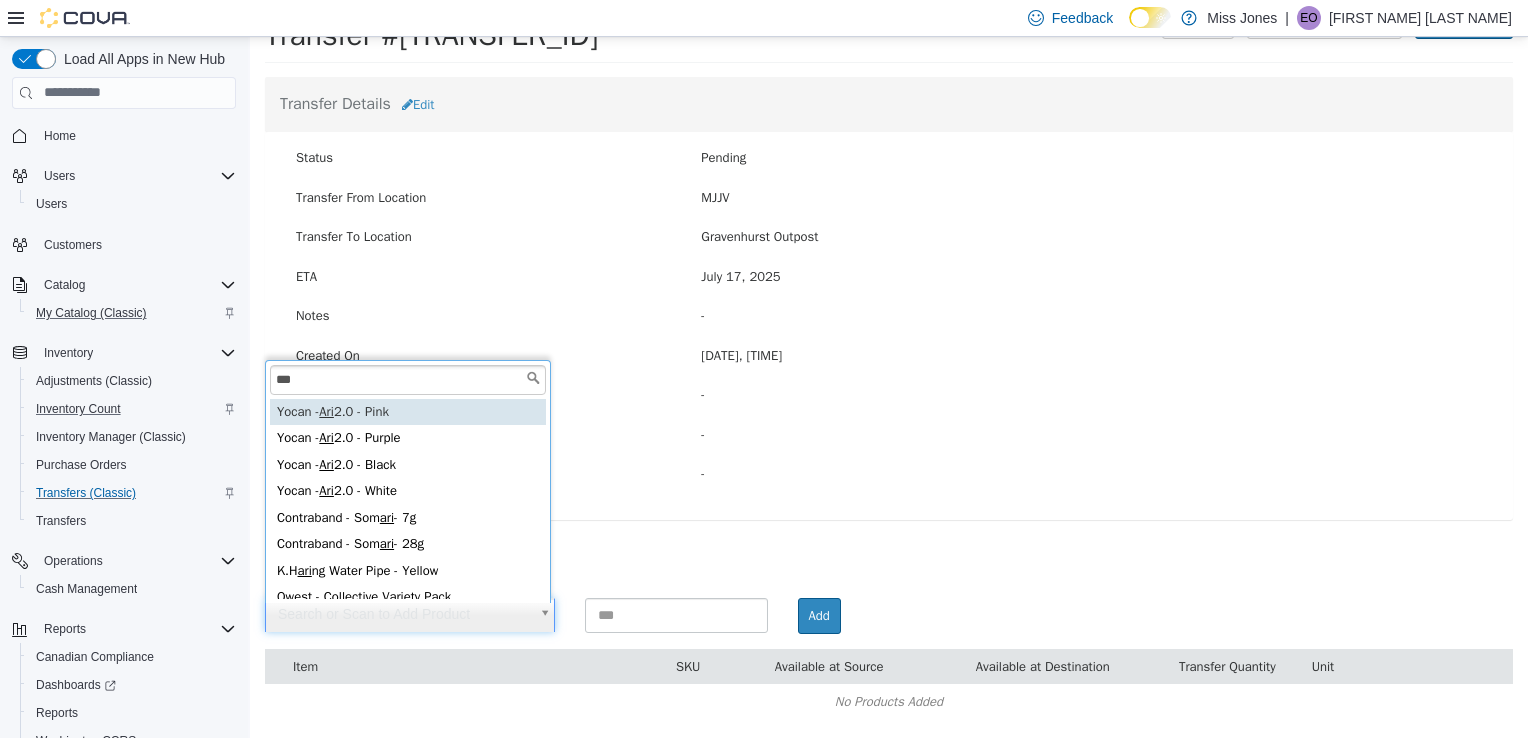 scroll, scrollTop: 4, scrollLeft: 0, axis: vertical 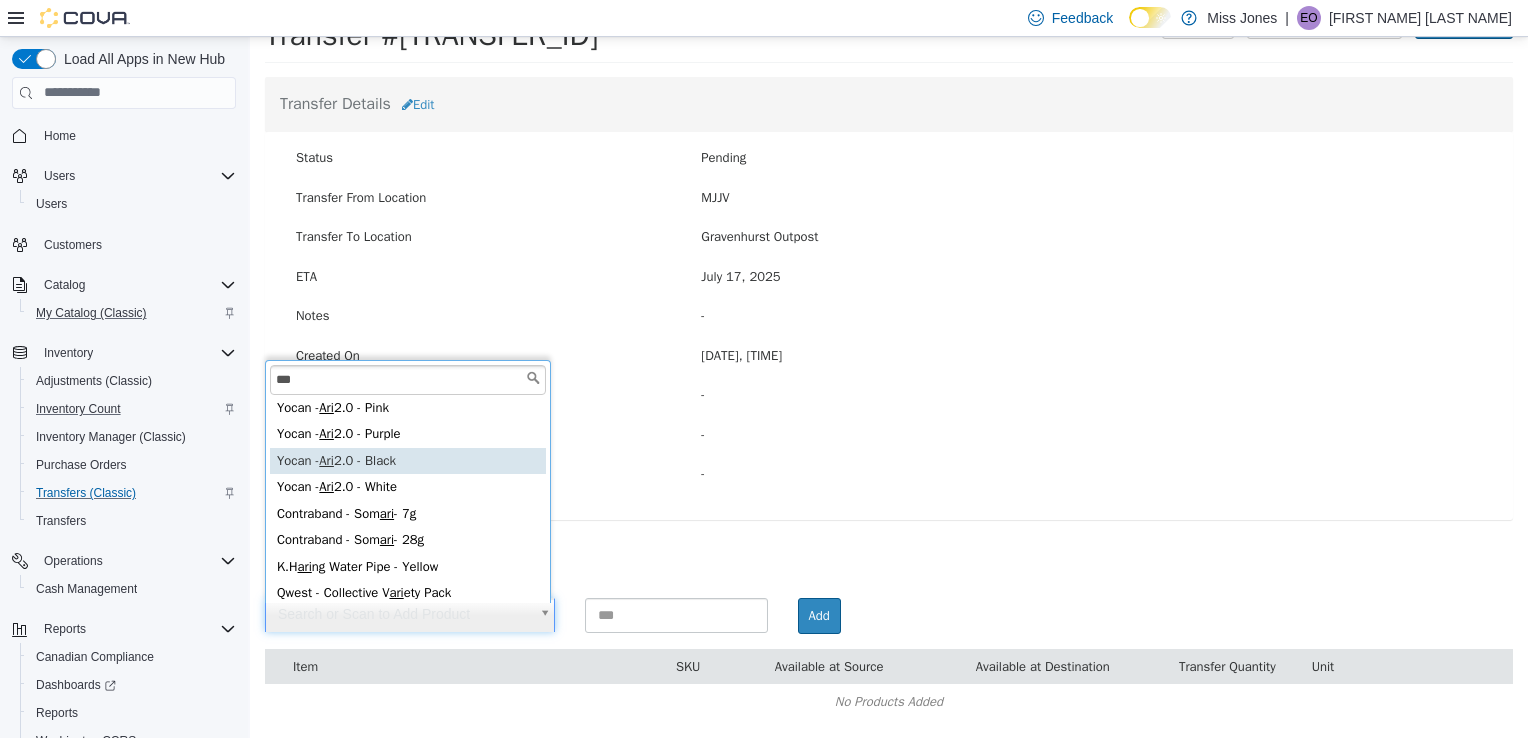 type on "***" 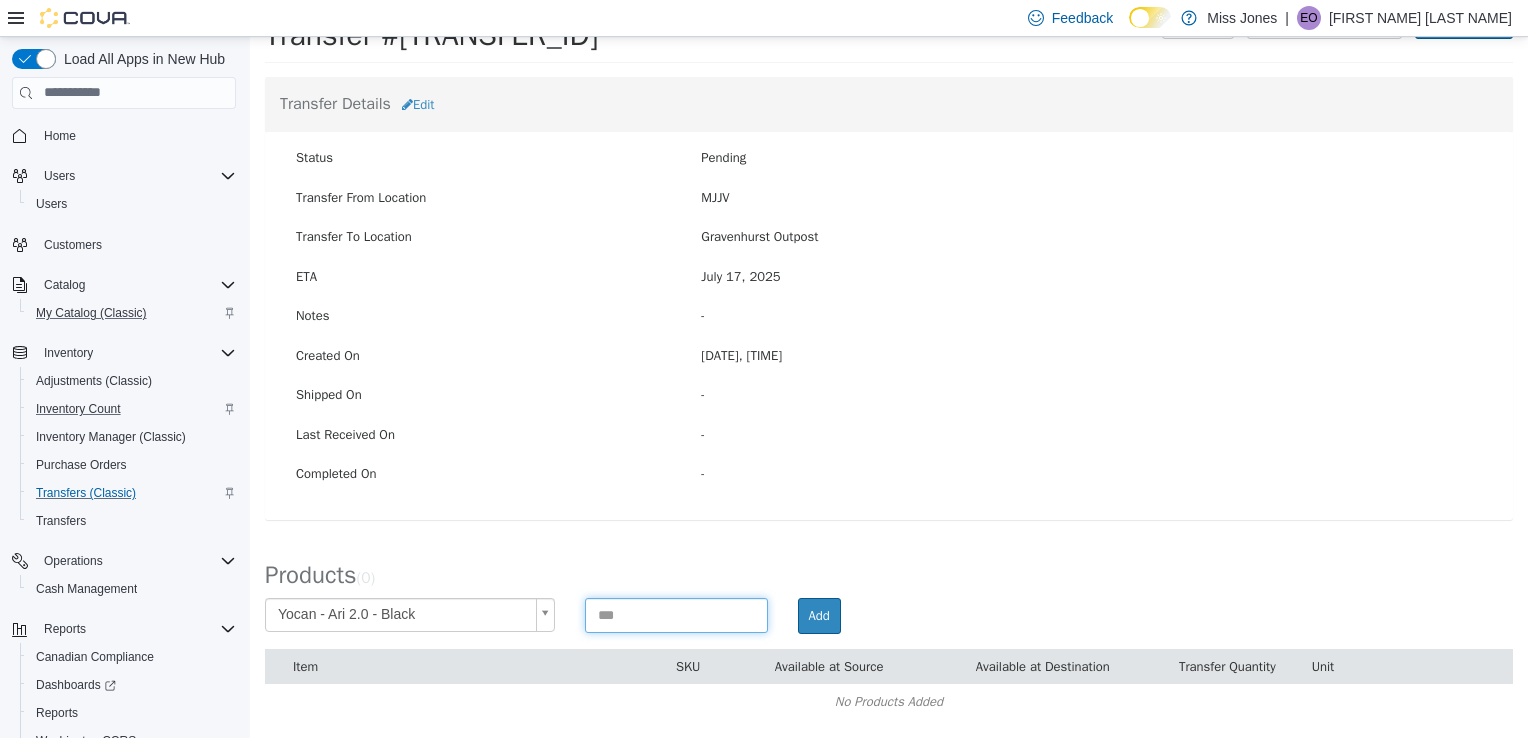click at bounding box center [676, 614] 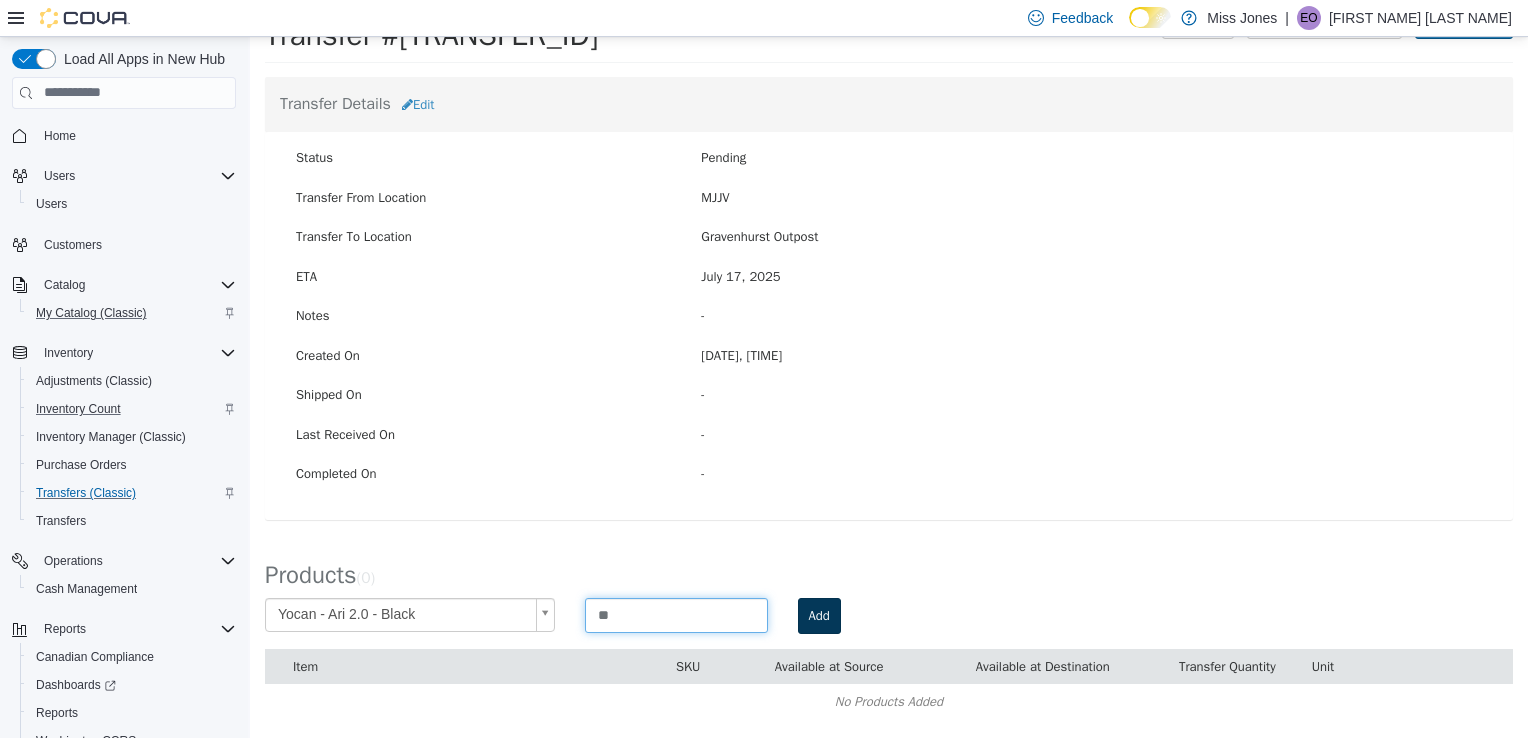 type on "**" 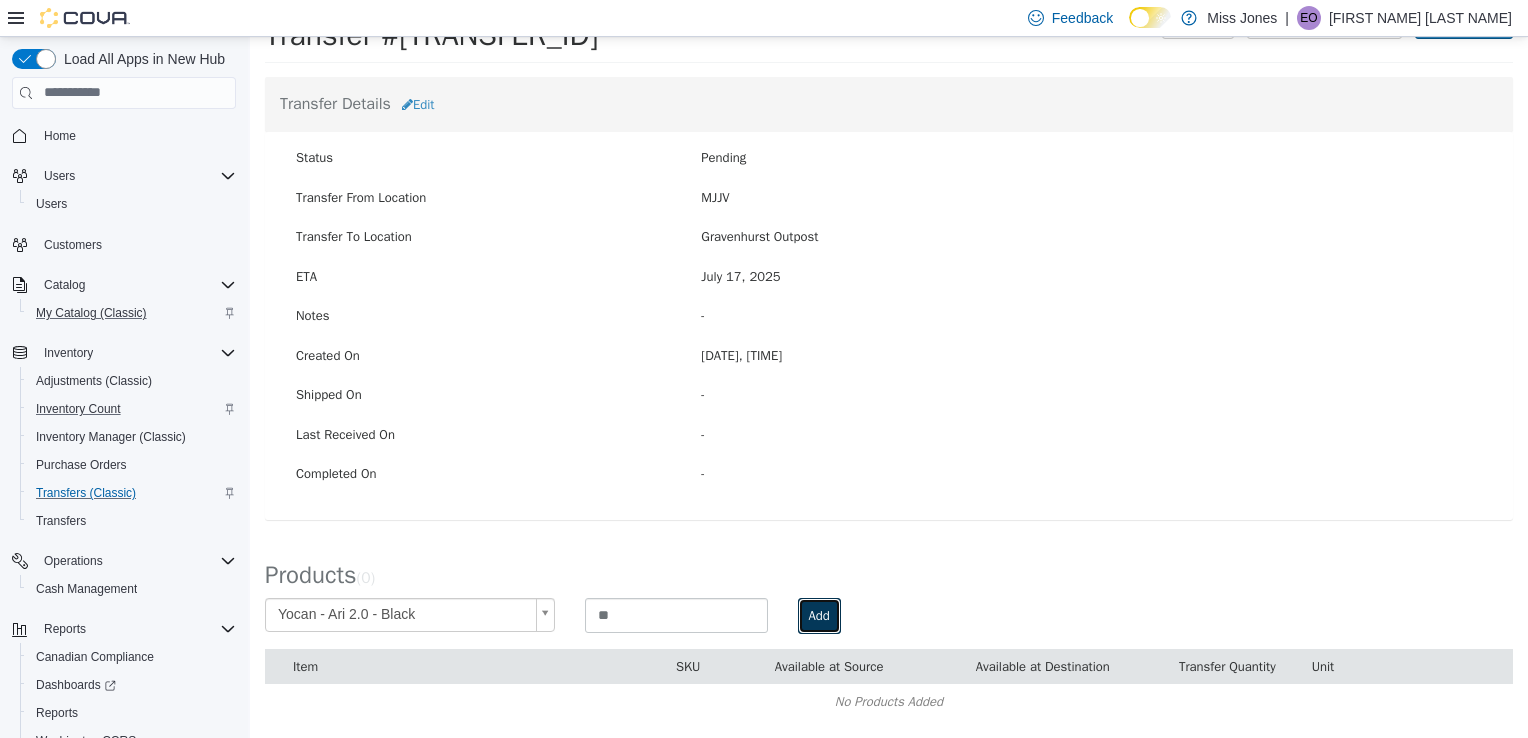 click on "Add" at bounding box center [819, 615] 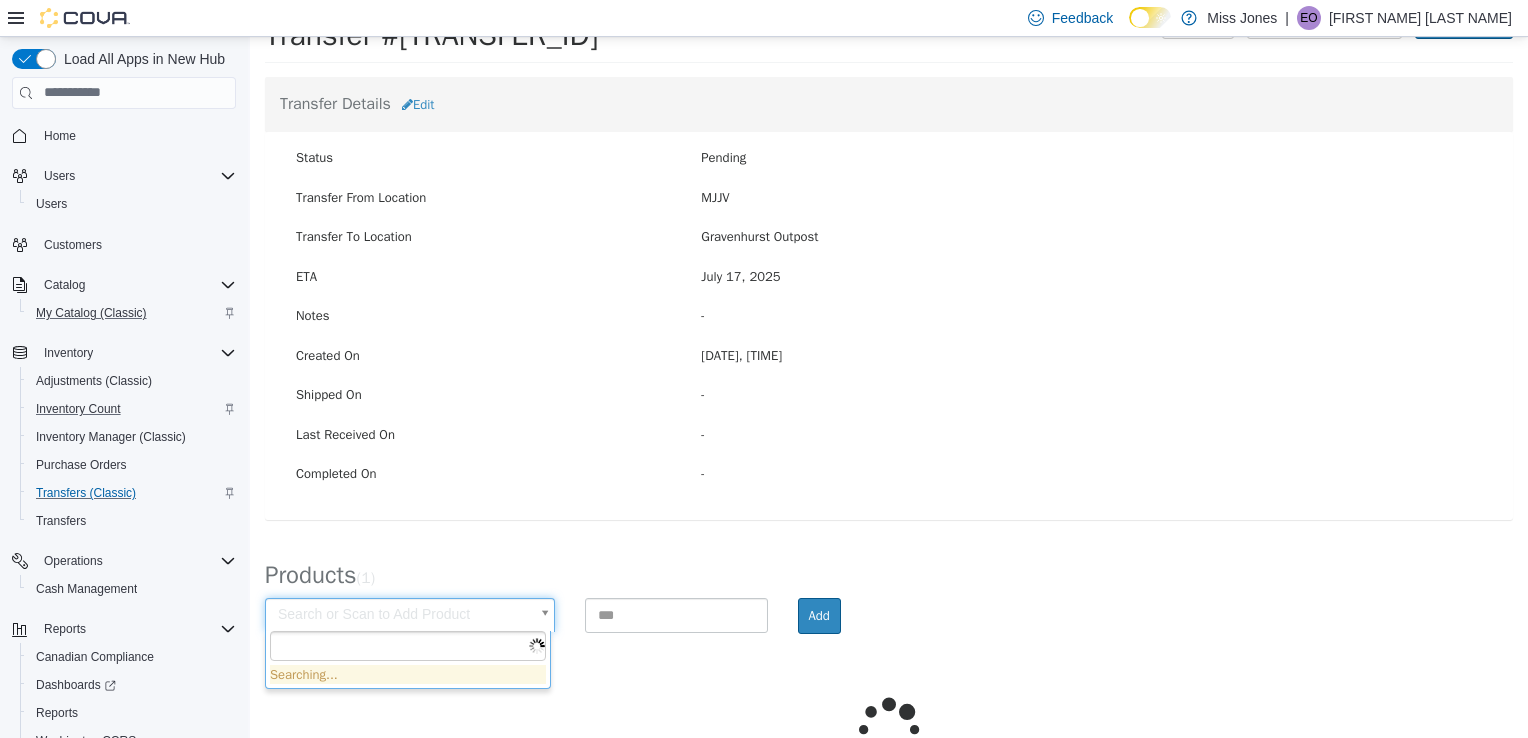 click on "×
Save successful.
Transfers
TR70QM-1928
Transfer #TR70QM-1928
Preparing Download...  Tools  PDF Download
Delete
Auto Complete Transfer Ship Transfer
Transfer Details  Edit Status
Pending
Transfer From Location
[LOCATION]
Transfer To Location
[LOCATION] Outpost
ETA [DATE] Notes -
Created On [DATE], [TIME] Shipped On - Last Received On - Completed On - Products  ( 1 )
Search or Scan to Add Product     Add
Loading...
Cancel Apply                                           Searching..." at bounding box center [889, 413] 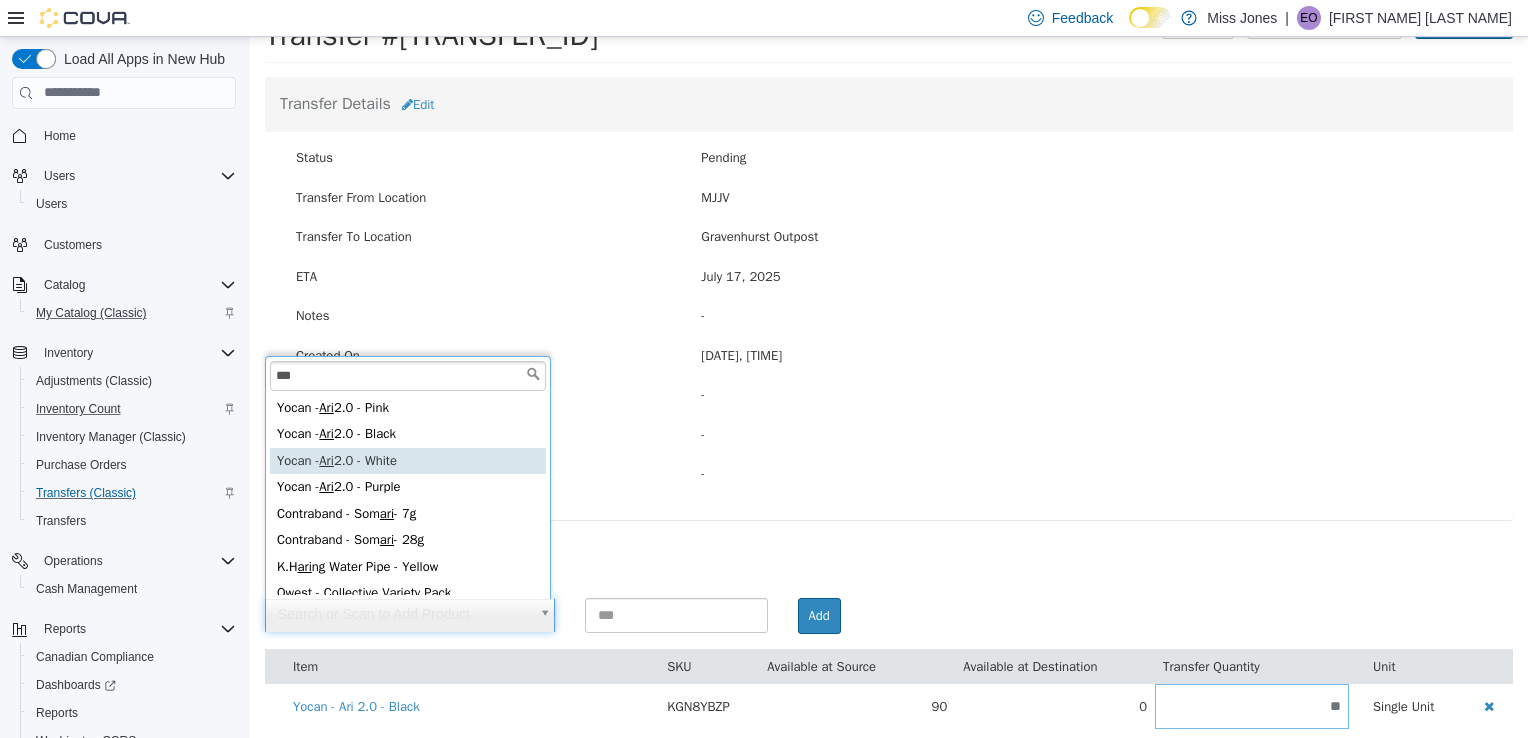 type on "***" 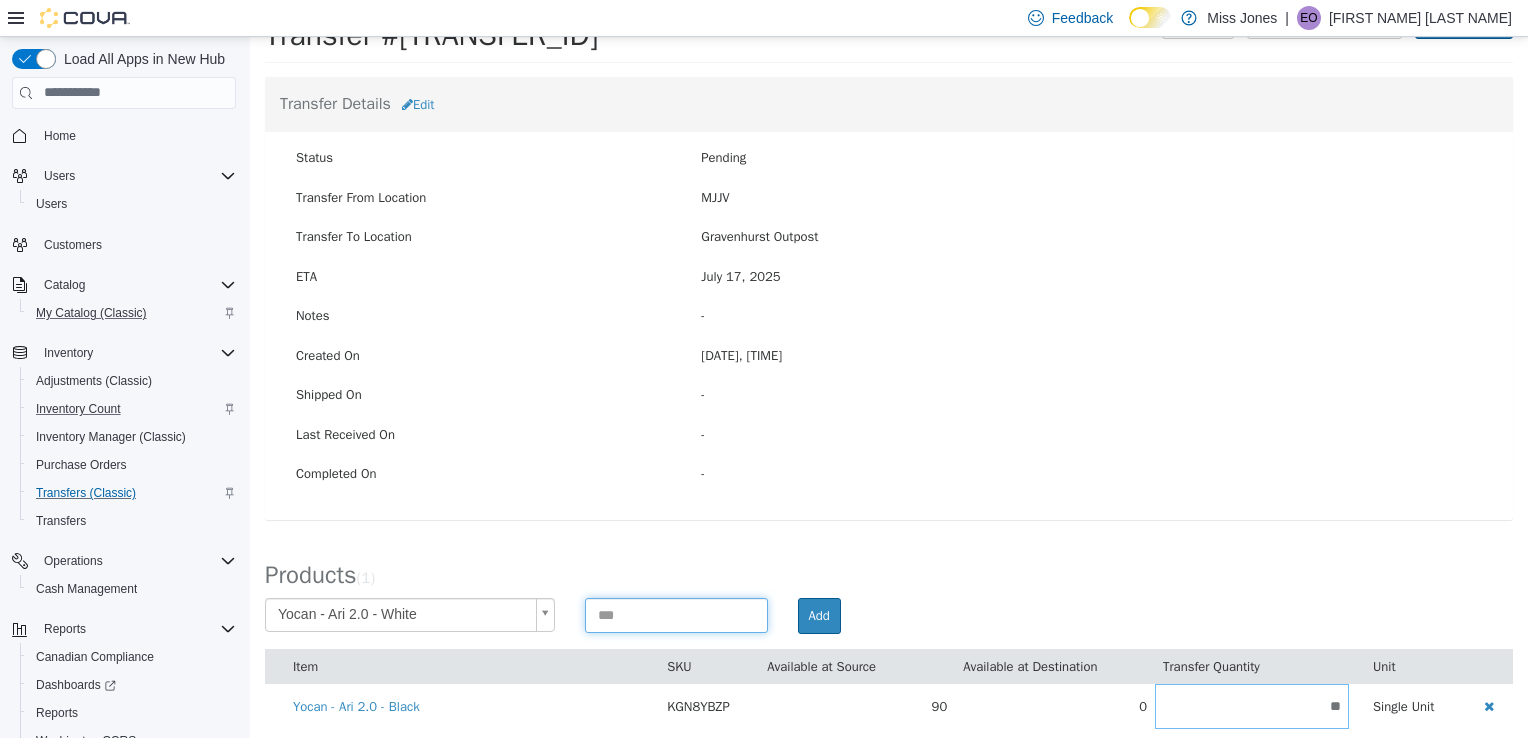 click at bounding box center [676, 614] 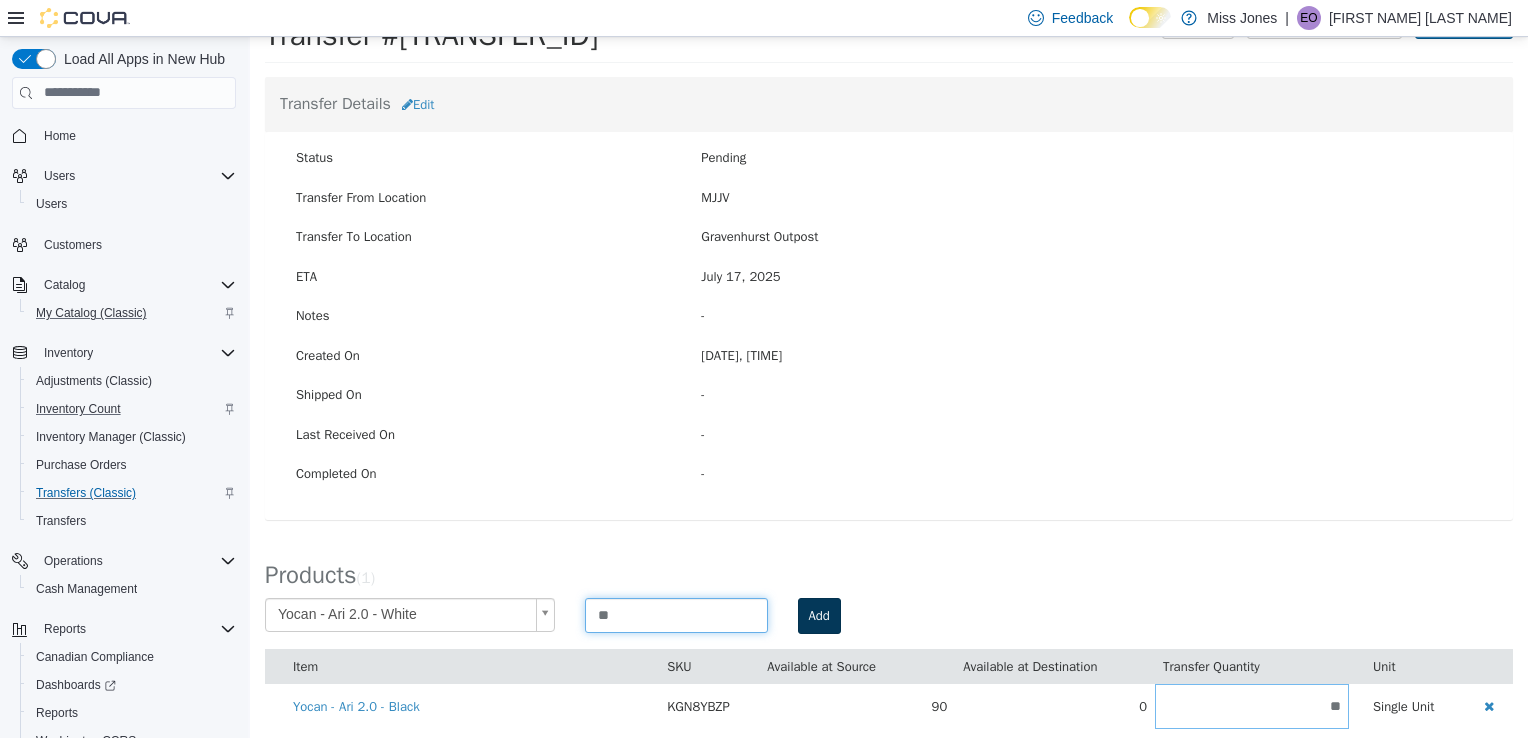 type on "**" 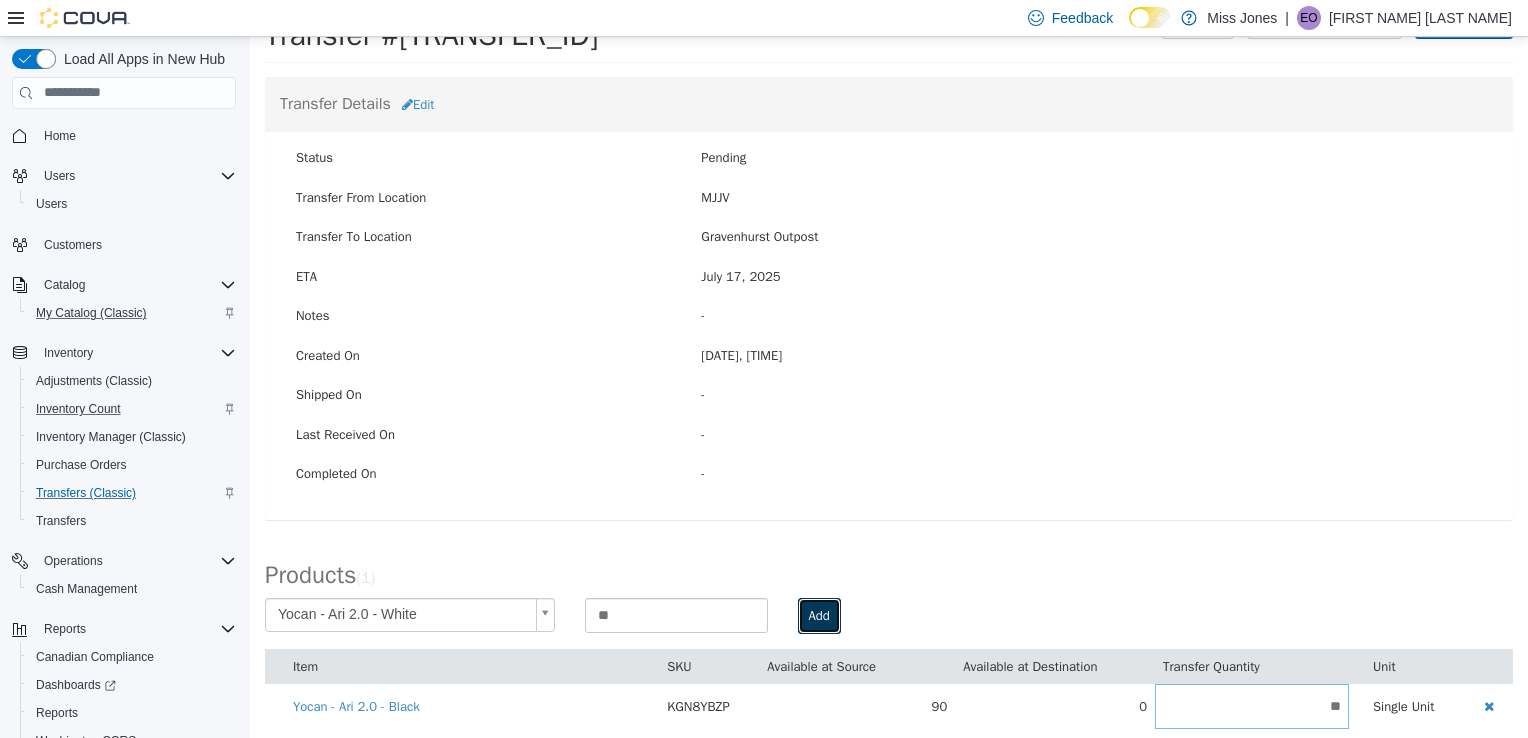 click on "Add" at bounding box center (819, 615) 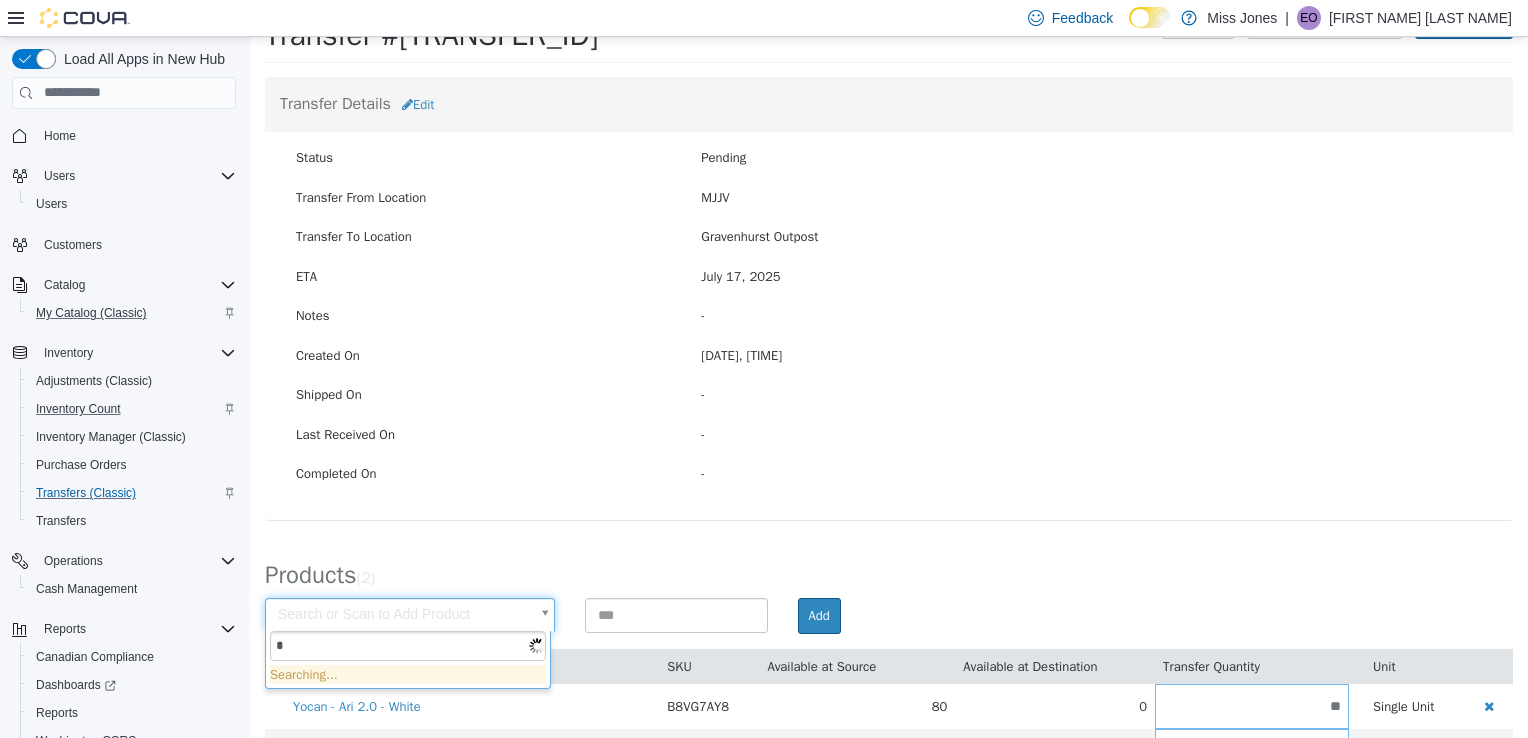 click on "×
Save successful.
Transfers
TR70QM-1928
Transfer #[TRANSFER_ID]
Preparing Download...  Tools  PDF Download
Delete
Auto Complete Transfer Ship Transfer
Transfer Details  Edit Status
Pending
Transfer From Location
MJJV
Transfer To Location
[CITY] Outpost
ETA [DATE] Notes -
Created On [DATE], [TIME] Shipped On - Last Received On - Completed On - Products  ( 2 )
Search or Scan to Add Product     Add
Item SKU Available at Source Available at Destination Transfer Quantity Unit Yocan - Ari 2.0 - White B8VG7AY8 80  0  ** Single Unit Yocan - Ari 2.0 - Black KGN8YBZP 90  0  ** Single Unit
Cancel Apply                                                       *         Searching..." at bounding box center [889, 367] 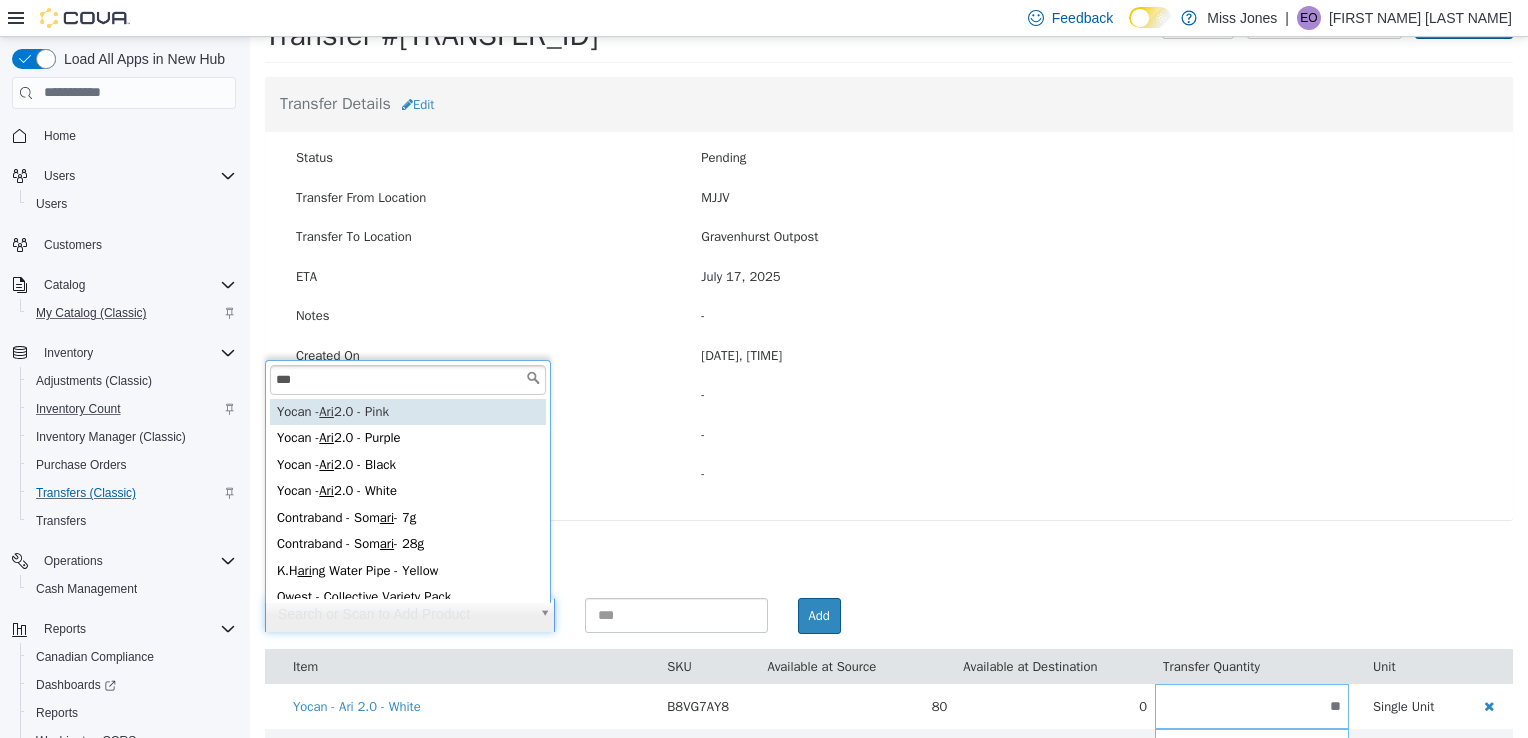 scroll, scrollTop: 4, scrollLeft: 0, axis: vertical 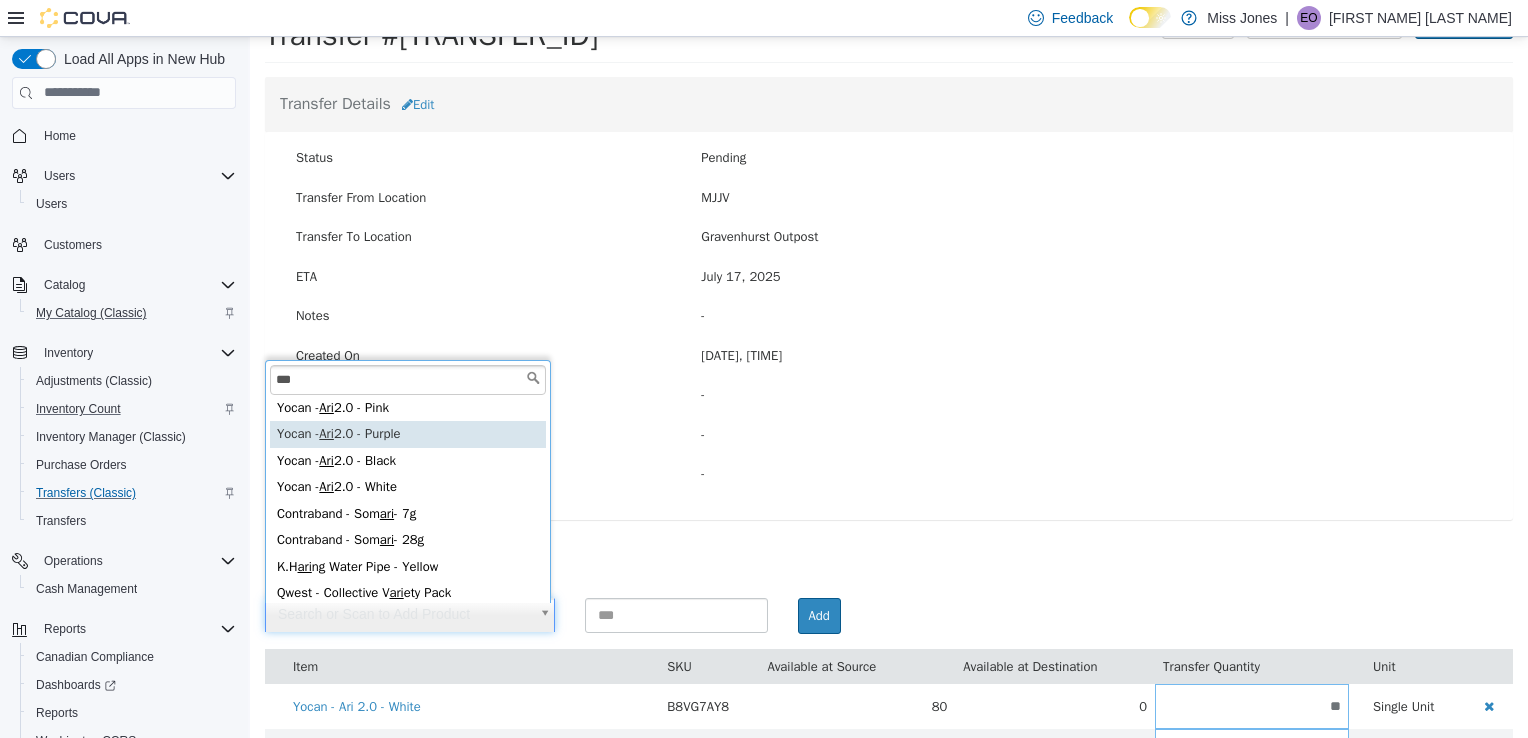 type on "***" 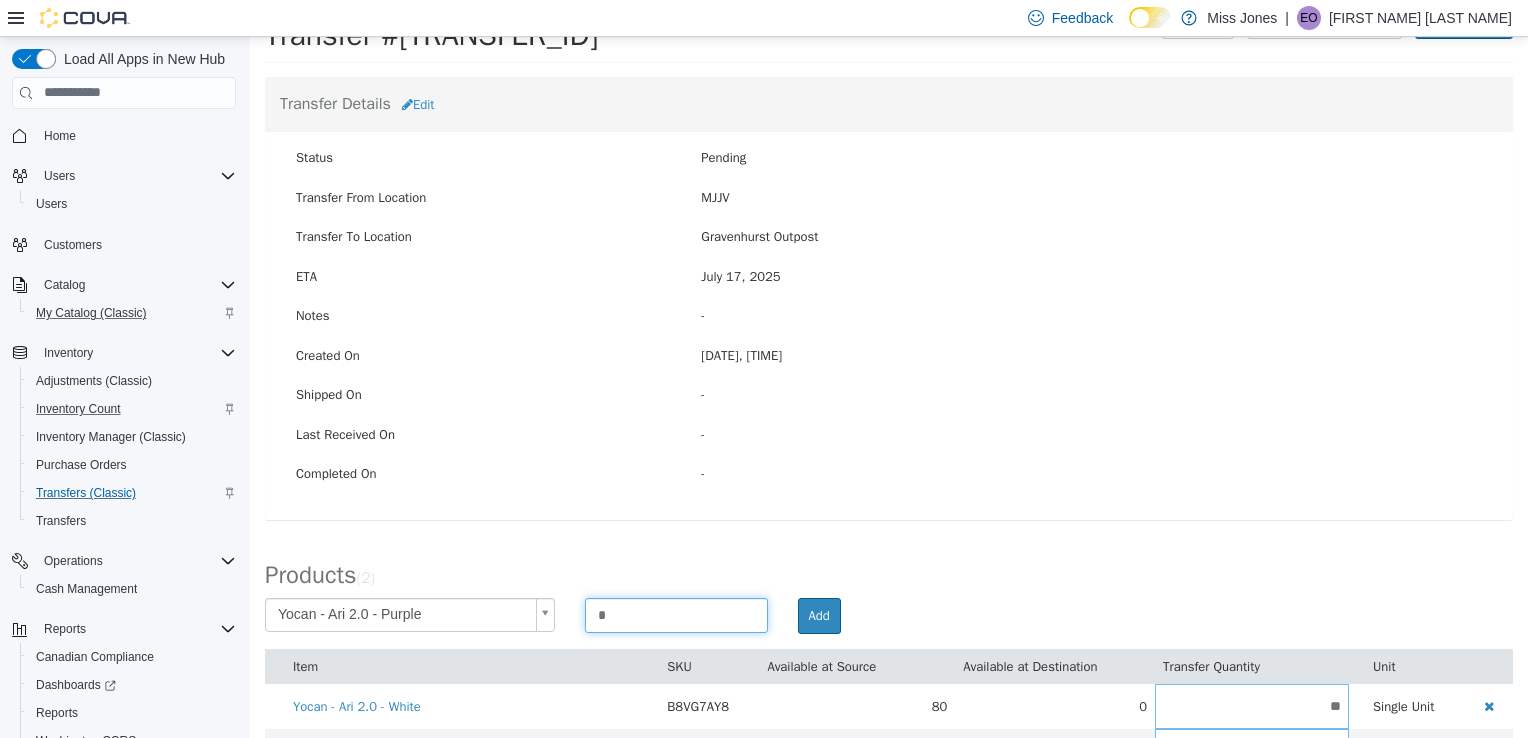 click on "*" at bounding box center (676, 614) 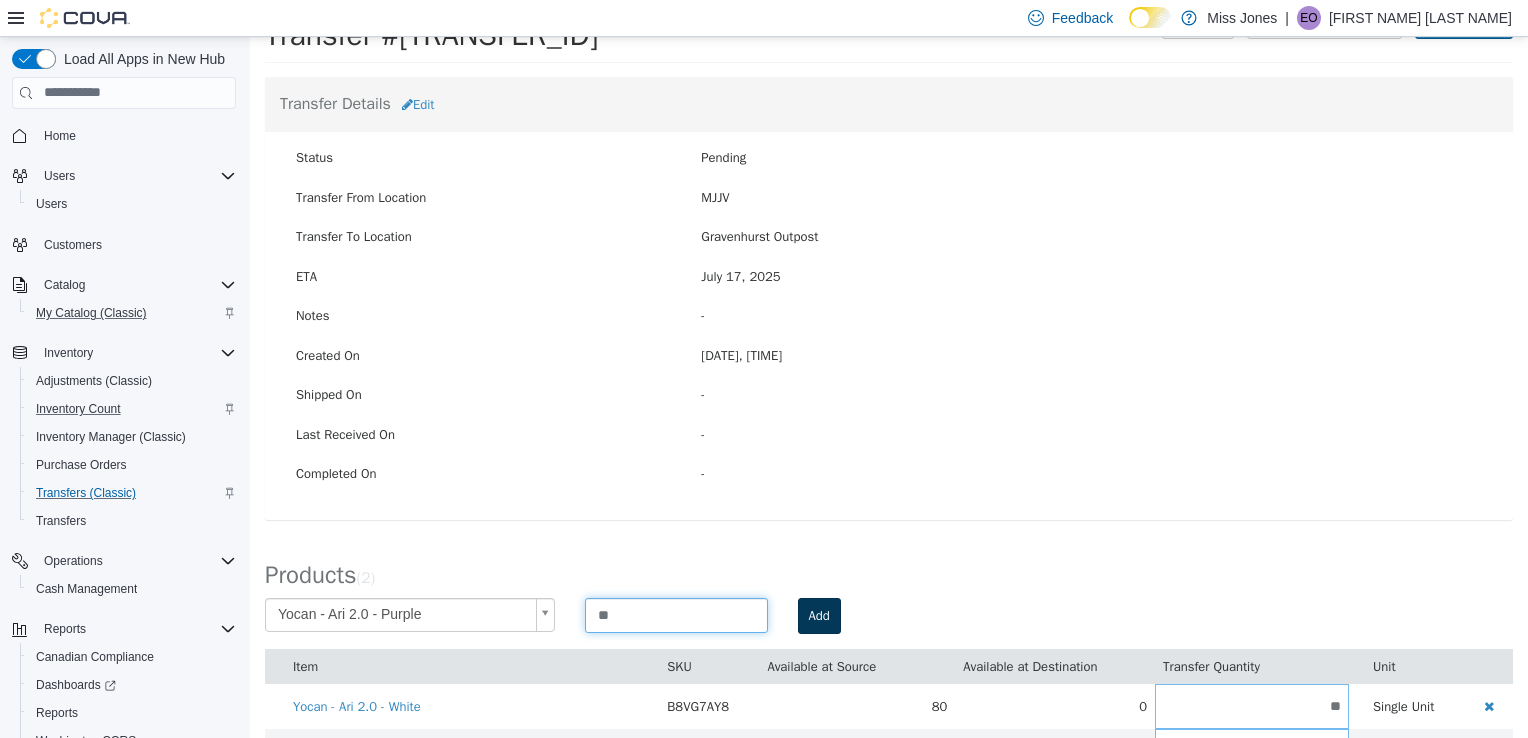 type on "**" 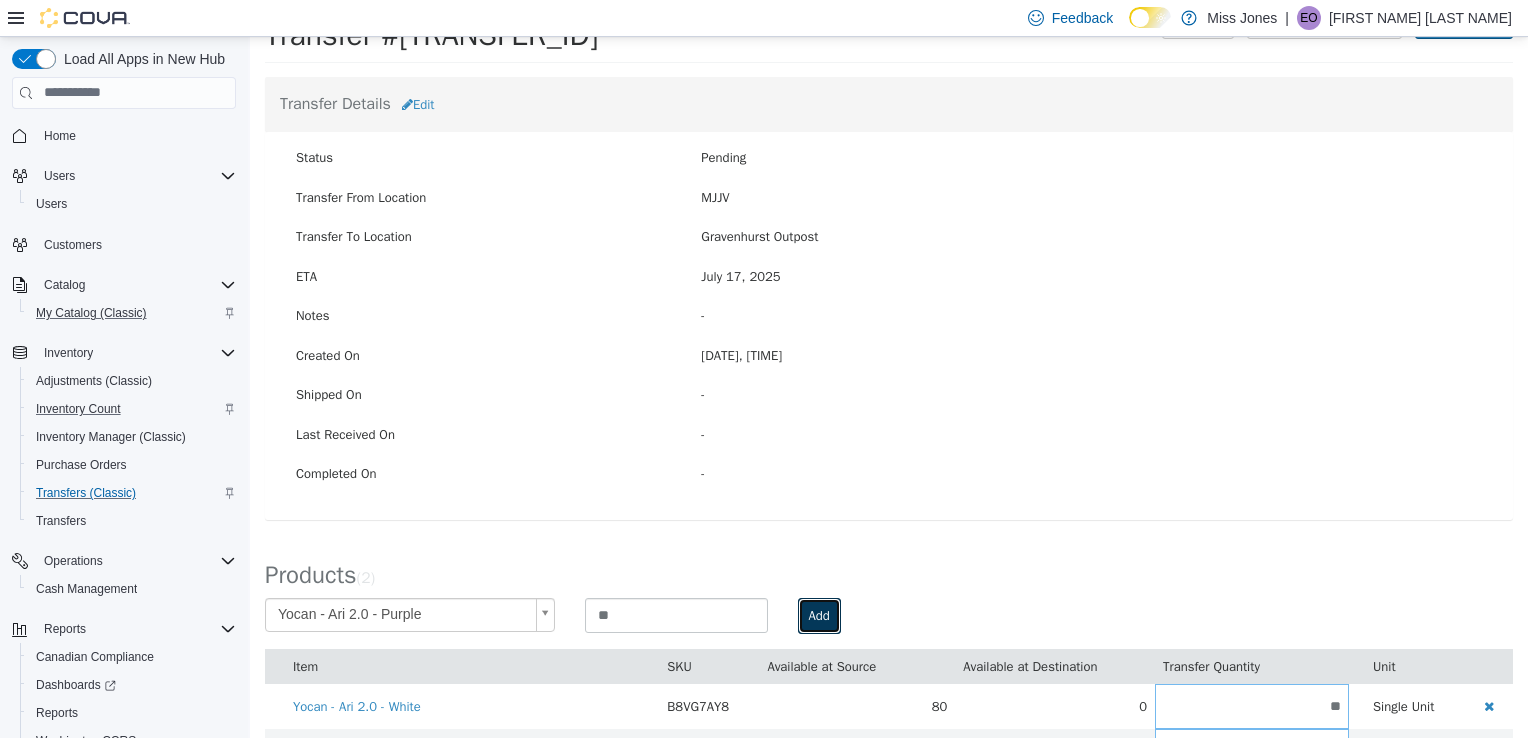 click on "Add" at bounding box center [819, 615] 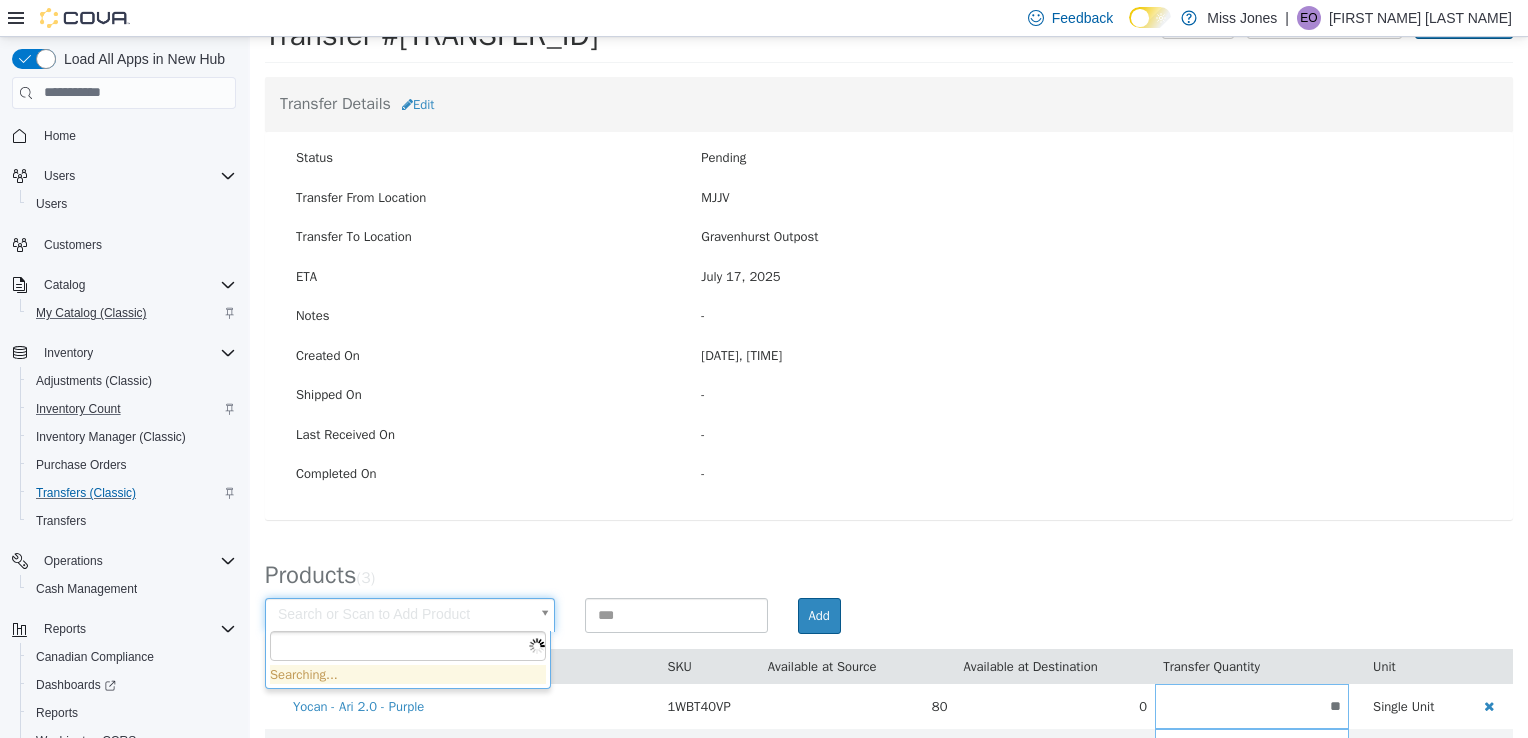 click on "×
Save successful.
Transfers
TR70QM-1928
Transfer #[TRANSFER_ID]
Preparing Download...  Tools  PDF Download
Delete
Auto Complete Transfer Ship Transfer
Transfer Details  Edit Status
Pending
Transfer From Location
MJJV
Transfer To Location
[CITY] Outpost
ETA [DATE] Notes -
Created On [DATE], [TIME] Shipped On - Last Received On - Completed On - Products  ( 3 )
Search or Scan to Add Product     Add
Item SKU Available at Source Available at Destination Transfer Quantity Unit Yocan - Ari 2.0 - Purple 1WBT40VP 80  0  ** Single Unit Yocan - Ari 2.0 - White B8VG7AY8 80  0  ** Single Unit Yocan - Ari 2.0 - Black KGN8YBZP 90  0  ** Single Unit
Cancel Apply                                                                                   Searching..." at bounding box center (889, 390) 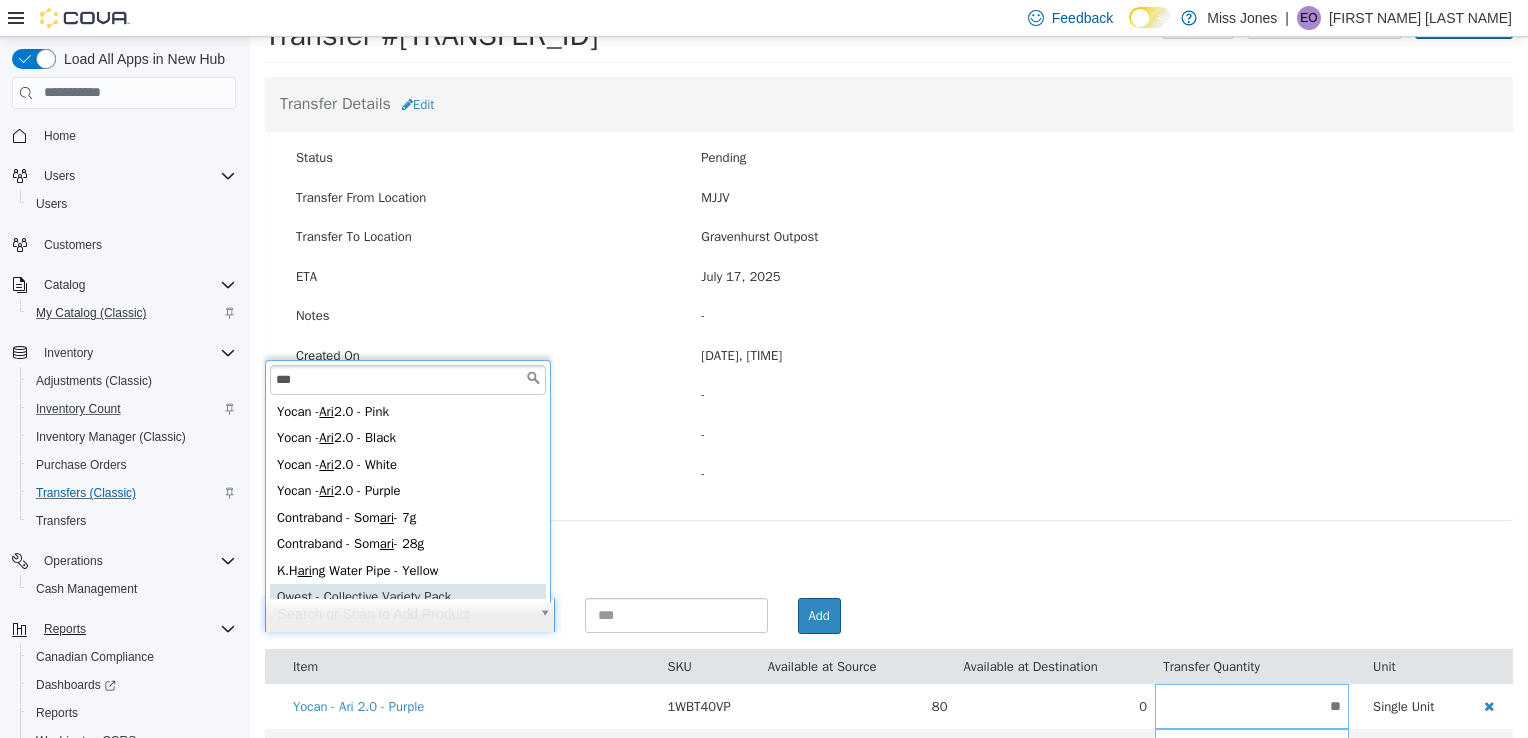 scroll, scrollTop: 4, scrollLeft: 0, axis: vertical 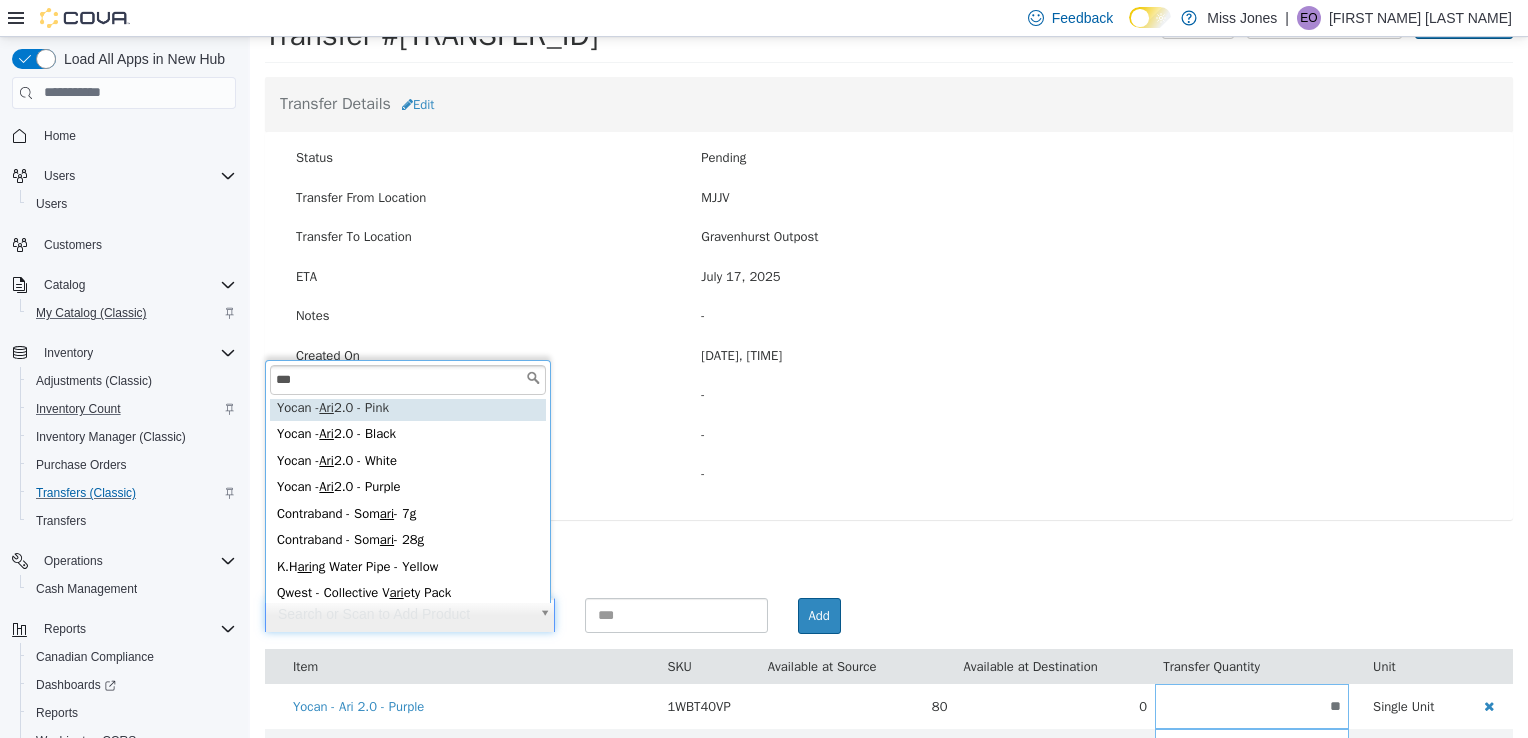 type on "***" 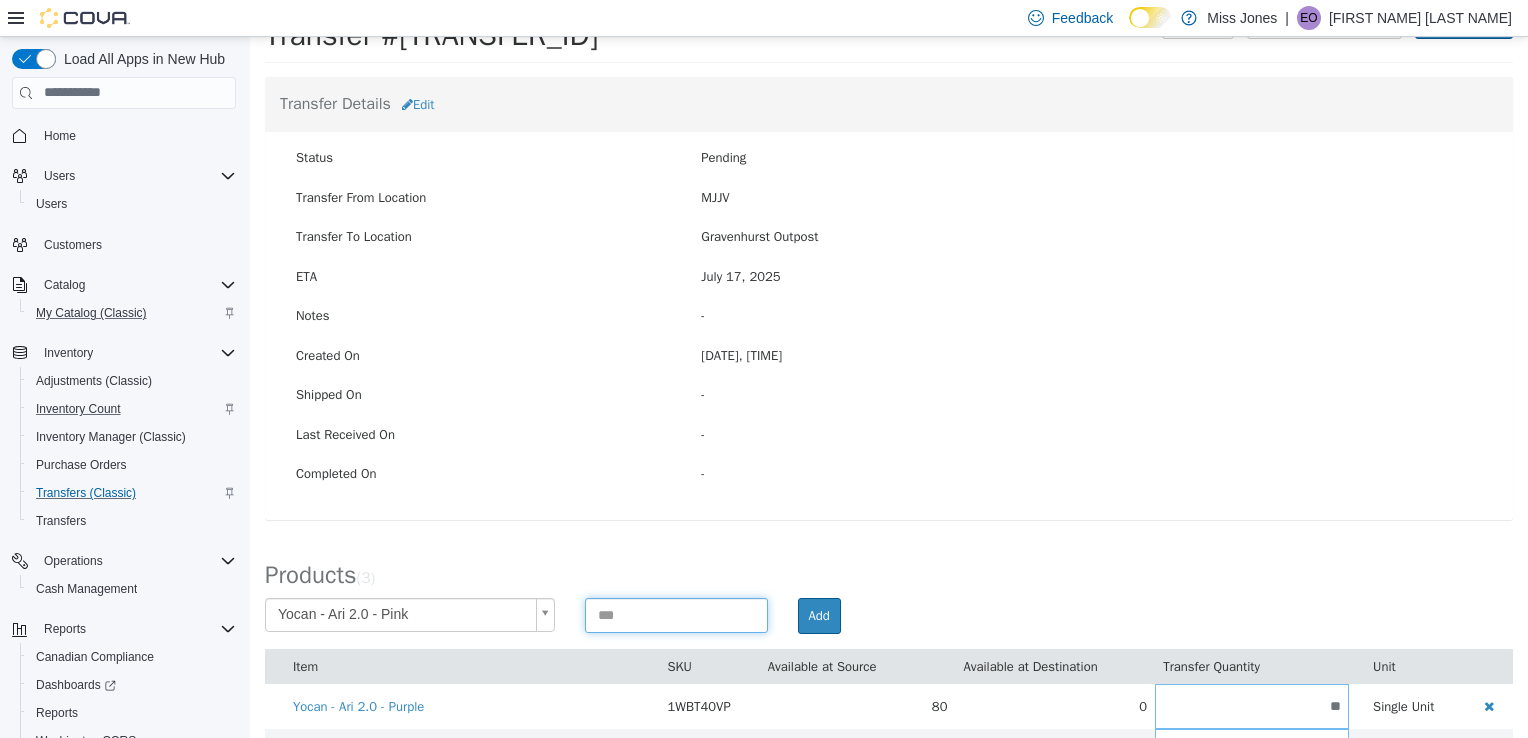 click at bounding box center [676, 614] 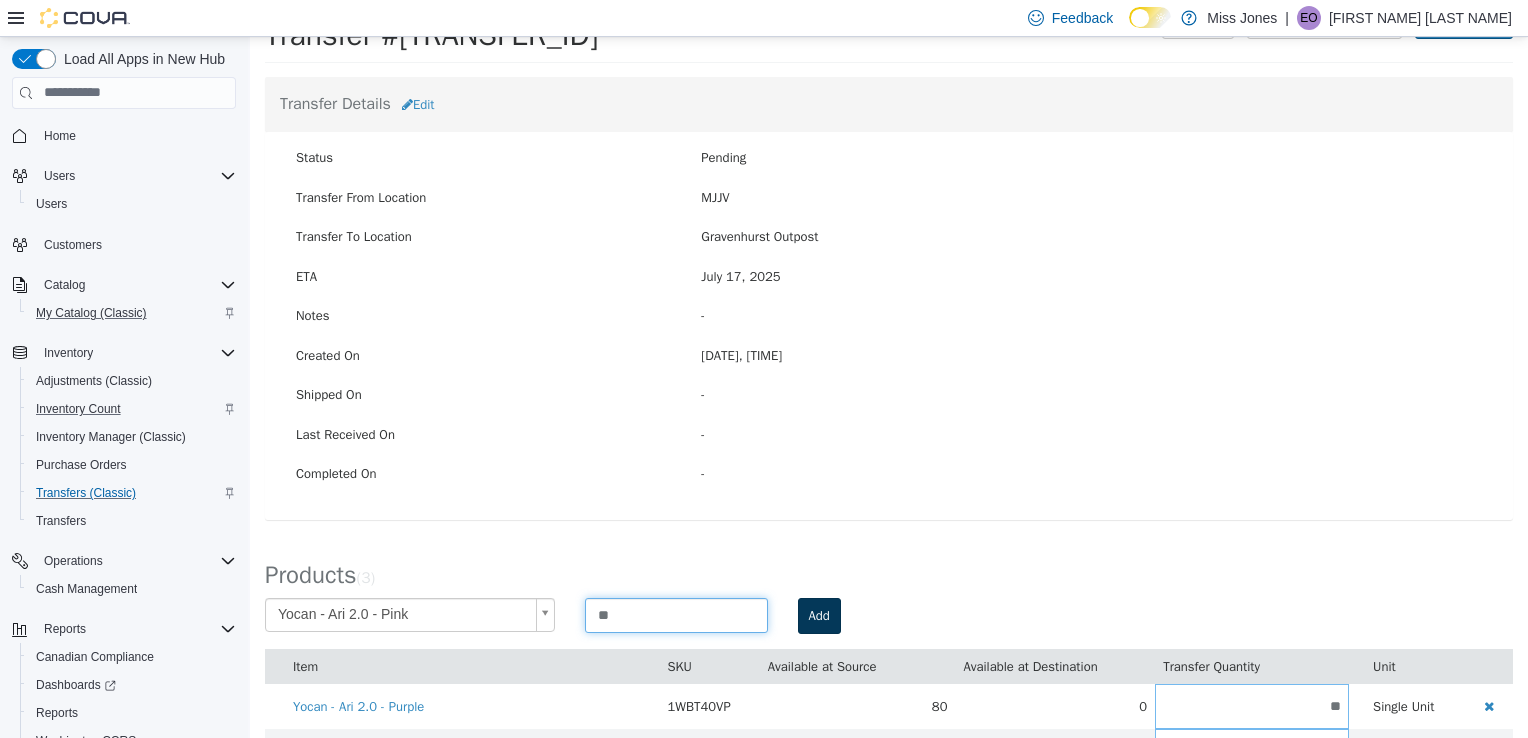 type on "**" 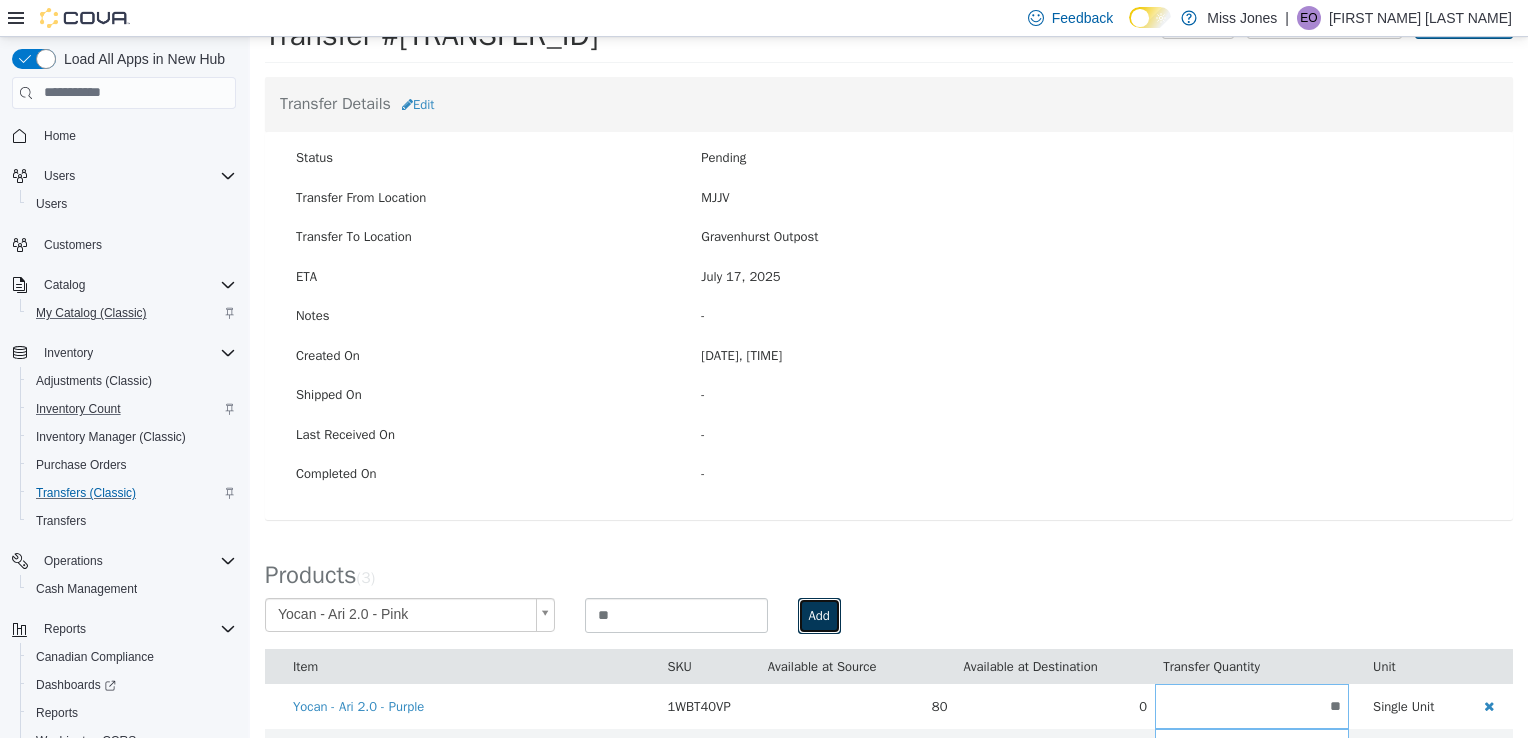 click on "Add" at bounding box center (819, 615) 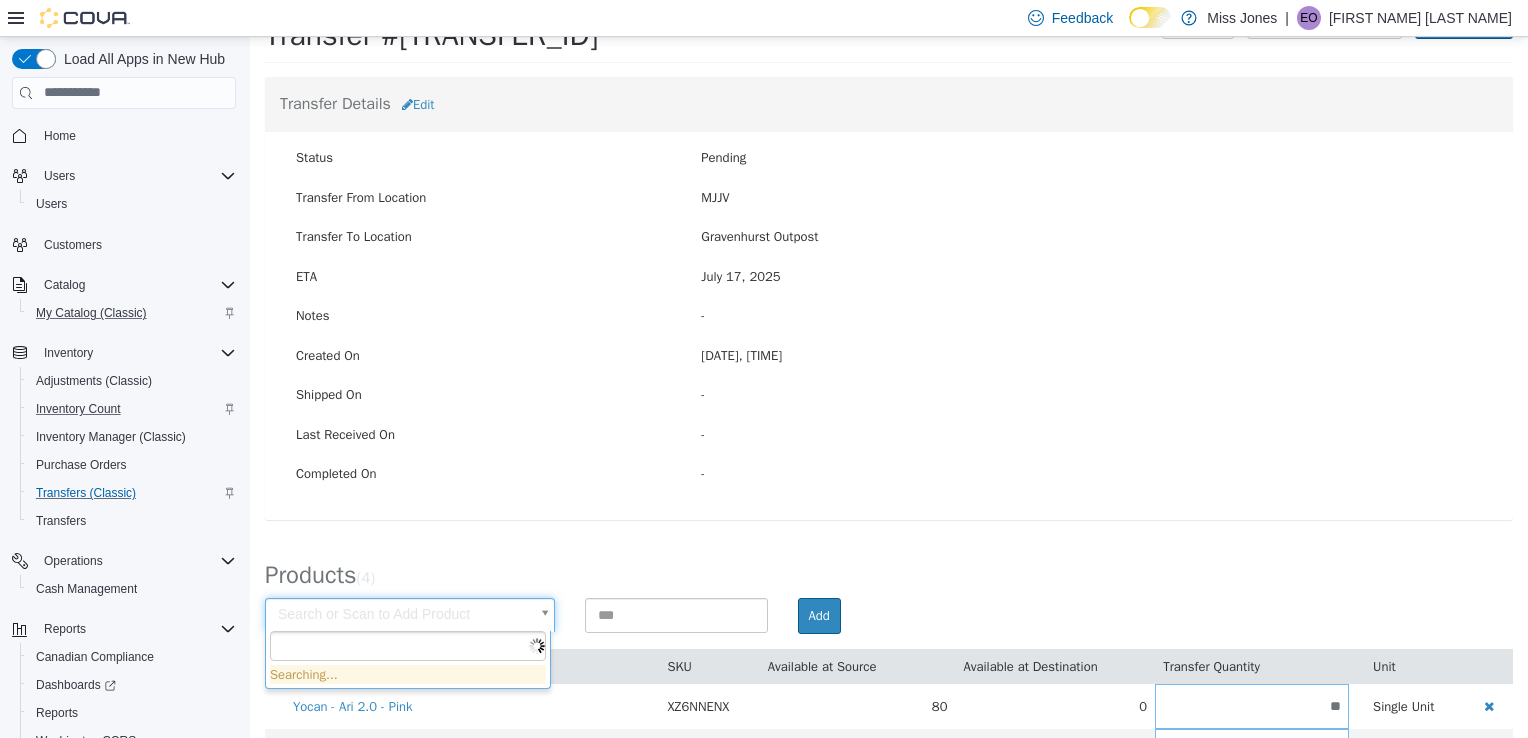click on "×
Save successful.
Transfers
TR70QM-1928
Transfer #[TRANSFER_ID]
Preparing Download...  Tools  PDF Download
Delete
Auto Complete Transfer Ship Transfer
Transfer Details  Edit Status
Pending
Transfer From Location
MJJV
Transfer To Location
[CITY] Outpost
ETA [DATE] Notes -
Created On [DATE], [TIME] Shipped On - Last Received On - Completed On - Products  ( 4 )
Search or Scan to Add Product     Add
Item SKU Available at Source Available at Destination Transfer Quantity Unit Yocan - Ari 2.0 - Pink XZ6NNENX 80  0  ** Single Unit Yocan - Ari 2.0 - Purple 1WBT40VP 80  0  ** Single Unit Yocan - Ari 2.0 - White B8VG7AY8 80  0  ** Single Unit Yocan - Ari 2.0 - Black KGN8YBZP 90  0  ** Single Unit
Cancel Apply                                                                                                       Searching..." at bounding box center (889, 412) 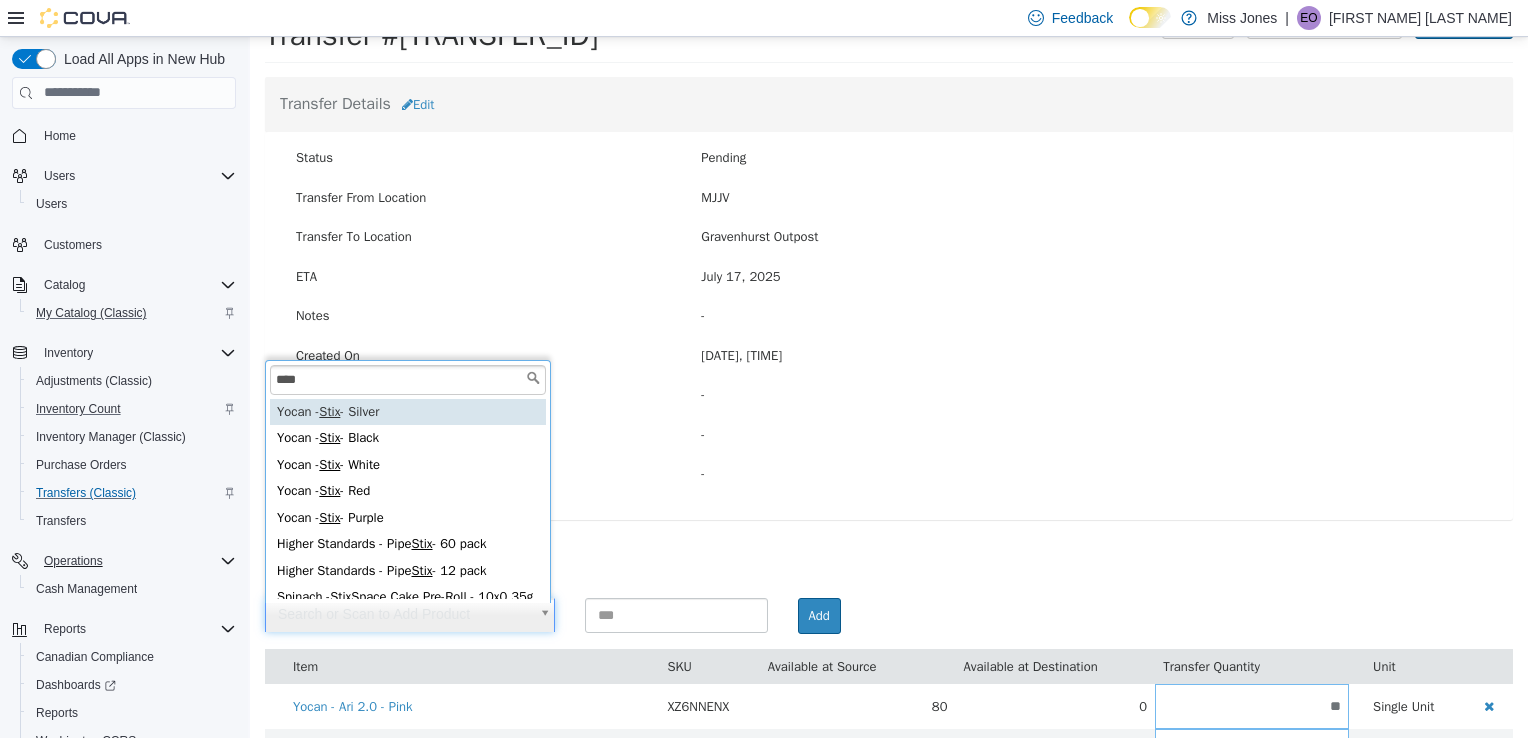 scroll, scrollTop: 23, scrollLeft: 0, axis: vertical 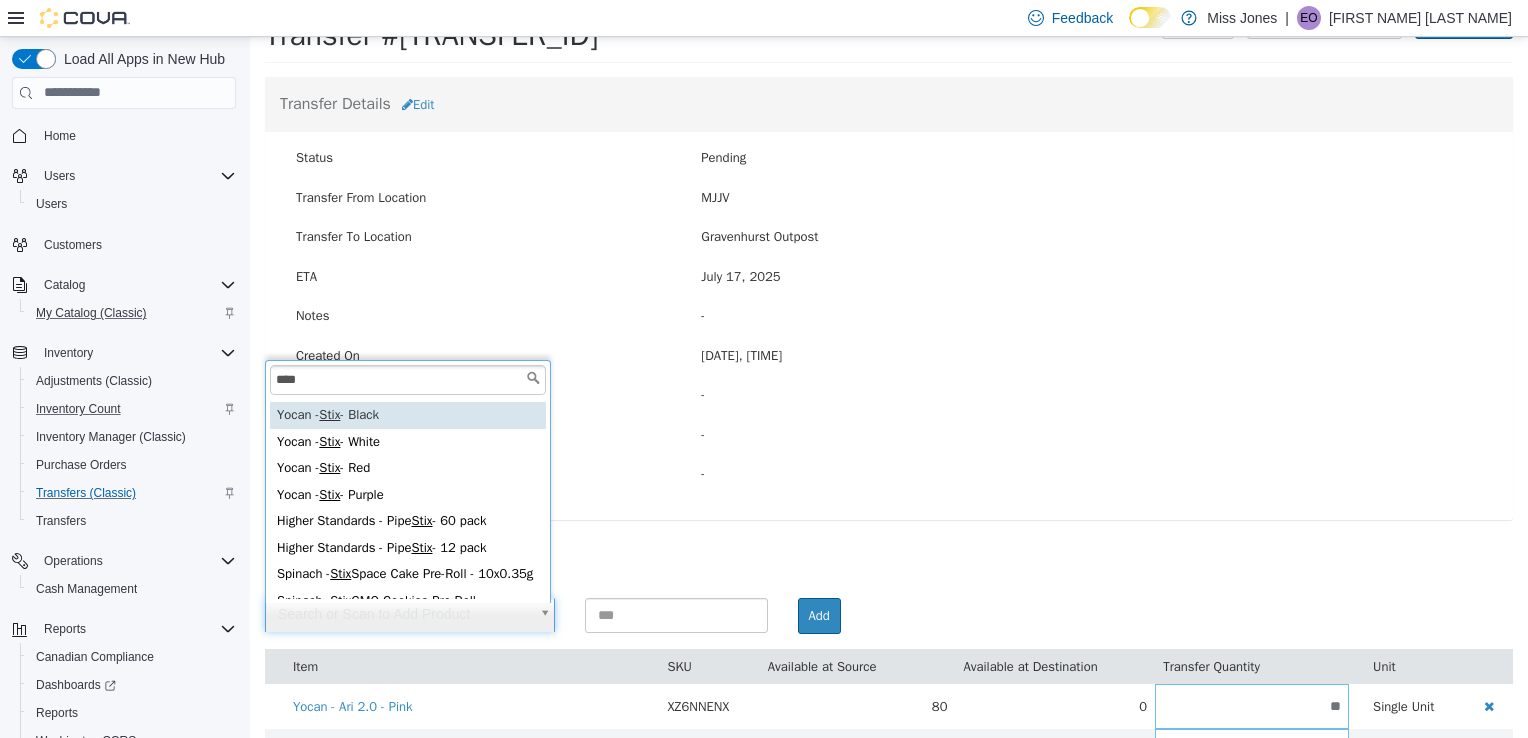 type on "****" 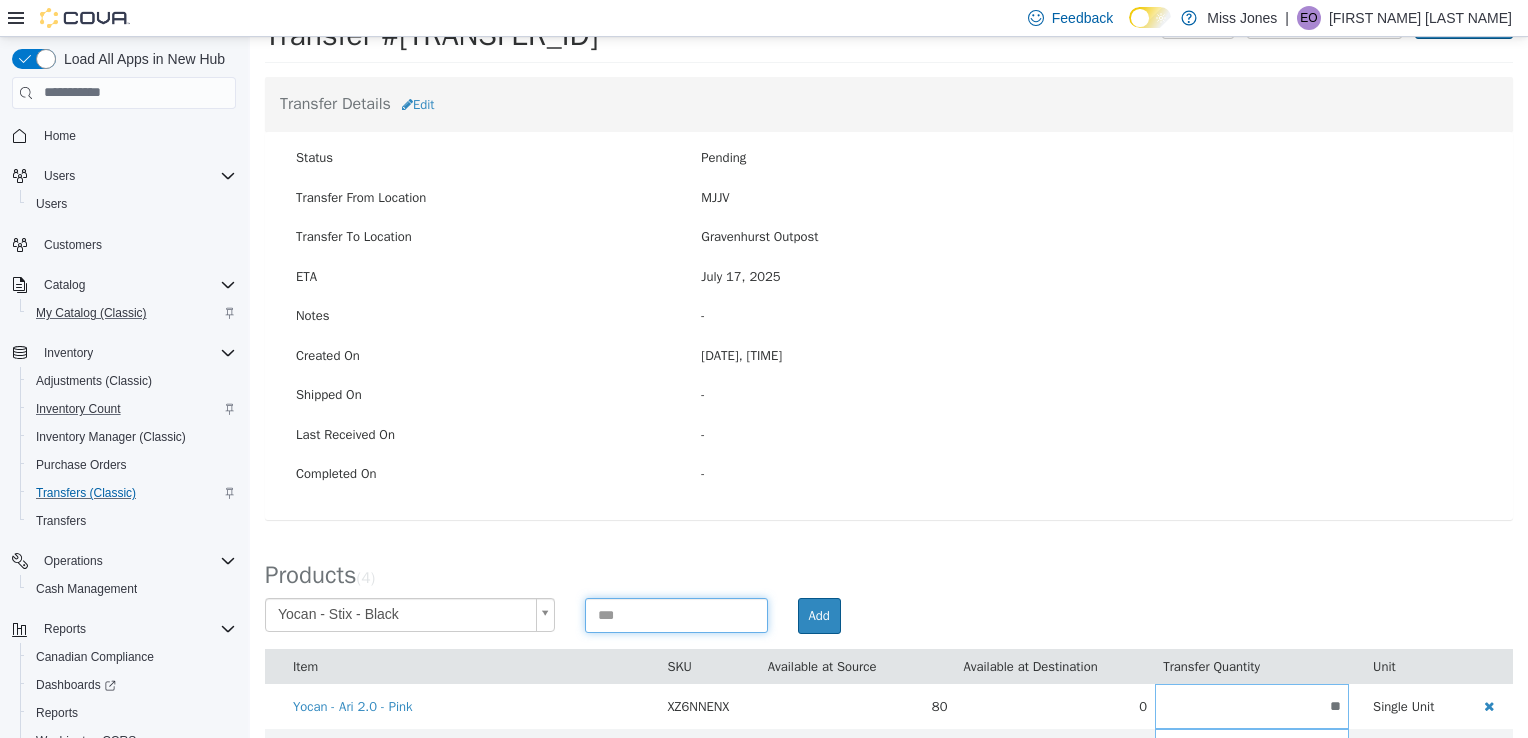 click at bounding box center [676, 614] 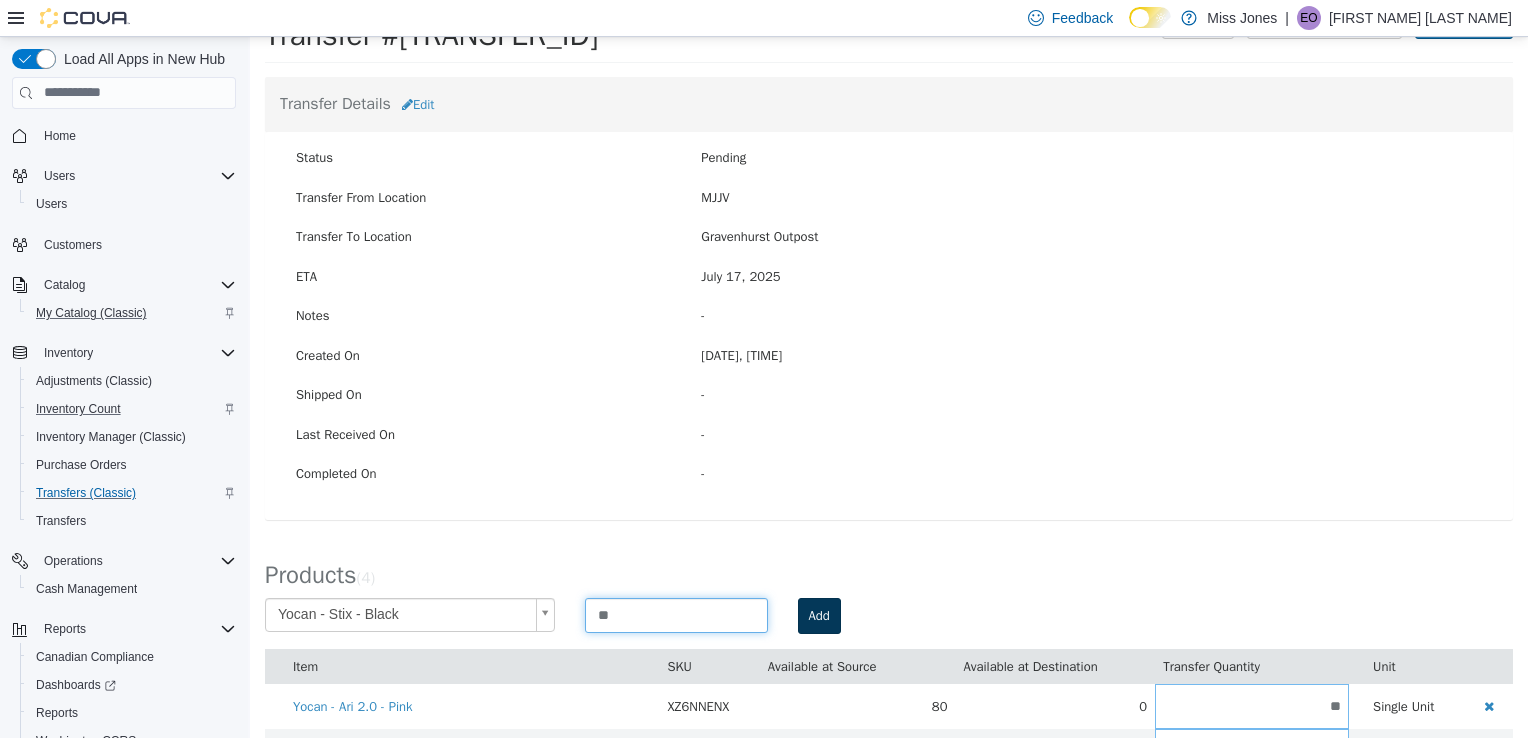 type on "**" 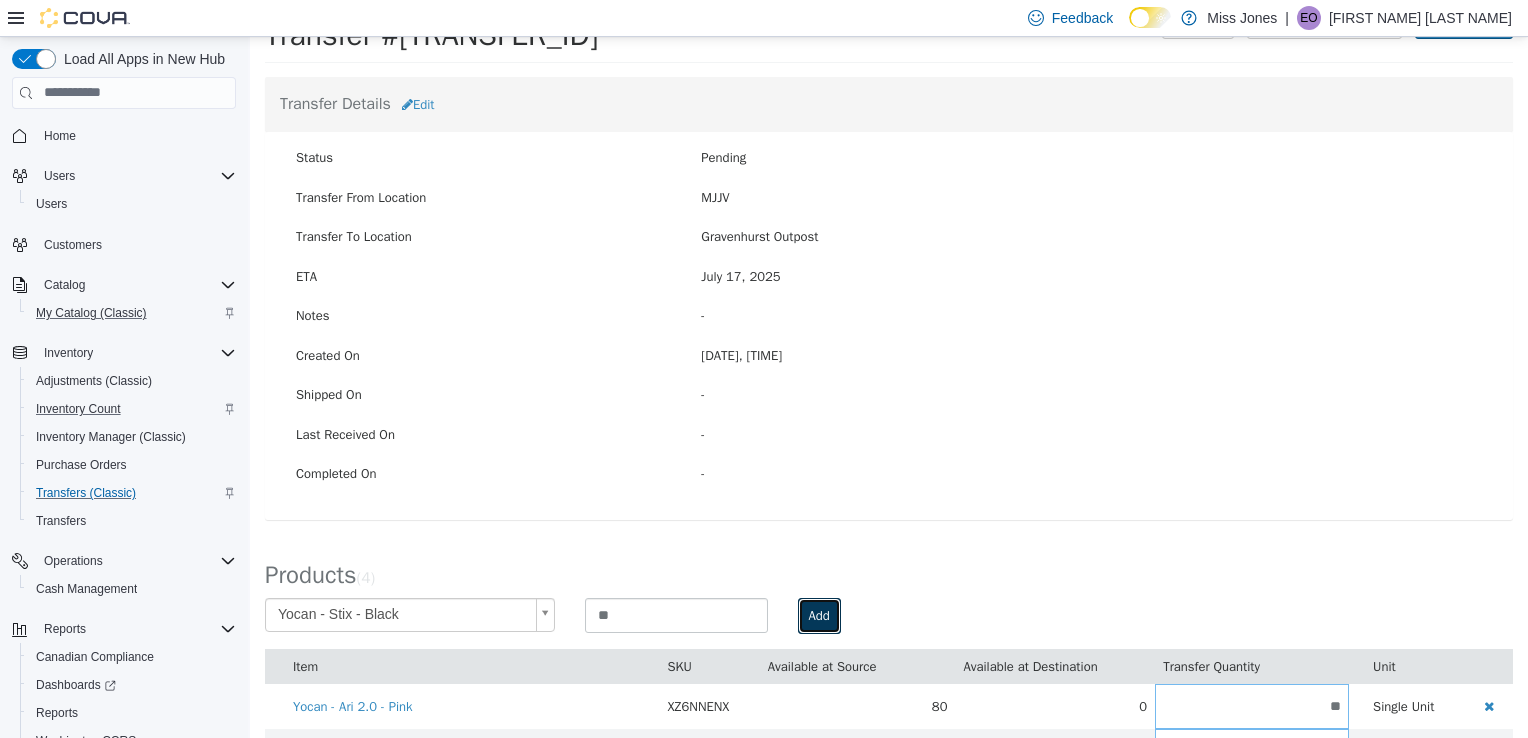 click on "Add" at bounding box center [819, 615] 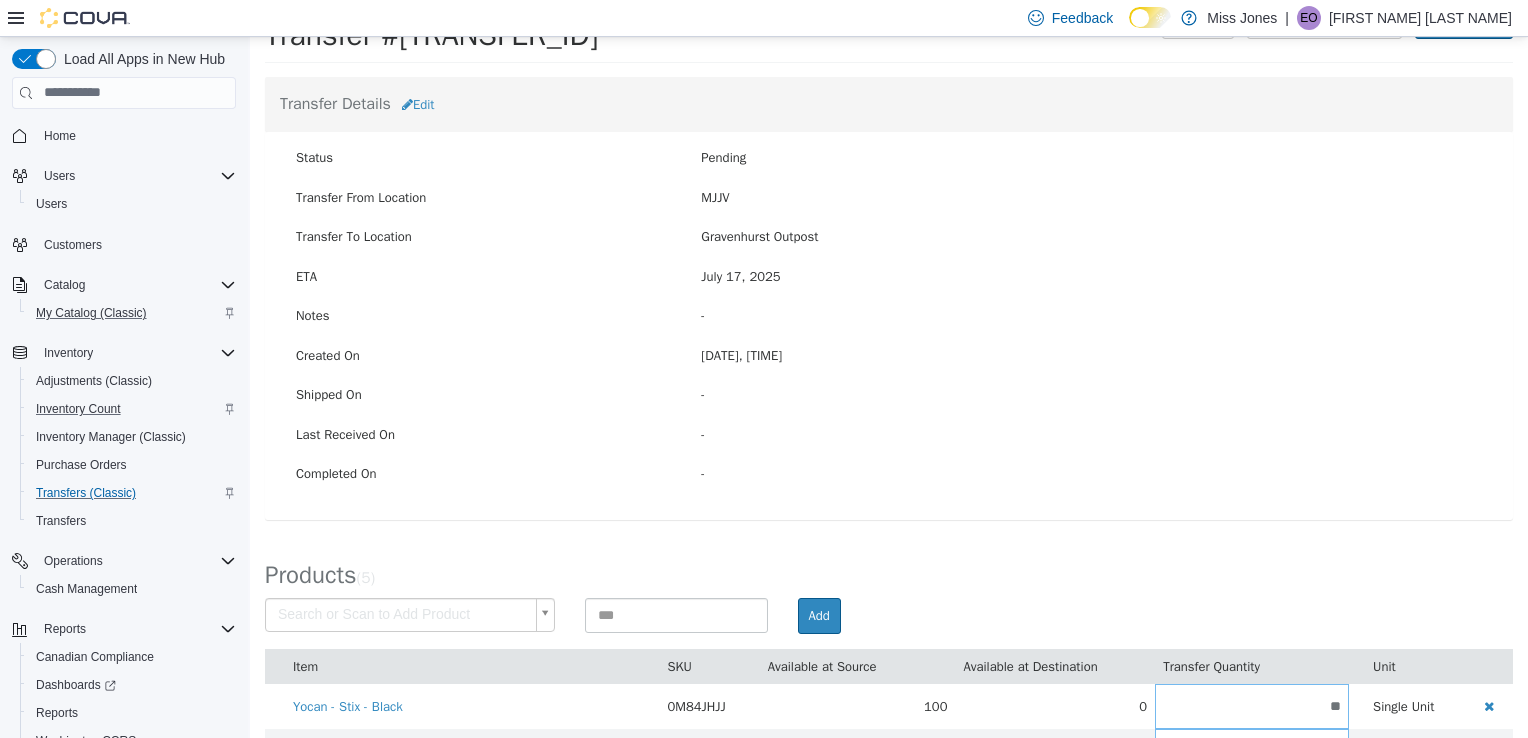 click on "×
Save successful.
Transfers
TR70QM-1928
Transfer #TR70QM-1928
Preparing Download...  Tools  PDF Download
Delete
Auto Complete Transfer Ship Transfer
Transfer Details  Edit Status
Pending
Transfer From Location
[LOCATION]
Transfer To Location
[LOCATION] Outpost
ETA [DATE] Notes -
Created On [DATE], [TIME] Shipped On - Last Received On - Completed On - Products  ( 5 )
Search or Scan to Add Product                             Add
Item SKU Available at Source Available at Destination Transfer Quantity Unit Yocan - Stix - Black 0M84JHJJ 100  0  ** Single Unit Yocan - Ari 2.0 - Pink XZ6NNENX 80  0  ** Single Unit Yocan - Ari 2.0 - Purple 1WBT40VP 80  0  ** Single Unit Yocan - Ari 2.0 - White B8VG7AY8 80  0  ** Single Unit Yocan - Ari 2.0 - Black KGN8YBZP 90  0  ** Single Unit
Cancel Apply" at bounding box center [889, 435] 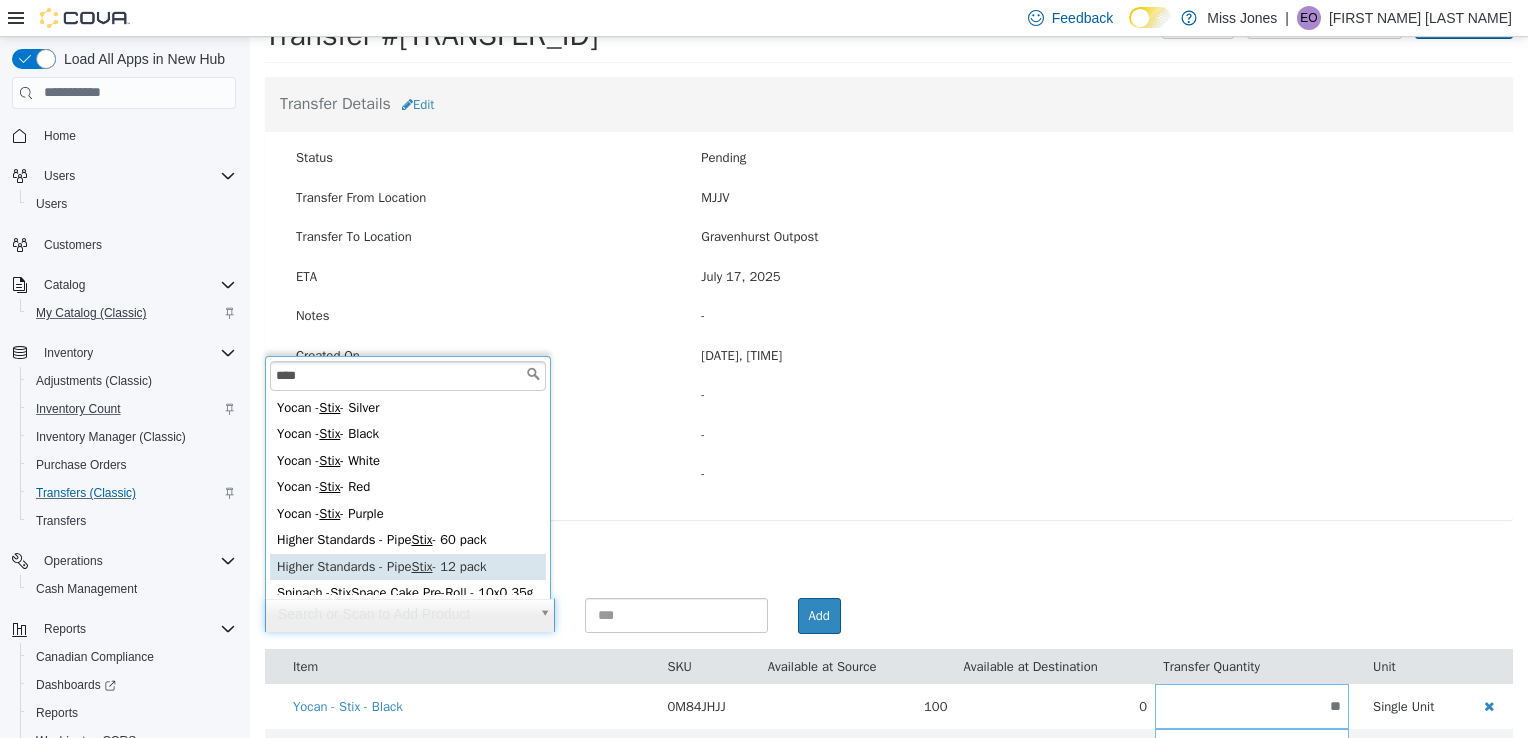 scroll, scrollTop: 23, scrollLeft: 0, axis: vertical 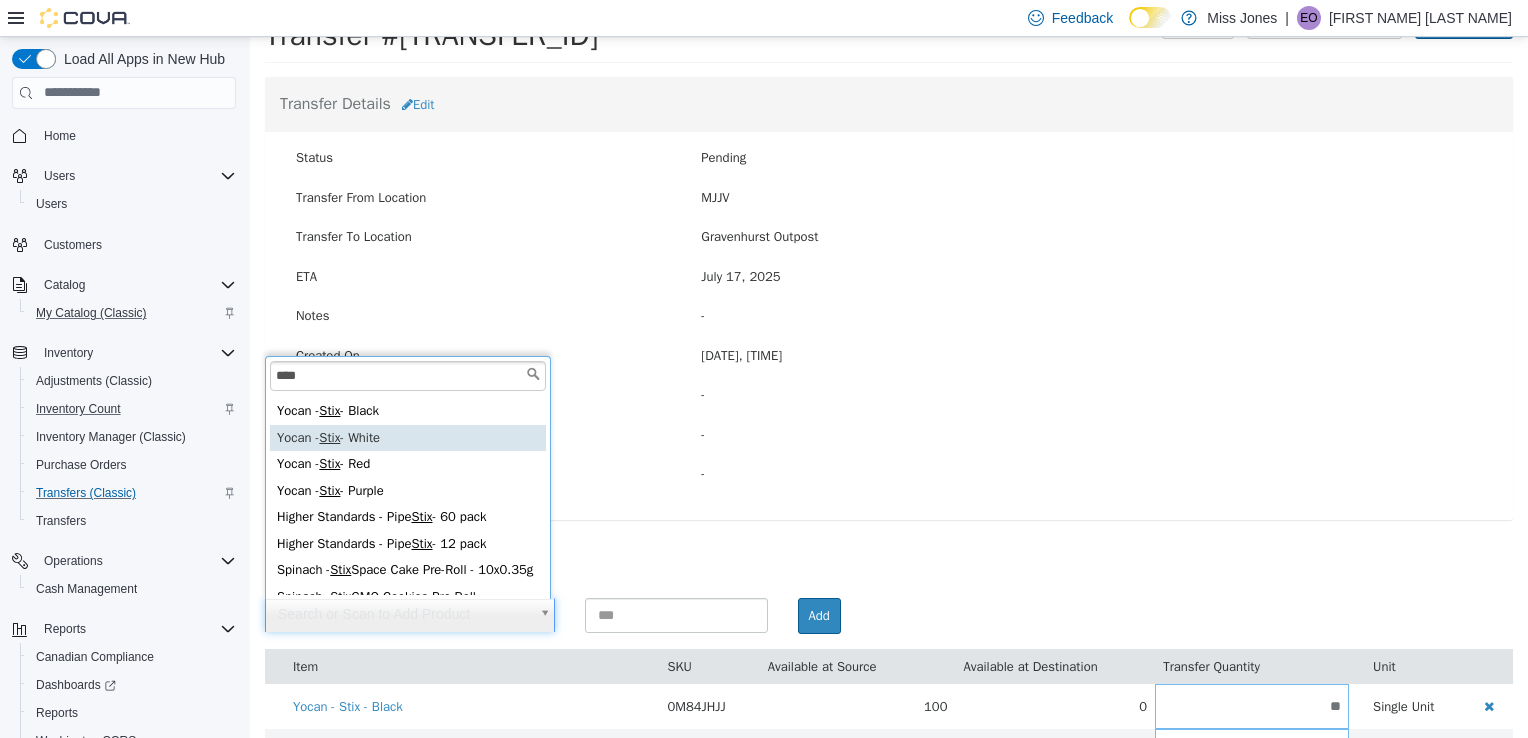 type on "****" 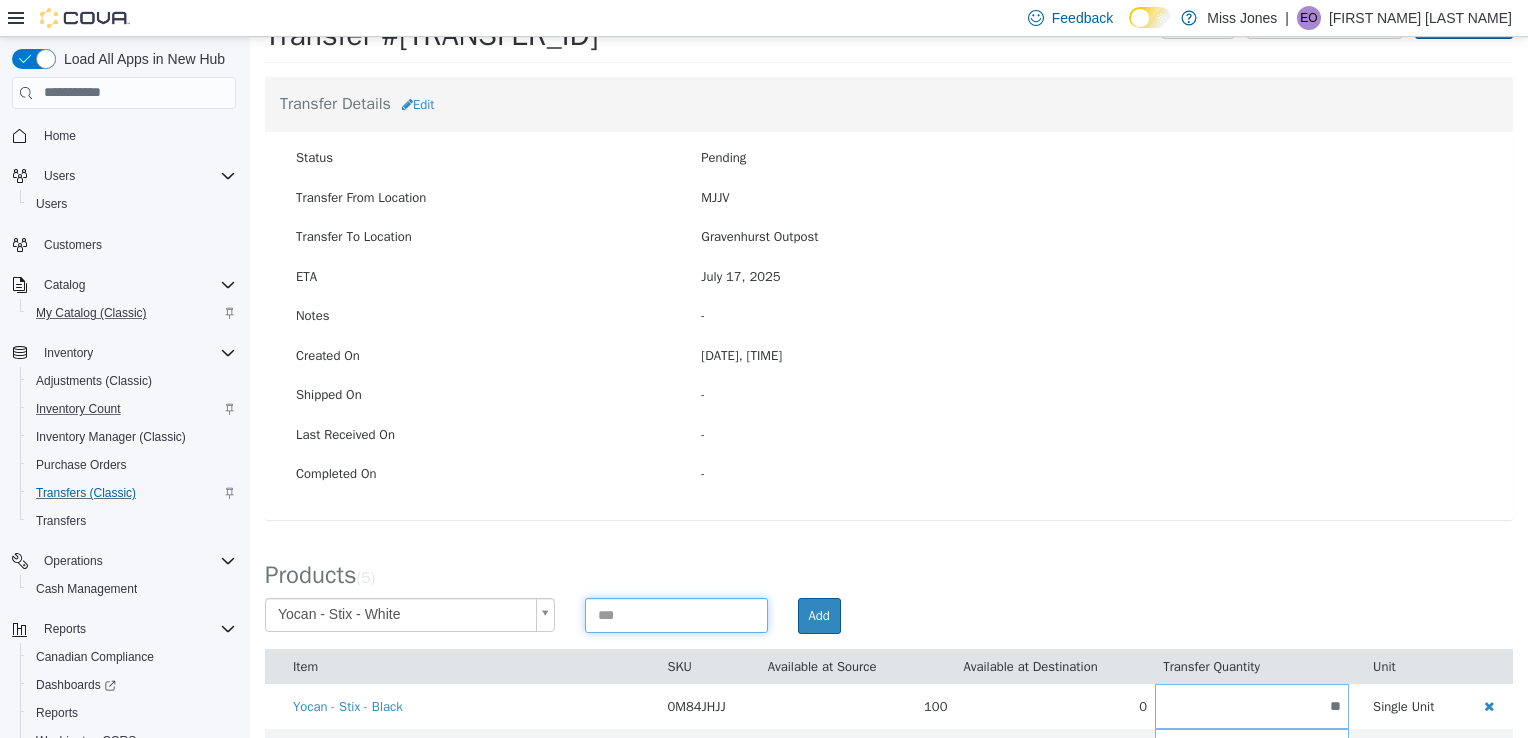 click at bounding box center [676, 614] 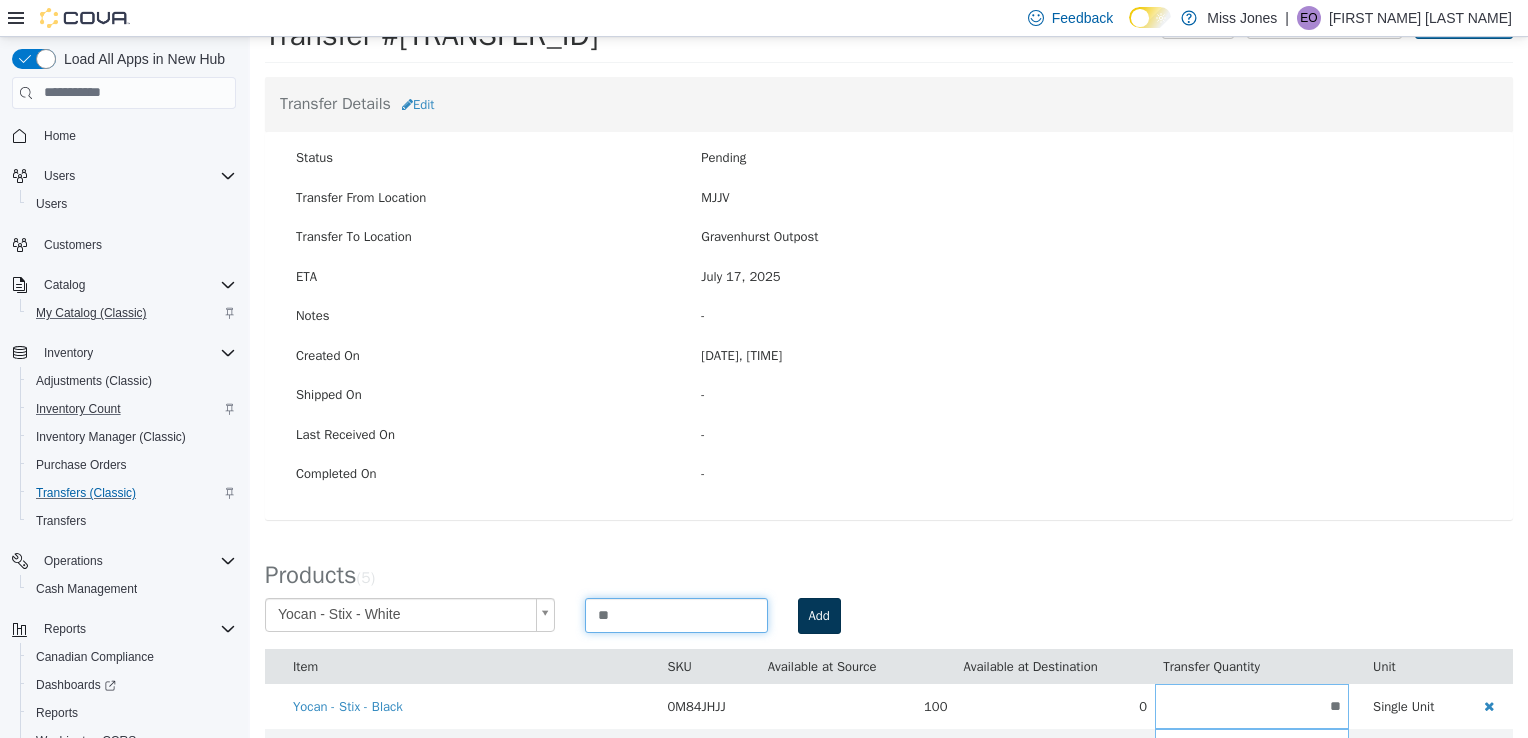 type on "**" 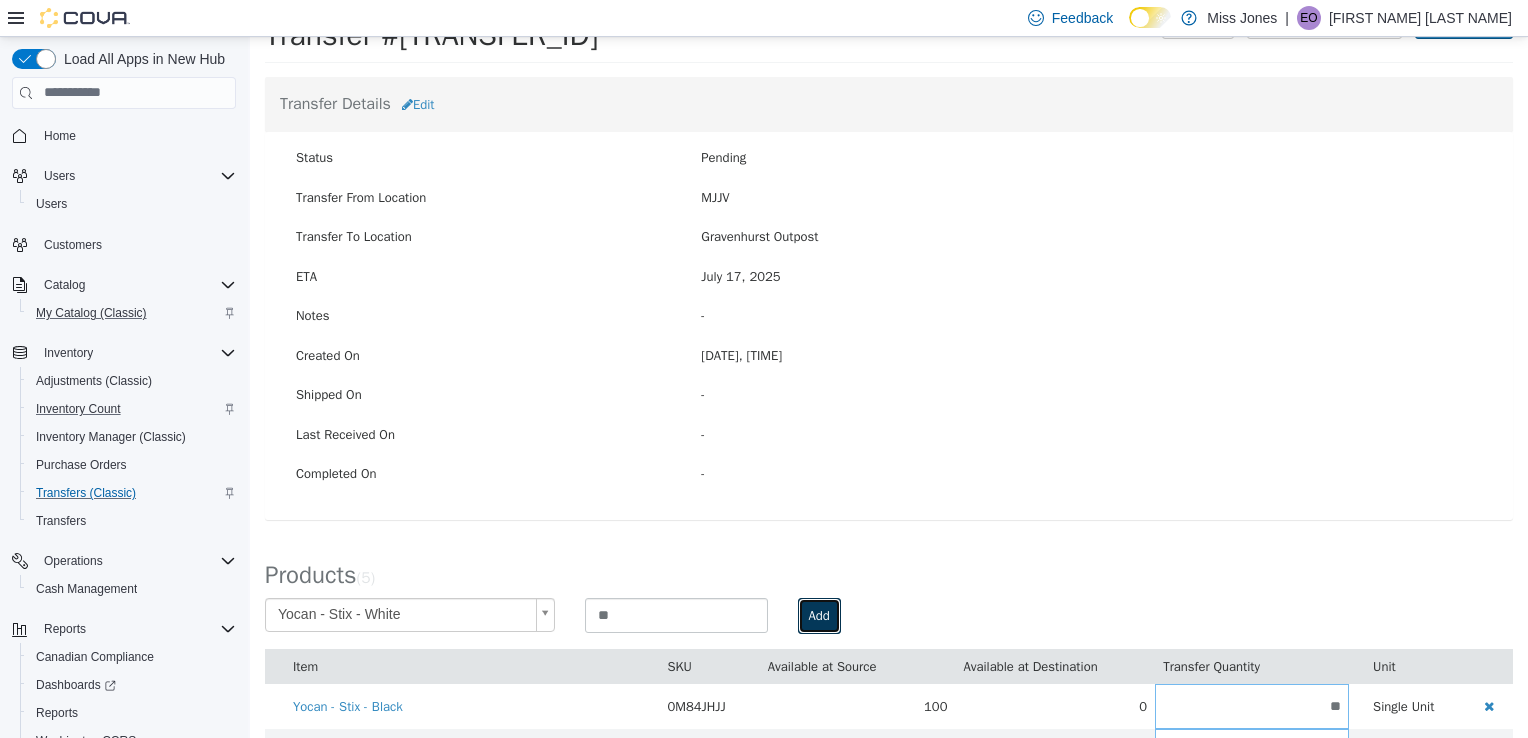 click on "Add" at bounding box center [819, 615] 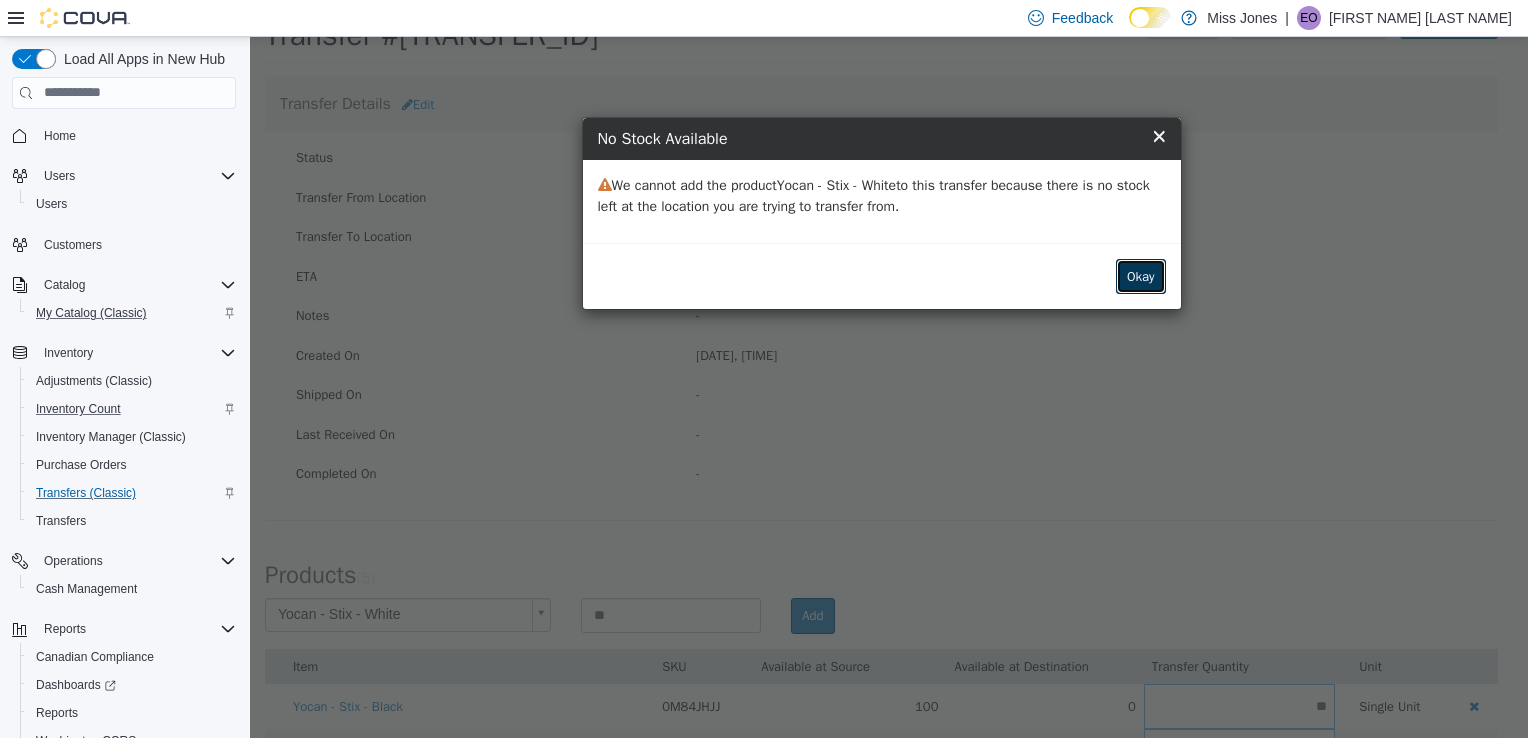 click on "Okay" at bounding box center [1141, 276] 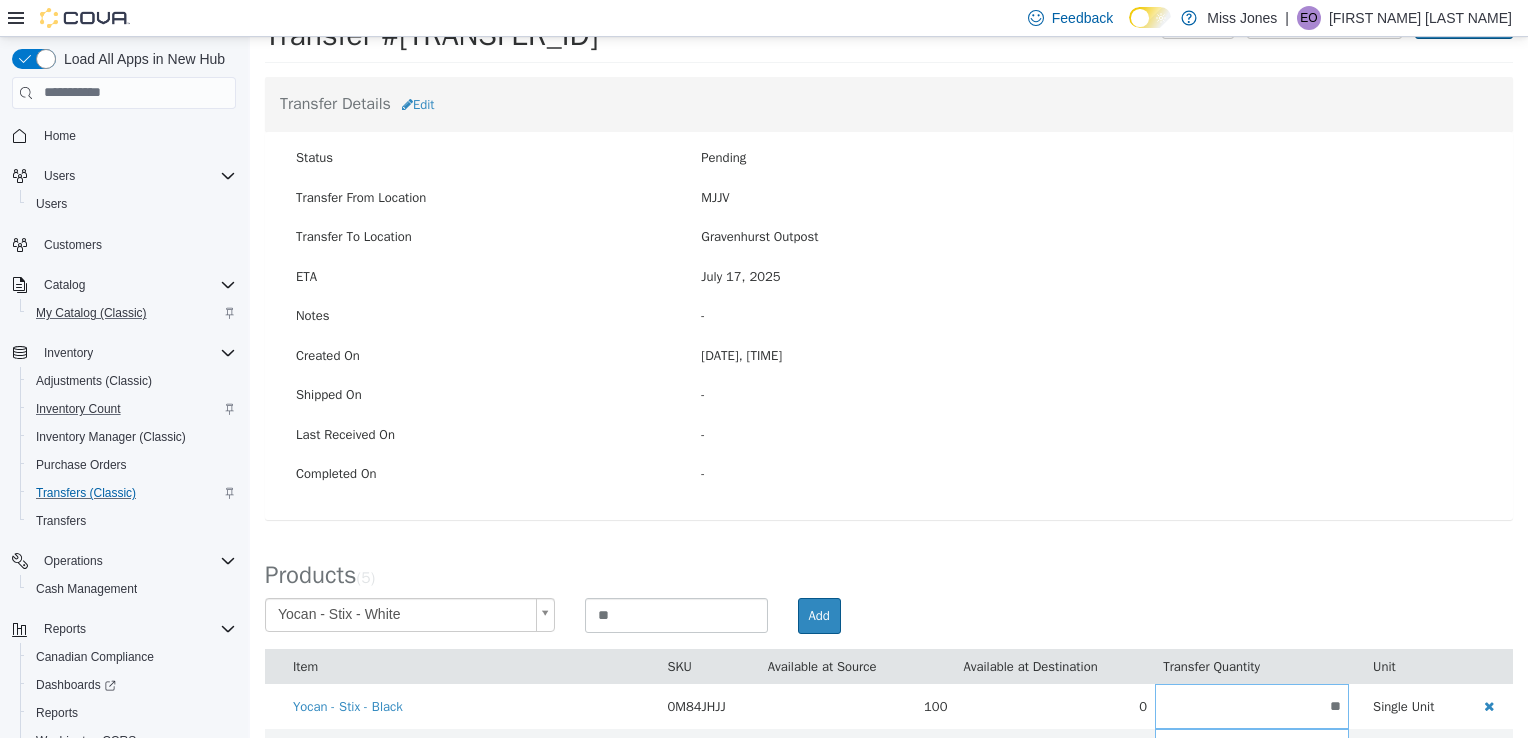 click on "**********" at bounding box center [889, 435] 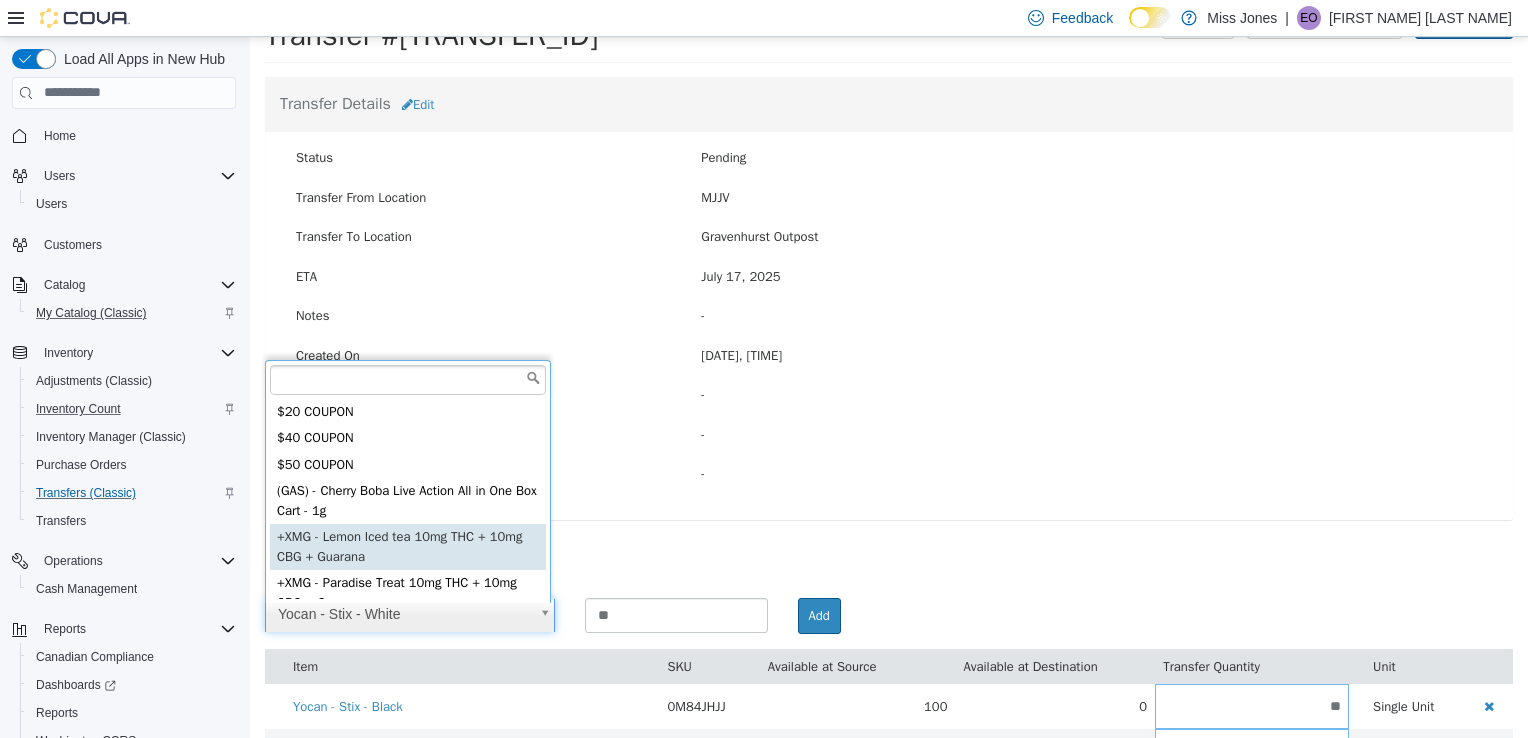 scroll, scrollTop: 9, scrollLeft: 0, axis: vertical 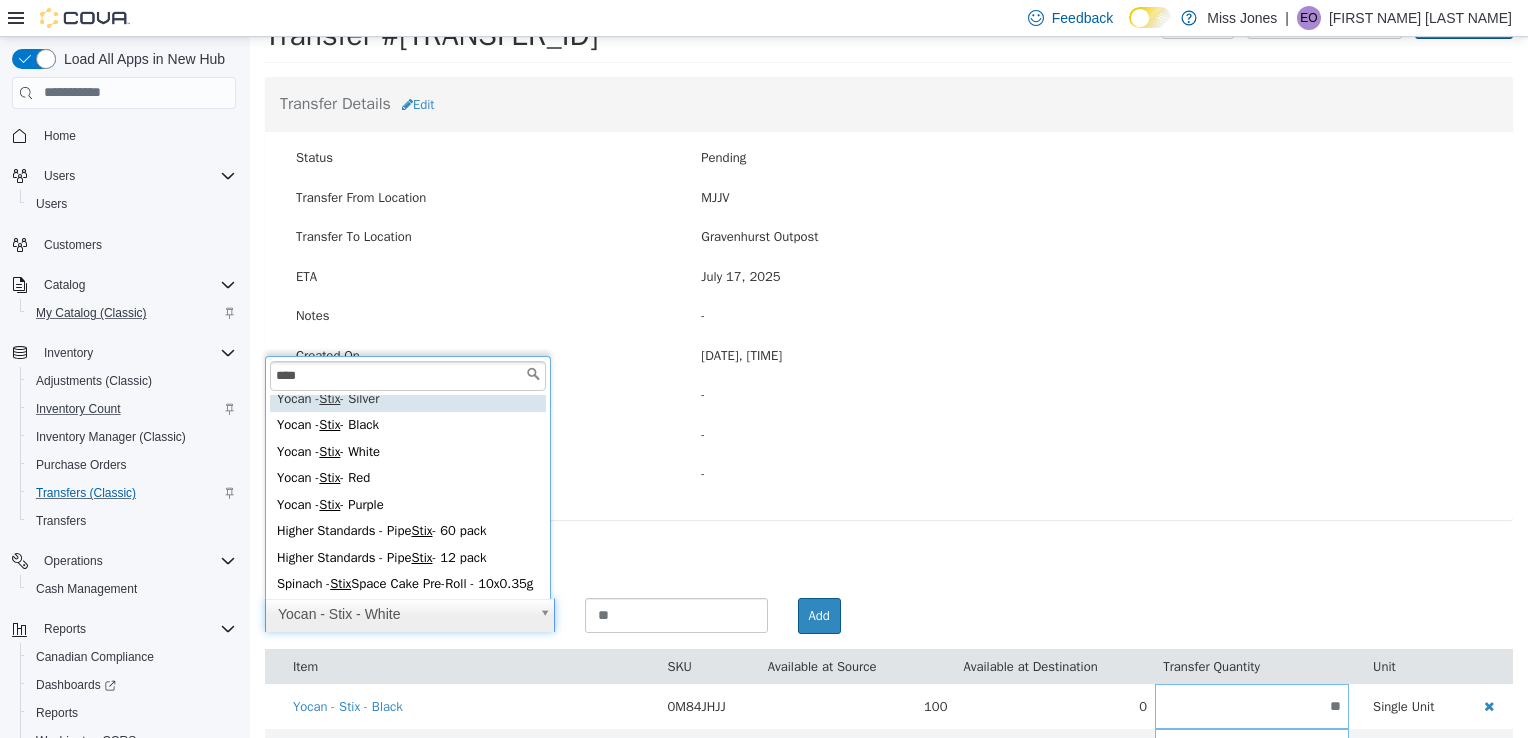 type on "****" 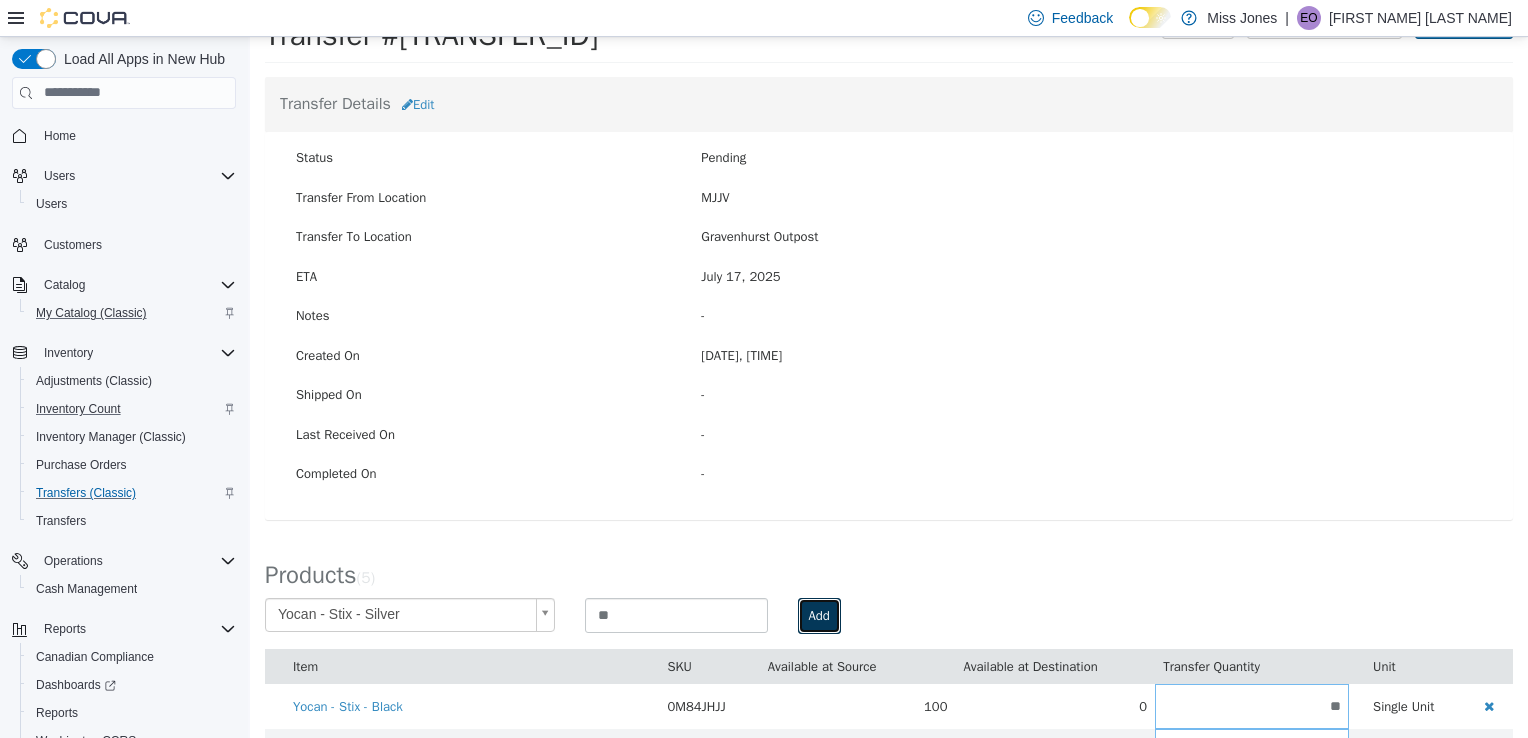 click on "Add" at bounding box center [819, 615] 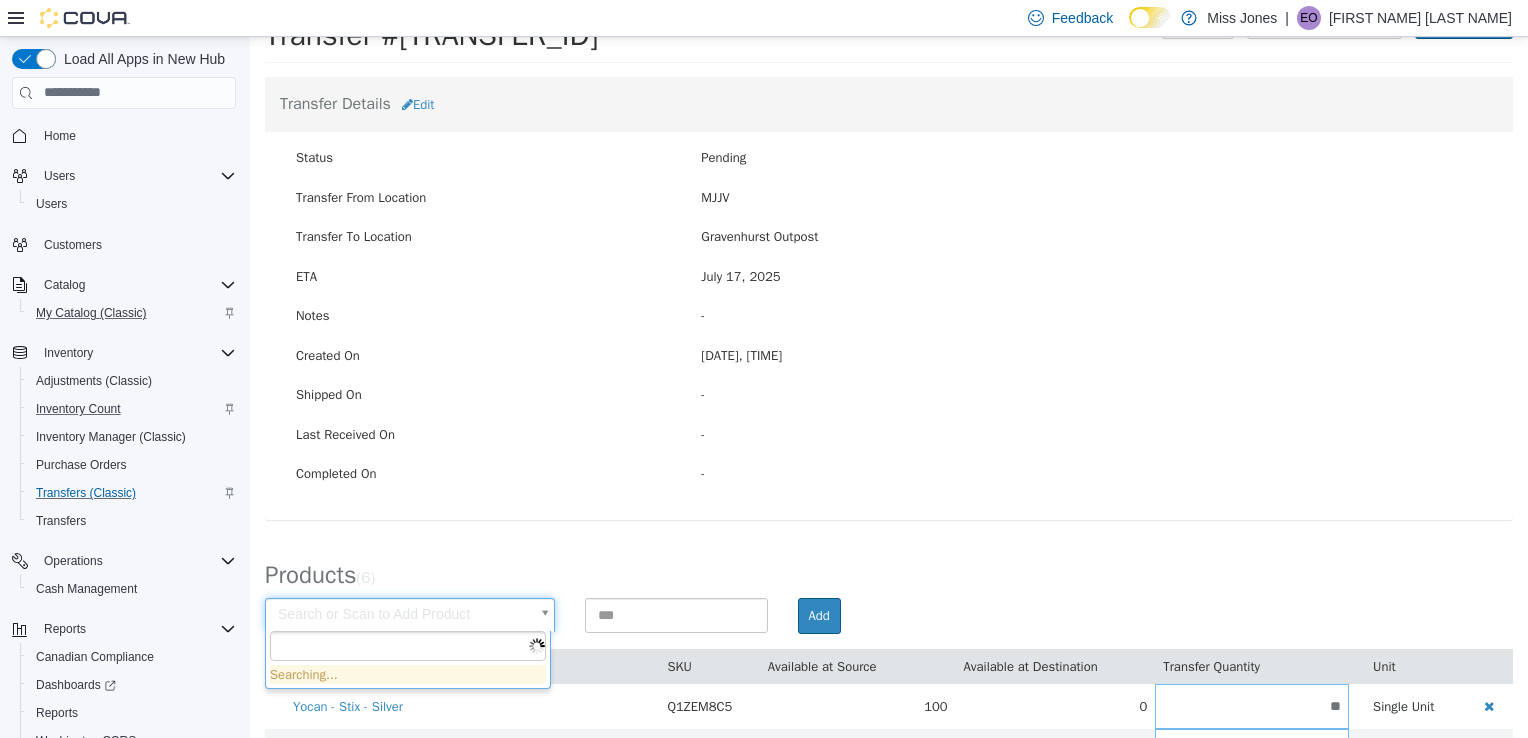 click on "×
Save successful.
Transfers
TR70QM-1928
Transfer #TR70QM-1928
Preparing Download...  Tools  PDF Download
Delete
Auto Complete Transfer Ship Transfer
Transfer Details  Edit Status
Pending
Transfer From Location
[LOCATION]
Transfer To Location
[LOCATION] Outpost
ETA [DATE] Notes -
Created On [DATE], [TIME] Shipped On - Last Received On - Completed On - Products  ( 6 )
Search or Scan to Add Product     Add
Item SKU Available at Source Available at Destination Transfer Quantity Unit Yocan - Stix - Silver Q1ZEM8C5 100  0  ** Single Unit Yocan - Stix - Black 0M84JHJJ 100  0  ** Single Unit Yocan - Ari 2.0 - Pink XZ6NNENX 80  0  ** Single Unit Yocan - Ari 2.0 - Purple 1WBT40VP 80  0  ** Single Unit Yocan - Ari 2.0 - White B8VG7AY8 80  0  ** Single Unit Yocan - Ari 2.0 - Black KGN8YBZP 90  0  ** Single Unit
× Close No Stock Available   We cannot add the product  Yocan - Stix - White  Okay" at bounding box center (889, 457) 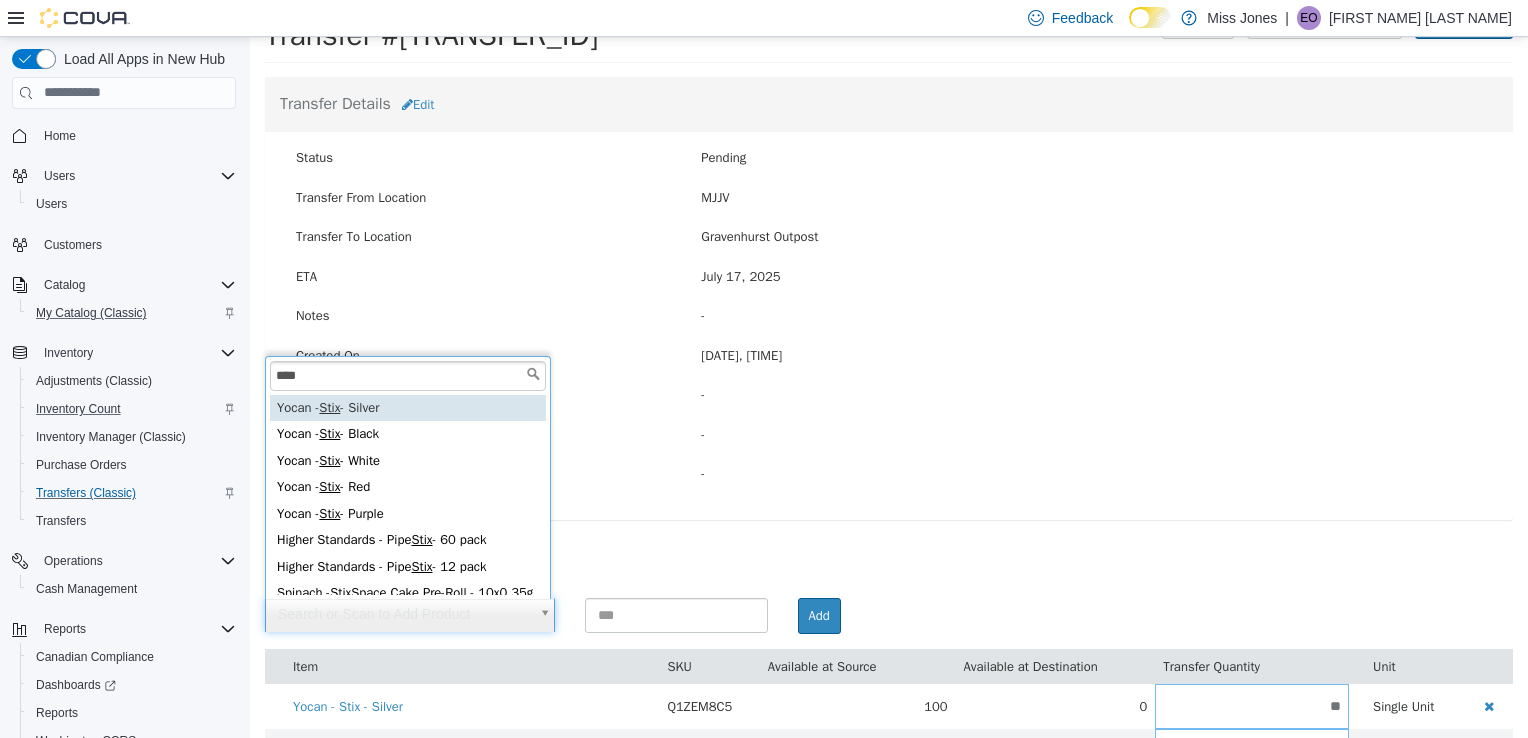 scroll, scrollTop: 23, scrollLeft: 0, axis: vertical 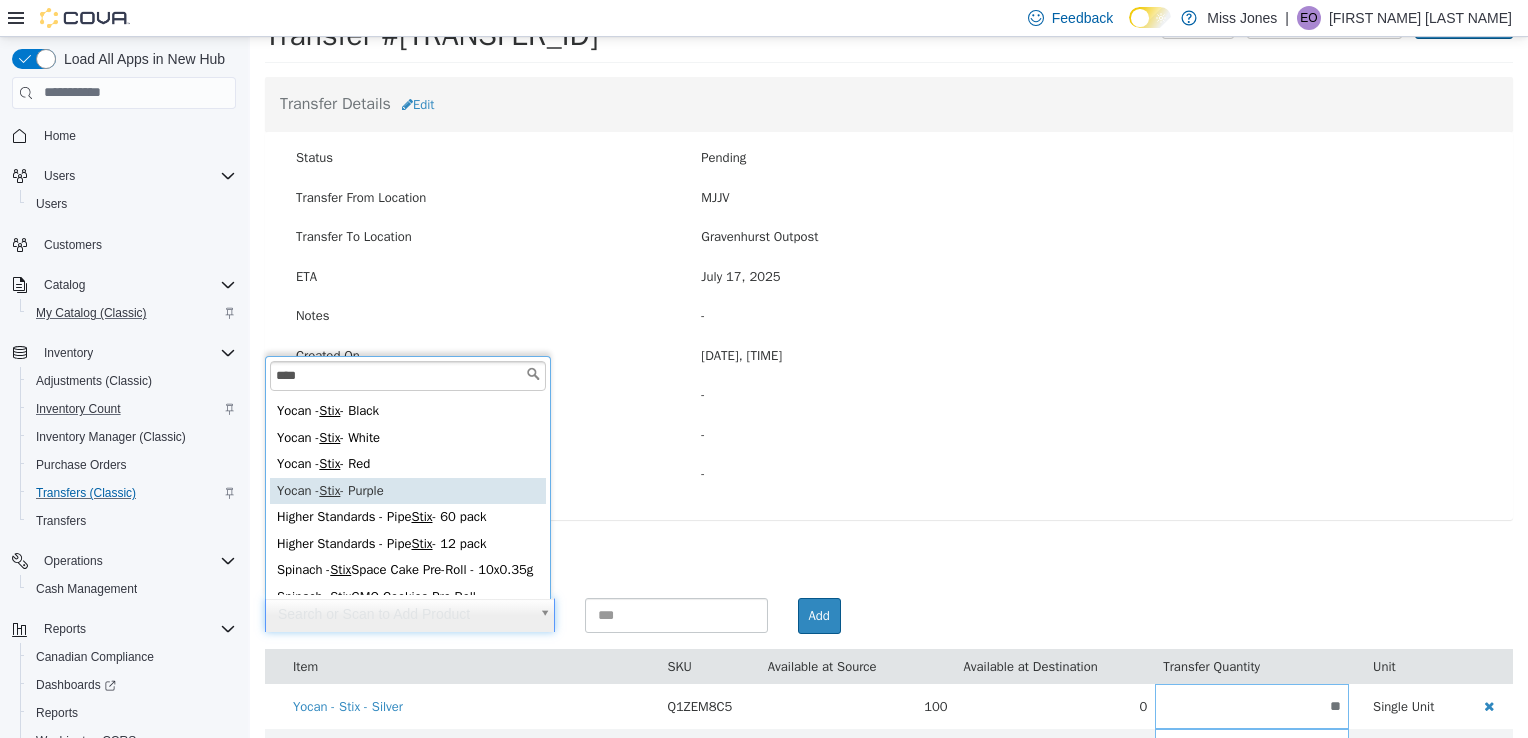 type on "****" 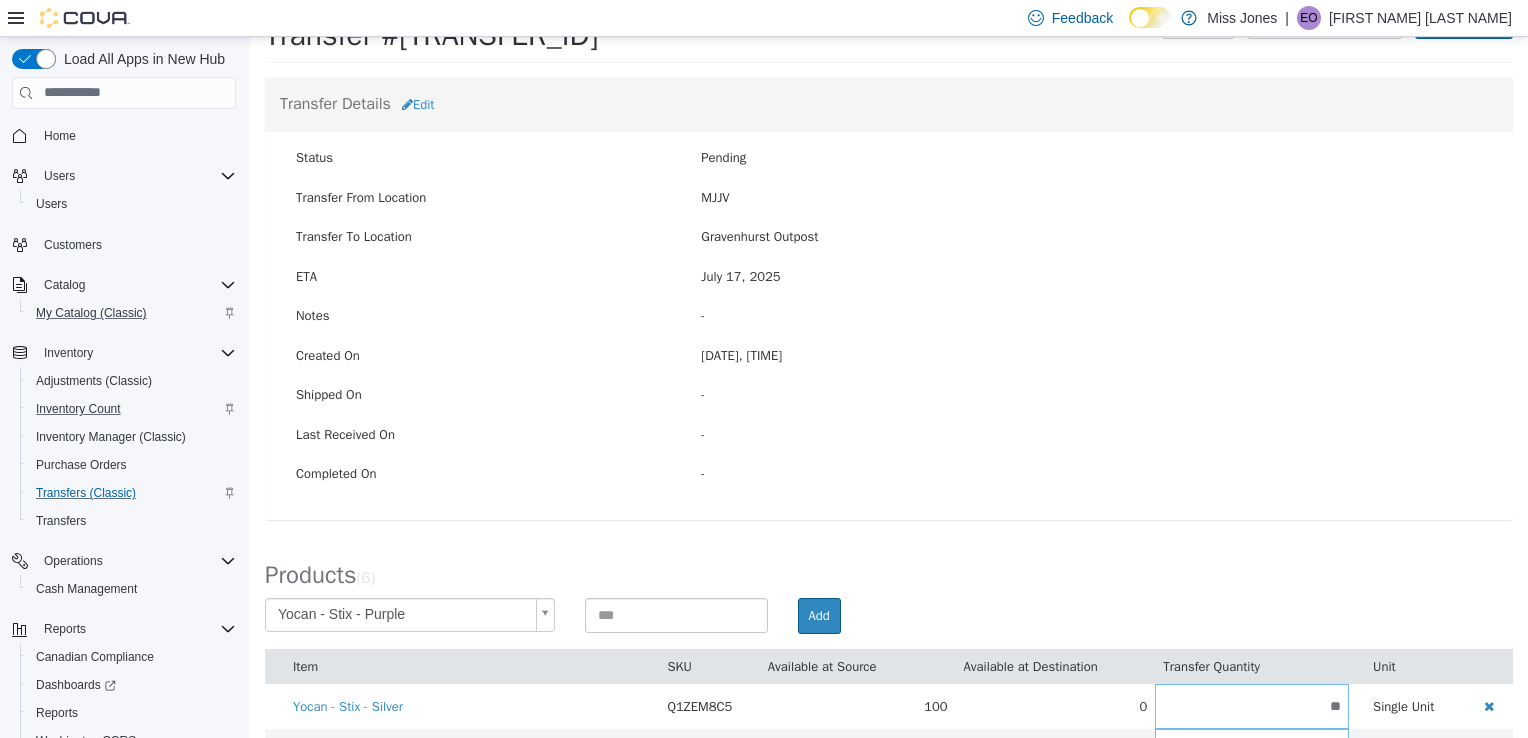 click on "Products  ( 6 )" at bounding box center [889, 569] 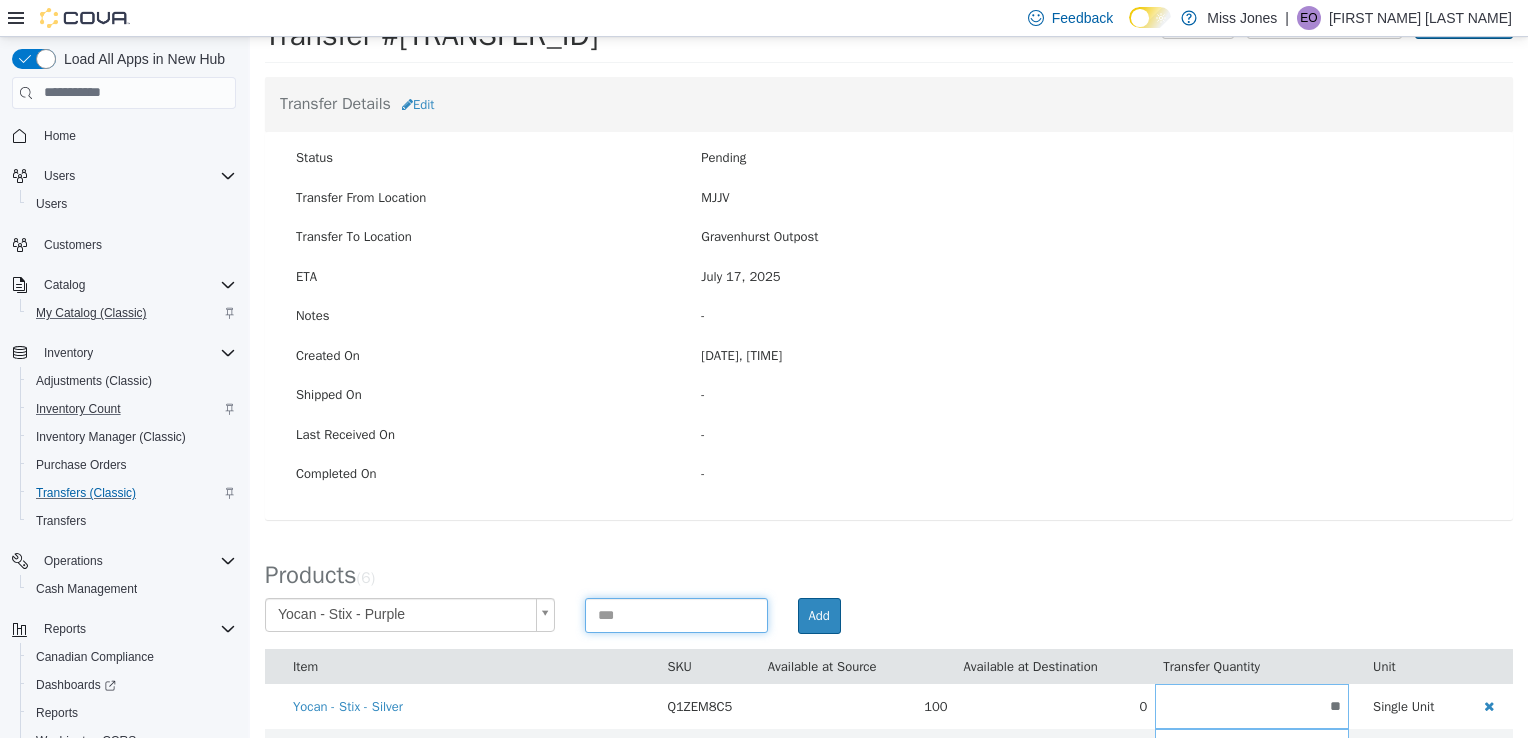 click at bounding box center [676, 614] 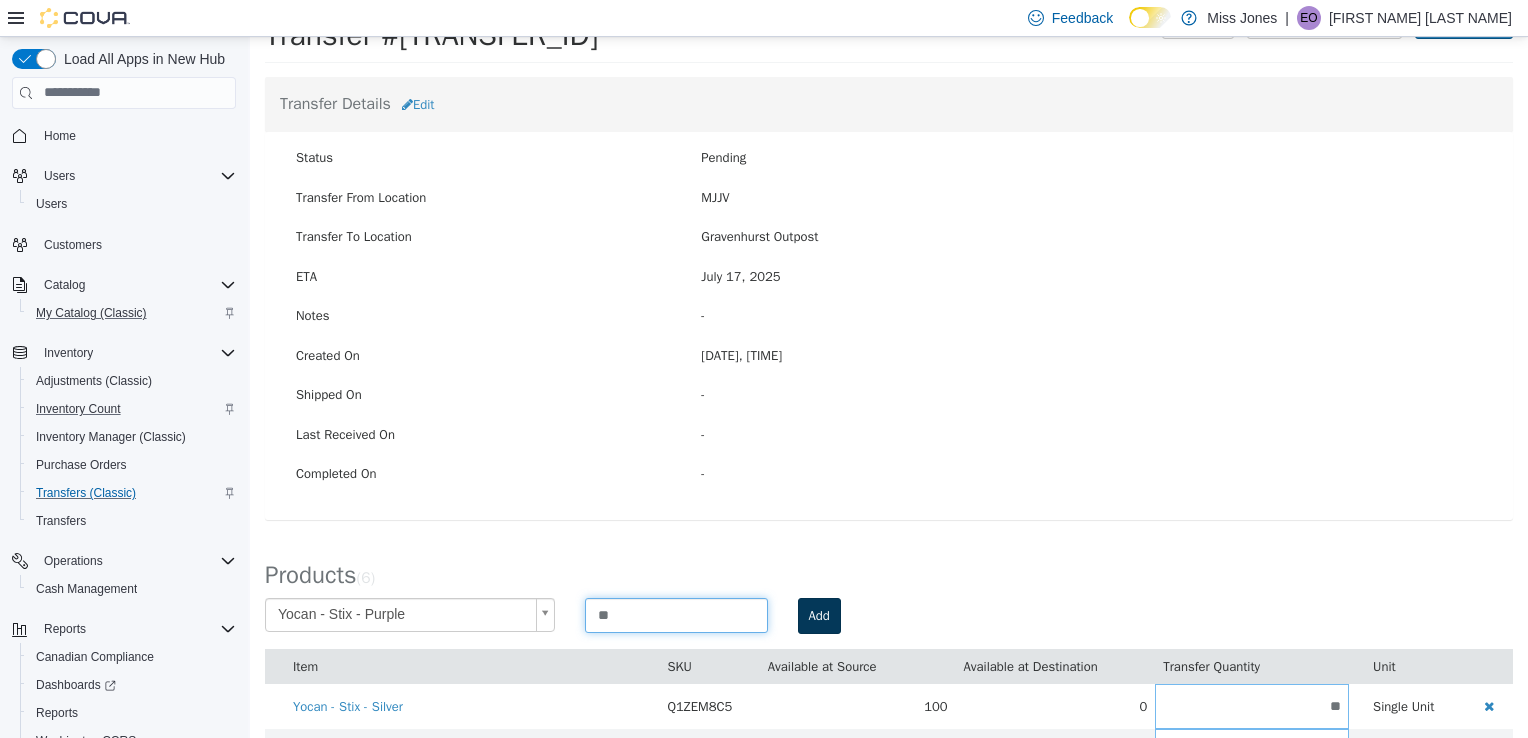 type on "**" 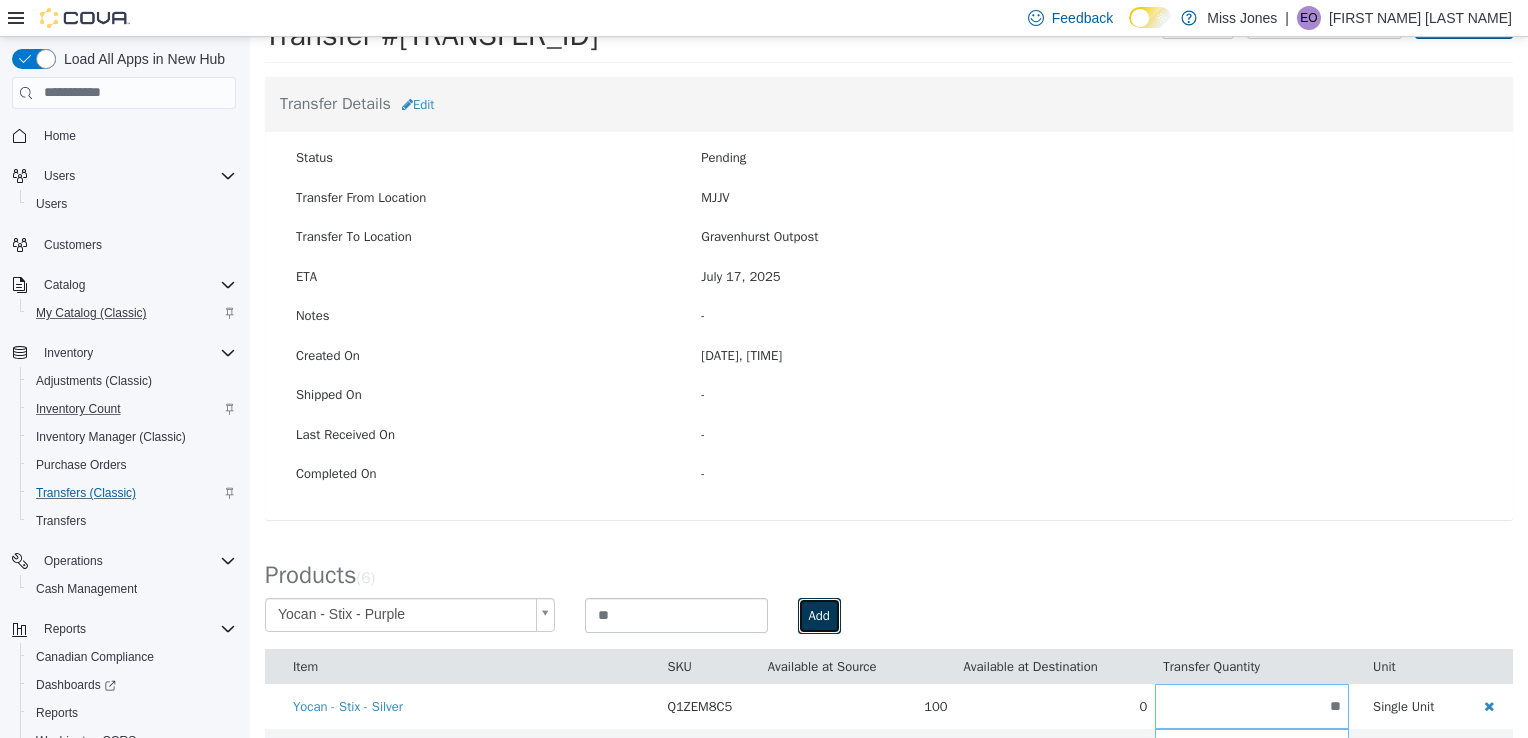 click on "Add" at bounding box center [819, 615] 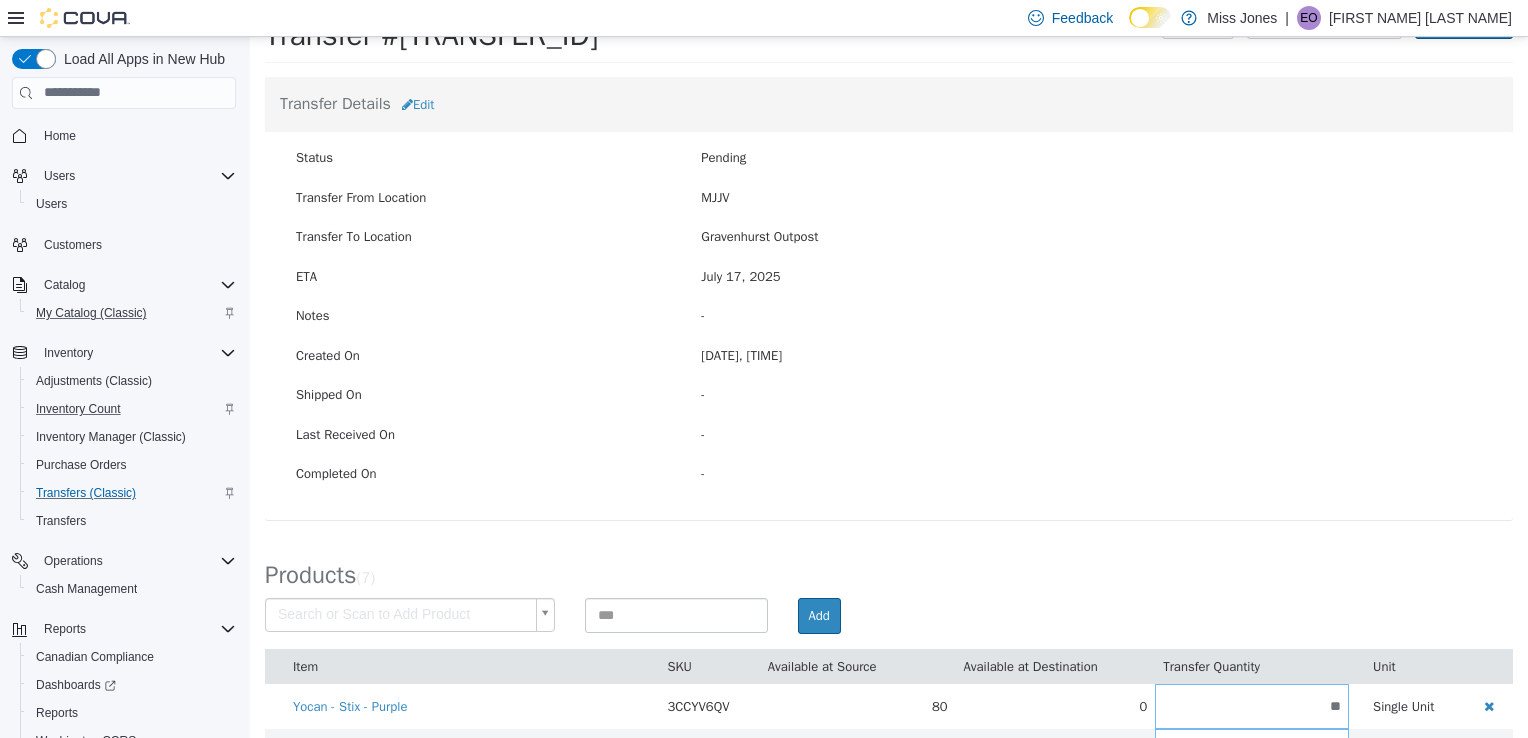 click on "×
Save successful.
Transfers
TR70QM-1928
Transfer #TR70QM-1928
Preparing Download...  Tools  PDF Download
Delete
Auto Complete Transfer Ship Transfer
Transfer Details  Edit Status
Pending
Transfer From Location
[LOCATION]
Transfer To Location
[LOCATION] Outpost
ETA [DATE] Notes -
Created On [DATE], [TIME] Shipped On - Last Received On - Completed On - Products  ( 7 )
Search or Scan to Add Product                             Add
Item SKU Available at Source Available at Destination Transfer Quantity Unit Yocan - Stix - Purple 3CCYV6QV 80  0  ** Single Unit Yocan - Stix - Silver Q1ZEM8C5 100  0  ** Single Unit Yocan - Stix - Black 0M84JHJJ 100  0  ** Single Unit Yocan - Ari 2.0 - Pink XZ6NNENX 80  0  ** Single Unit Yocan - Ari 2.0 - Purple 1WBT40VP 80  0  ** Single Unit Yocan - Ari 2.0 - White B8VG7AY8 80  0  ** Single Unit Yocan - Ari 2.0 - Black KGN8YBZP 90  0  ** Single Unit
× Close" at bounding box center [889, 480] 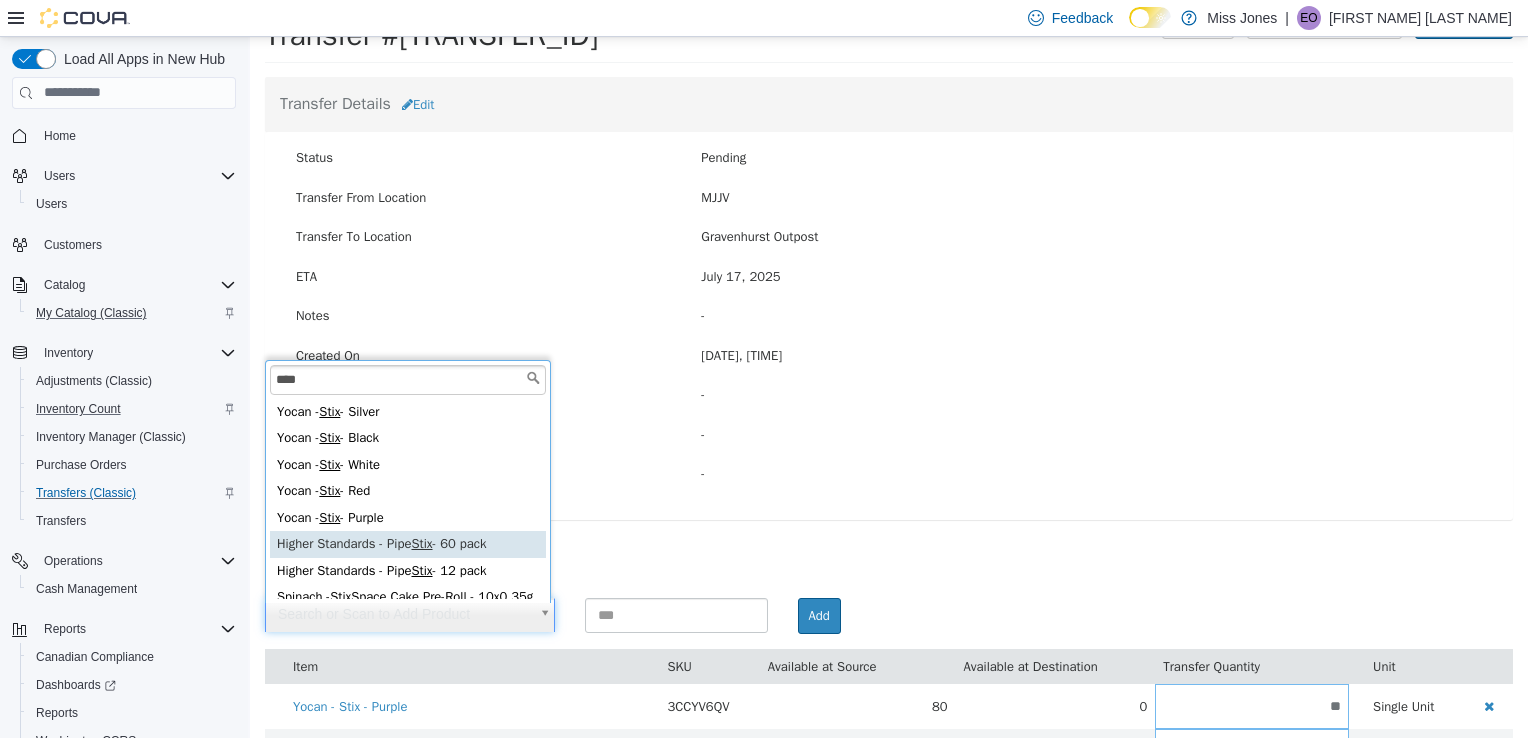 scroll, scrollTop: 23, scrollLeft: 0, axis: vertical 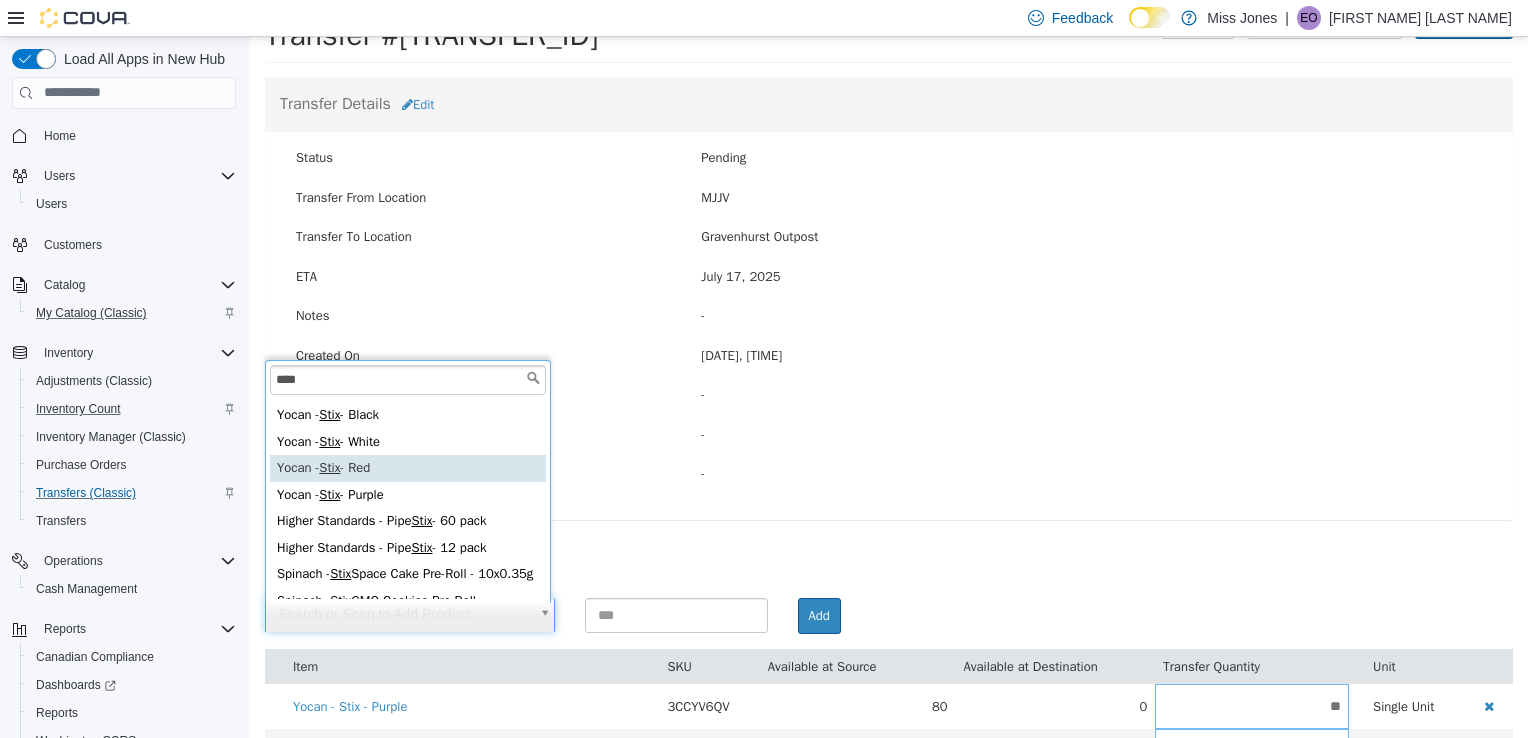 type on "****" 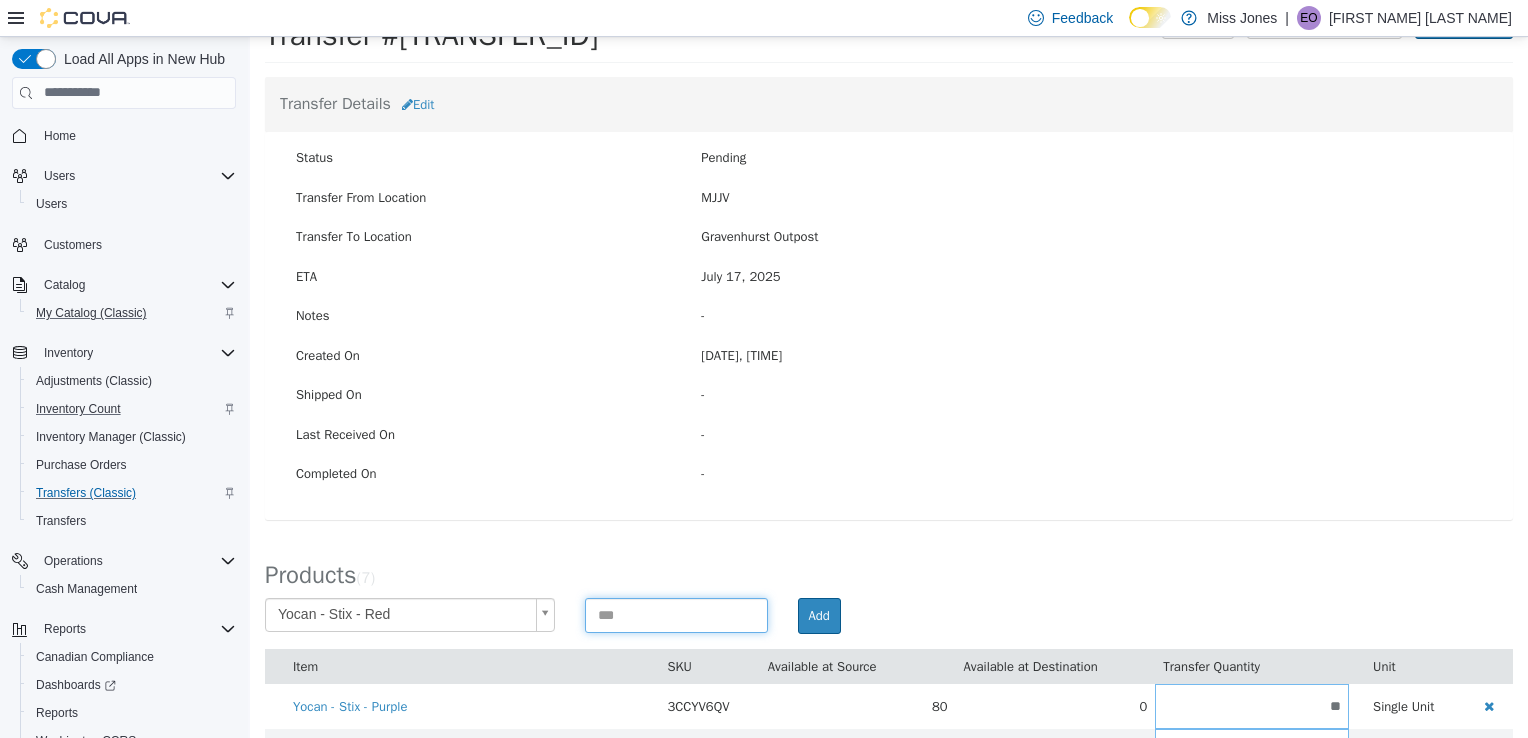 click at bounding box center [676, 614] 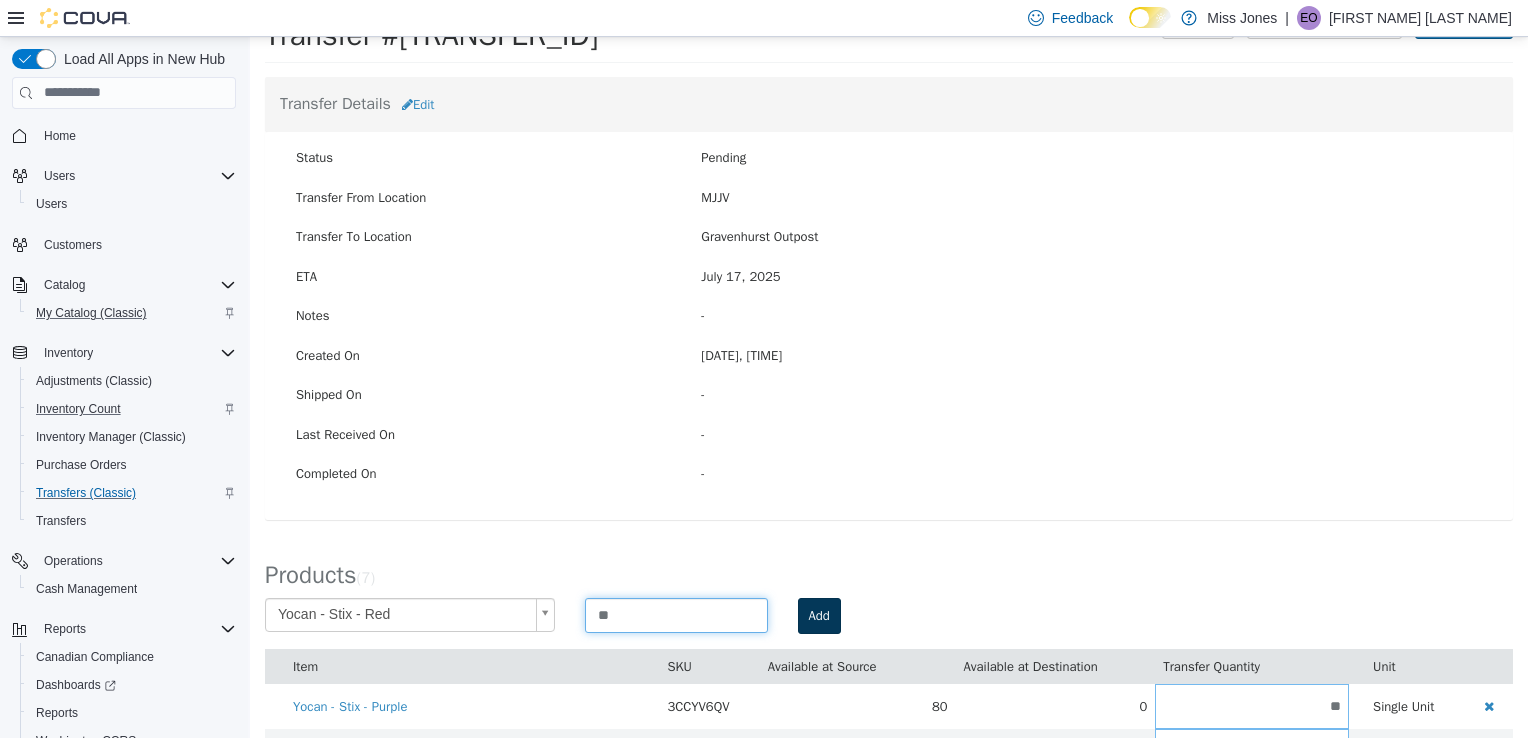 type on "**" 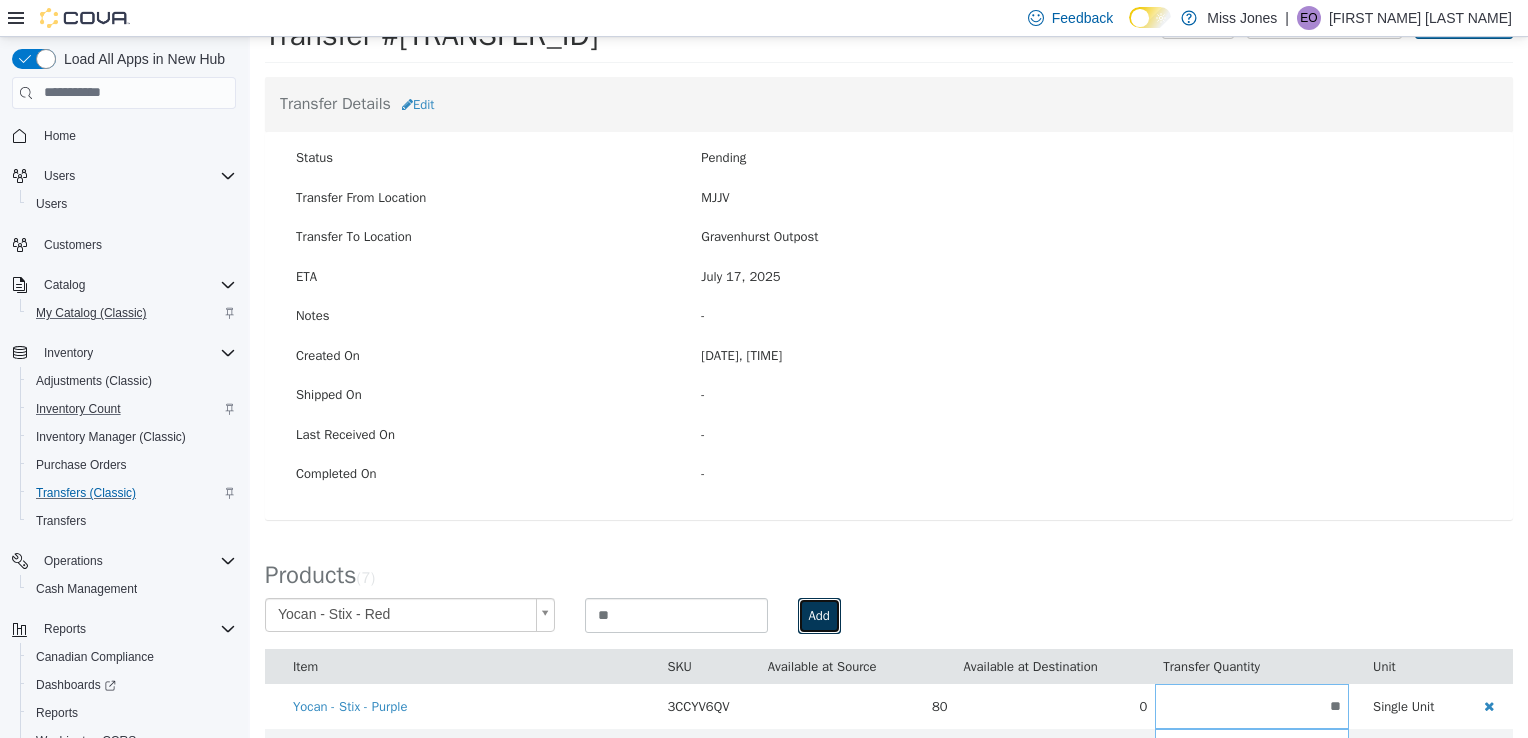 click on "Add" at bounding box center (819, 615) 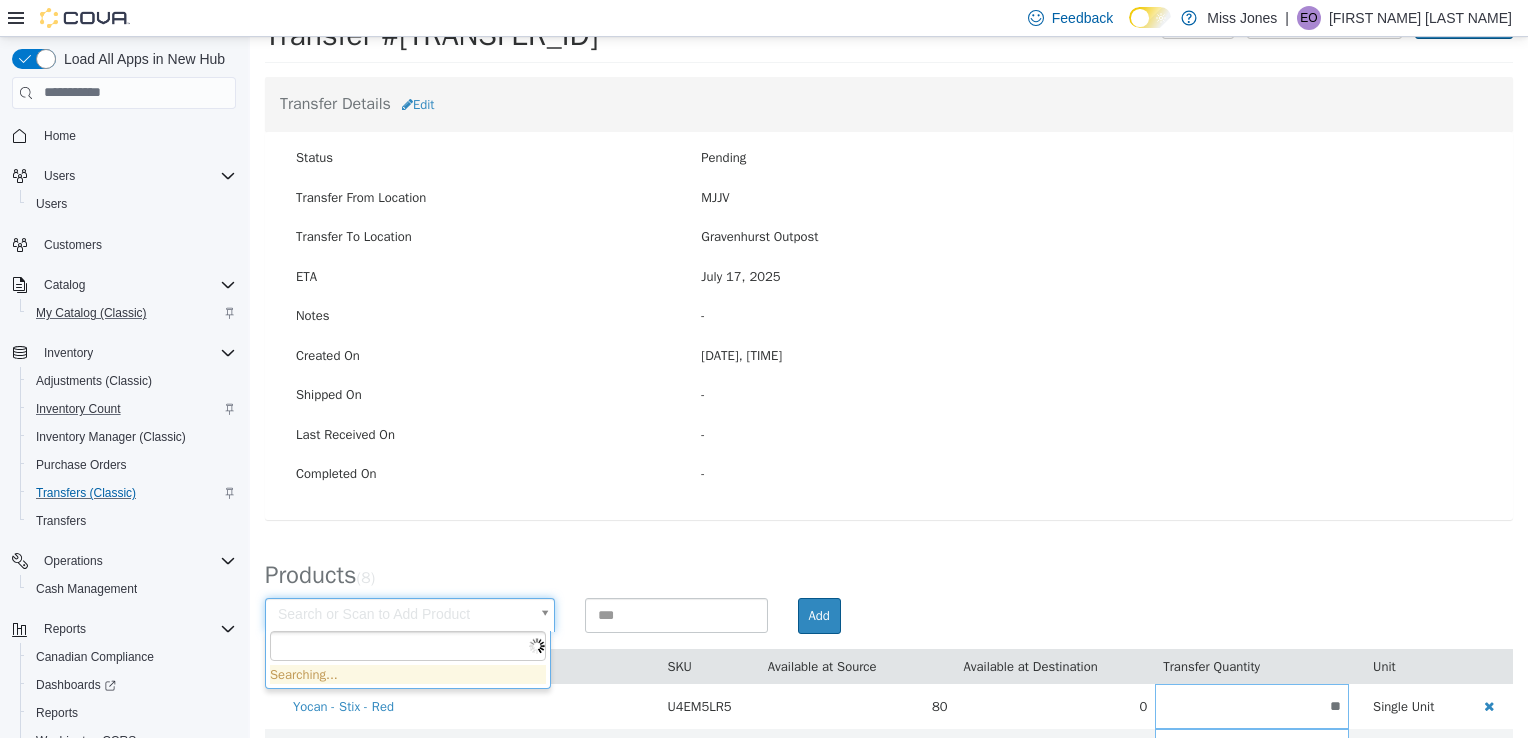 click on "×
Save successful.
Transfers
TR70QM-1928
Transfer #[TRANSFER_ID]
Preparing Download...  Tools  PDF Download
Delete
Auto Complete Transfer Ship Transfer
Transfer Details  Edit Status
Pending
Transfer From Location
MJJV
Transfer To Location
[CITY] Outpost
ETA [DATE] Notes -
Created On [DATE], [TIME] Shipped On - Last Received On - Completed On - Products  ( 8 )
Search or Scan to Add Product     Add
Item SKU Available at Source Available at Destination Transfer Quantity Unit Yocan - Stix - Red U4EM5LR5 80  0  ** Single Unit Yocan - Stix - Purple 3CCYV6QV 80  0  ** Single Unit Yocan - Stix - Silver Q1ZEM8C5 100  0  ** Single Unit Yocan - Stix - Black 0M84JHJJ 100  0  ** Single Unit Yocan - Ari 2.0 - Pink XZ6NNENX 80  0  ** Single Unit Yocan - Ari 2.0 - Purple 1WBT40VP 80  0  ** Single Unit Yocan - Ari 2.0 - White B8VG7AY8 80  0  ** Single Unit Yocan - Ari 2.0 - Black KGN8YBZP 90  0  **" at bounding box center [889, 502] 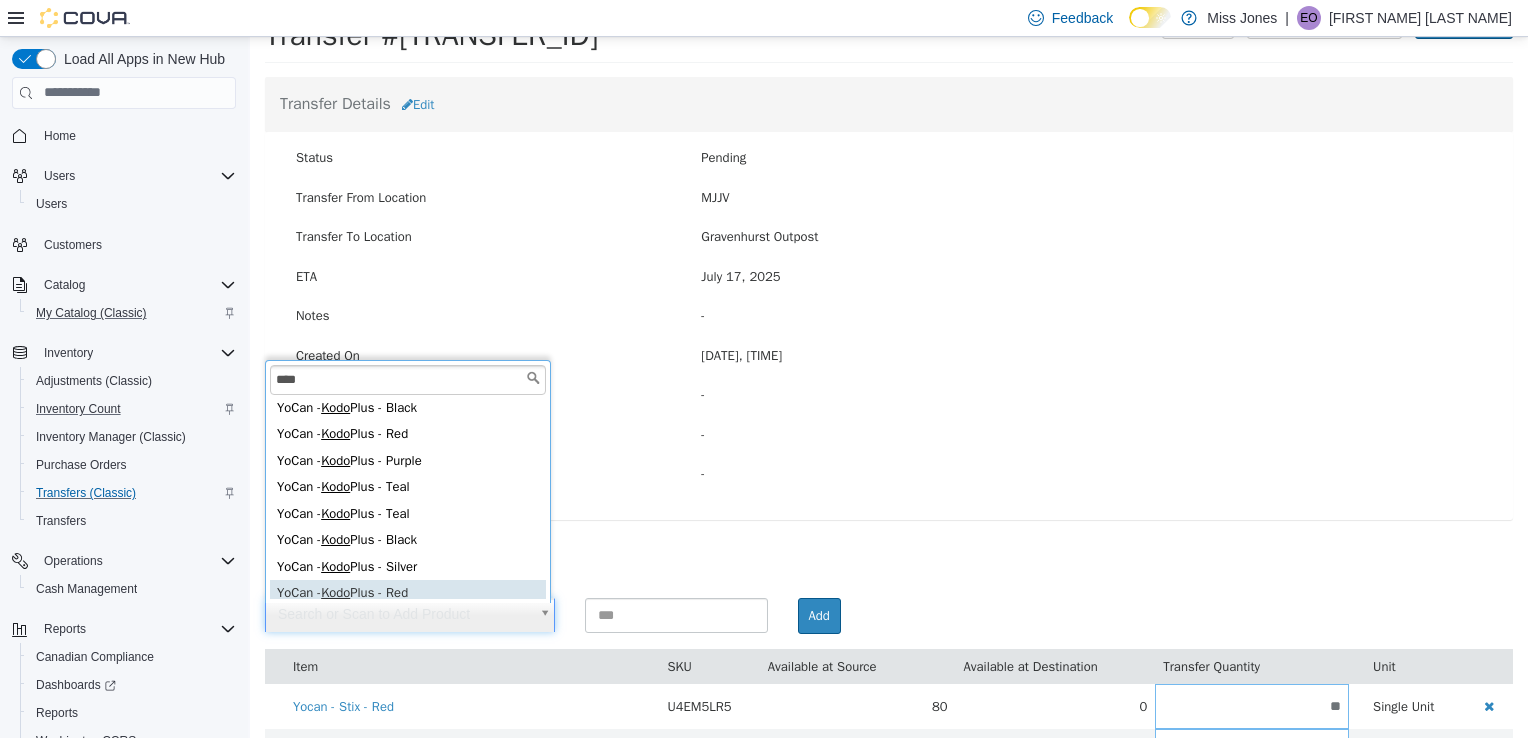 scroll, scrollTop: 38, scrollLeft: 0, axis: vertical 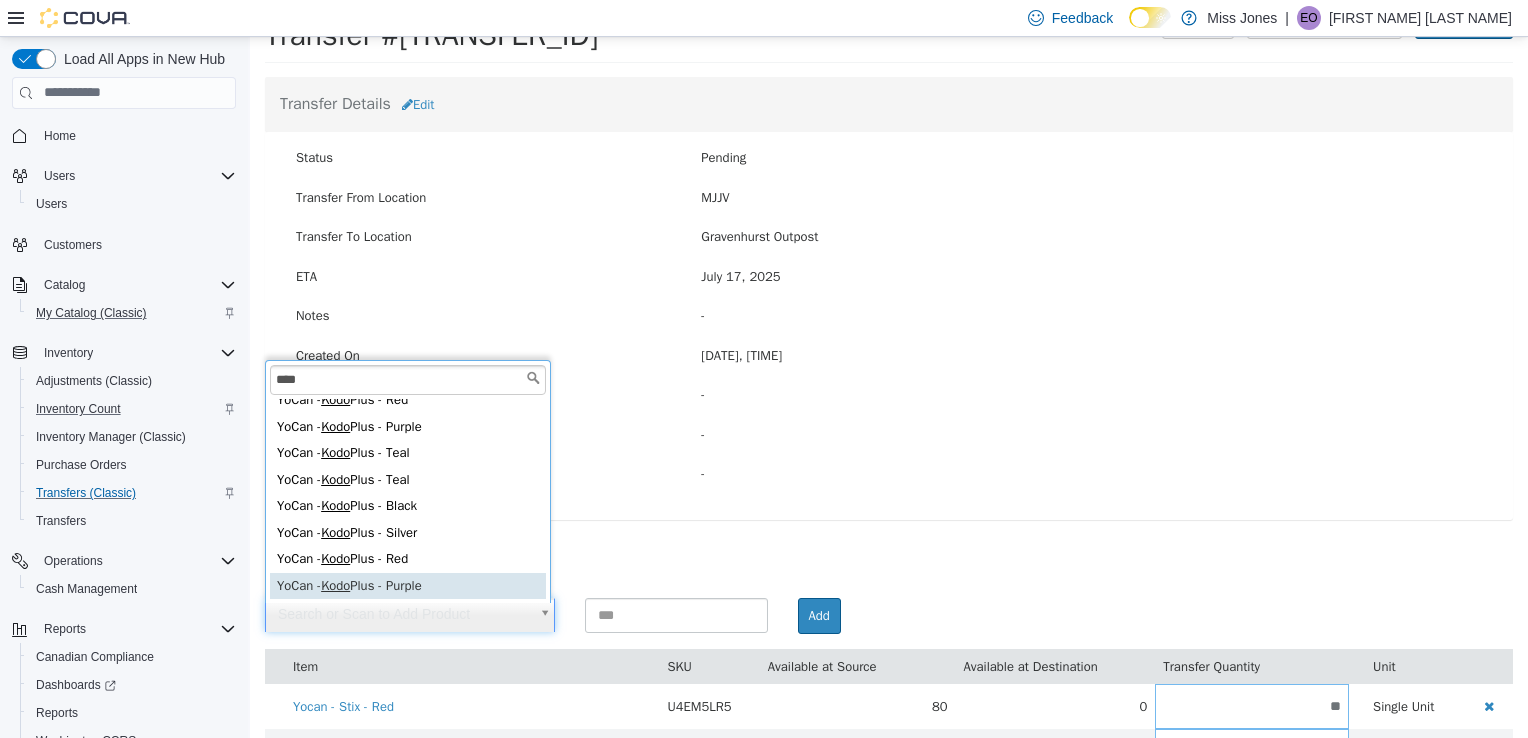type on "****" 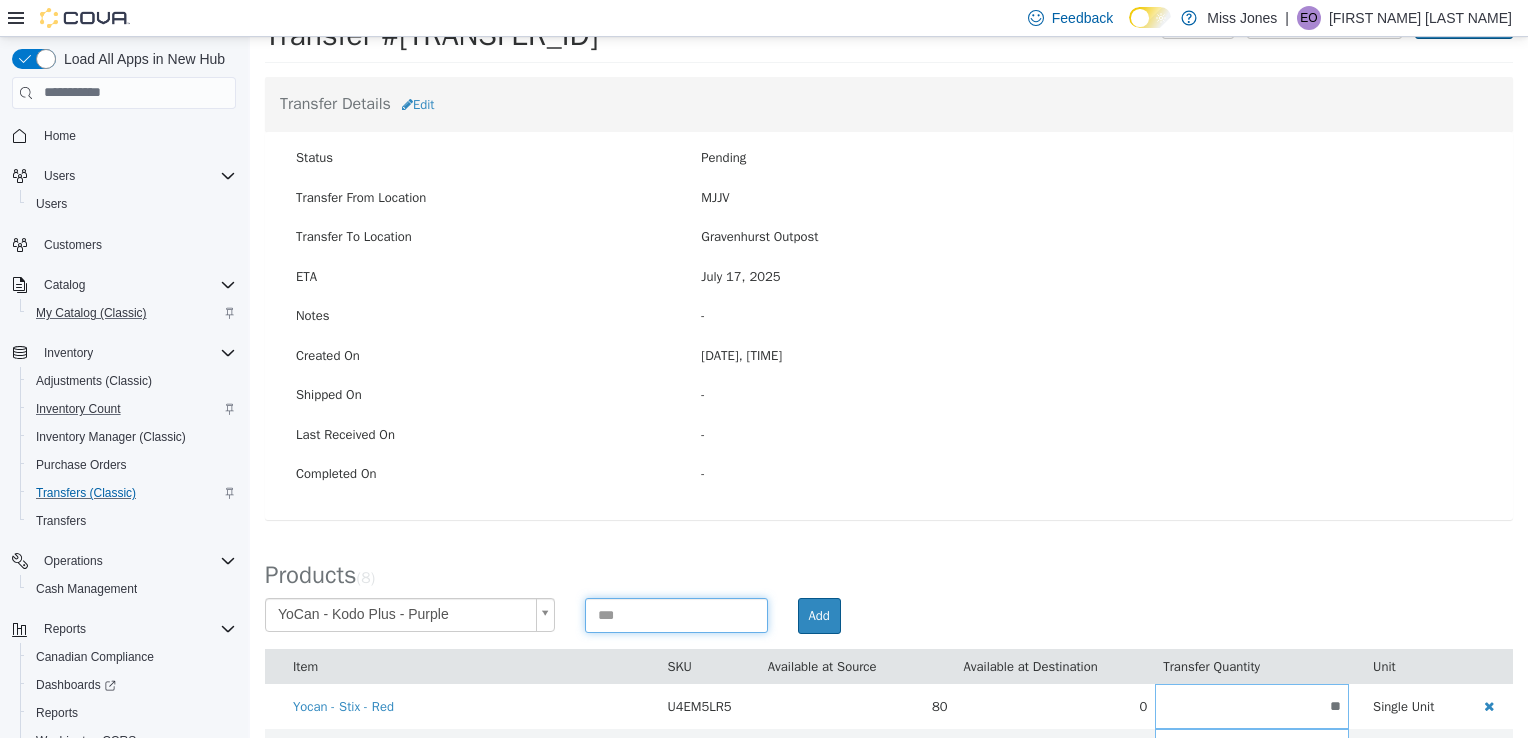 click at bounding box center (676, 614) 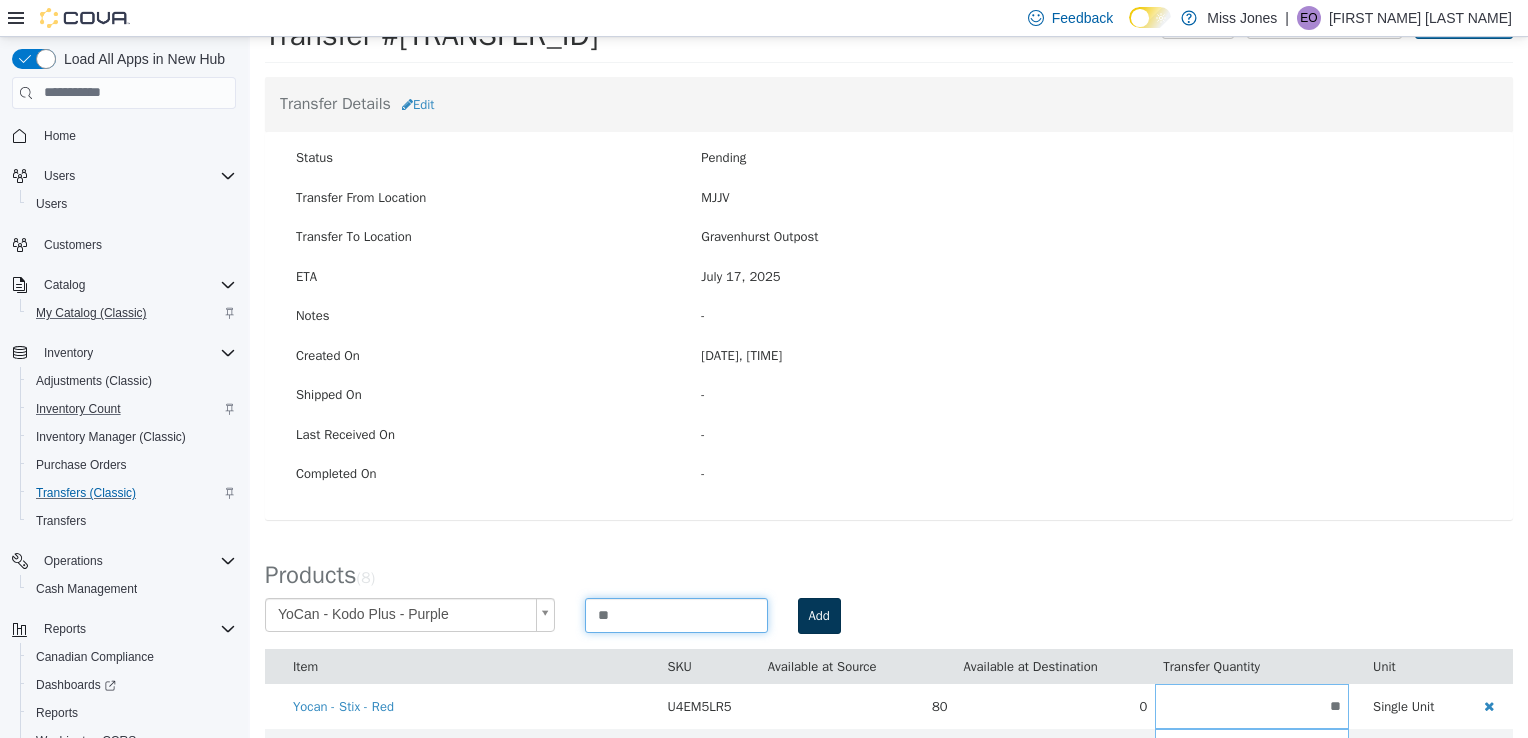 type on "**" 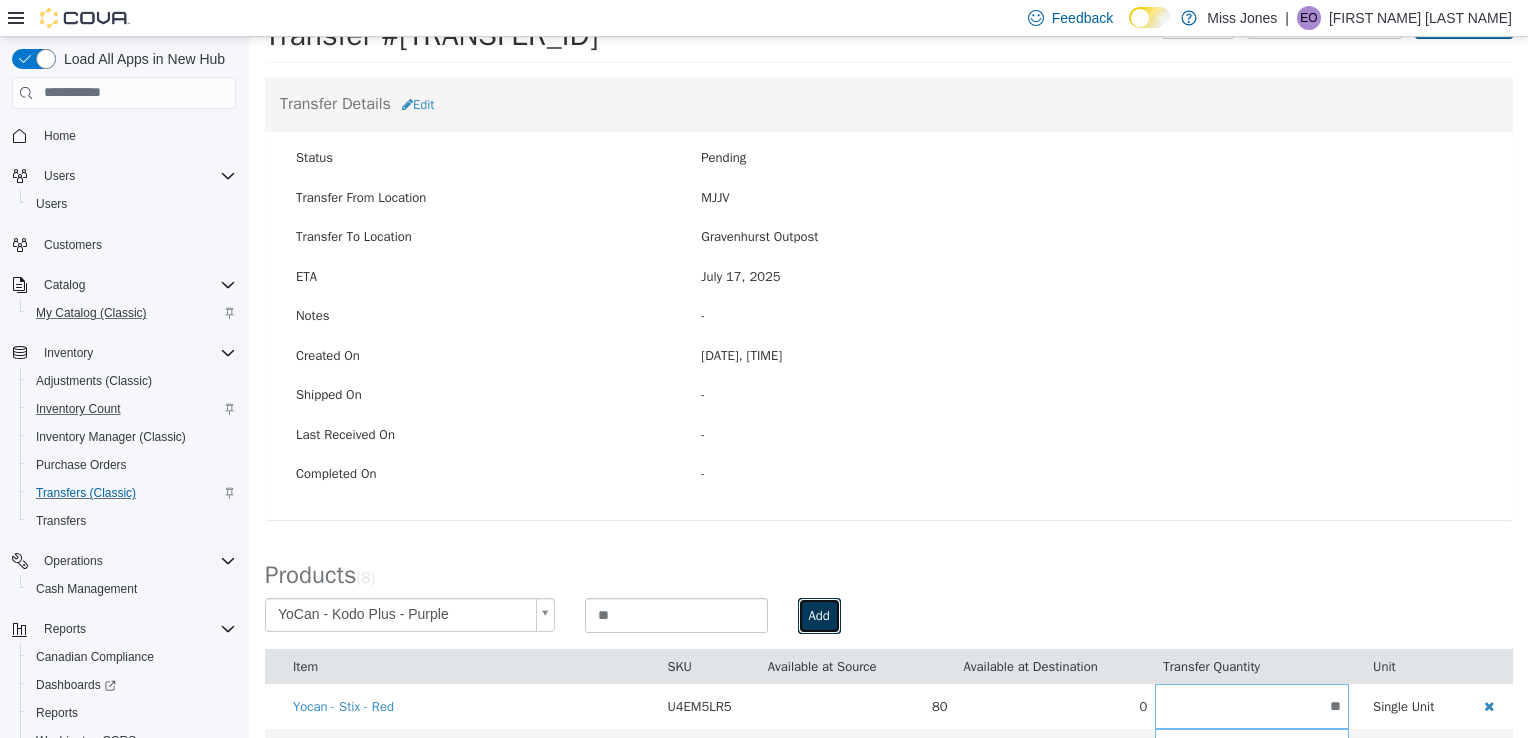 click on "Add" at bounding box center [819, 615] 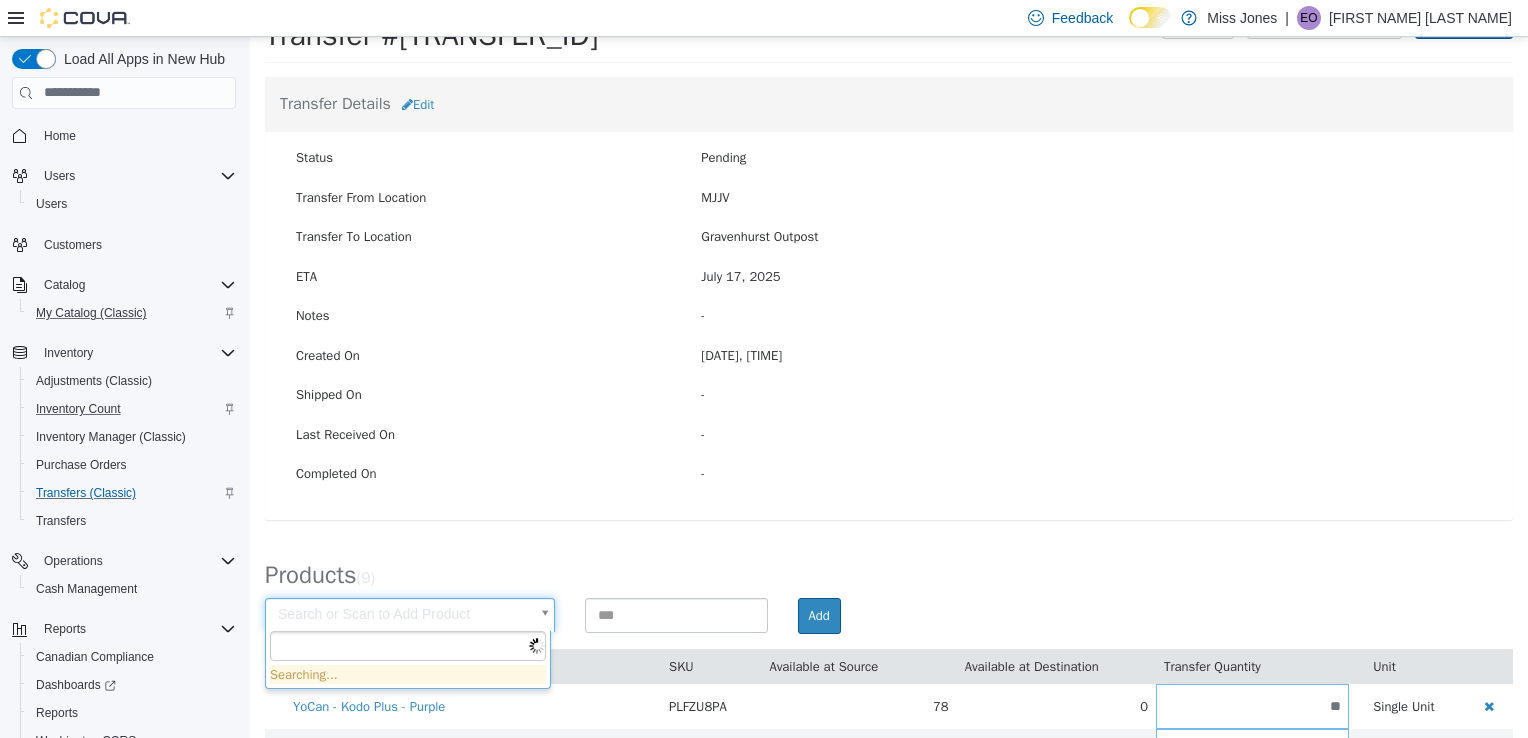 click on "×
Save successful.
Transfers
TR70QM-1928
Transfer #TR70QM-1928
Preparing Download...  Tools  PDF Download
Delete
Auto Complete Transfer Ship Transfer
Transfer Details  Edit Status
Pending
Transfer From Location
[LOCATION]
Transfer To Location
[LOCATION] Outpost
ETA [DATE] Notes -
Created On [DATE], [TIME] Shipped On - Last Received On - Completed On - Products  ( 9 )
Search or Scan to Add Product     Add
Item SKU Available at Source Available at Destination Transfer Quantity Unit YoCan - Kodo  Plus - Purple PLFZU8PA 78  0  ** Single Unit Yocan - Stix - Red U4EM5LR5 80  0  ** Single Unit Yocan - Stix - Purple 3CCYV6QV 80  0  ** Single Unit Yocan - Stix - Silver Q1ZEM8C5 100  0  ** Single Unit Yocan - Stix - Black 0M84JHJJ 100  0  ** Single Unit Yocan - Ari 2.0 - Pink XZ6NNENX 80  0  ** Single Unit Yocan - Ari 2.0 - Purple 1WBT40VP 80  0  ** Single Unit Yocan - Ari 2.0 - White B8VG7AY8 80  0" at bounding box center [889, 525] 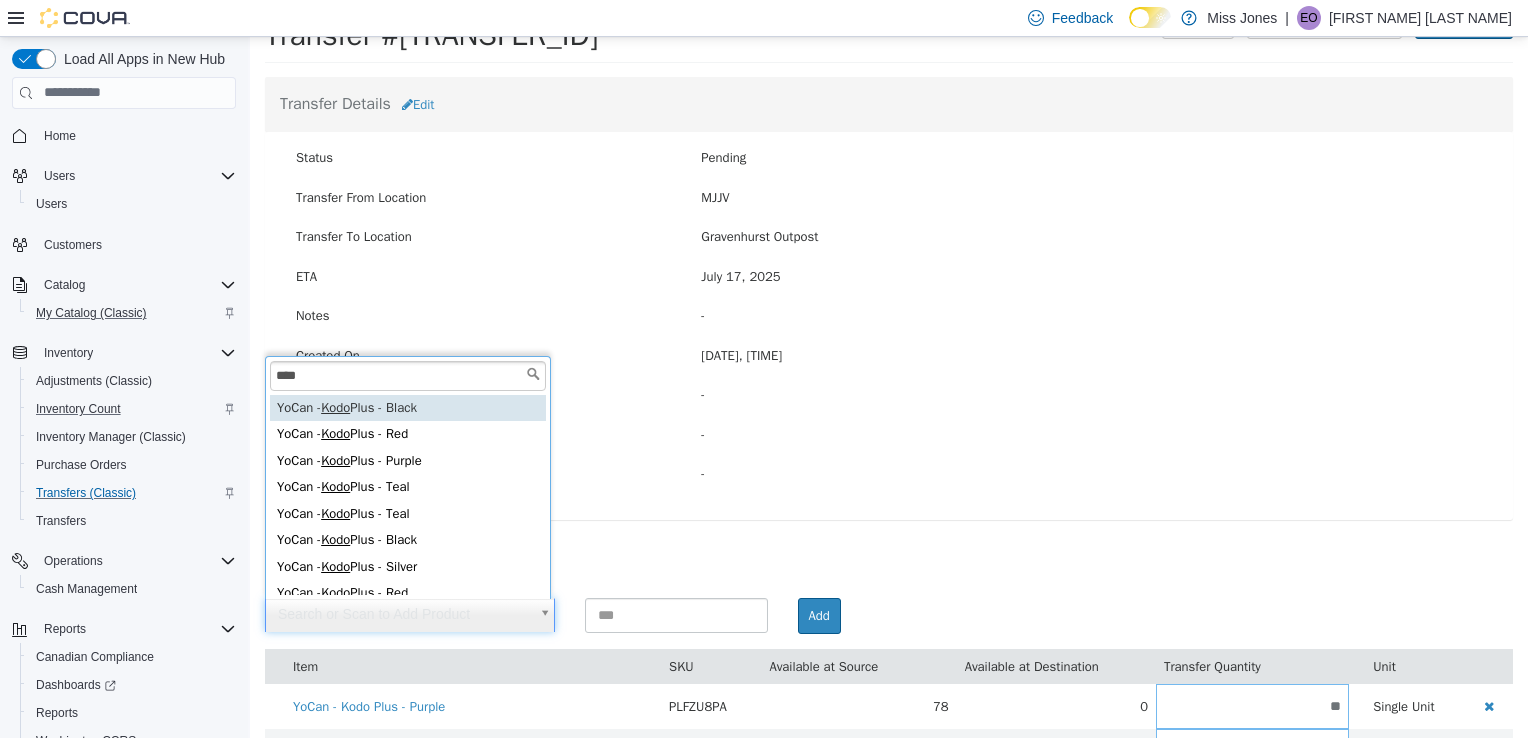 scroll, scrollTop: 4, scrollLeft: 0, axis: vertical 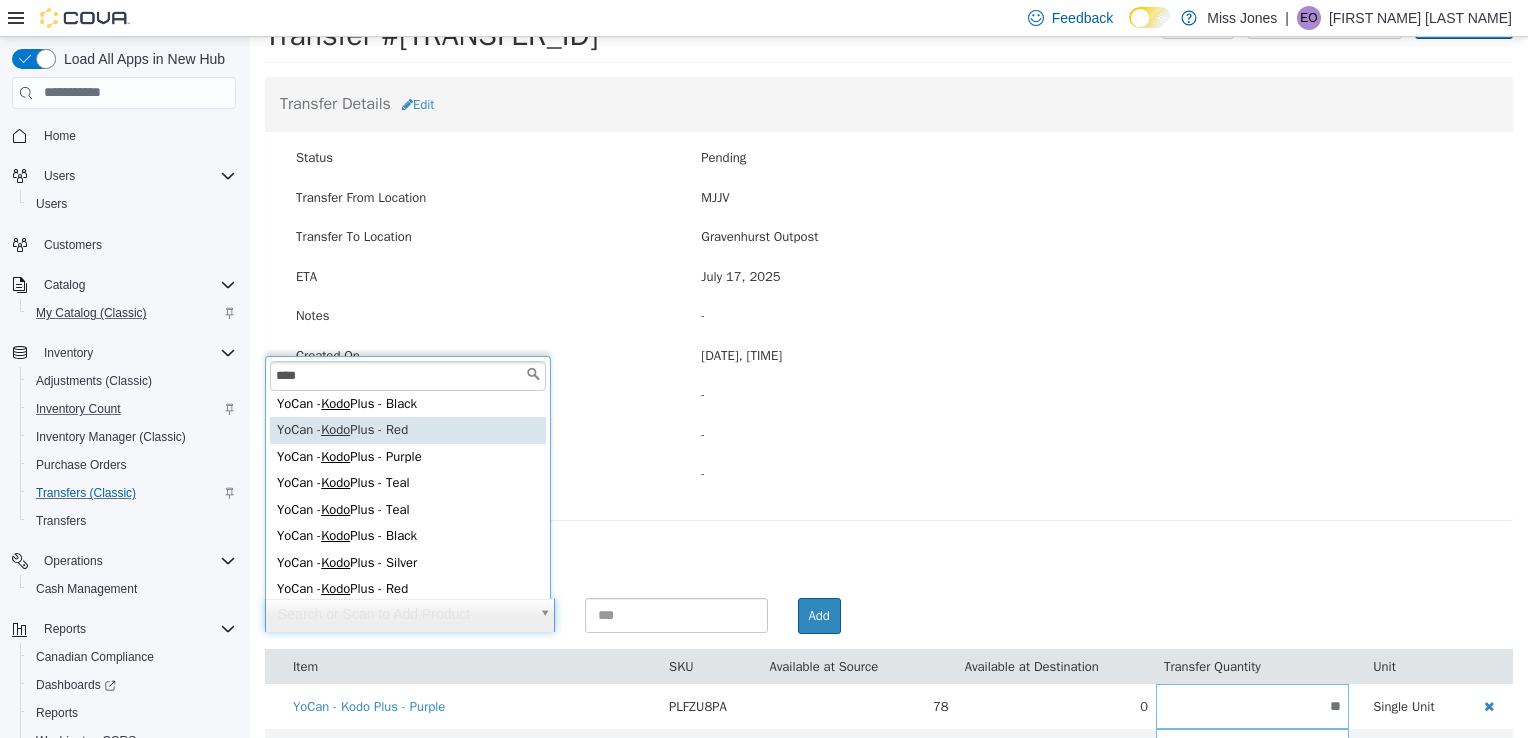 type on "****" 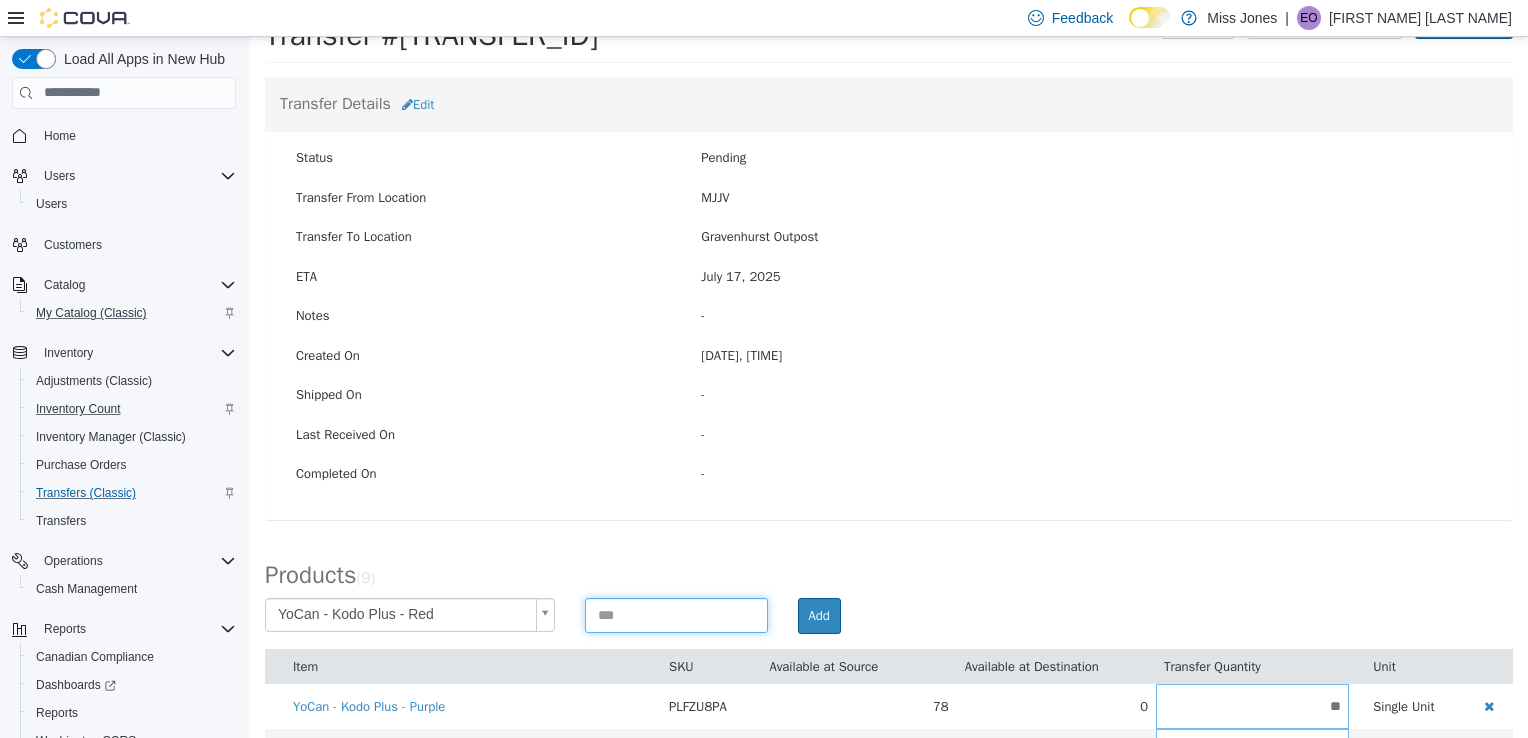 click at bounding box center [676, 614] 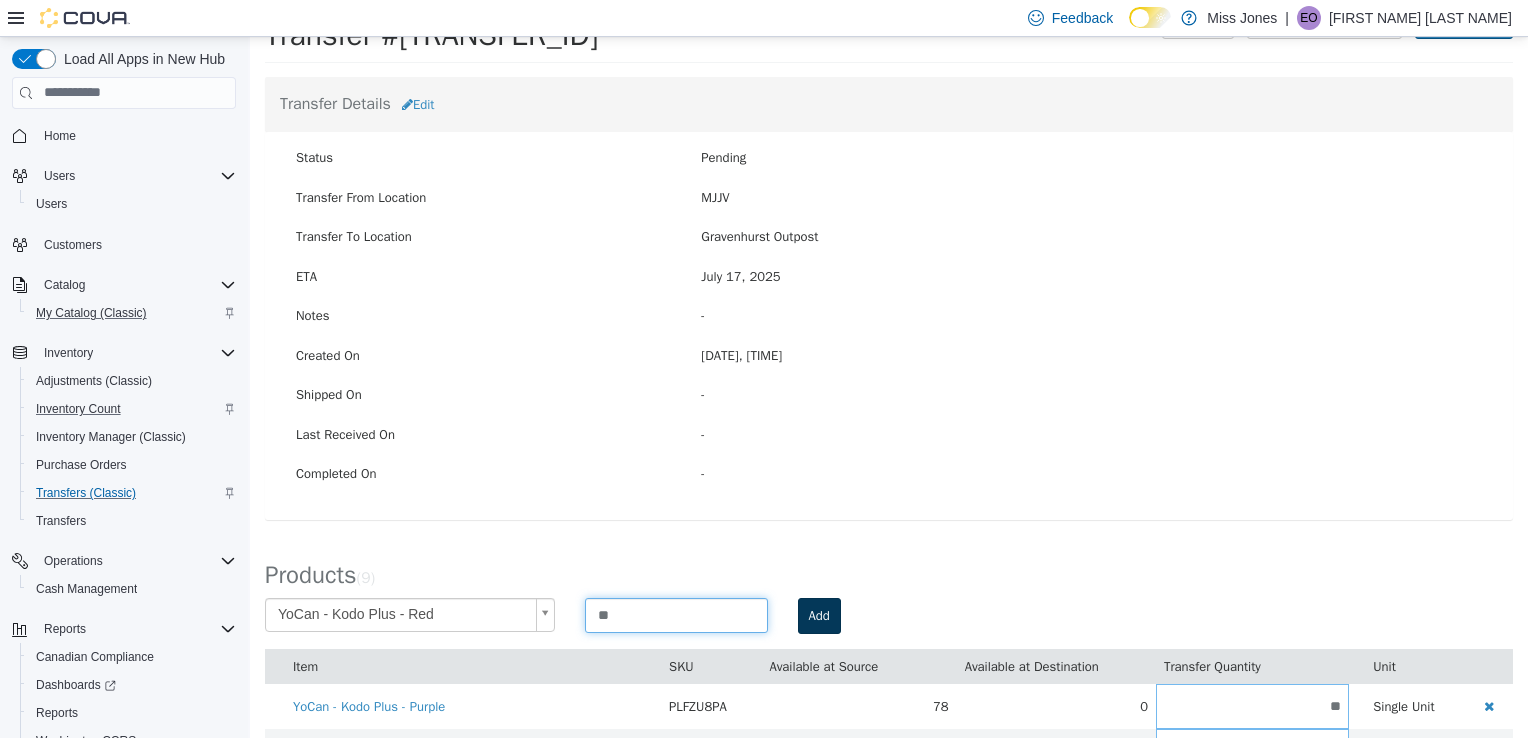 type on "**" 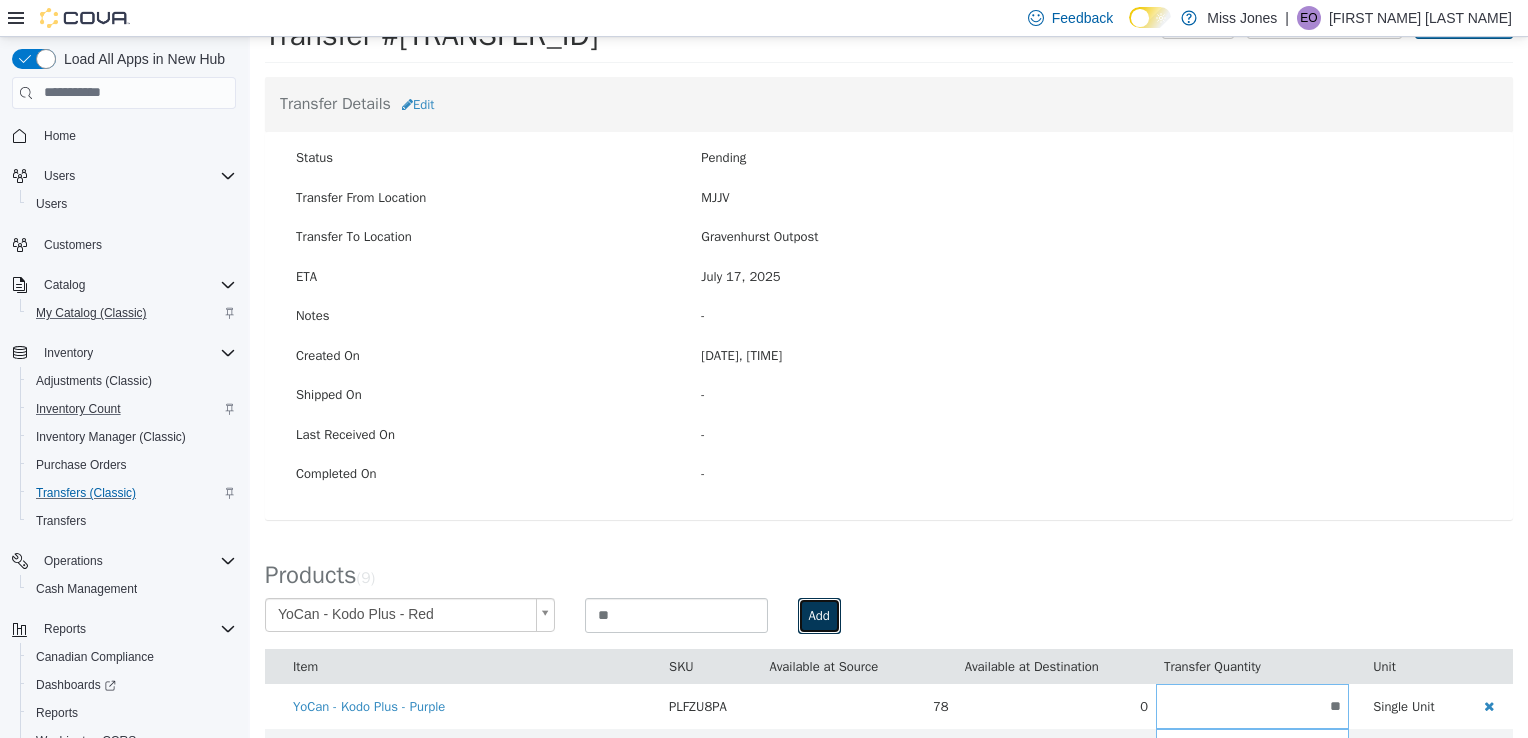 click on "Add" at bounding box center [819, 615] 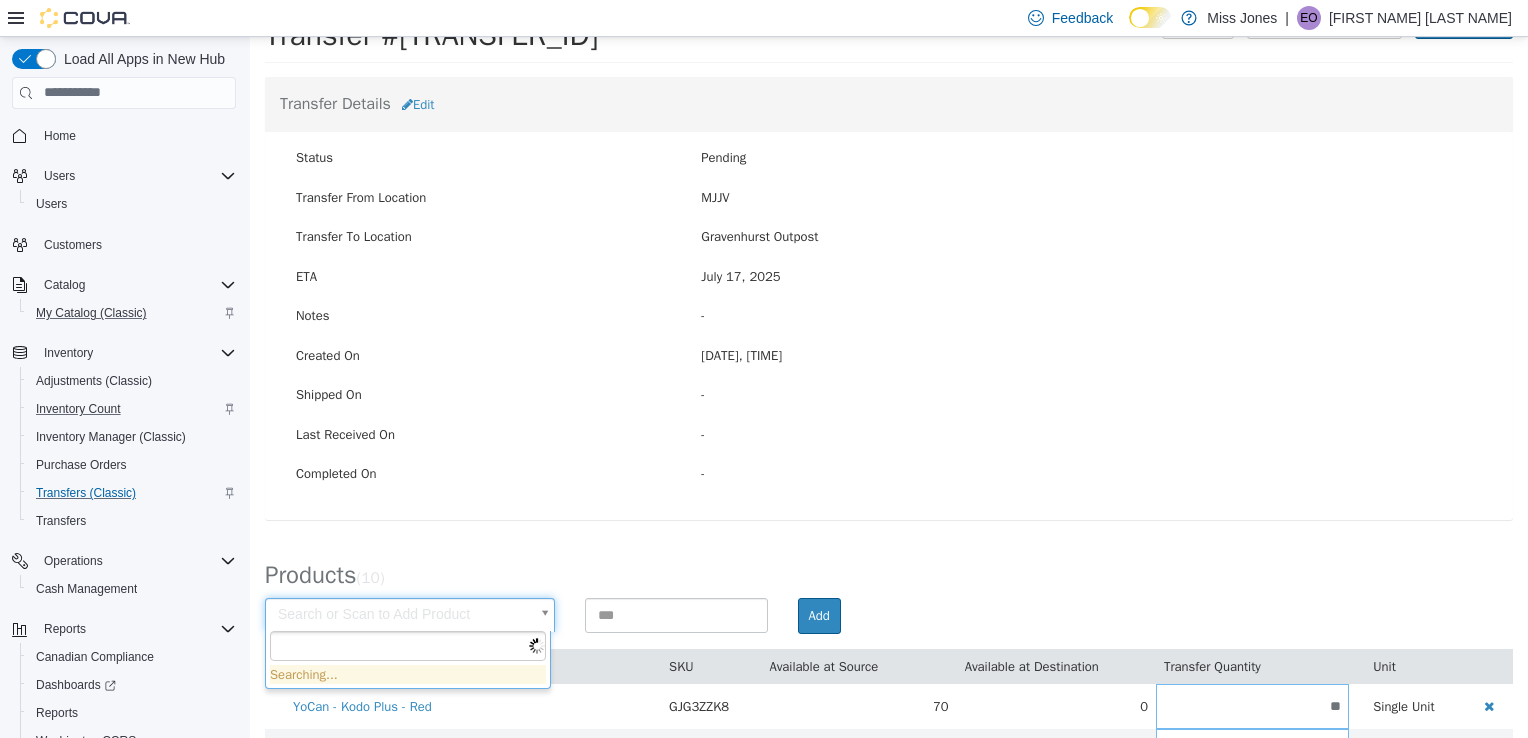 click on "×
Save successful.
Transfers
TR70QM-1928
Transfer #[TRANSFER_ID]
Preparing Download...  Tools  PDF Download
Delete
Auto Complete Transfer Ship Transfer
Transfer Details  Edit Status
Pending
Transfer From Location
MJJV
Transfer To Location
[CITY] Outpost
ETA [DATE] Notes -
Created On [DATE], [TIME] Shipped On - Last Received On - Completed On - Products  ( 10 )
Search or Scan to Add Product     Add
Item SKU Available at Source Available at Destination Transfer Quantity Unit YoCan - Kodo  Plus - Red GJG3ZZK8 70  0  ** Single Unit YoCan - Kodo  Plus - Purple PLFZU8PA 78  0  ** Single Unit Yocan - Stix - Red U4EM5LR5 80  0  ** Single Unit Yocan - Stix - Purple 3CCYV6QV 80  0  ** Single Unit Yocan - Stix - Silver Q1ZEM8C5 100  0  ** Single Unit Yocan - Stix - Black 0M84JHJJ 100  0  ** Single Unit Yocan - Ari 2.0 - Pink XZ6NNENX 80  0  ** Single Unit Yocan - Ari 2.0 - Purple 1WBT40VP 80" at bounding box center (889, 547) 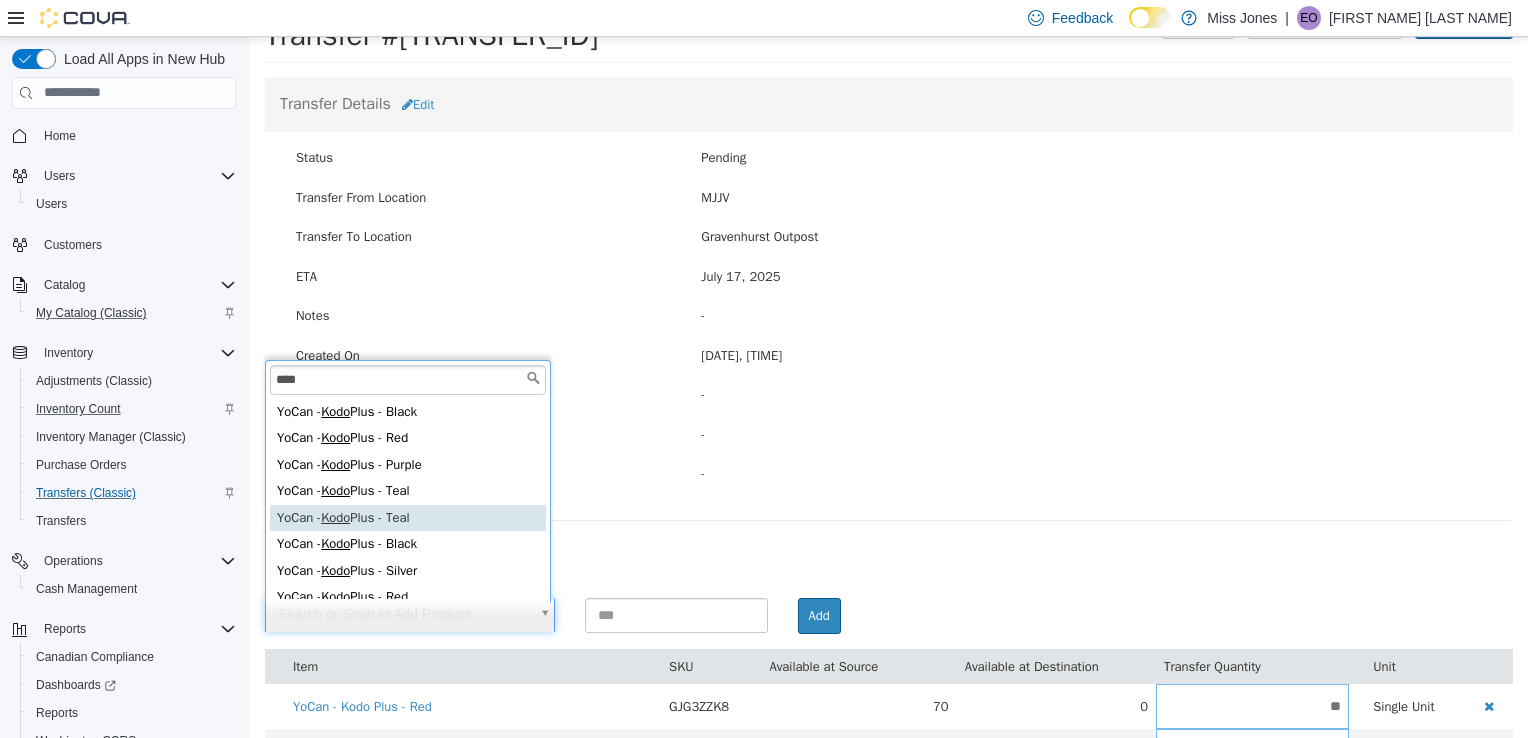 type on "****" 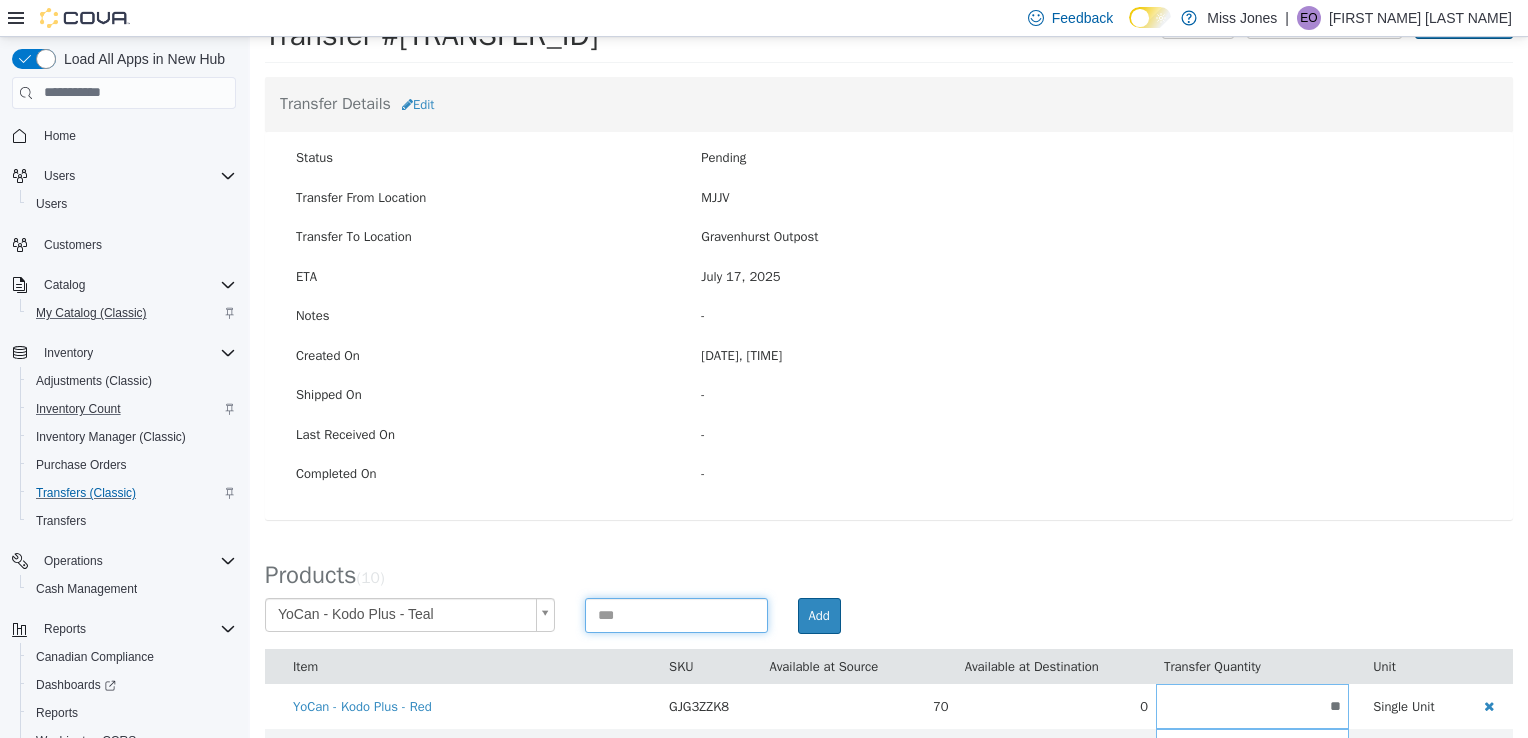 click at bounding box center (676, 614) 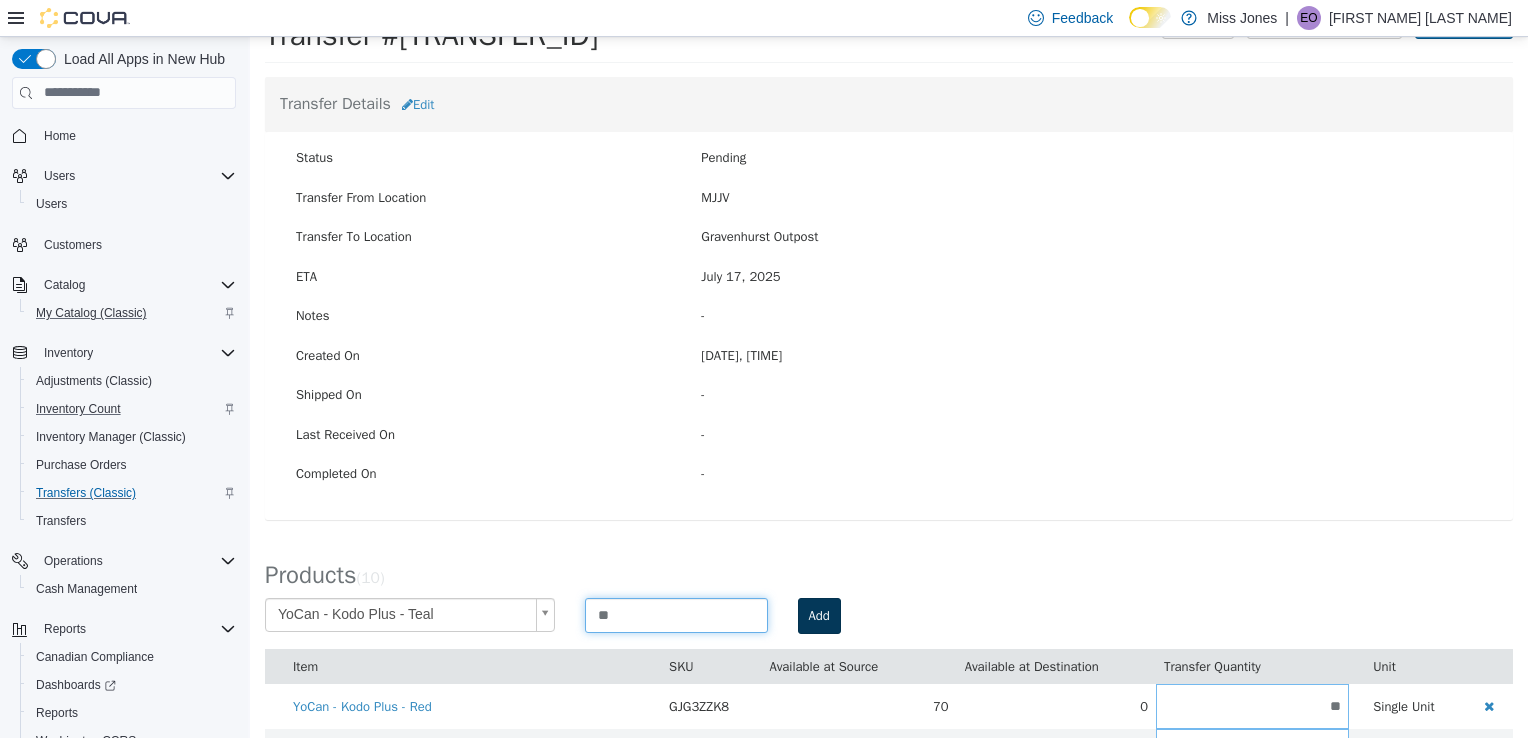 type on "**" 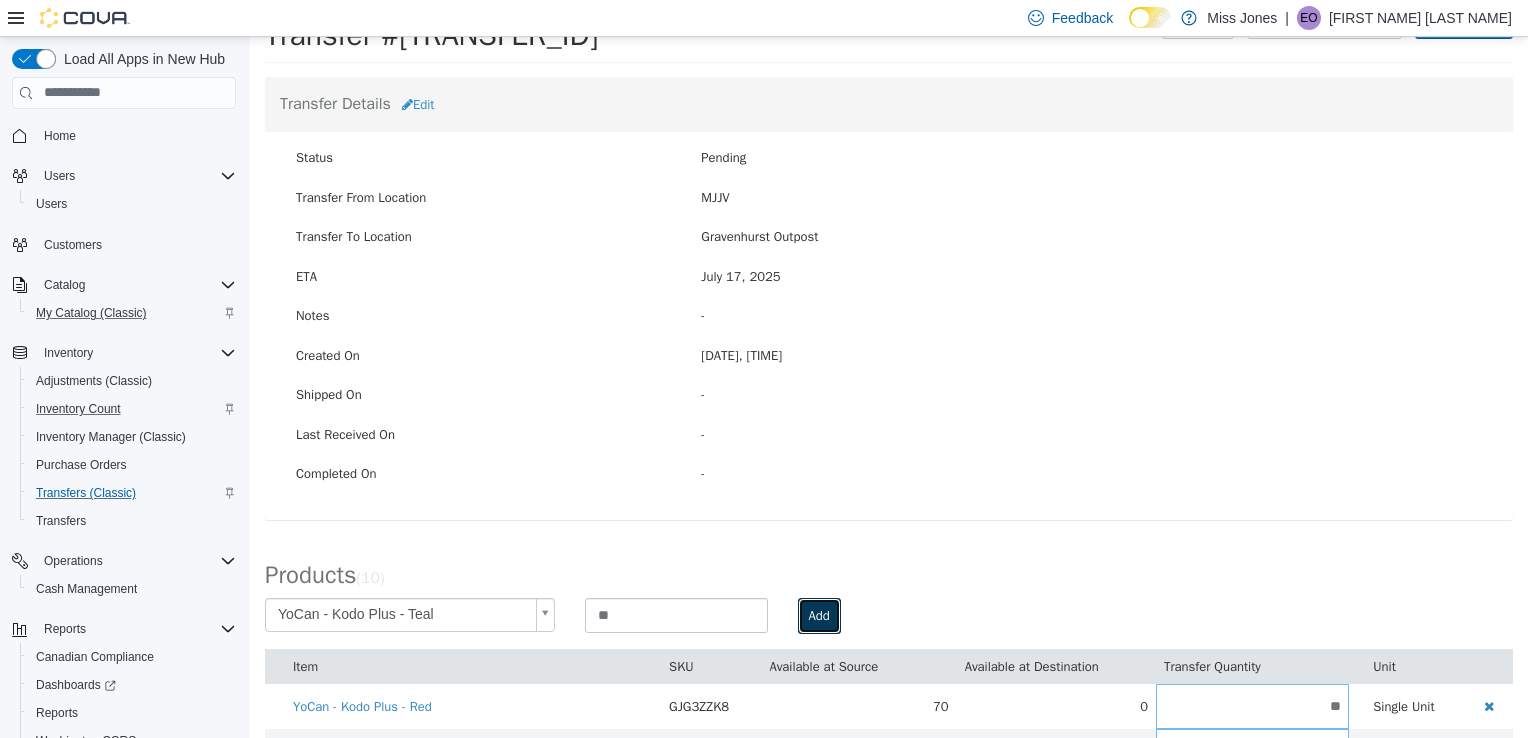 click on "Add" at bounding box center [819, 615] 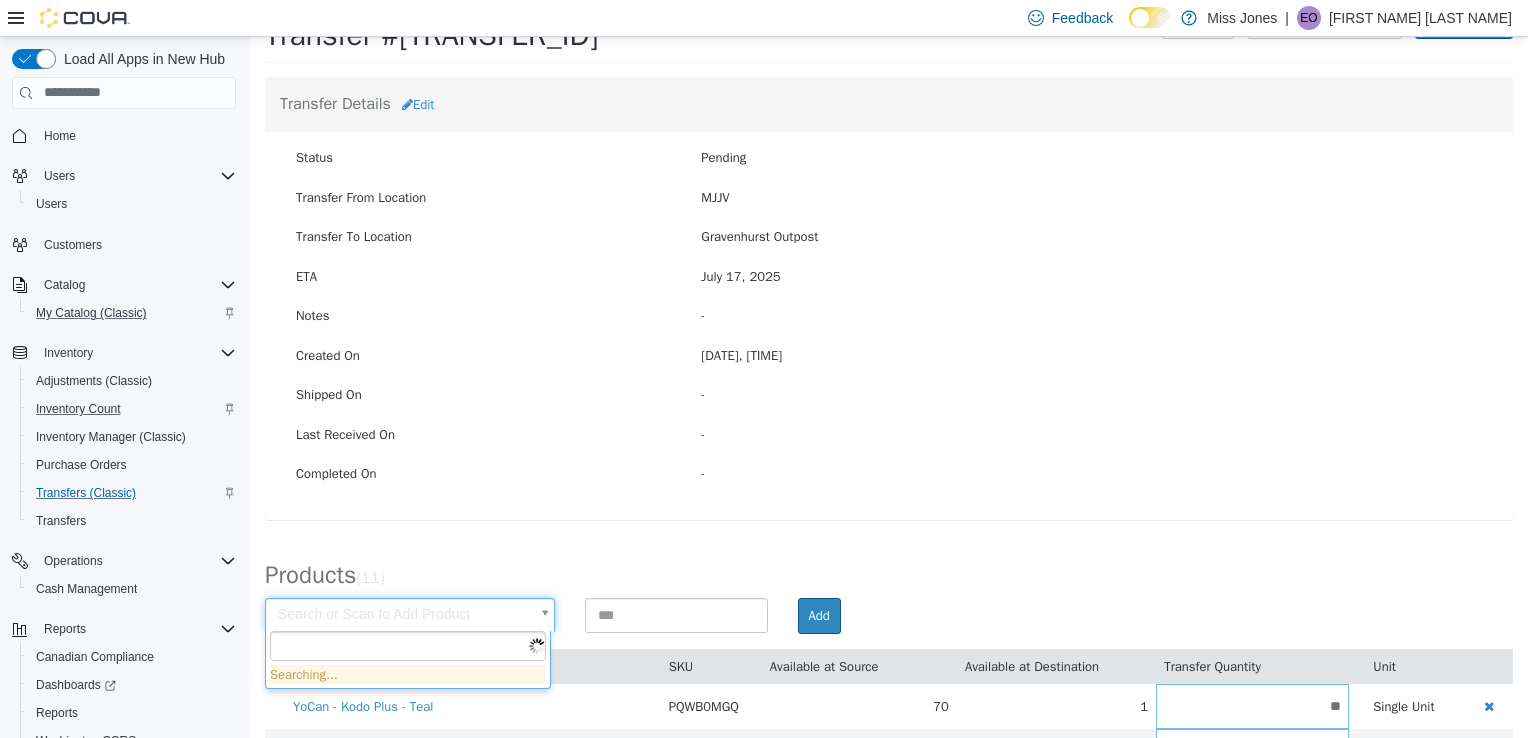 click on "×
Save successful.
Transfers
TR70QM-1928
Transfer #TR70QM-1928
Preparing Download...  Tools  PDF Download
Delete
Auto Complete Transfer Ship Transfer
Transfer Details  Edit Status
Pending
Transfer From Location
[LOCATION]
Transfer To Location
[LOCATION] Outpost
ETA [DATE] Notes -
Created On [DATE], [TIME] Shipped On - Last Received On - Completed On - Products  ( 11 )
Search or Scan to Add Product     Add
Item SKU Available at Source Available at Destination Transfer Quantity Unit YoCan - Kodo  Plus - Teal PQWB0MGQ 70  1  ** Single Unit YoCan - Kodo  Plus - Red GJG3ZZK8 70  0  ** Single Unit YoCan - Kodo  Plus - Purple PLFZU8PA 78  0  ** Single Unit Yocan - Stix - Red U4EM5LR5 80  0  ** Single Unit Yocan - Stix - Purple 3CCYV6QV 80  0  ** Single Unit Yocan - Stix - Silver Q1ZEM8C5 100  0  ** Single Unit Yocan - Stix - Black 0M84JHJJ 100  0  ** Single Unit Yocan - Ari 2.0 - Pink XZ6NNENX 80" at bounding box center [889, 570] 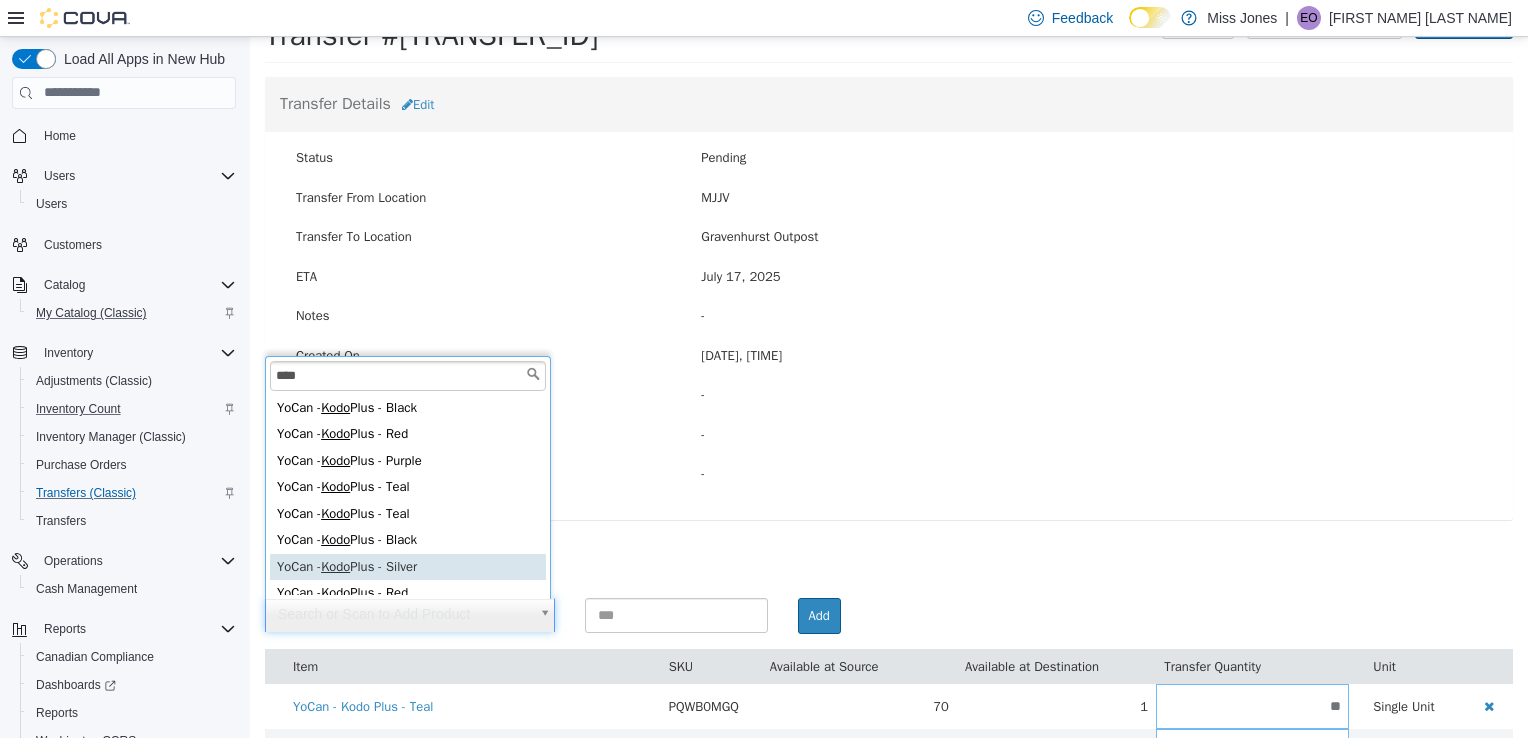 type on "****" 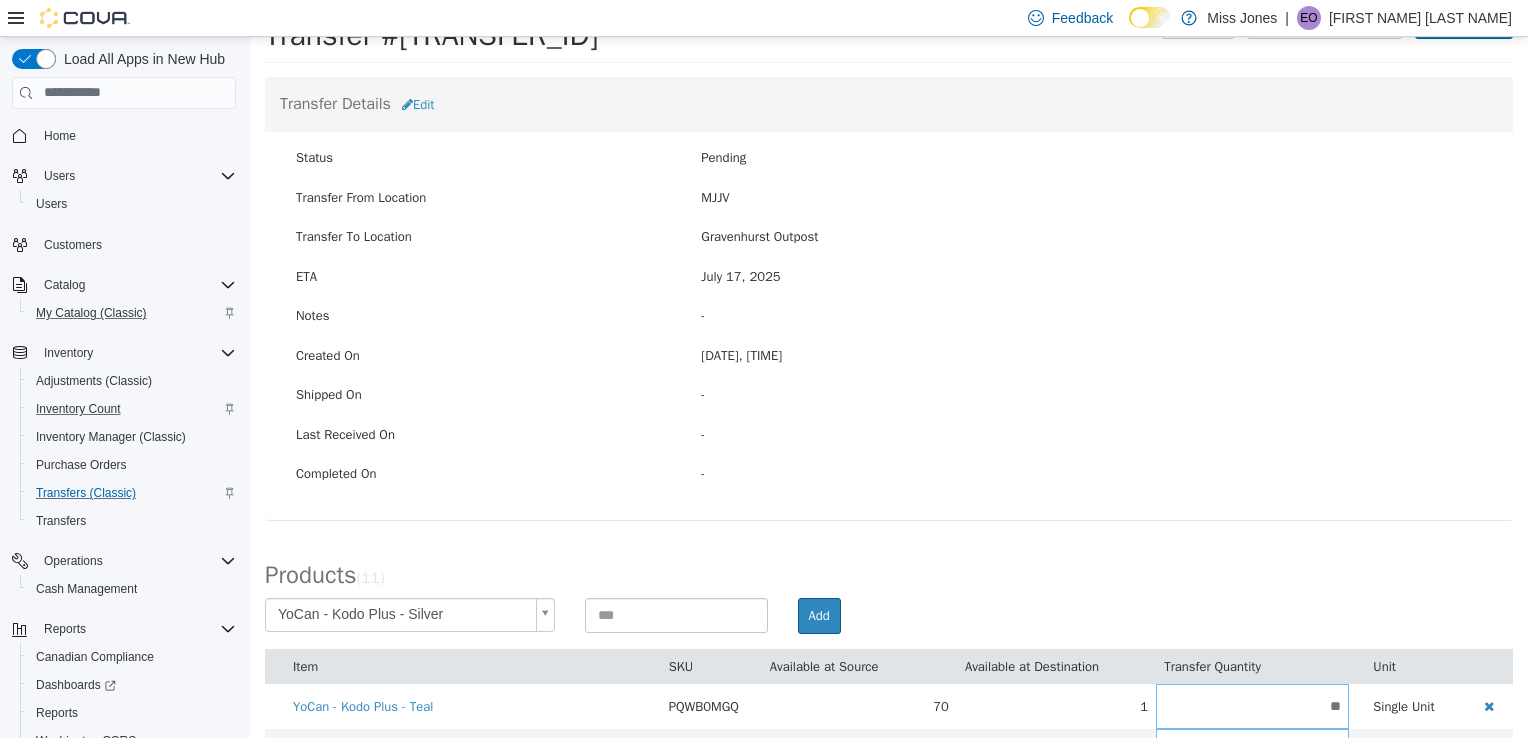 click on "Products  ( 11 )" at bounding box center (889, 569) 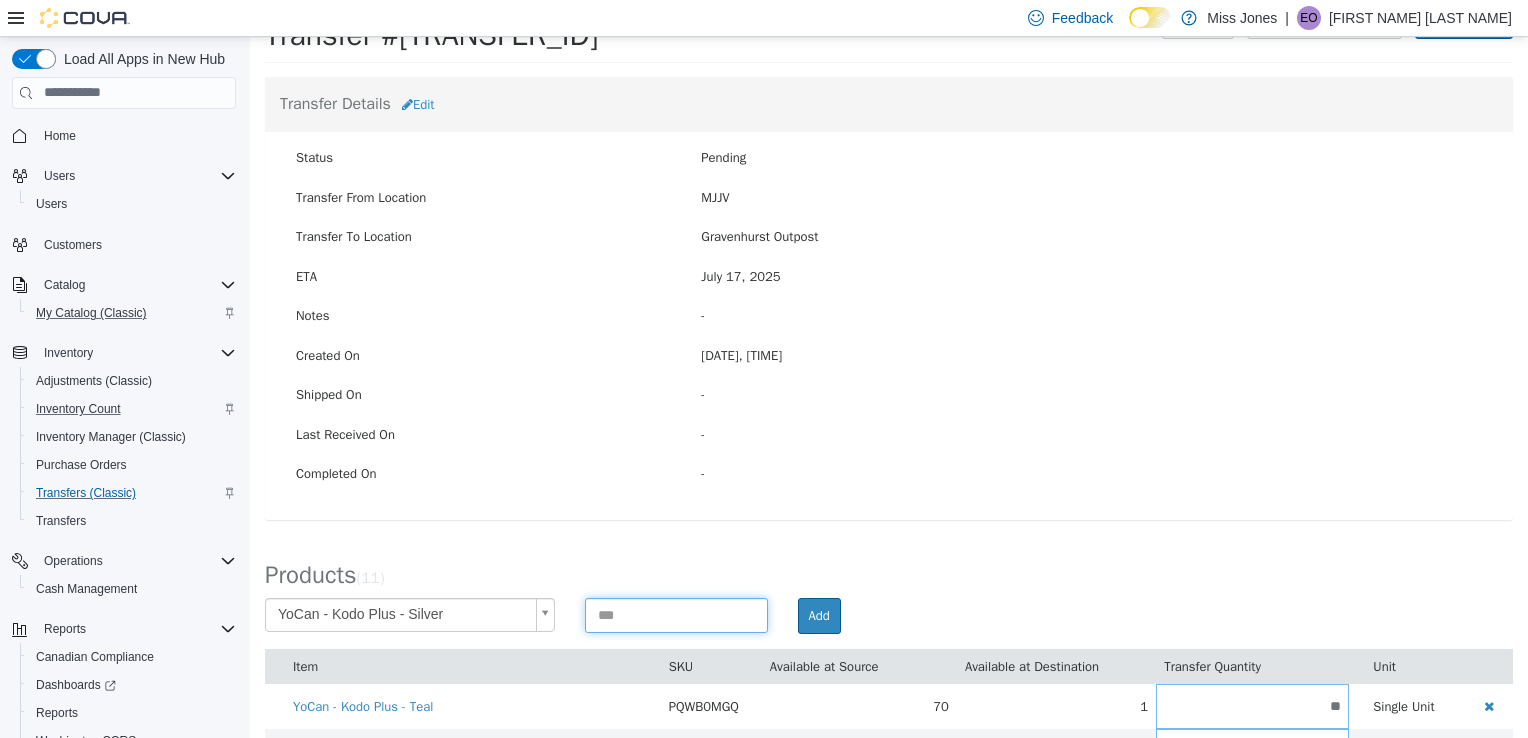 click at bounding box center [676, 614] 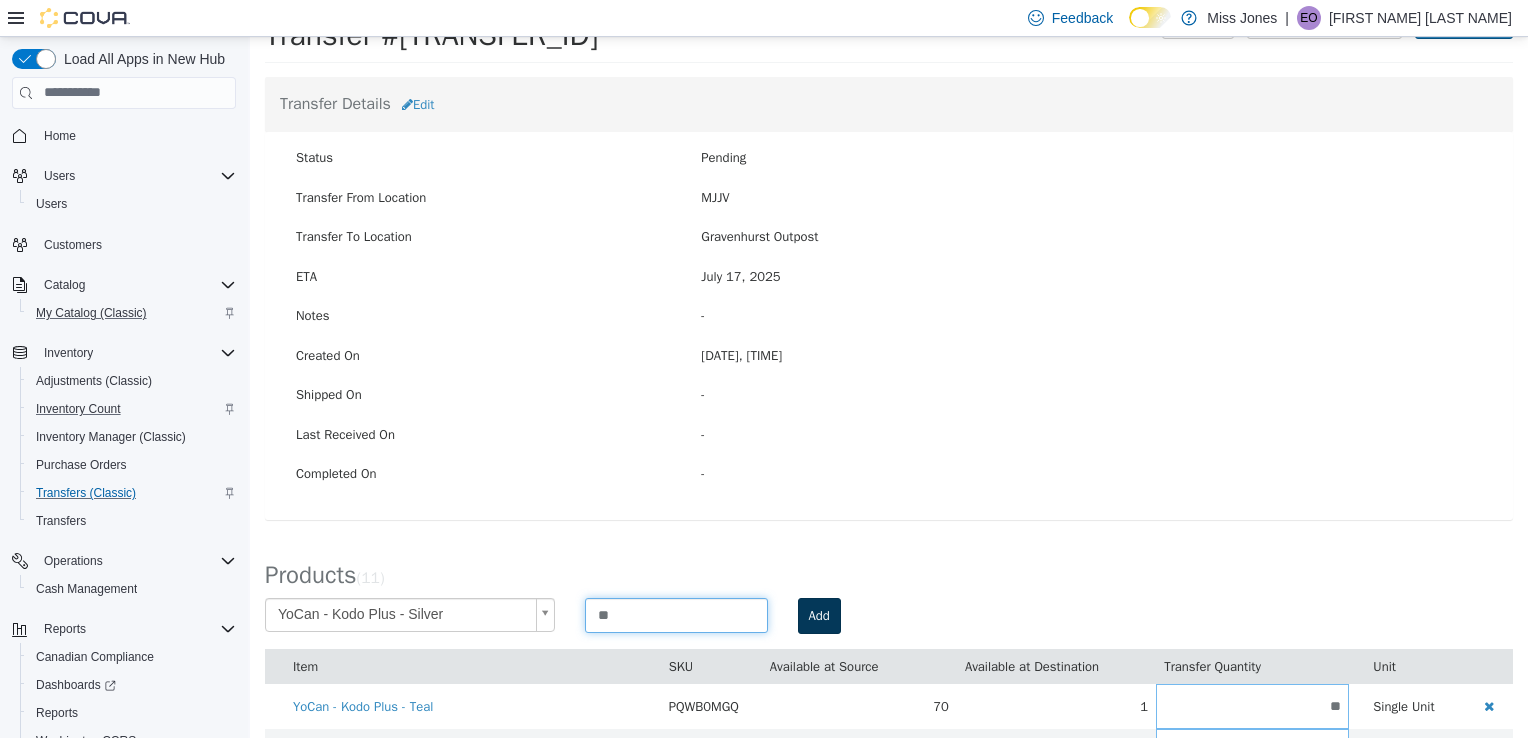 type on "**" 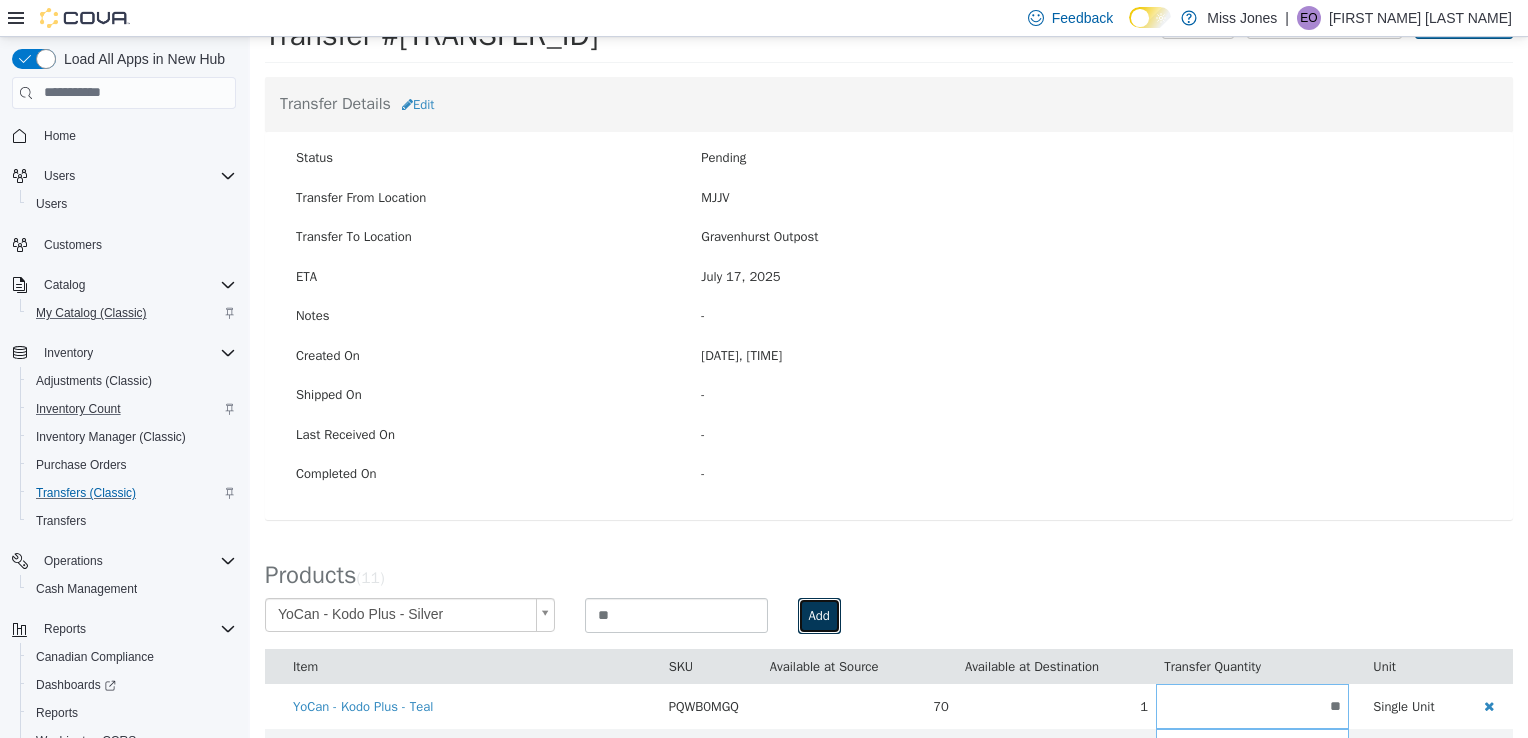 click on "Add" at bounding box center (819, 615) 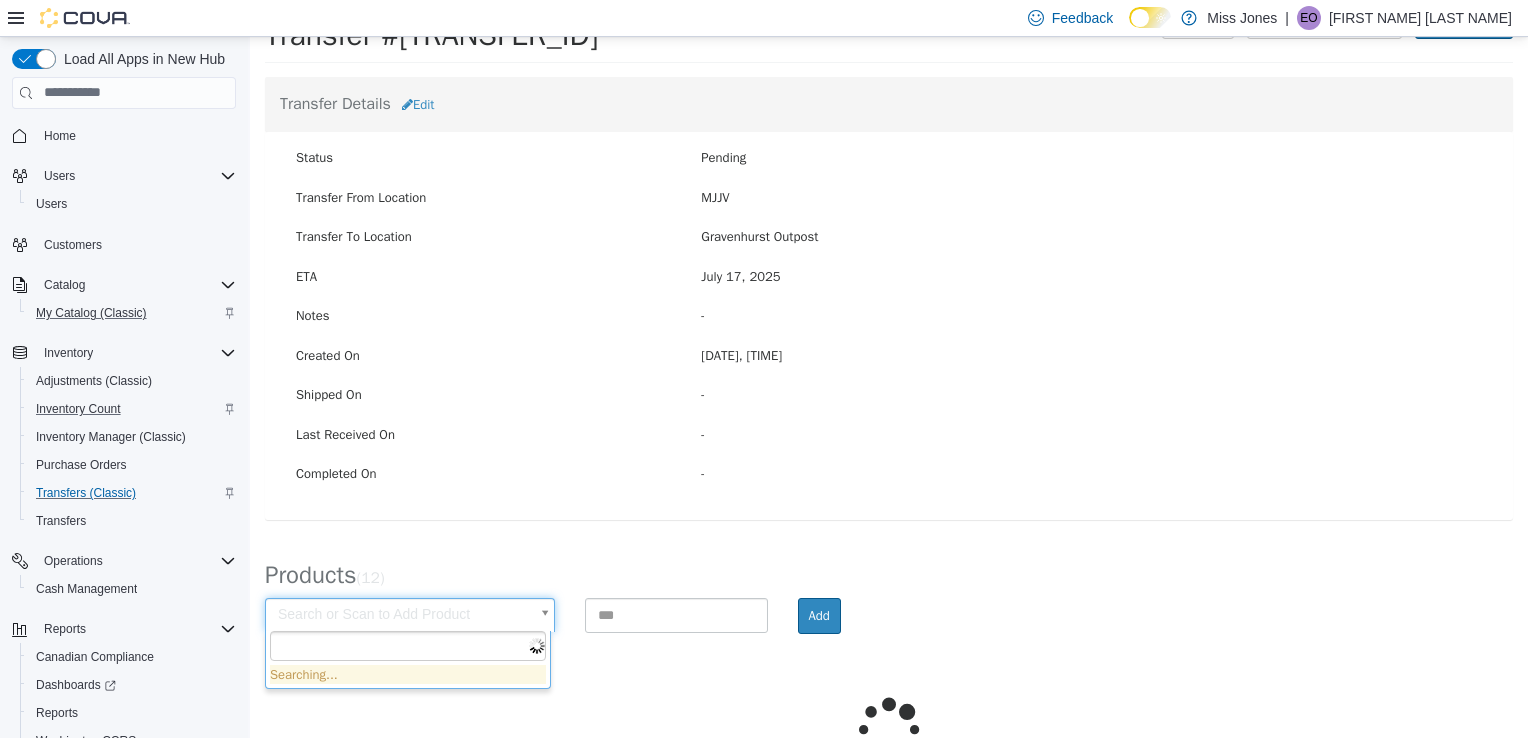 click on "×
Save successful.
Transfers
TR70QM-1928
Transfer #[TRANSFER_ID]
Preparing Download...  Tools  PDF Download
Delete
Auto Complete Transfer Ship Transfer
Transfer Details  Edit Status
Pending
Transfer From Location
MJJV
Transfer To Location
[CITY] Outpost
ETA [DATE] Notes -
Created On [DATE], [TIME] Shipped On - Last Received On - Completed On - Products  ( 12 )
Search or Scan to Add Product     Add
Loading...
× Close No Stock Available   We cannot add the product  Yocan - Stix - White  to this transfer because there is no stock left at the location
you are trying to transfer from. Okay
Cancel Apply" at bounding box center [889, 413] 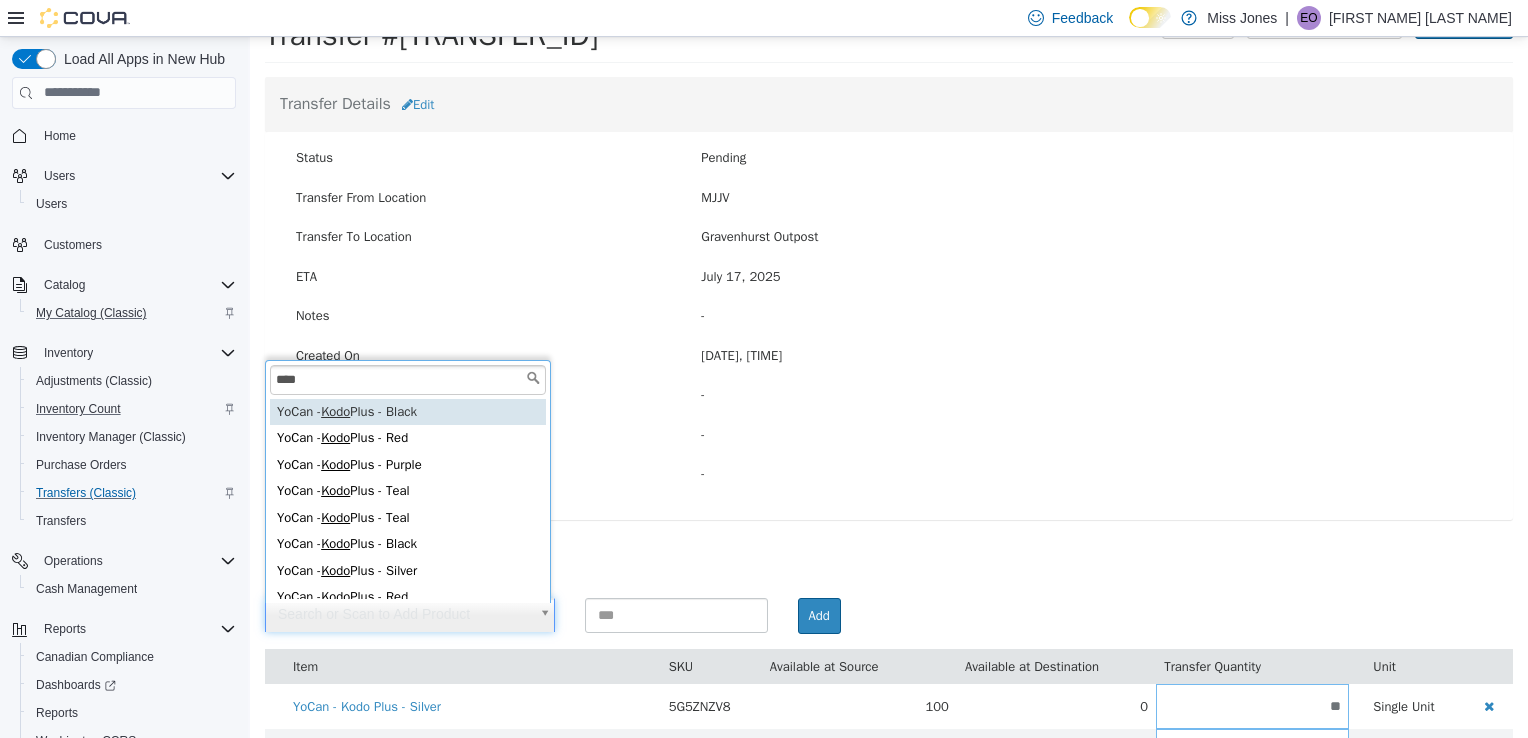 type on "****" 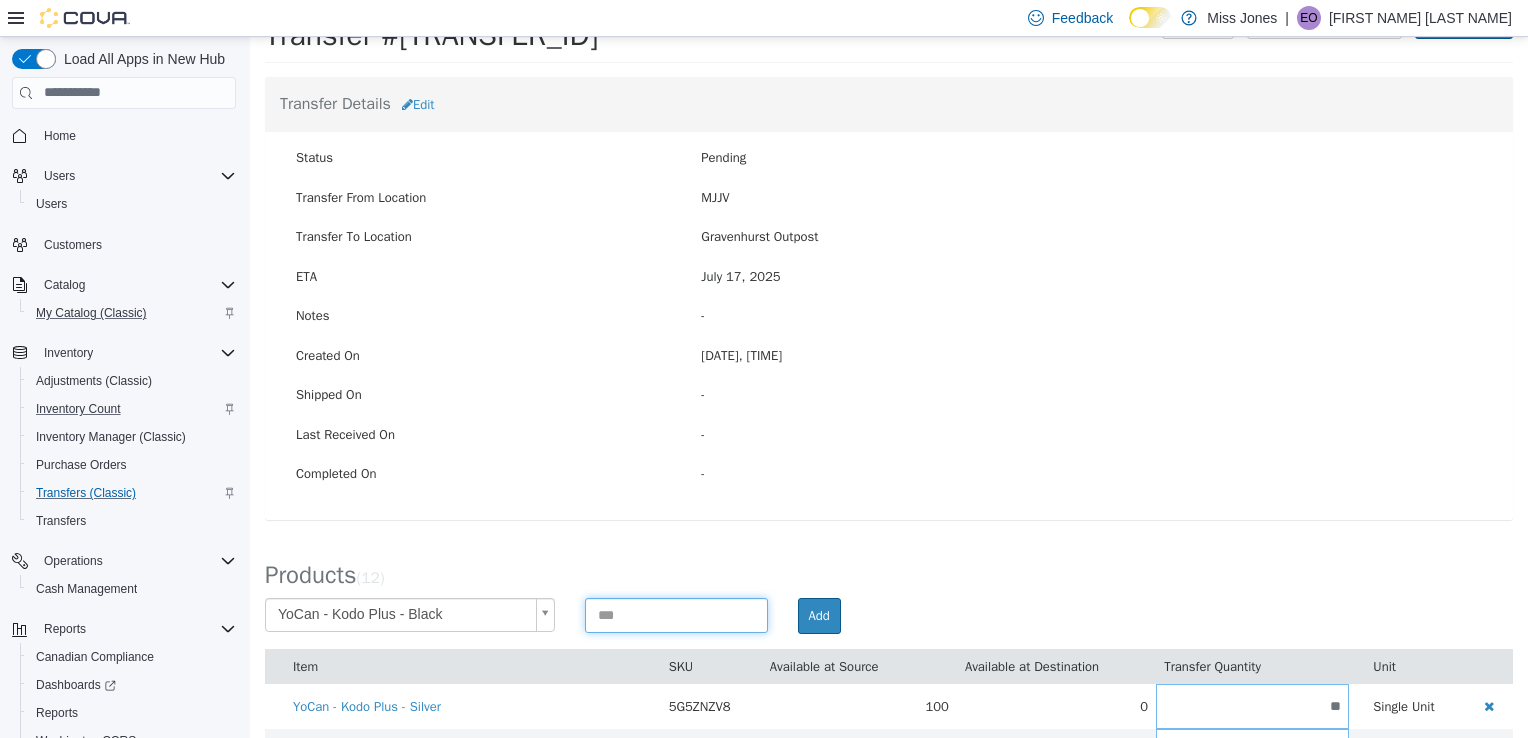 click at bounding box center (676, 614) 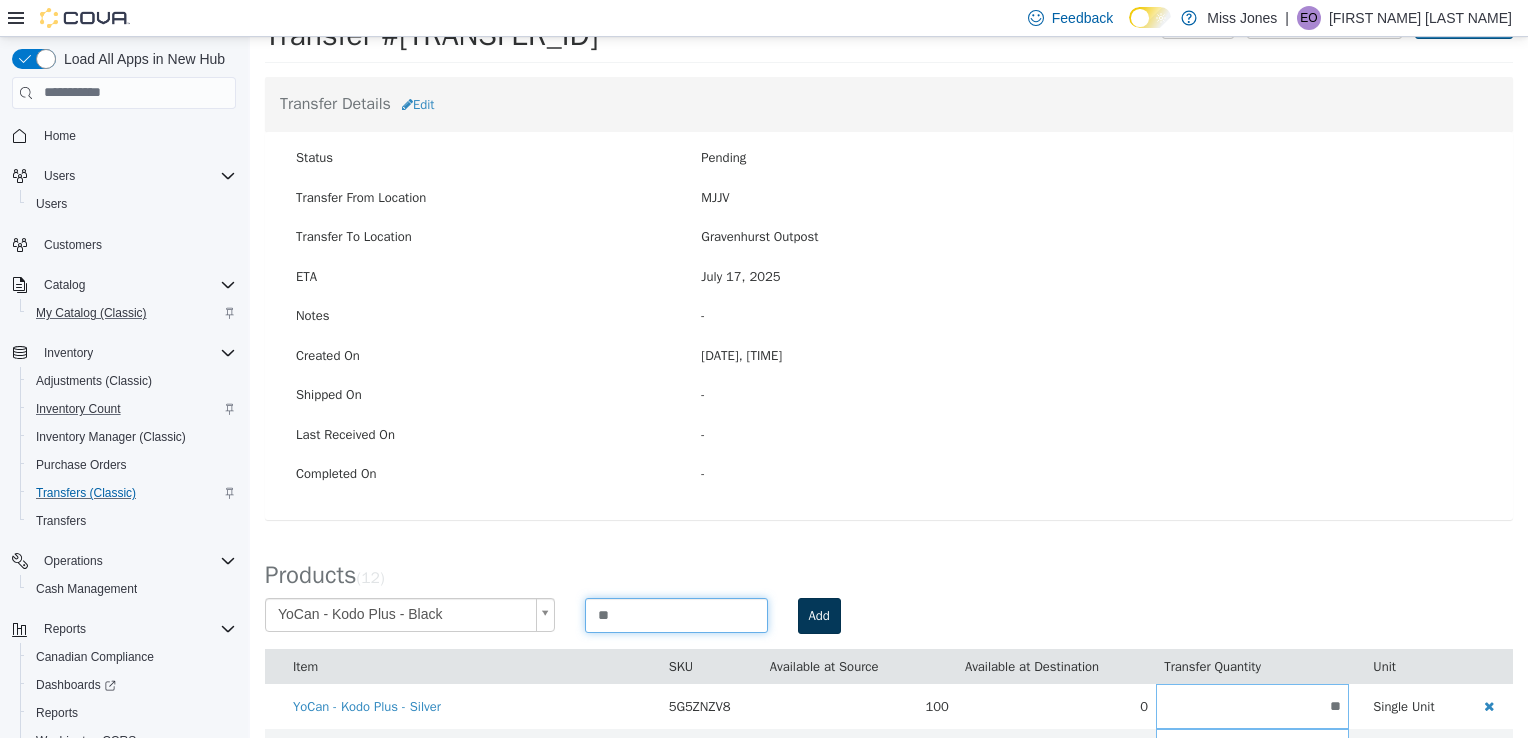 type on "**" 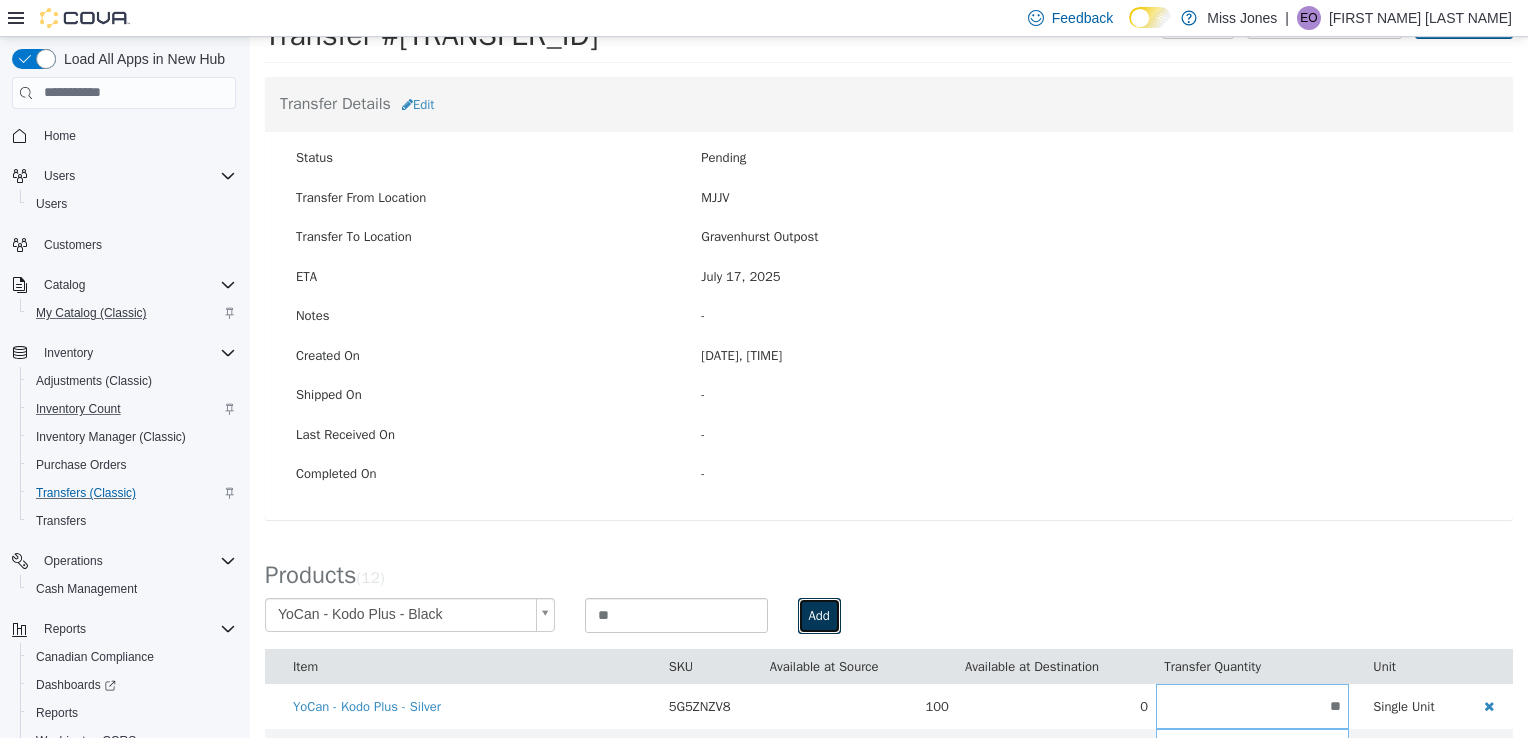 click on "Add" at bounding box center [819, 615] 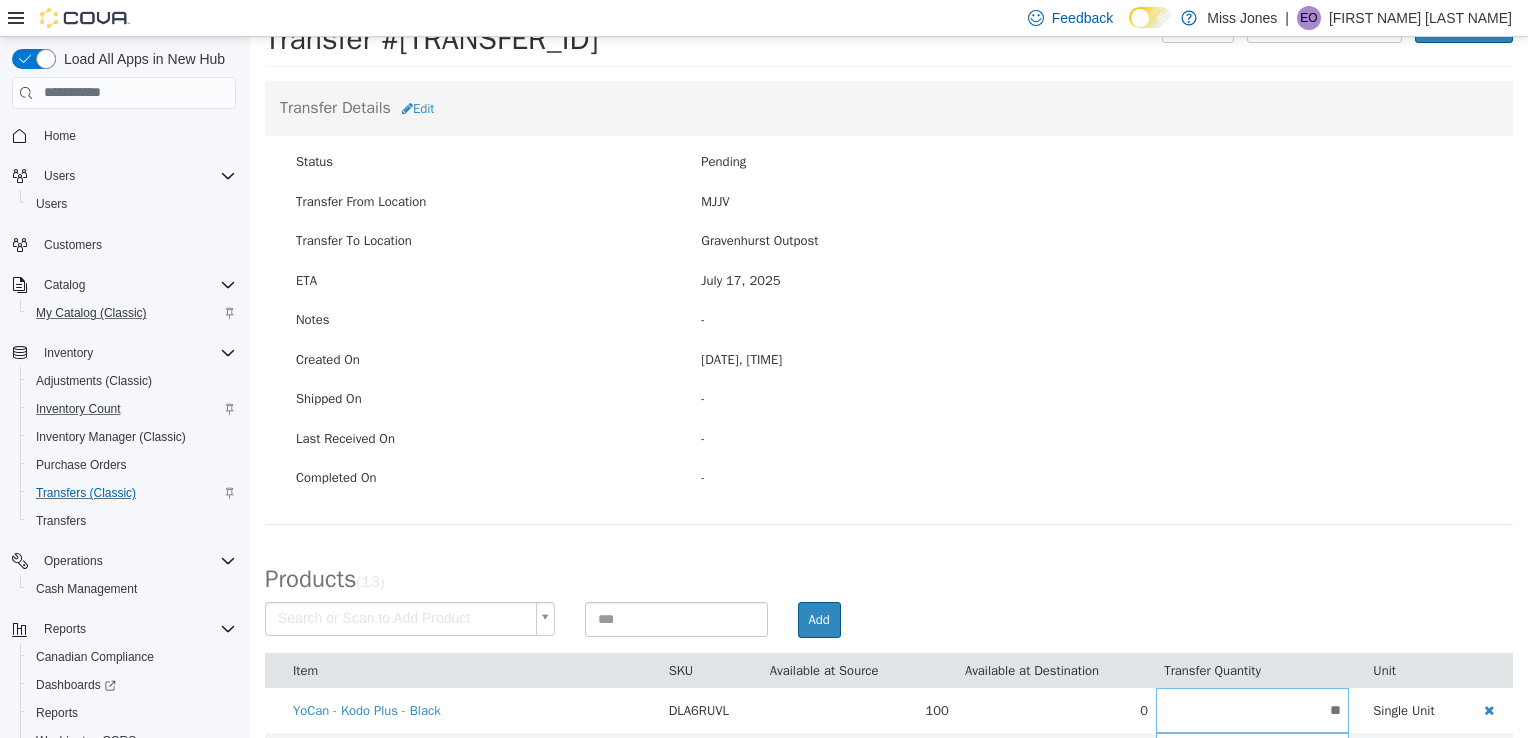 scroll, scrollTop: 0, scrollLeft: 0, axis: both 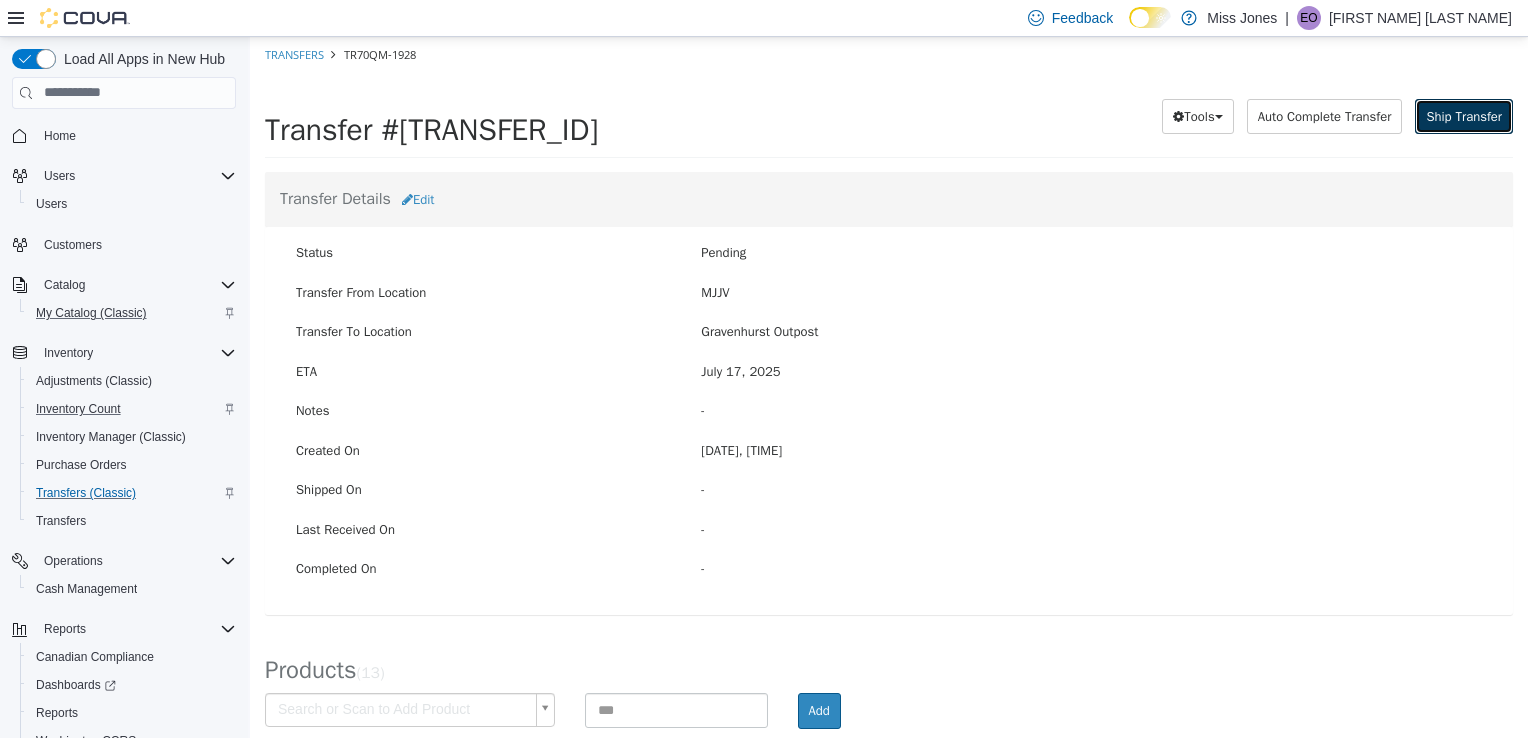 click on "Ship Transfer" at bounding box center [1464, 115] 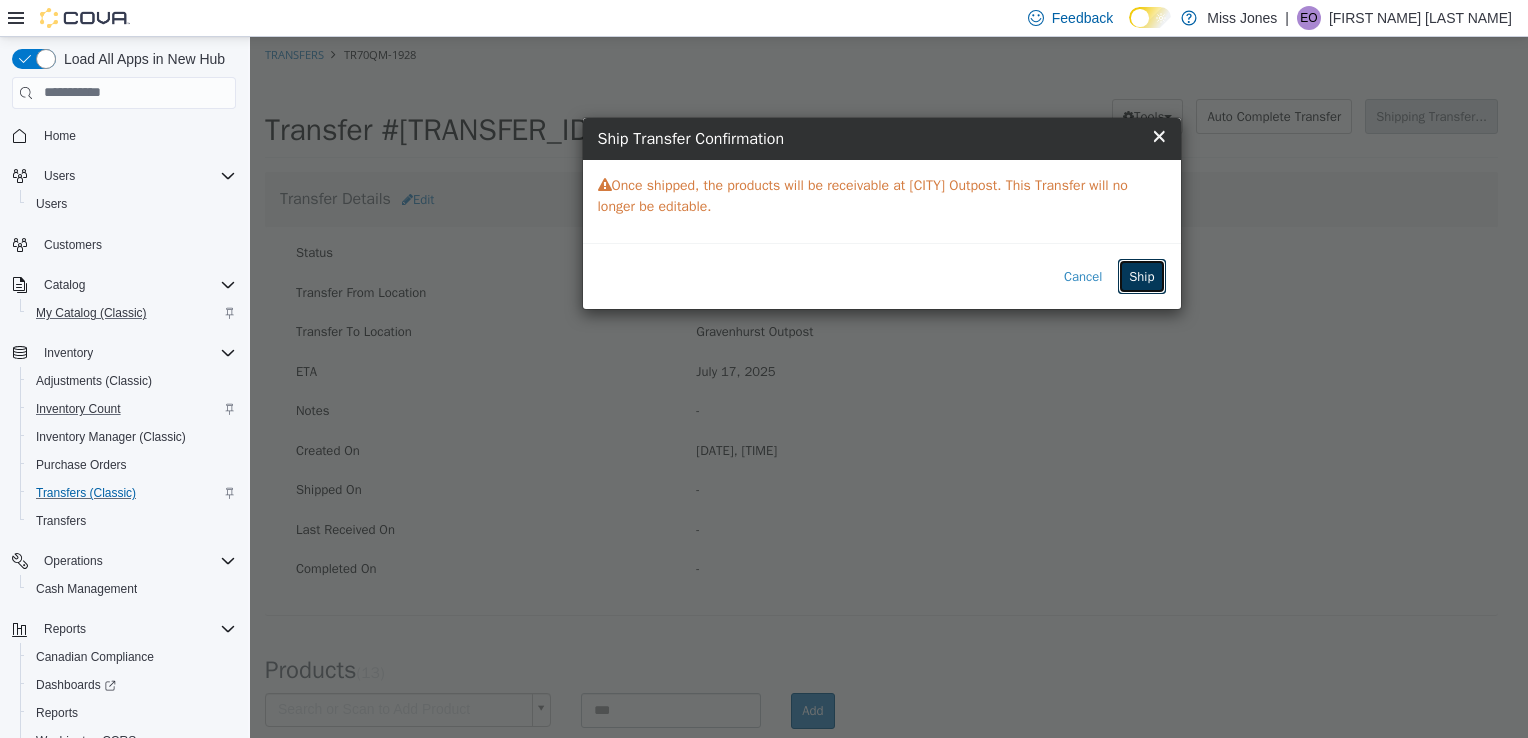 click on "Ship" at bounding box center (1141, 276) 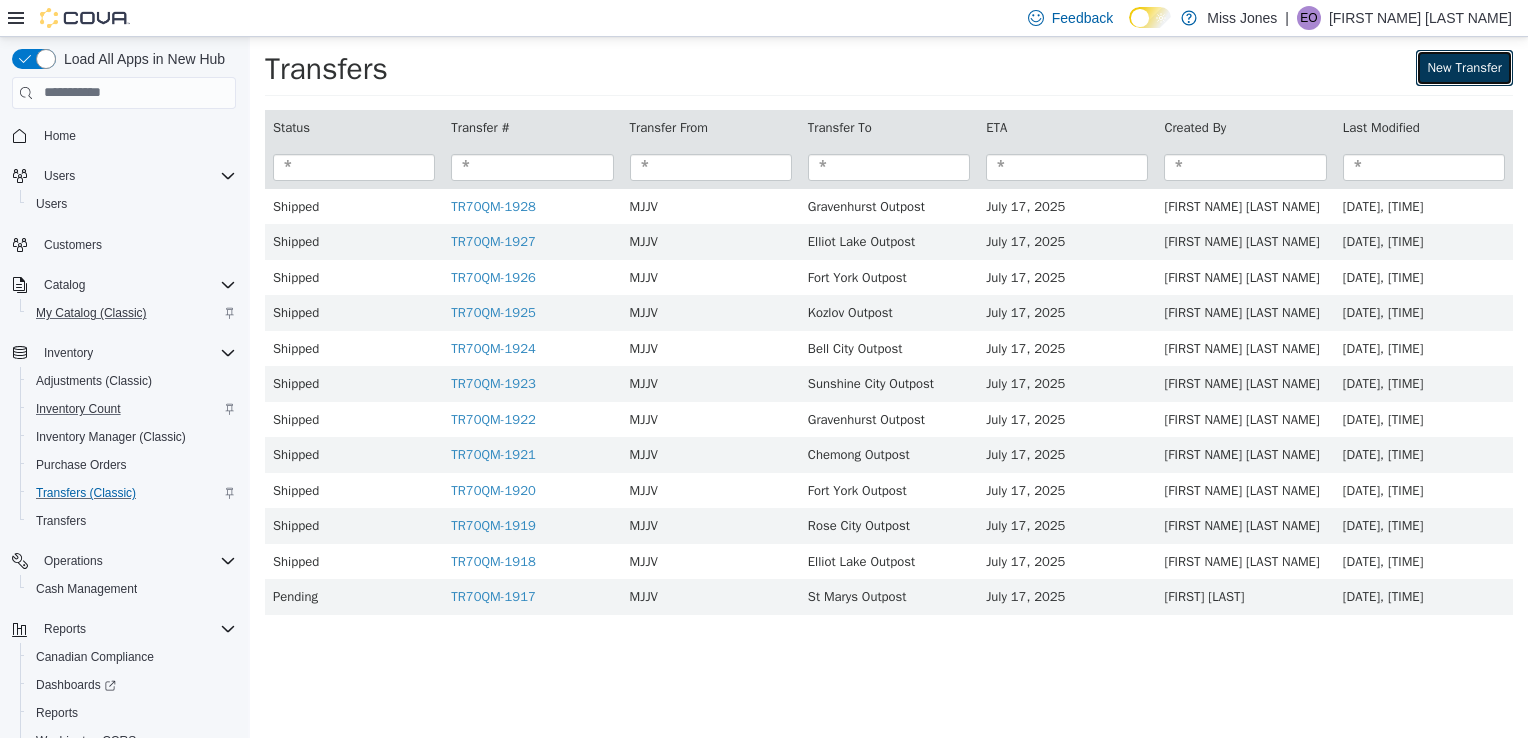 click on "New Transfer" at bounding box center [1464, 67] 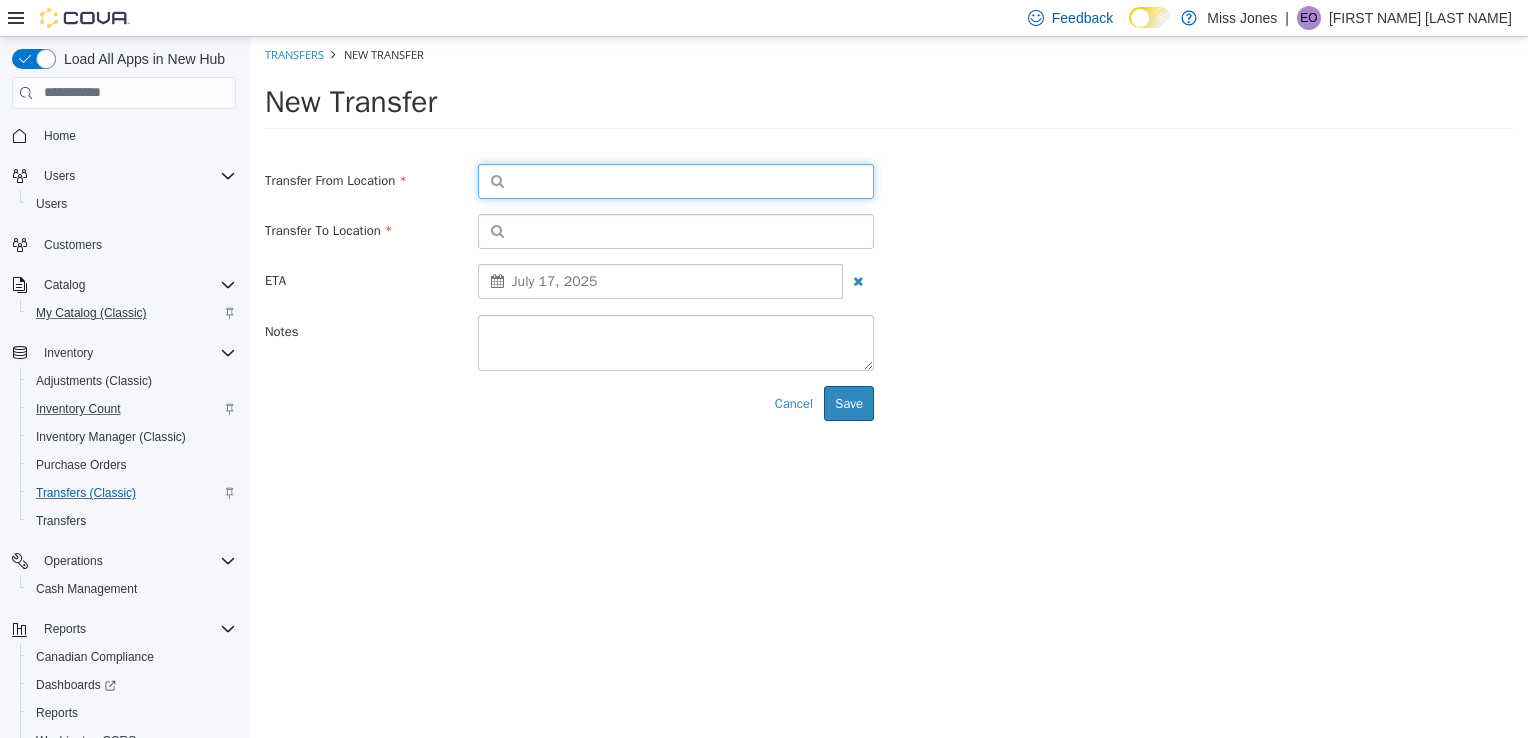 click at bounding box center [676, 180] 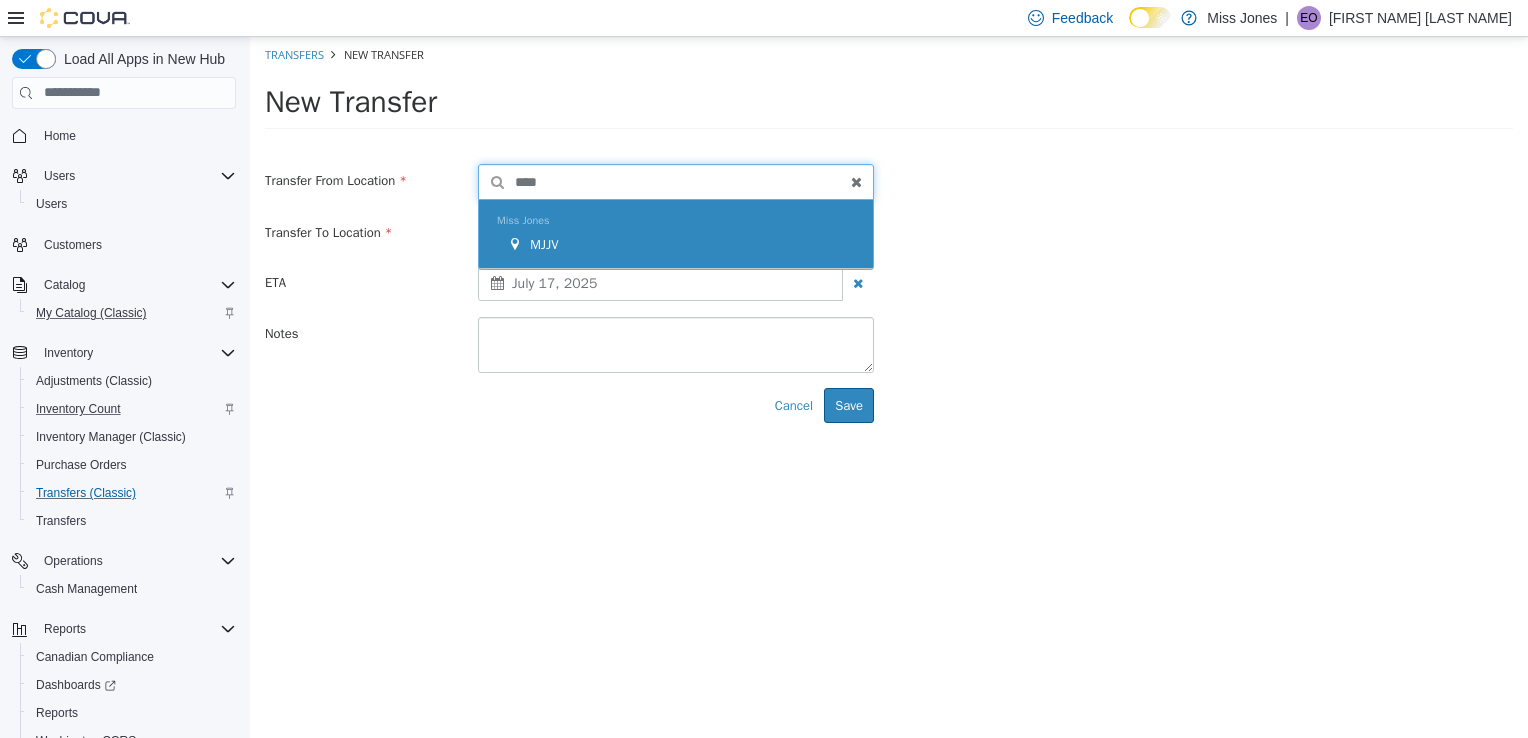 type on "****" 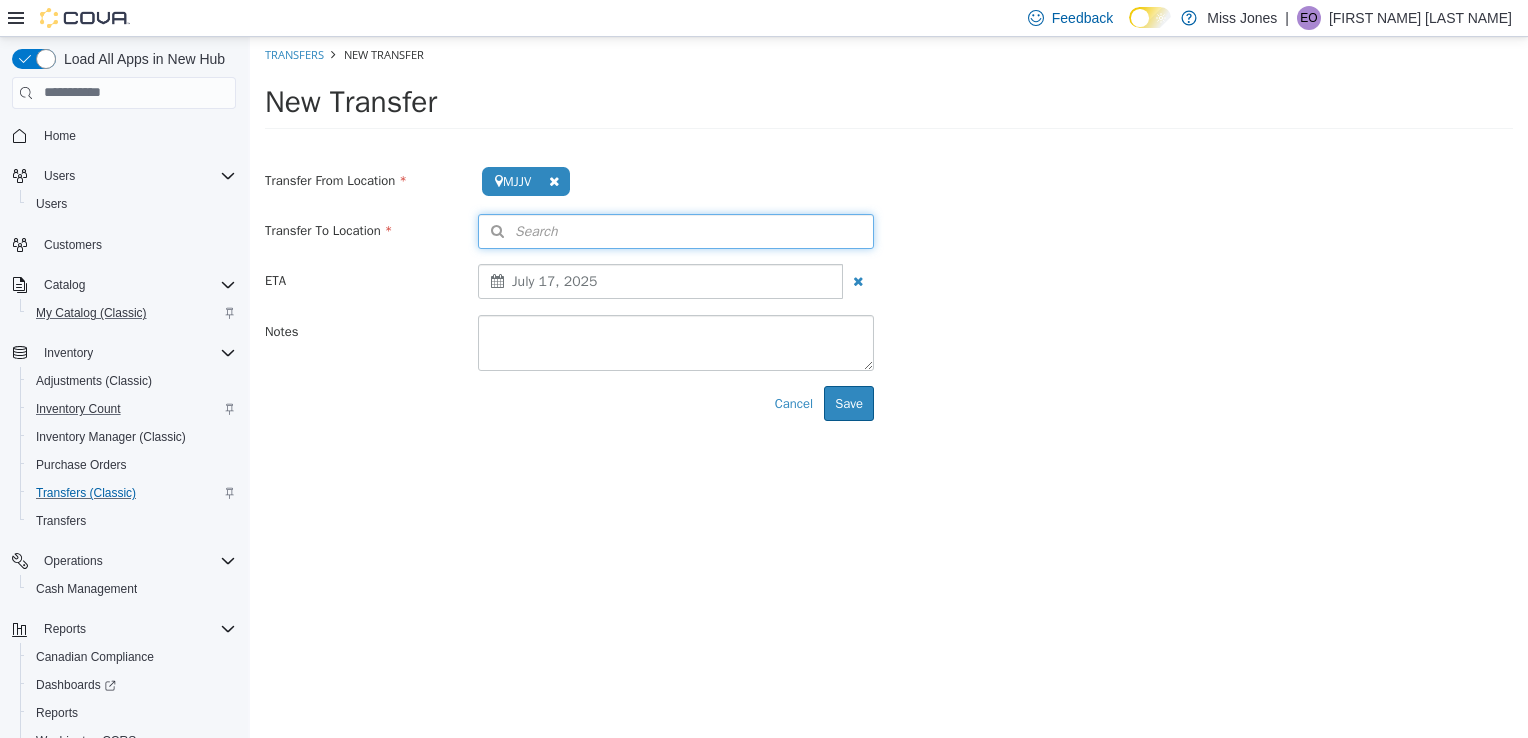 click on "Search" at bounding box center (676, 230) 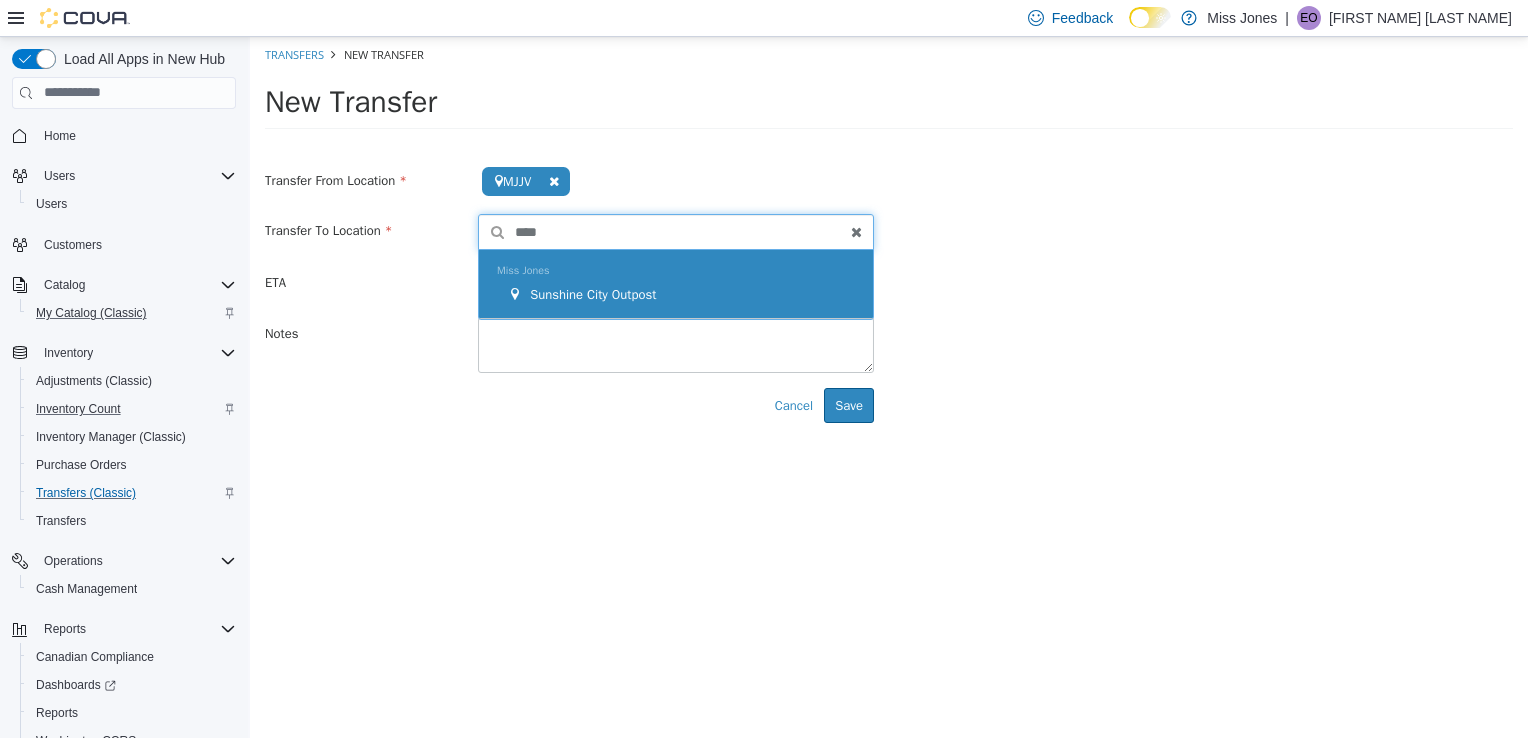 type on "****" 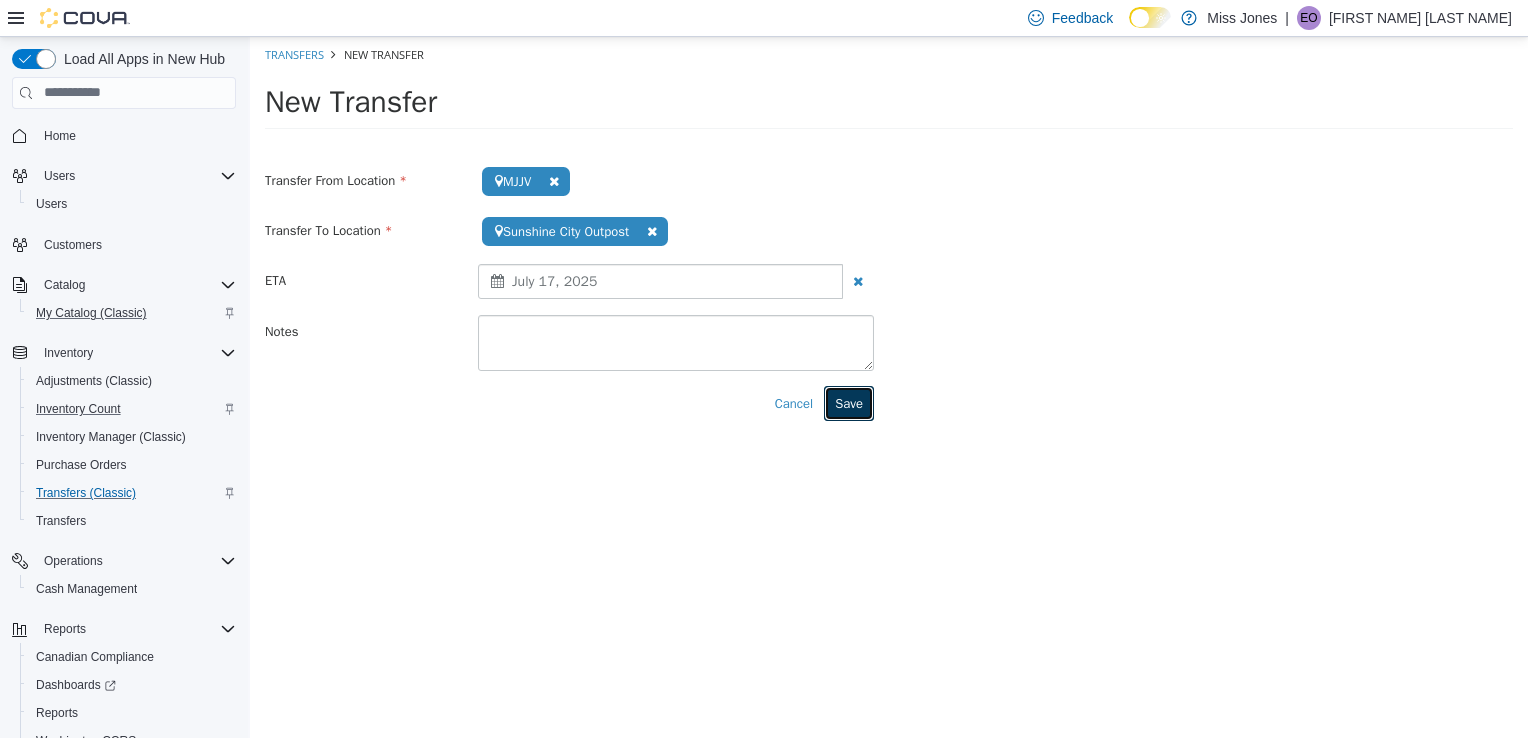 click on "Save" at bounding box center (849, 403) 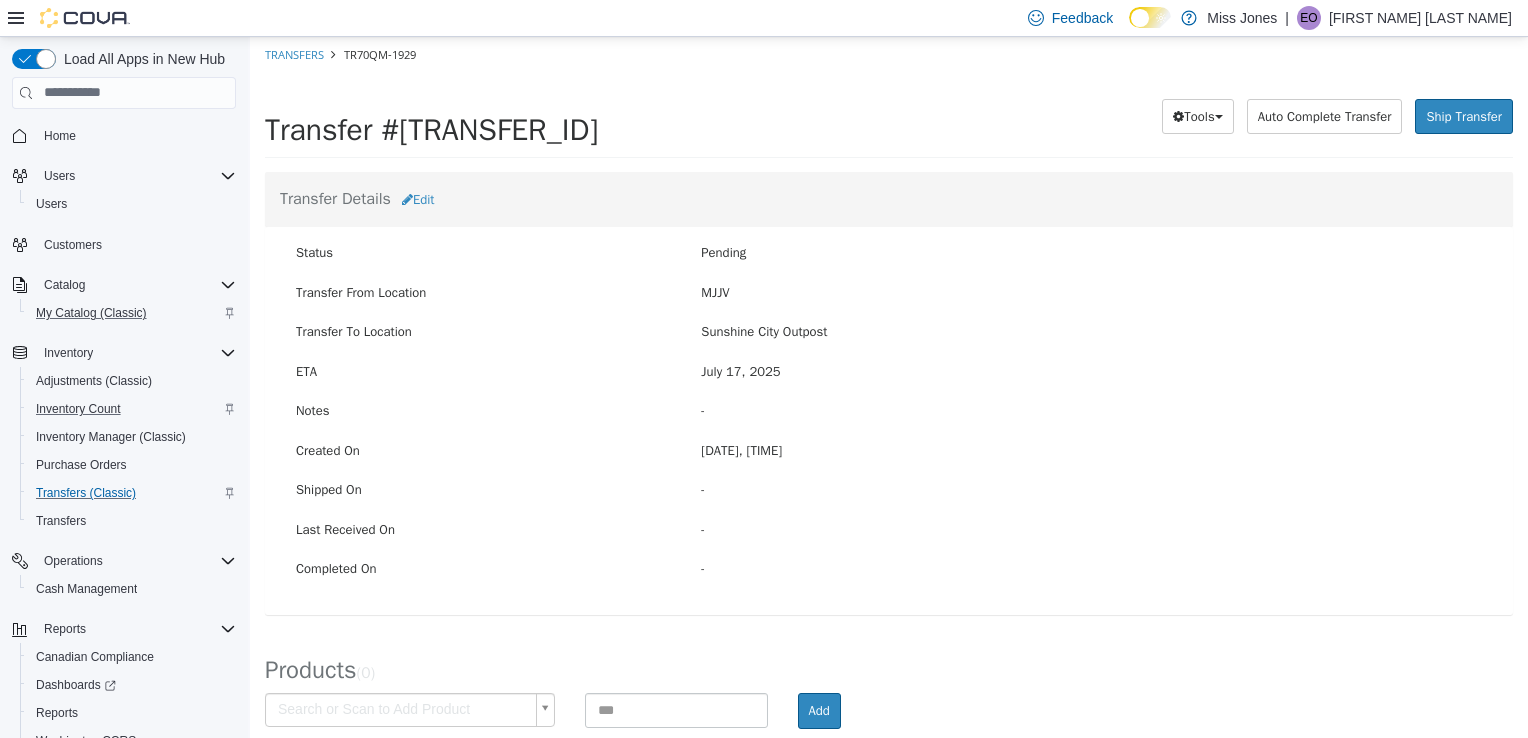 click on "×
Save successful.
Transfers
TR70QM-1929
Transfer #TR70QM-1929
Preparing Download...  Tools  PDF Download
Delete
Auto Complete Transfer Ship Transfer
Transfer Details  Edit Status
Pending
Transfer From Location
[LOCATION]
Transfer To Location
[LOCATION] Outpost
ETA [DATE] Notes -
Created On [DATE], [TIME] Shipped On - Last Received On - Completed On - Products  ( 0 )
Search or Scan to Add Product                             Add
Item SKU Available at Source Available at Destination Transfer Quantity Unit No Products Added
Cancel Apply                                                                                                                                                                                                                                                                       Cancel Apply" at bounding box center [889, 435] 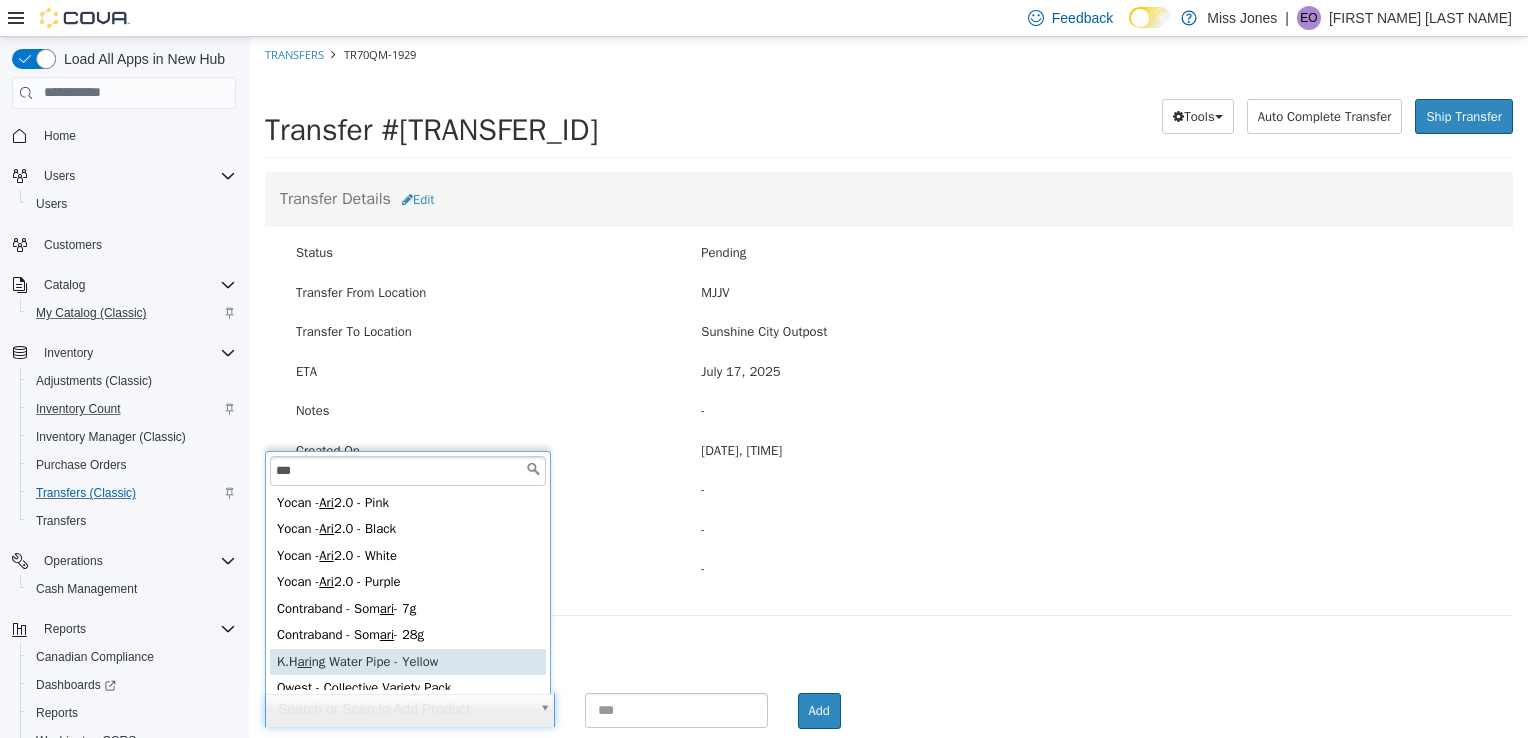 scroll, scrollTop: 4, scrollLeft: 0, axis: vertical 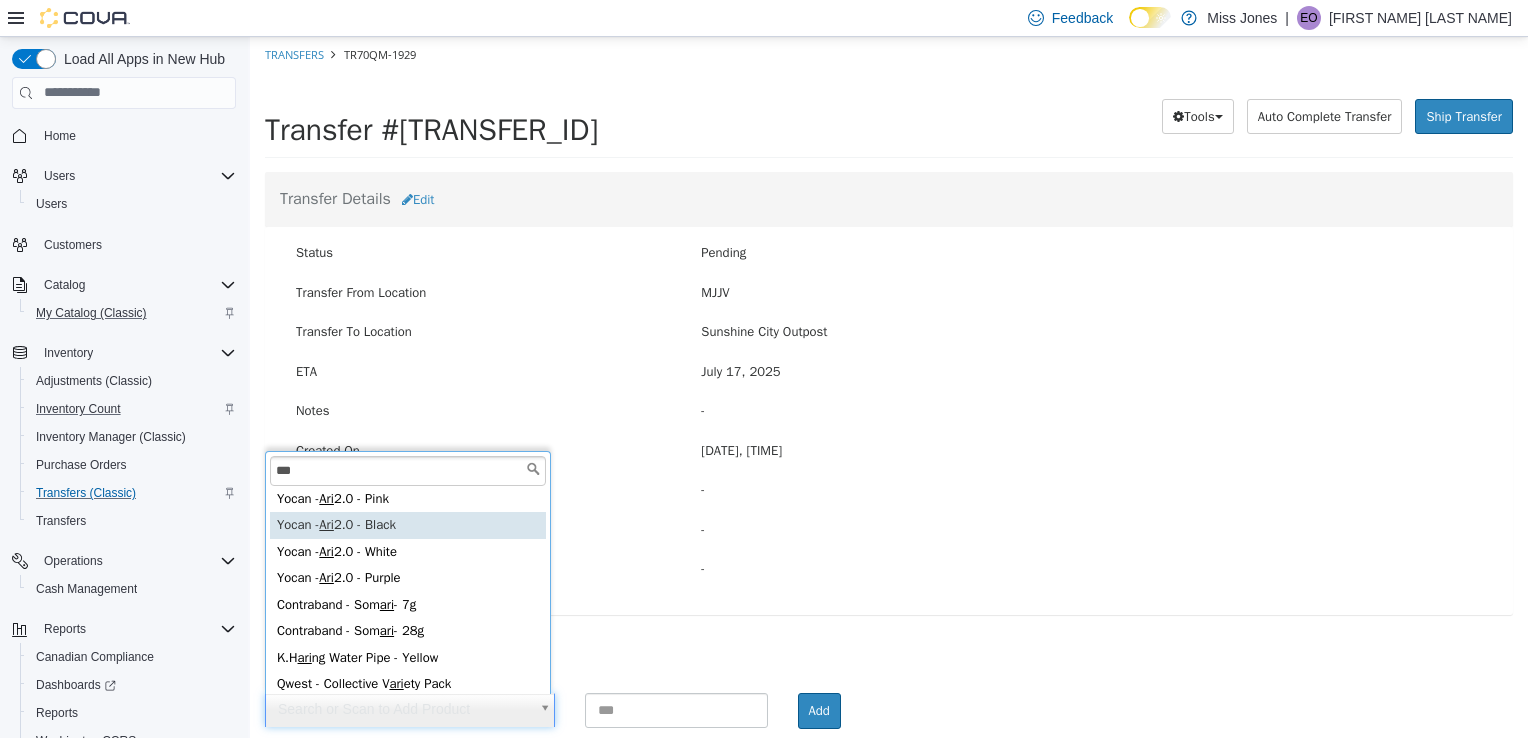 type on "***" 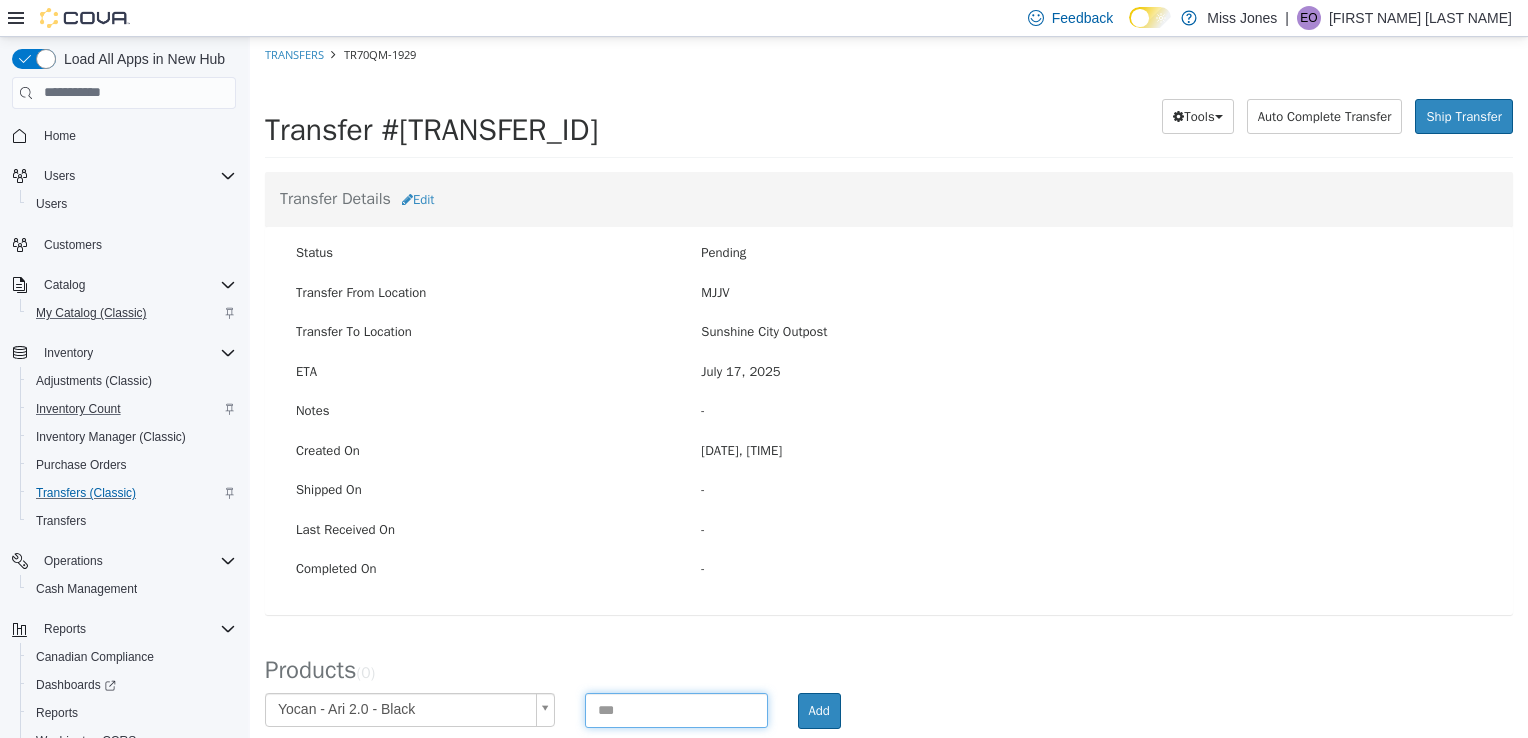 click at bounding box center (676, 709) 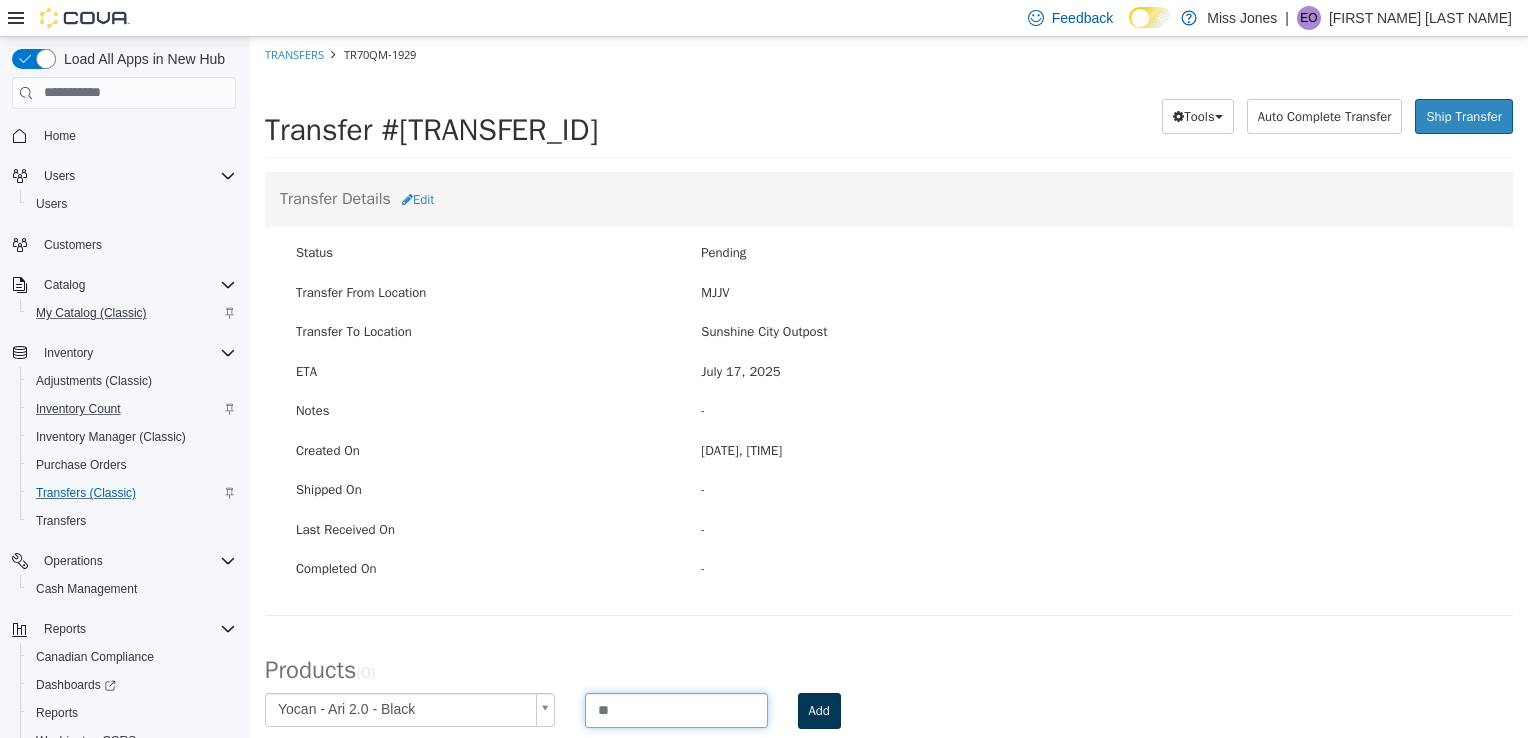type on "**" 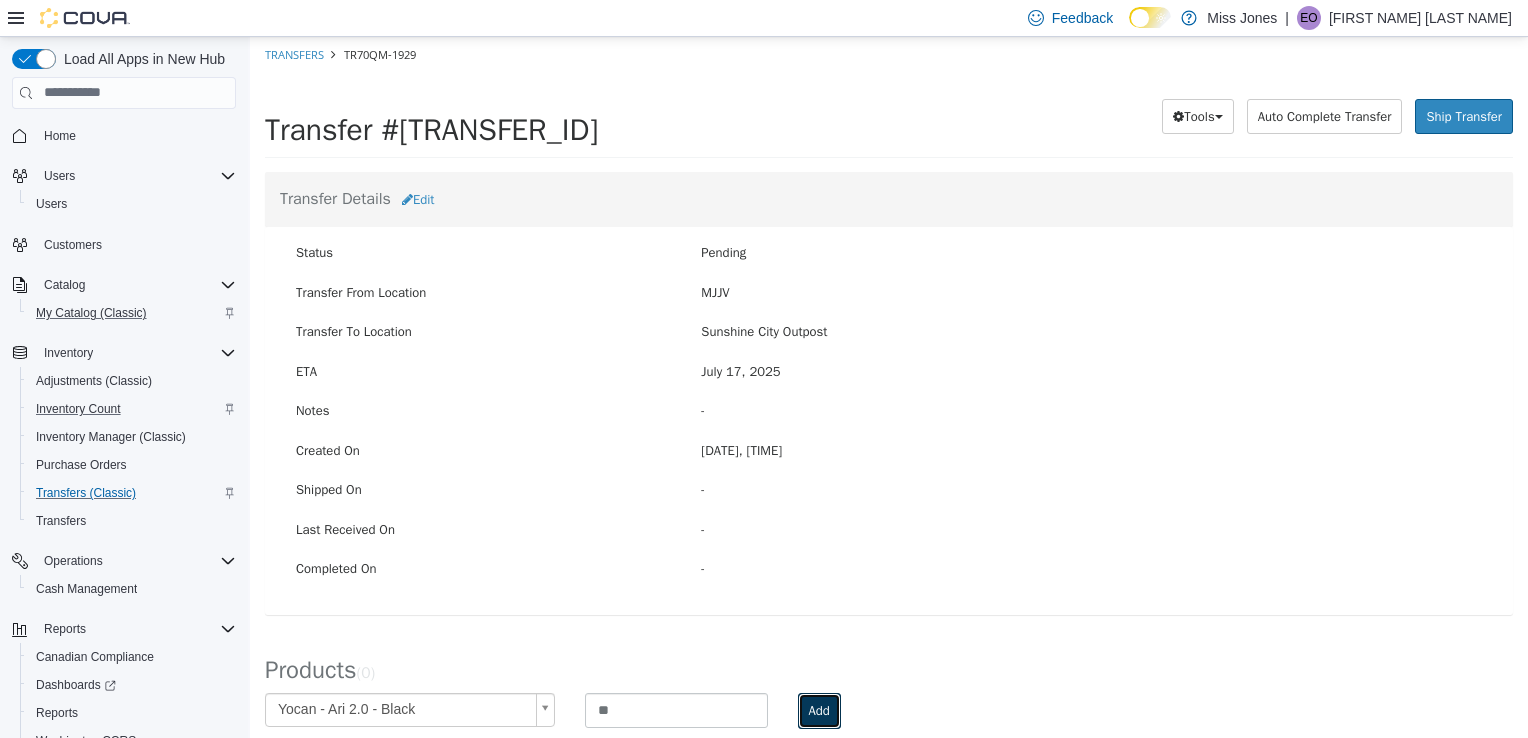 click on "Add" at bounding box center [819, 710] 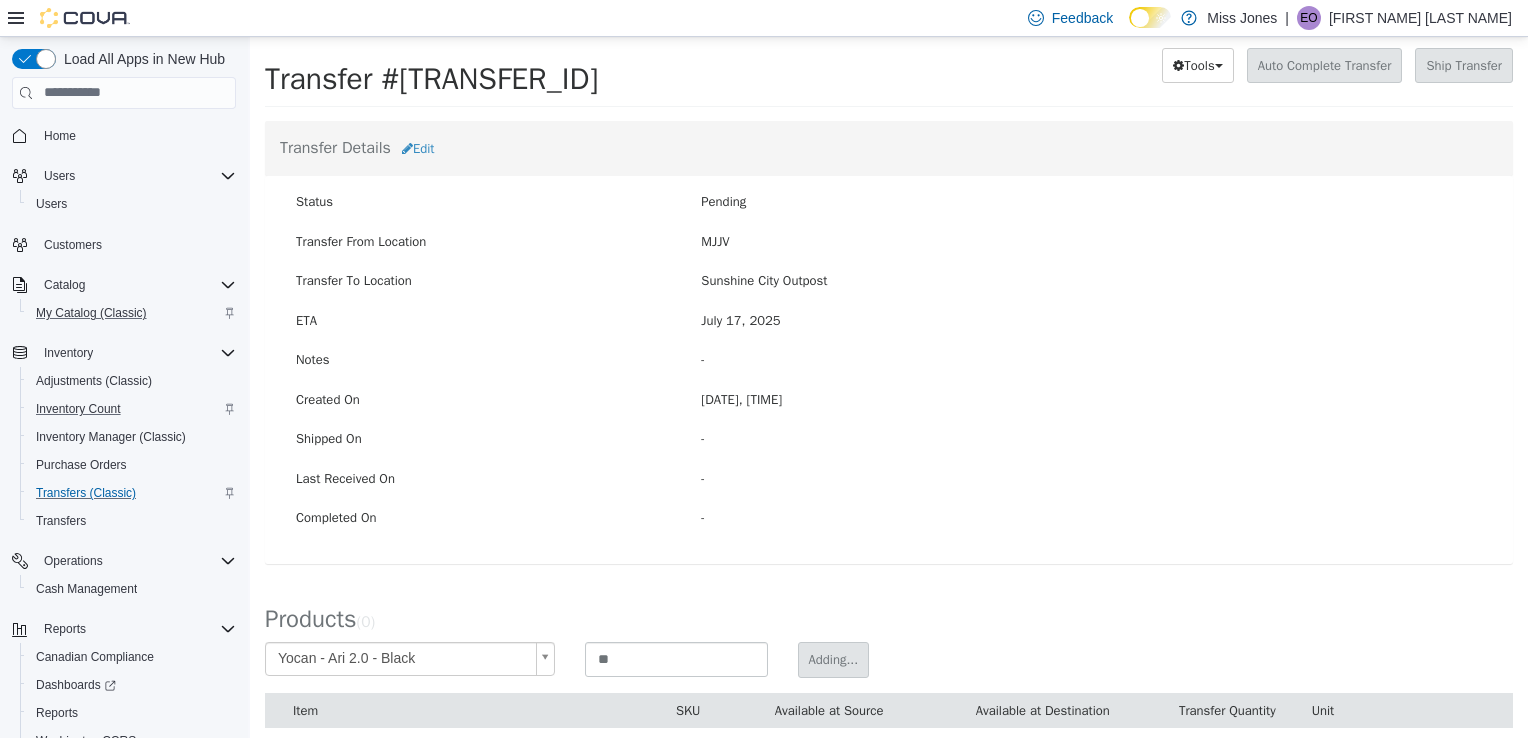 scroll, scrollTop: 52, scrollLeft: 0, axis: vertical 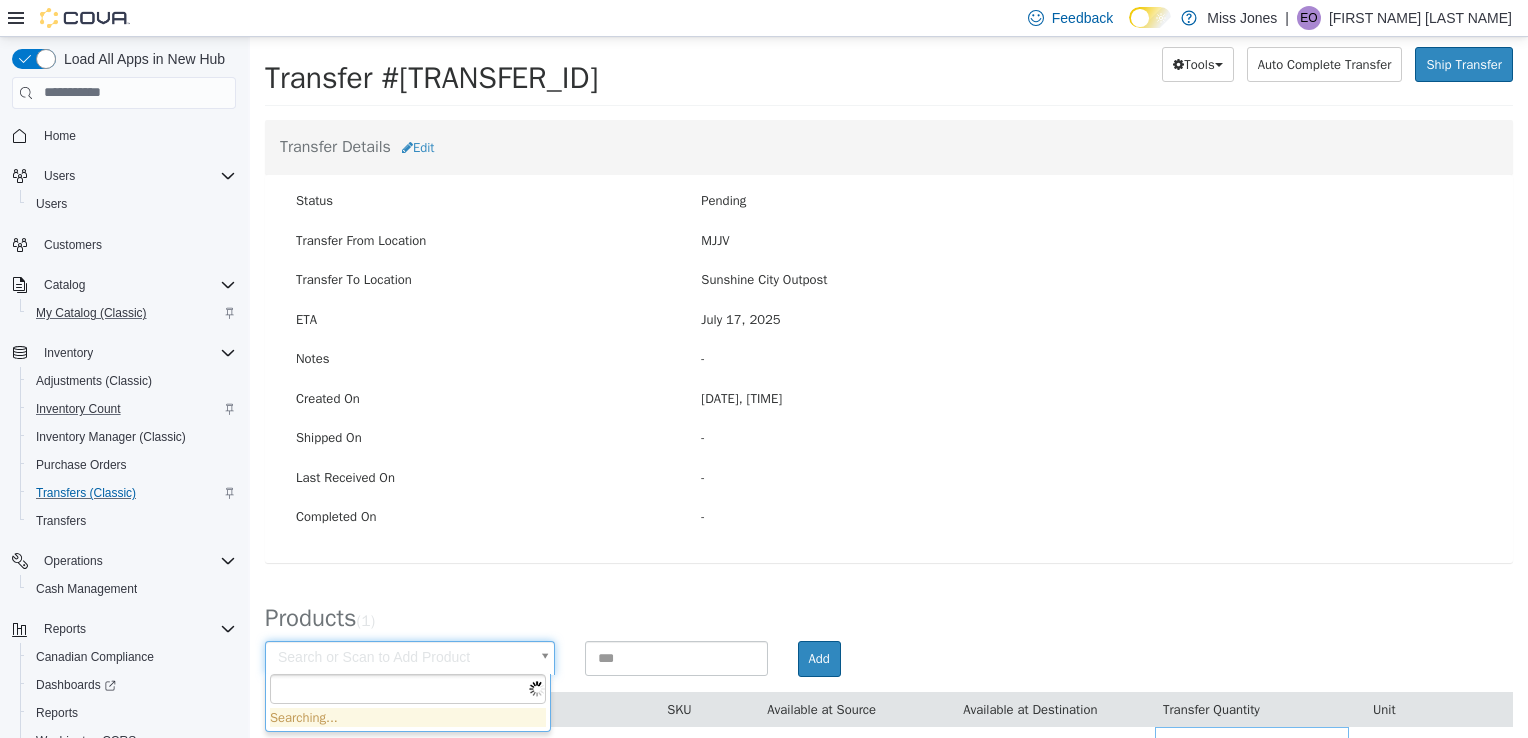 click on "×
Save successful.
Transfers
TR70QM-1929
Transfer #TR70QM-1929
Preparing Download...  Tools  PDF Download
Delete
Auto Complete Transfer Ship Transfer
Transfer Details  Edit Status
Pending
Transfer From Location
[LOCATION]
Transfer To Location
[LOCATION] Outpost
ETA [DATE] Notes -
Created On [DATE], [TIME] Shipped On - Last Received On - Completed On - Products  ( 1 )
Search or Scan to Add Product     Add
Item SKU Available at Source Available at Destination Transfer Quantity Unit Yocan - Ari 2.0 - Black KGN8YBZP 80  0  ** Single Unit
Cancel Apply                                                                                                                                                                                                                                                                       Cancel Apply" at bounding box center [889, 388] 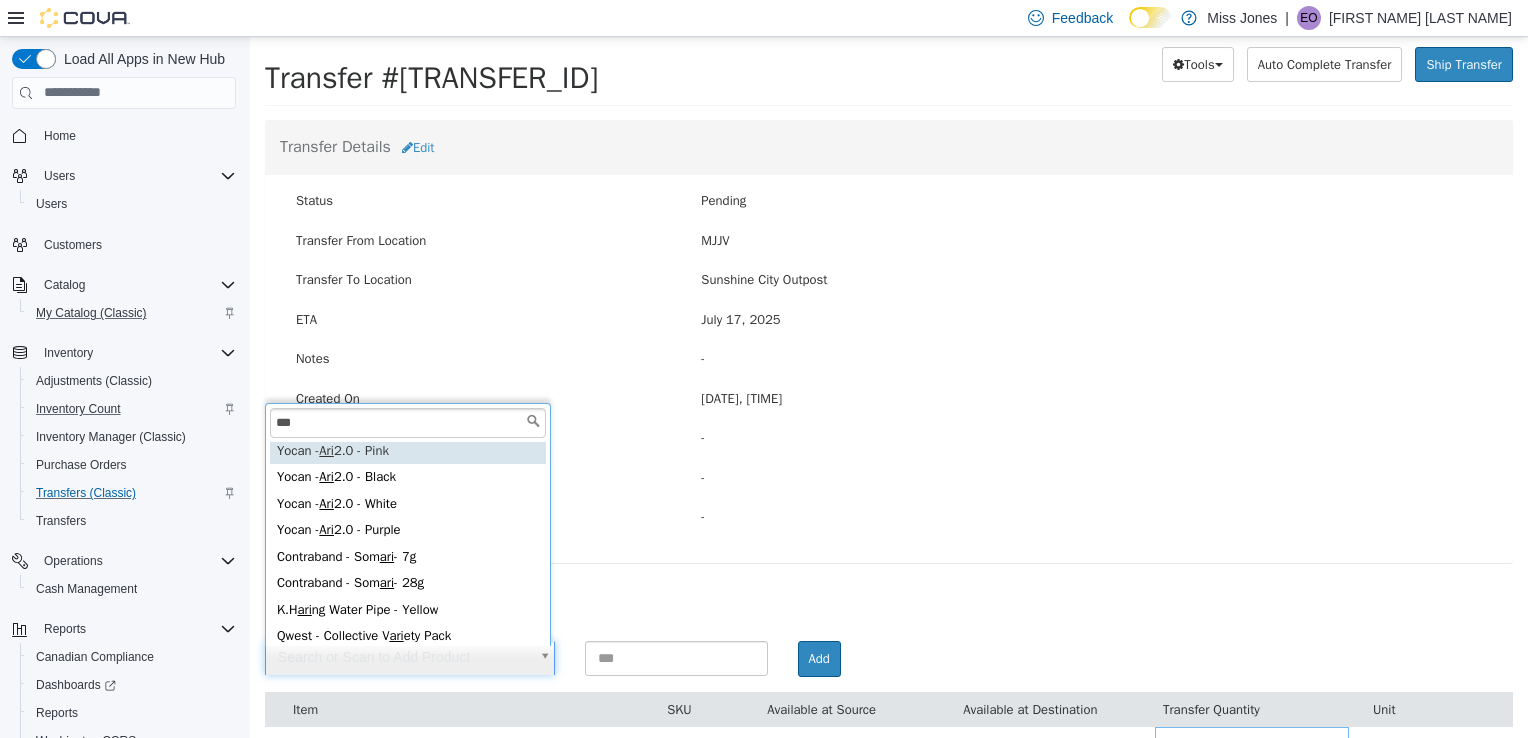 scroll, scrollTop: 0, scrollLeft: 0, axis: both 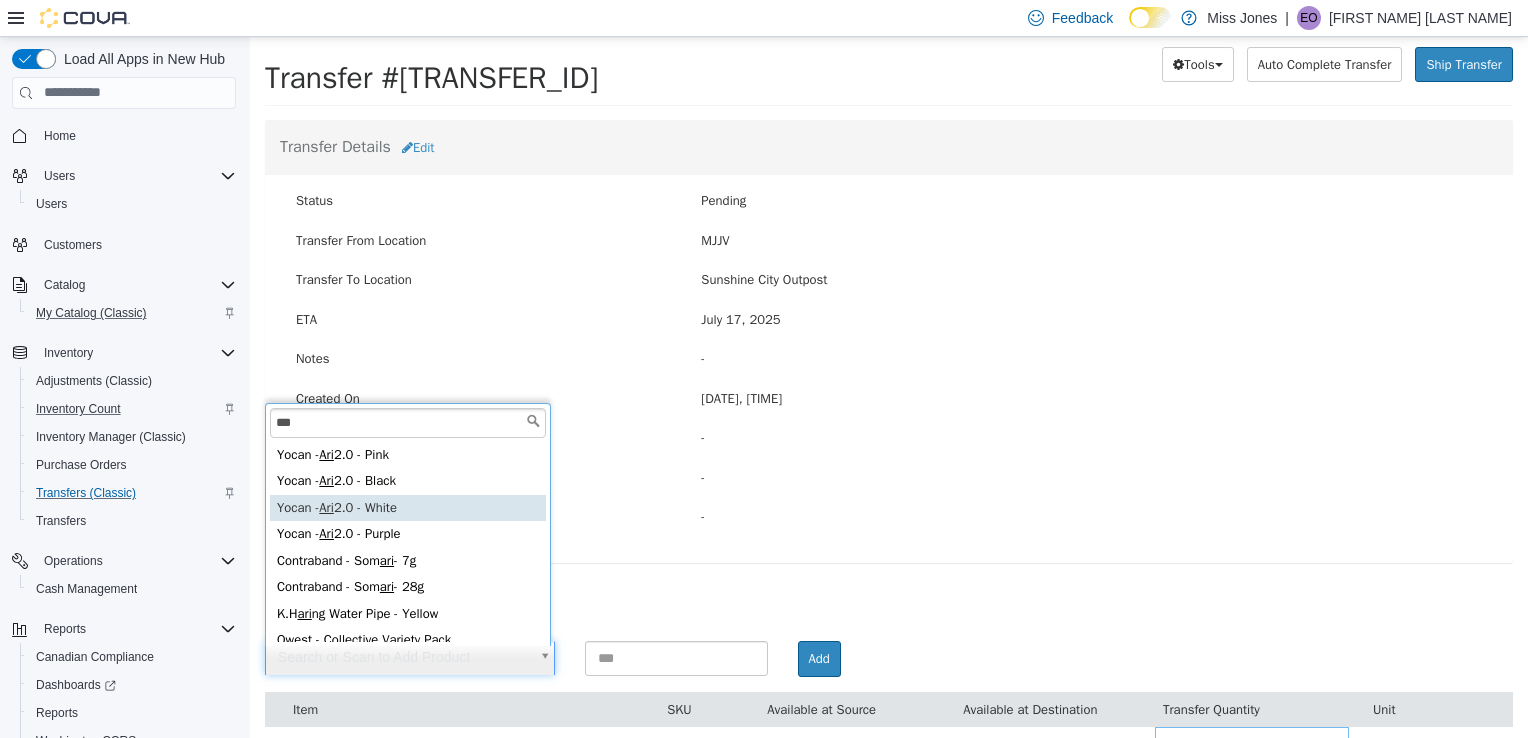 type on "***" 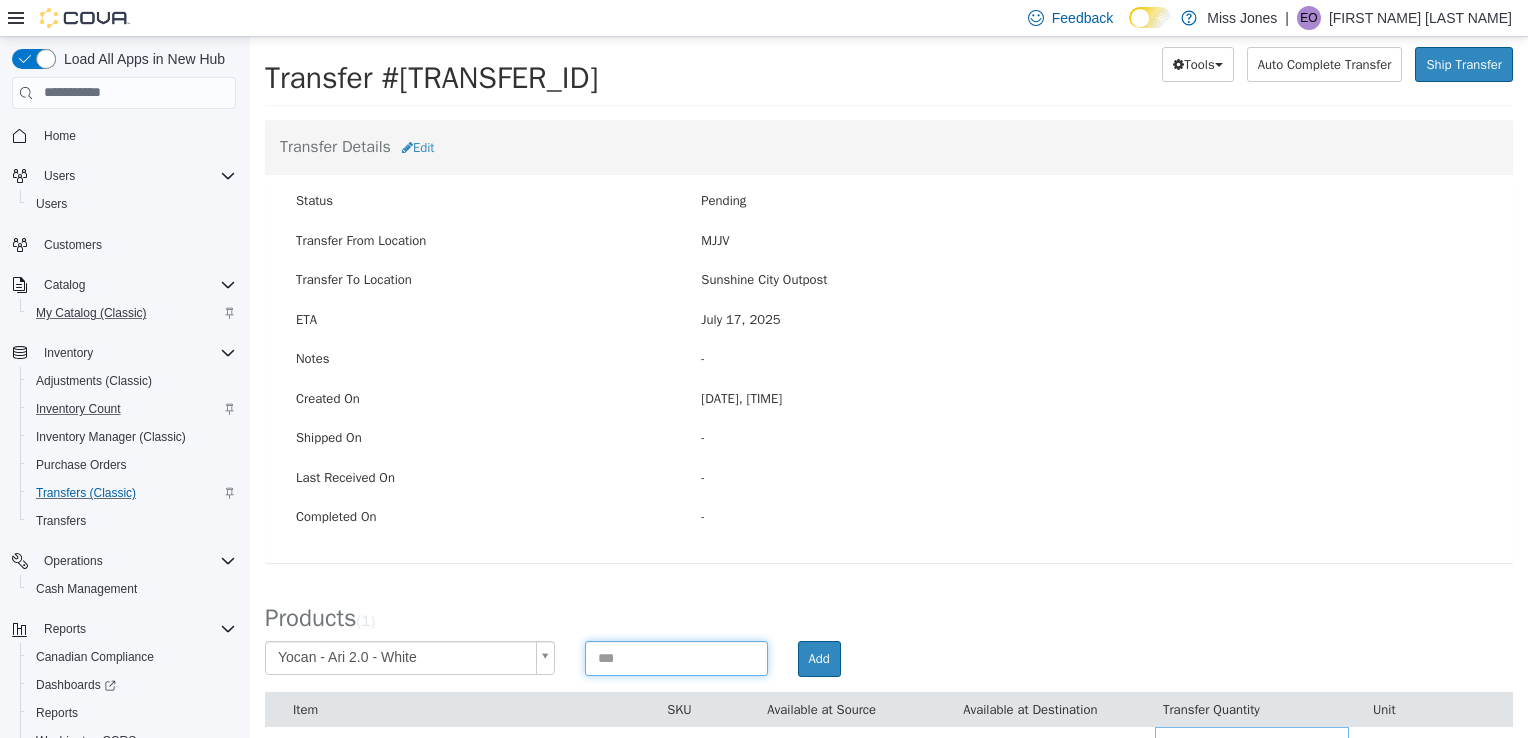 click at bounding box center [676, 657] 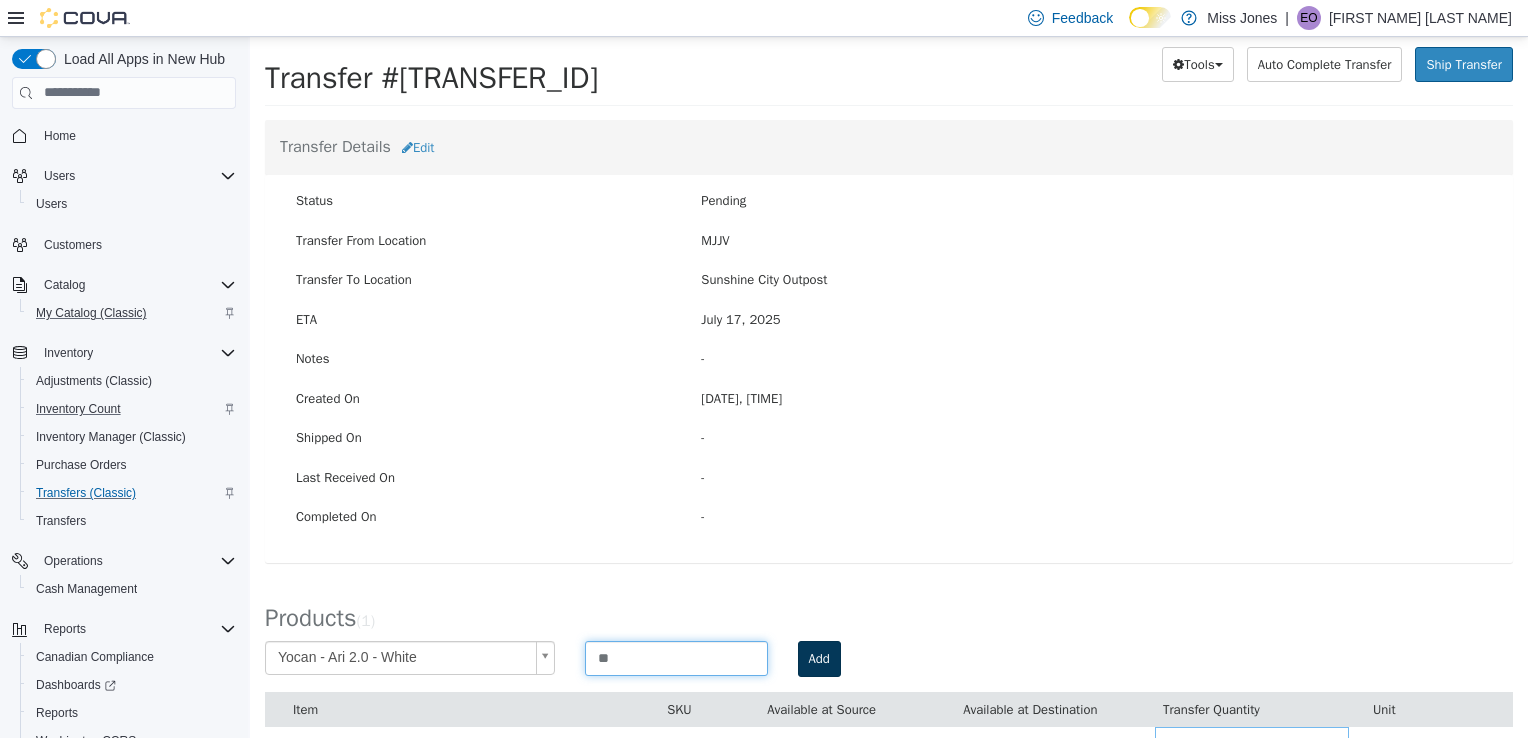 type on "**" 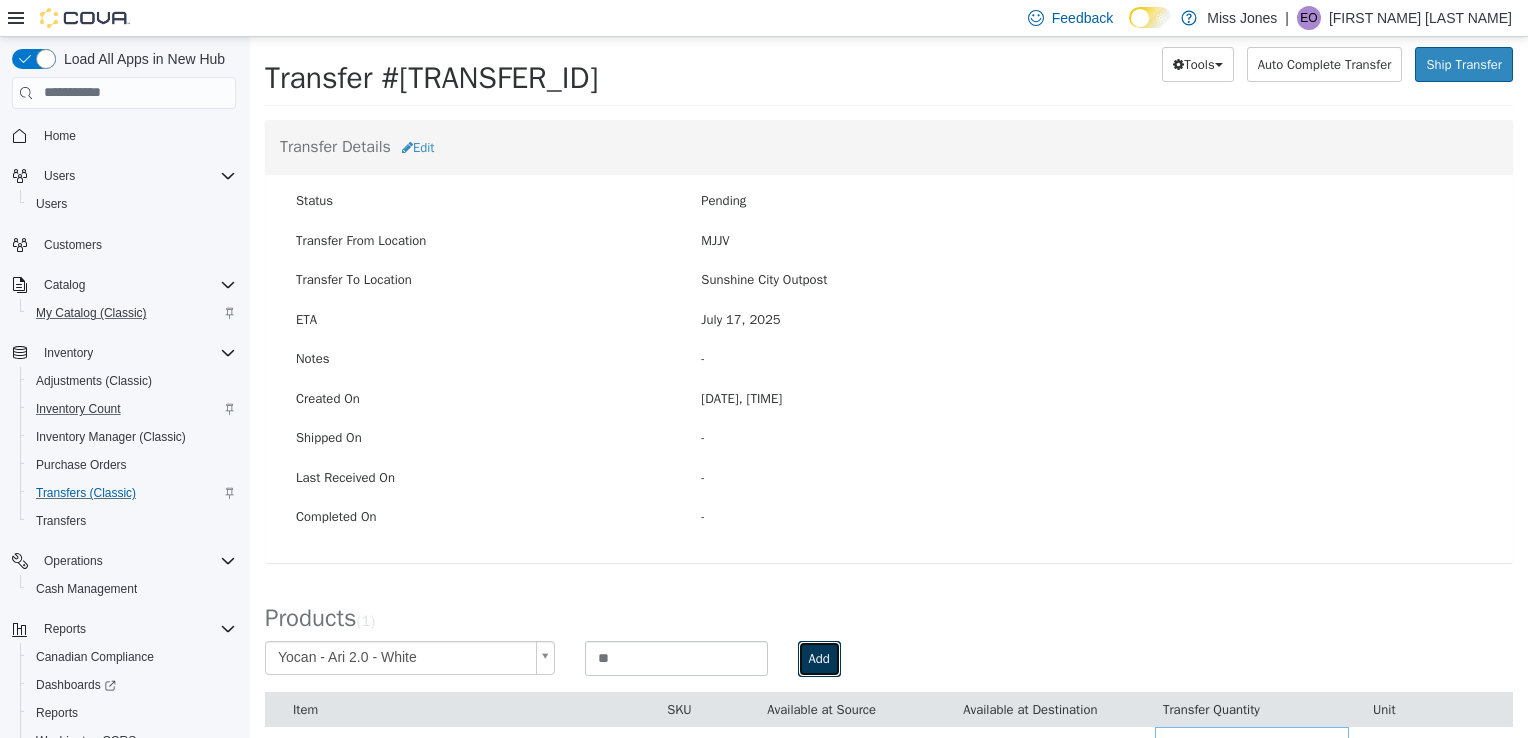 click on "Add" at bounding box center [819, 658] 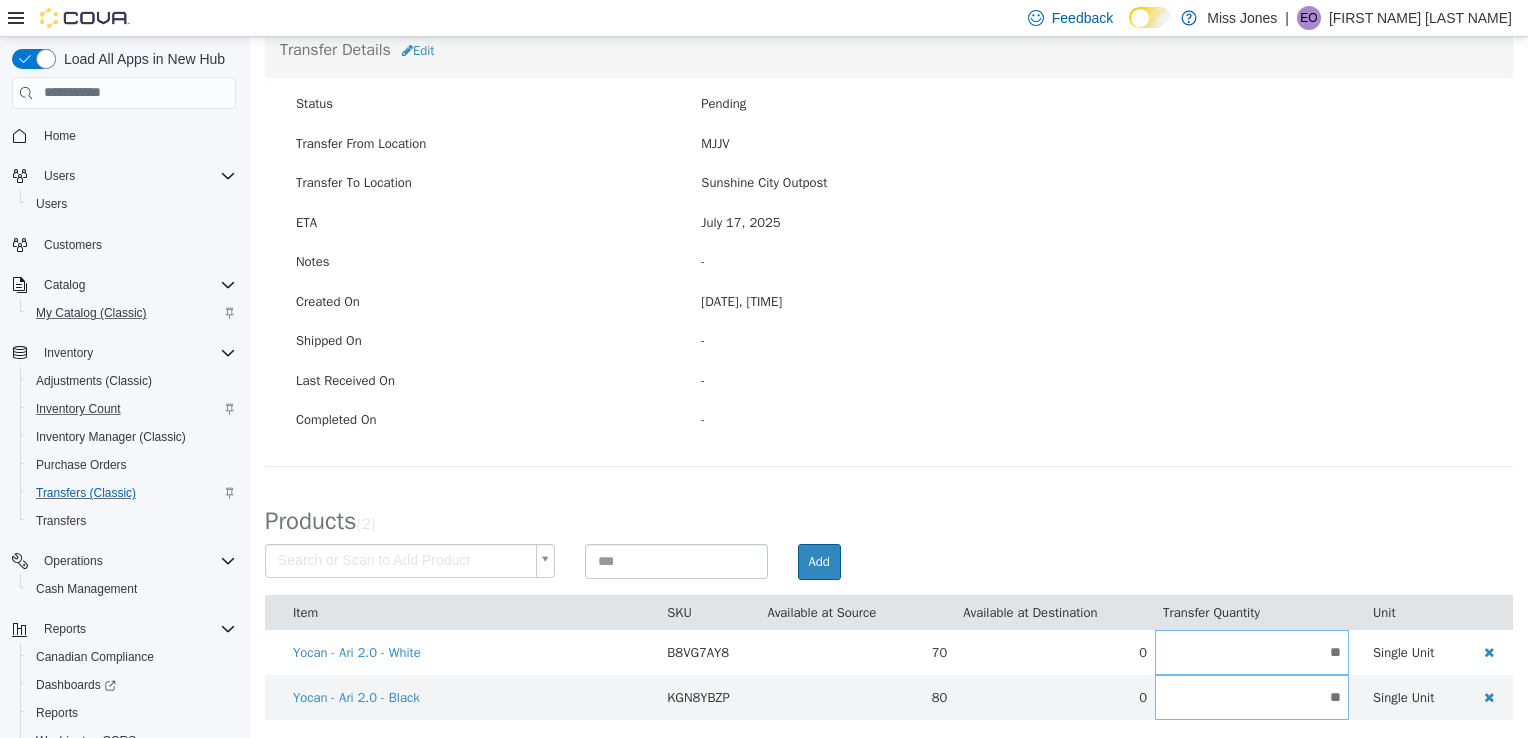 scroll, scrollTop: 148, scrollLeft: 0, axis: vertical 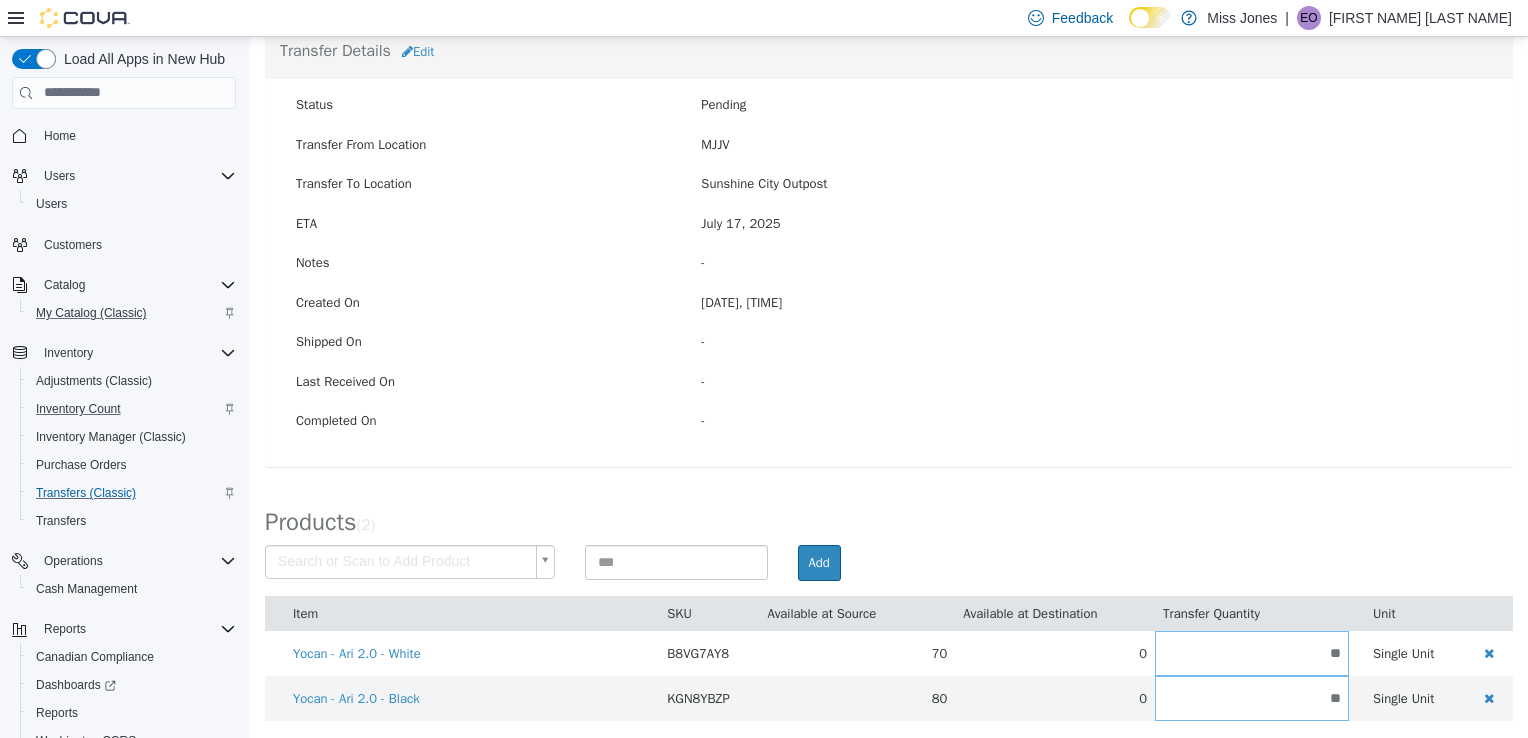 click on "×
Save successful.
Transfers
TR70QM-1929
Transfer #TR70QM-1929
Preparing Download...  Tools  PDF Download
Delete
Auto Complete Transfer Ship Transfer
Transfer Details  Edit Status
Pending
Transfer From Location
[LOCATION]
Transfer To Location
[LOCATION] Outpost
ETA [DATE] Notes -
Created On [DATE], [TIME] Shipped On - Last Received On - Completed On - Products  ( 2 )
Search or Scan to Add Product                             Add
Item SKU Available at Source Available at Destination Transfer Quantity Unit Yocan - Ari 2.0 - White B8VG7AY8 70  0  ** Single Unit Yocan - Ari 2.0 - Black KGN8YBZP 80  0  ** Single Unit
Cancel Apply" at bounding box center [889, 314] 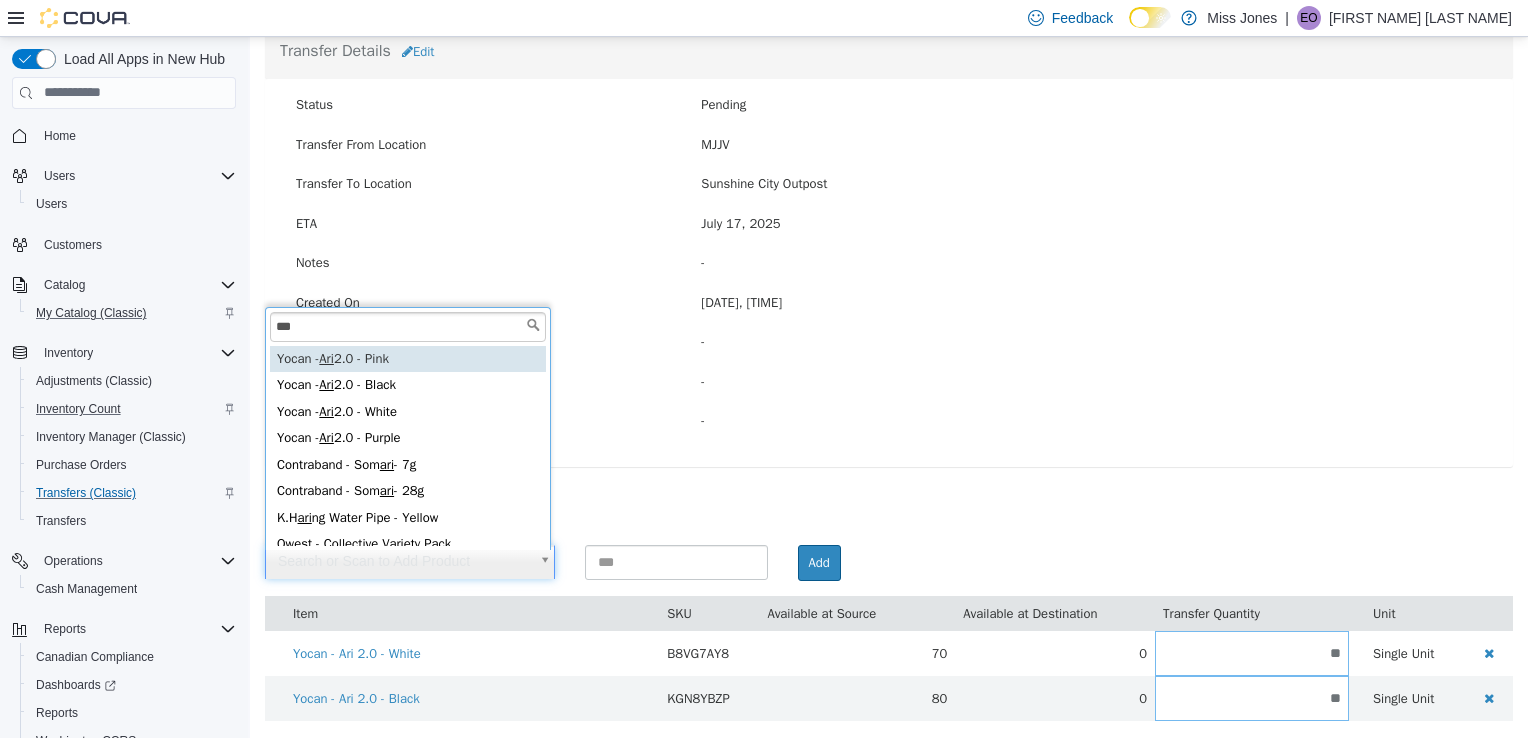 scroll, scrollTop: 4, scrollLeft: 0, axis: vertical 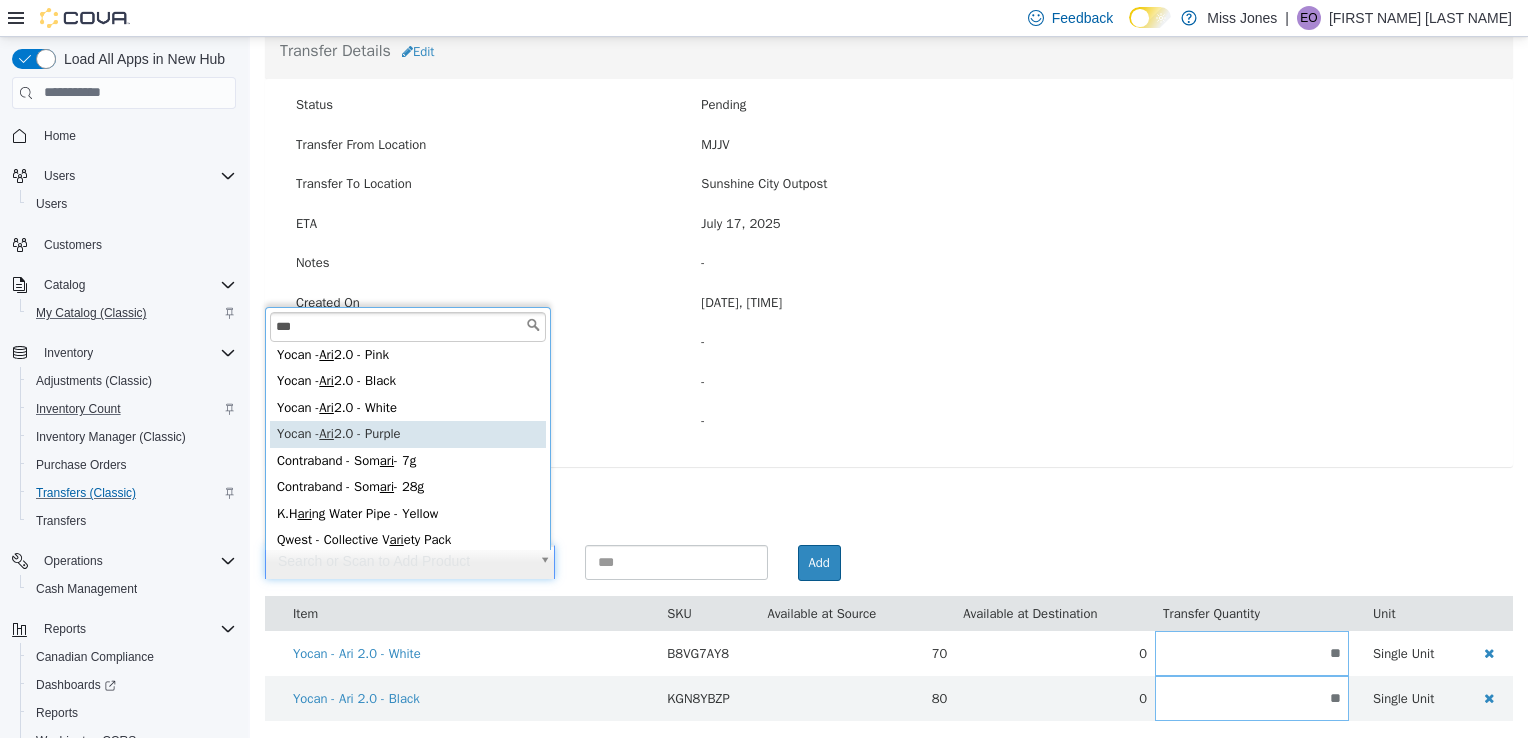 type on "***" 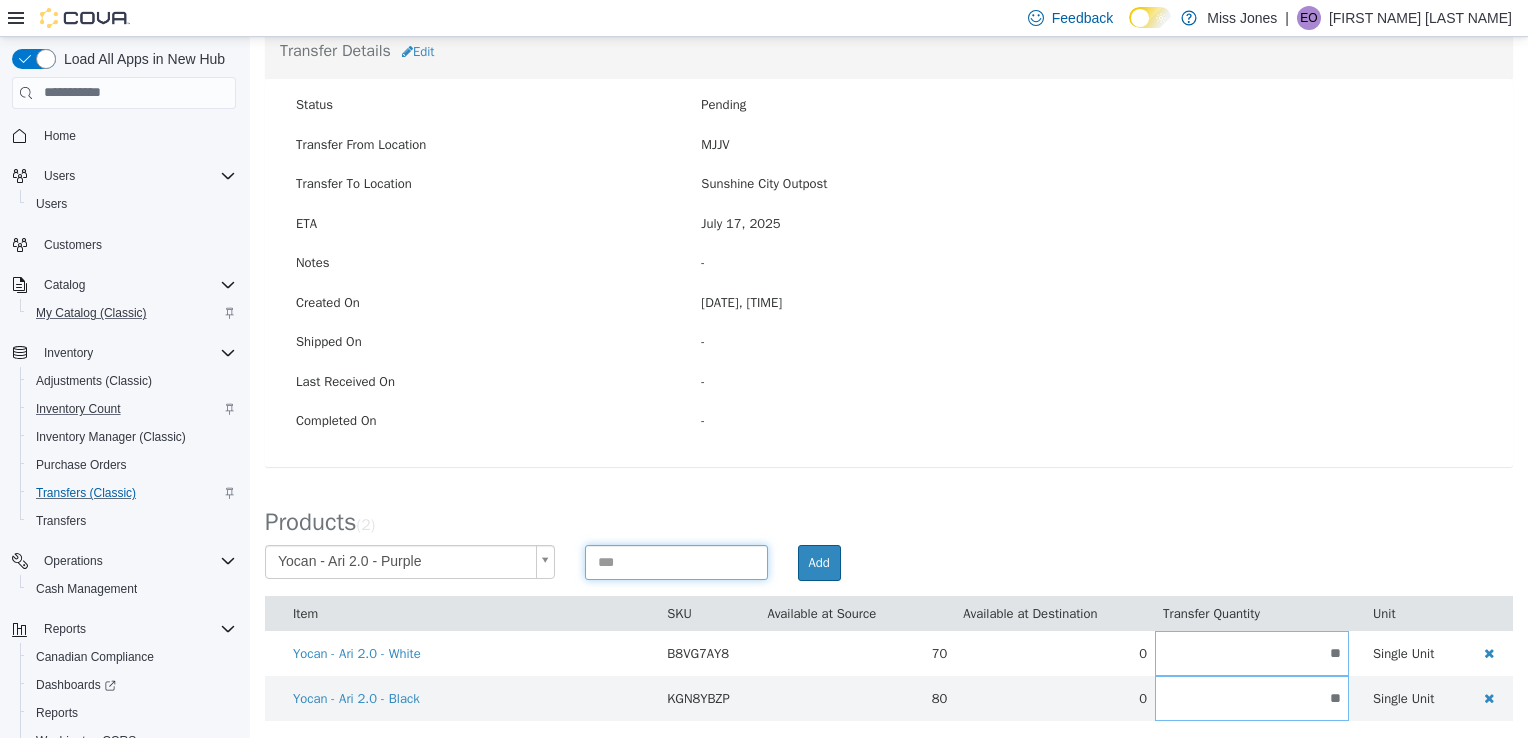 click at bounding box center [676, 561] 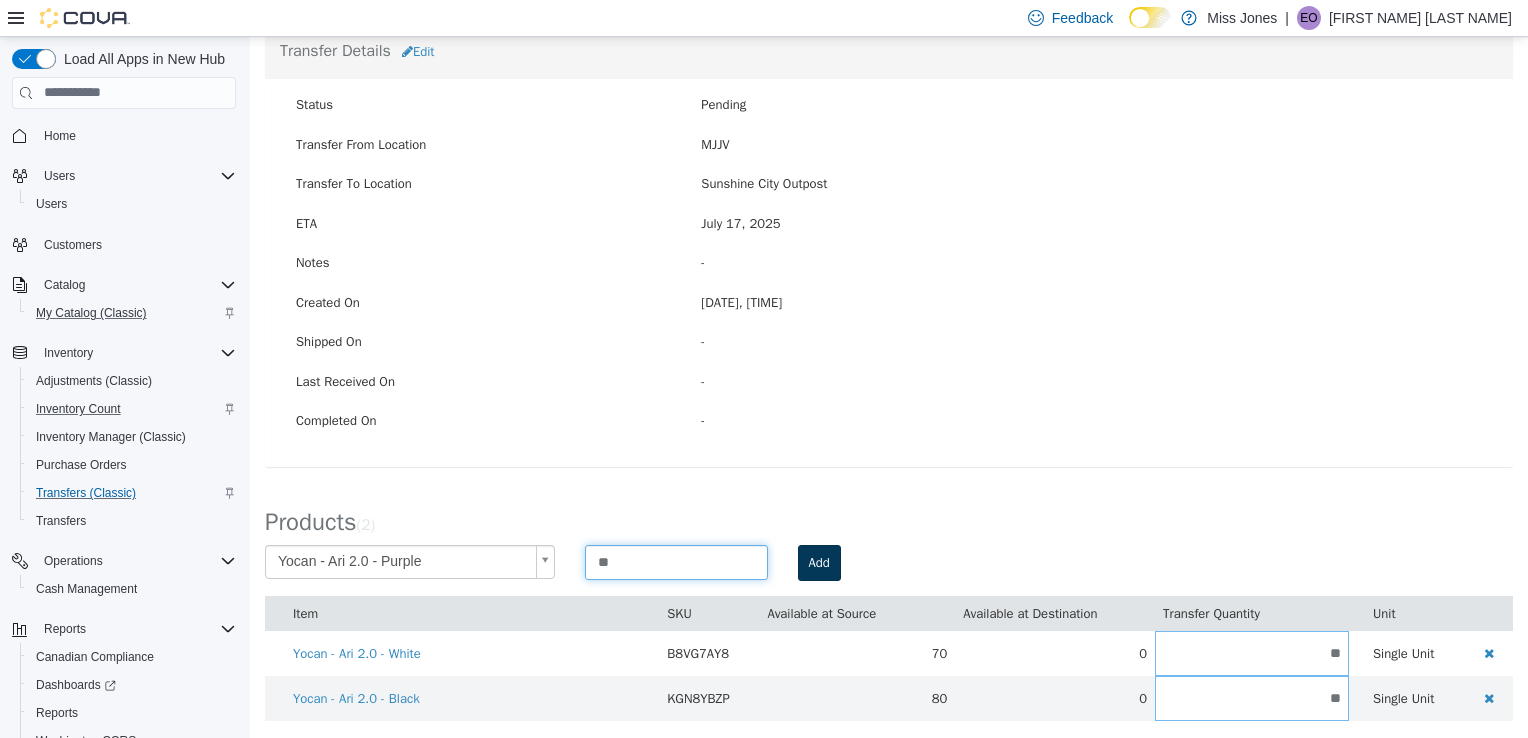 type on "**" 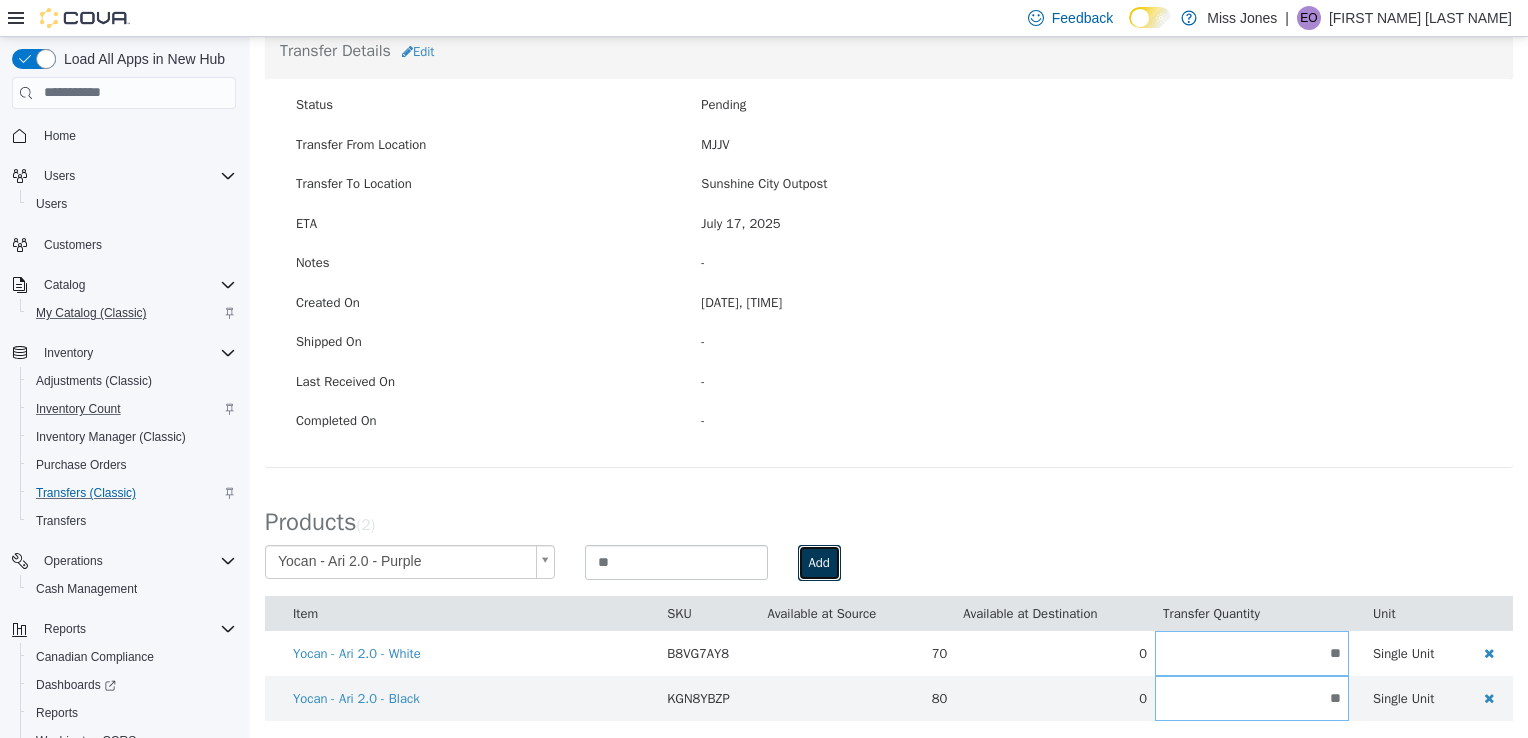 click on "Add" at bounding box center [819, 562] 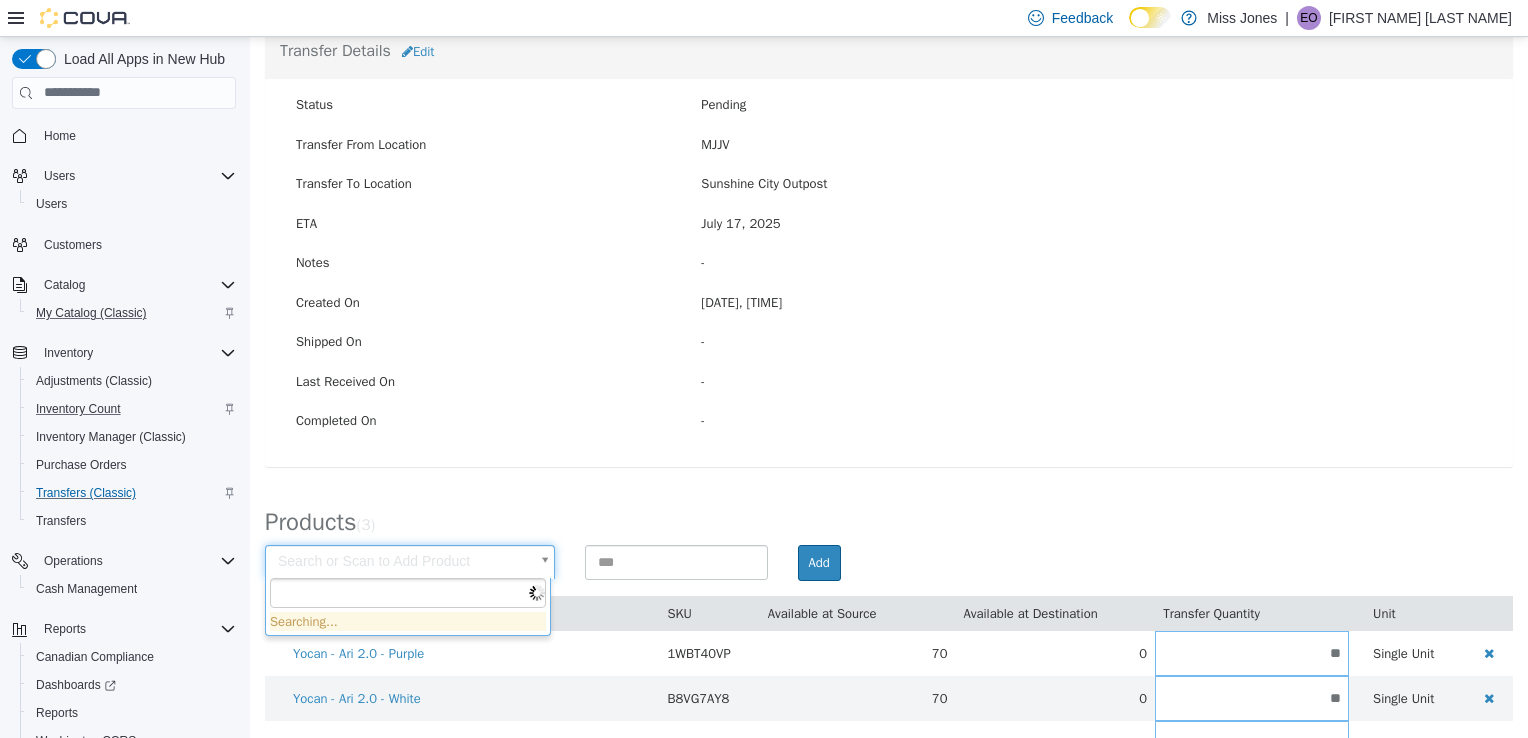 click on "×
Save successful.
Transfers
TR70QM-1929
Transfer #TR70QM-1929
Preparing Download...  Tools  PDF Download
Delete
Auto Complete Transfer Ship Transfer
Transfer Details  Edit Status
Pending
Transfer From Location
[LOCATION]
Transfer To Location
[LOCATION] Outpost
ETA [DATE] Notes -
Created On [DATE], [TIME] Shipped On - Last Received On - Completed On - Products  ( 3 )
Search or Scan to Add Product     Add
Item SKU Available at Source Available at Destination Transfer Quantity Unit Yocan - Ari 2.0 - Purple 1WBT40VP 70  0  ** Single Unit Yocan - Ari 2.0 - White B8VG7AY8 70  0  ** Single Unit Yocan - Ari 2.0 - Black KGN8YBZP 80  0  ** Single Unit
Cancel Apply" at bounding box center (889, 337) 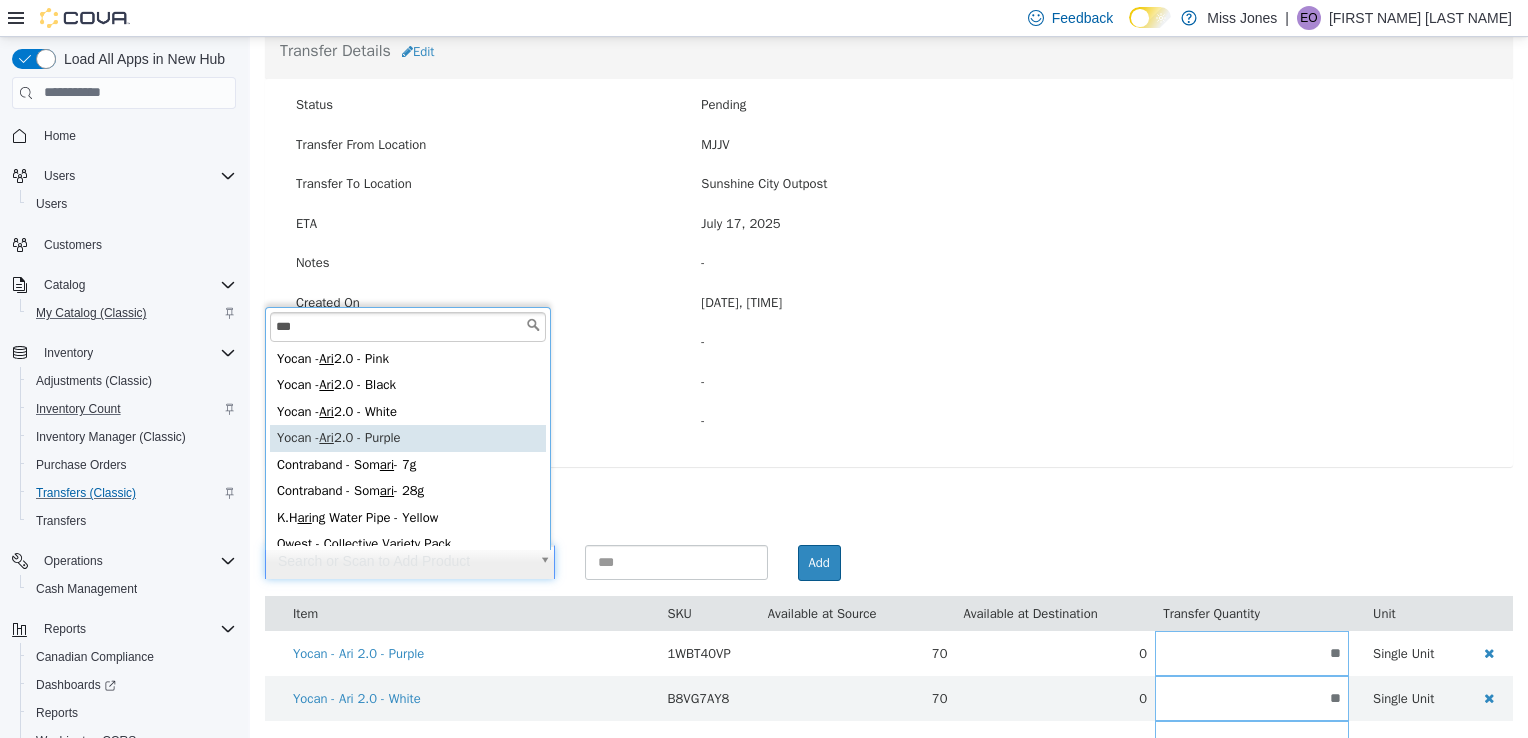 scroll, scrollTop: 4, scrollLeft: 0, axis: vertical 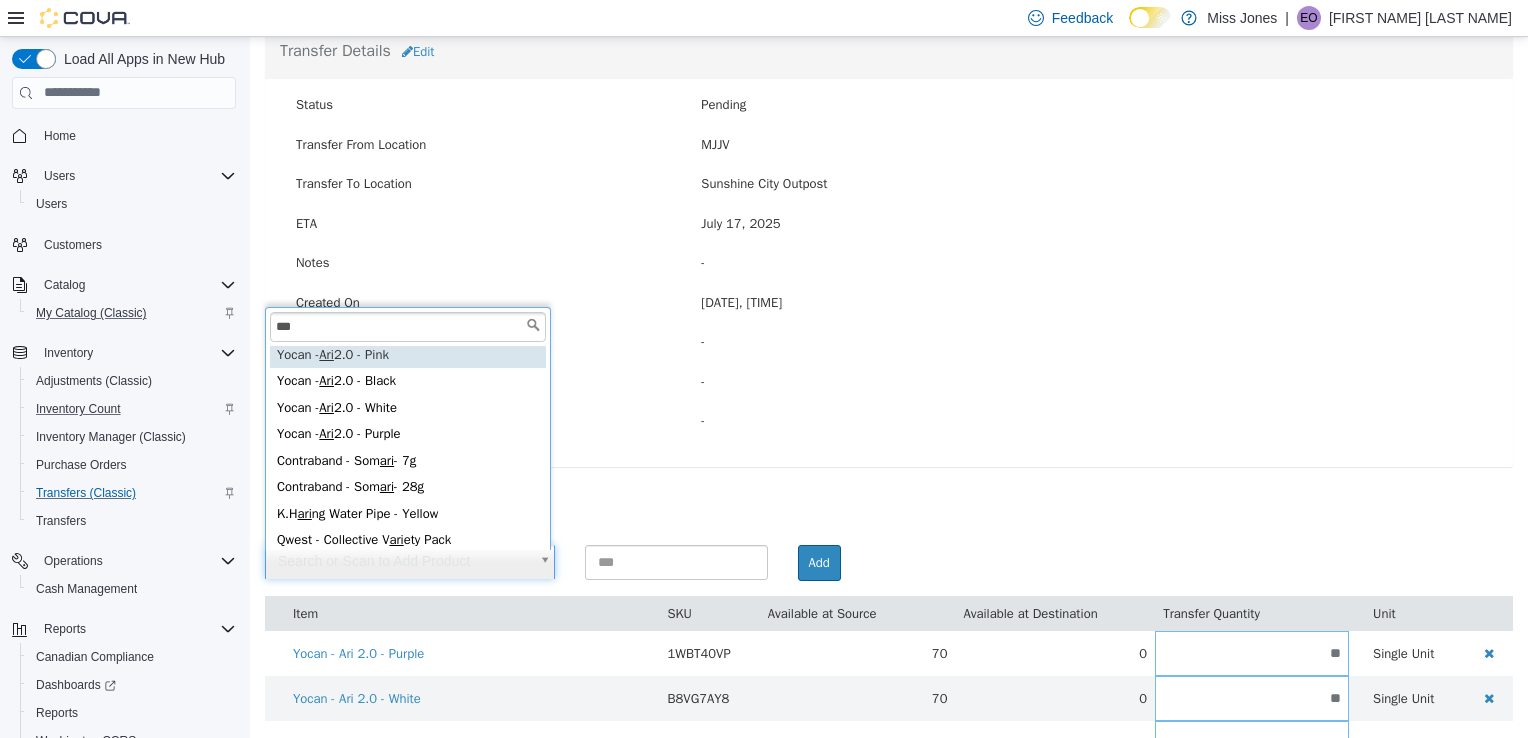 click on "***" at bounding box center [408, 326] 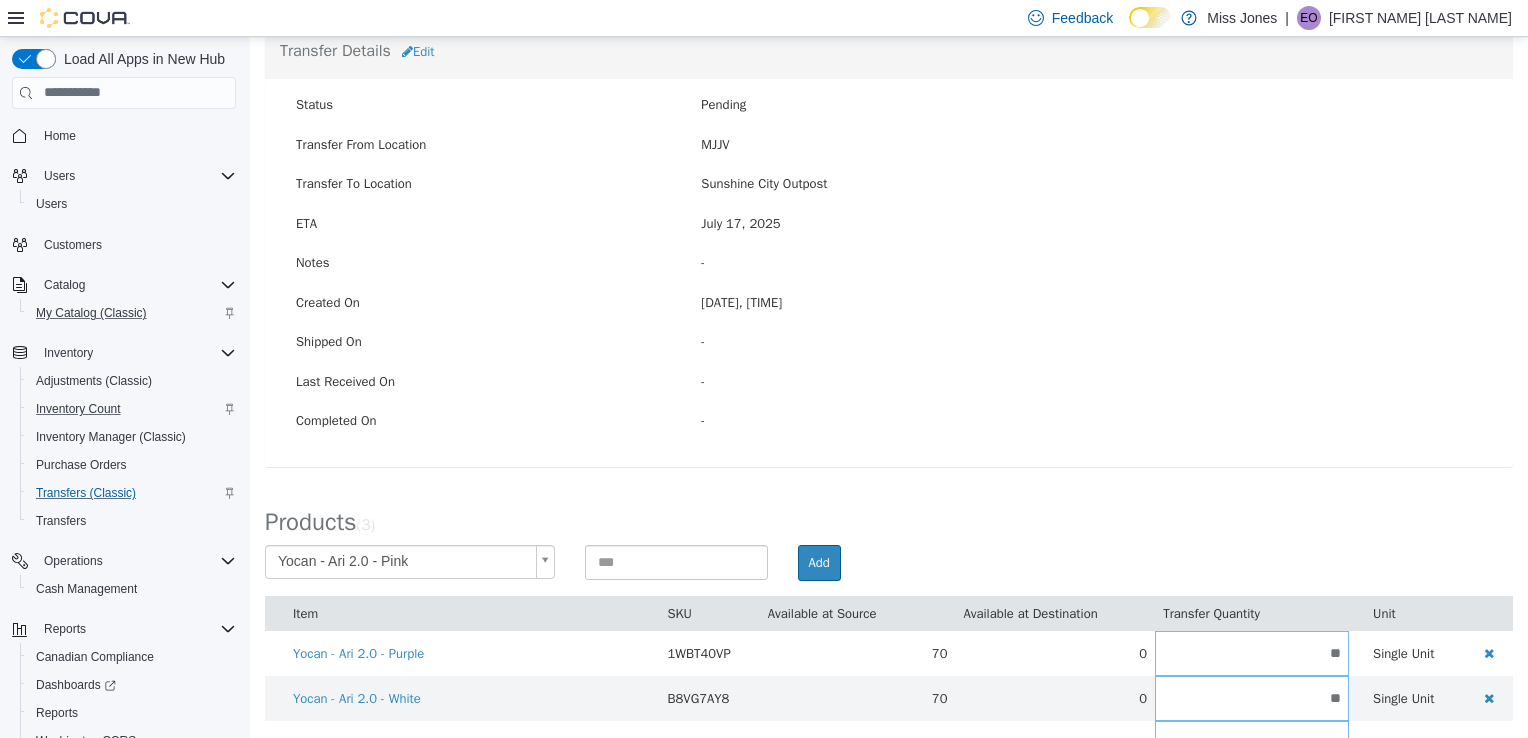 click on "Shipped On" at bounding box center [483, 341] 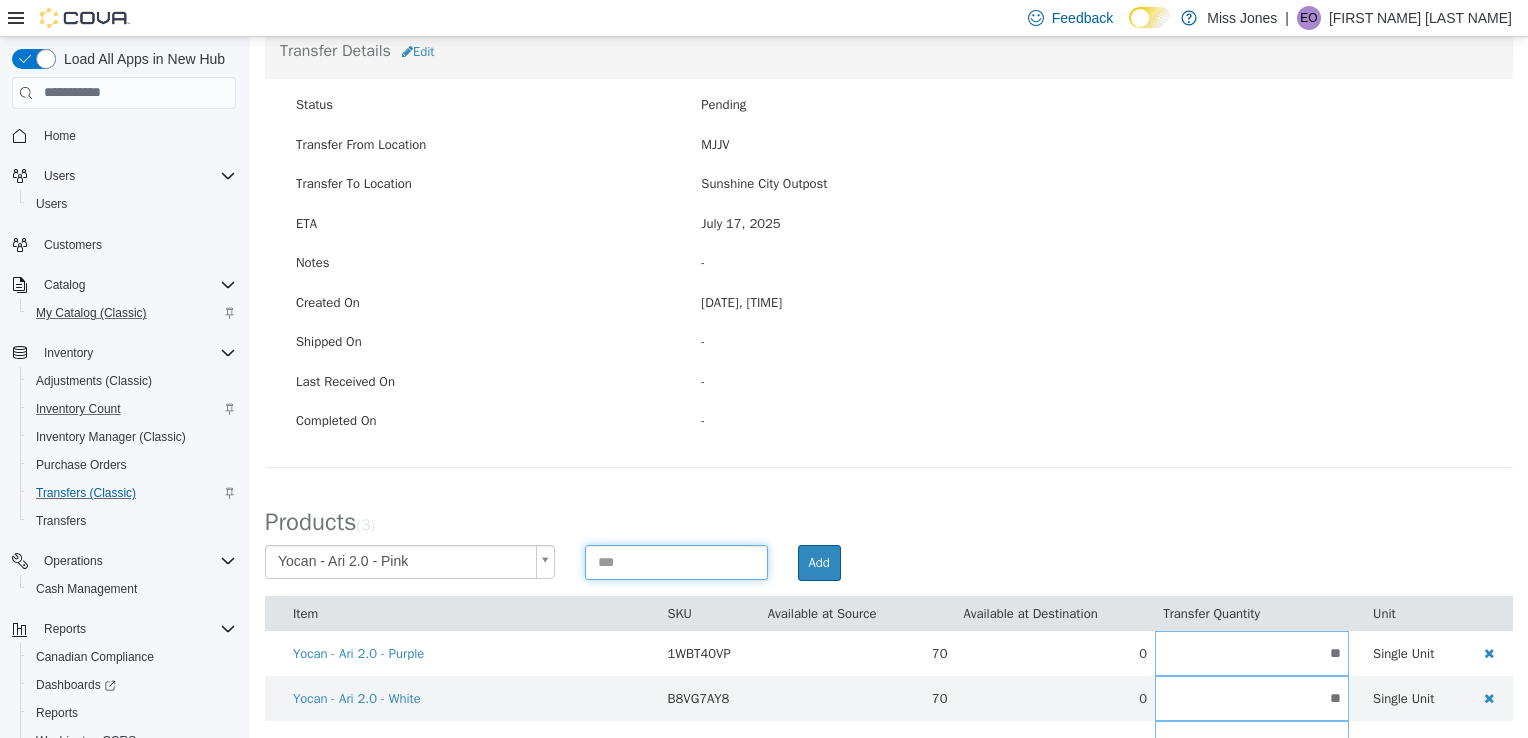click at bounding box center (676, 561) 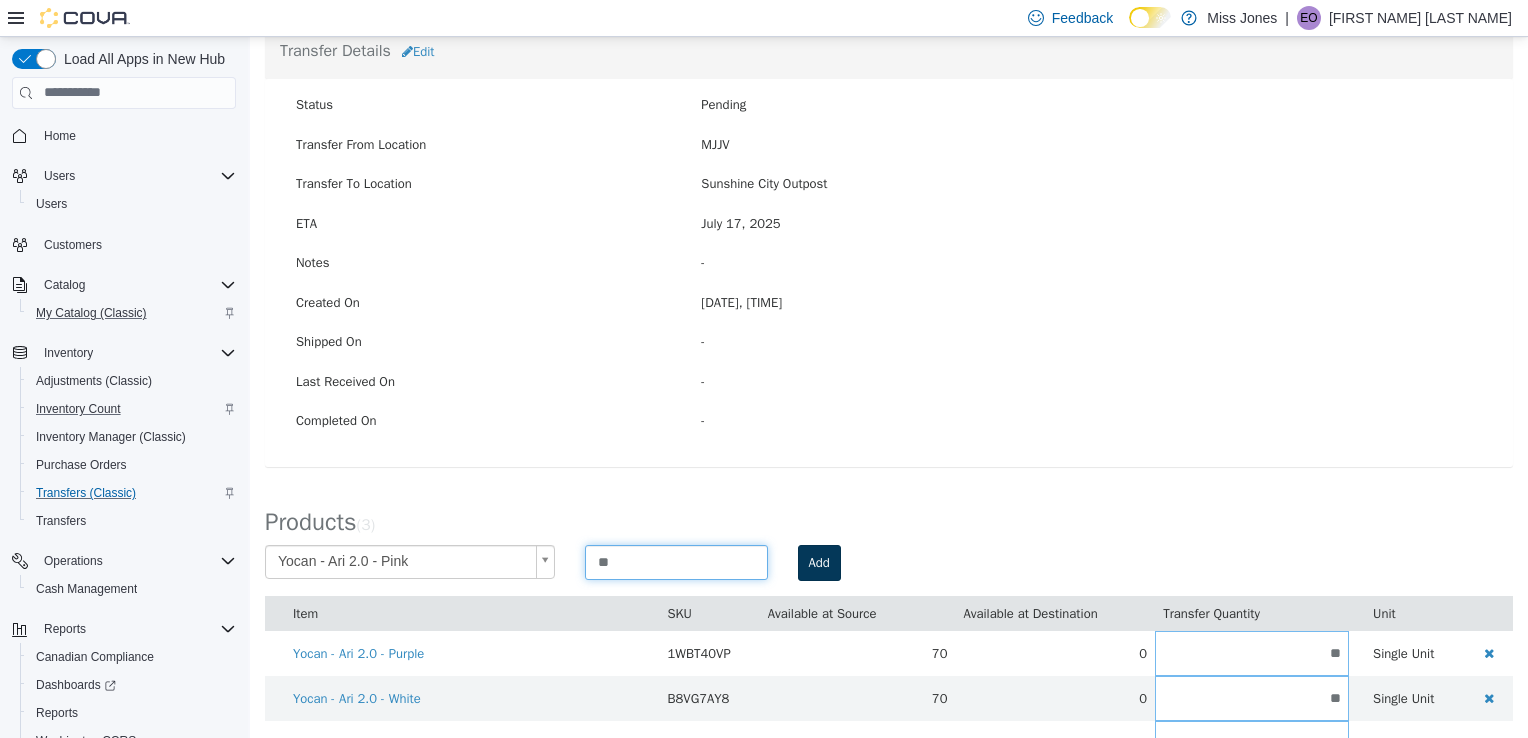 type on "**" 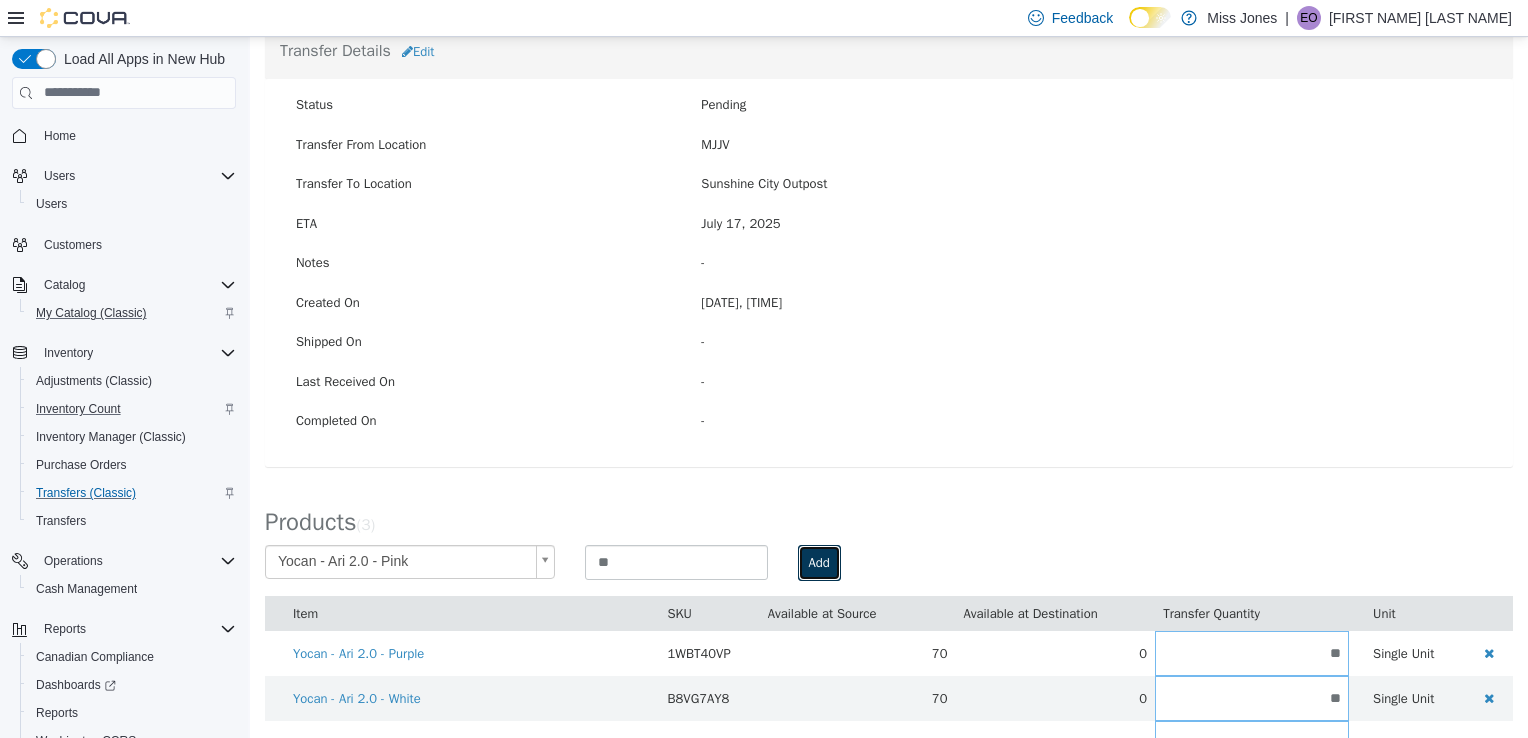 click on "Add" at bounding box center [819, 562] 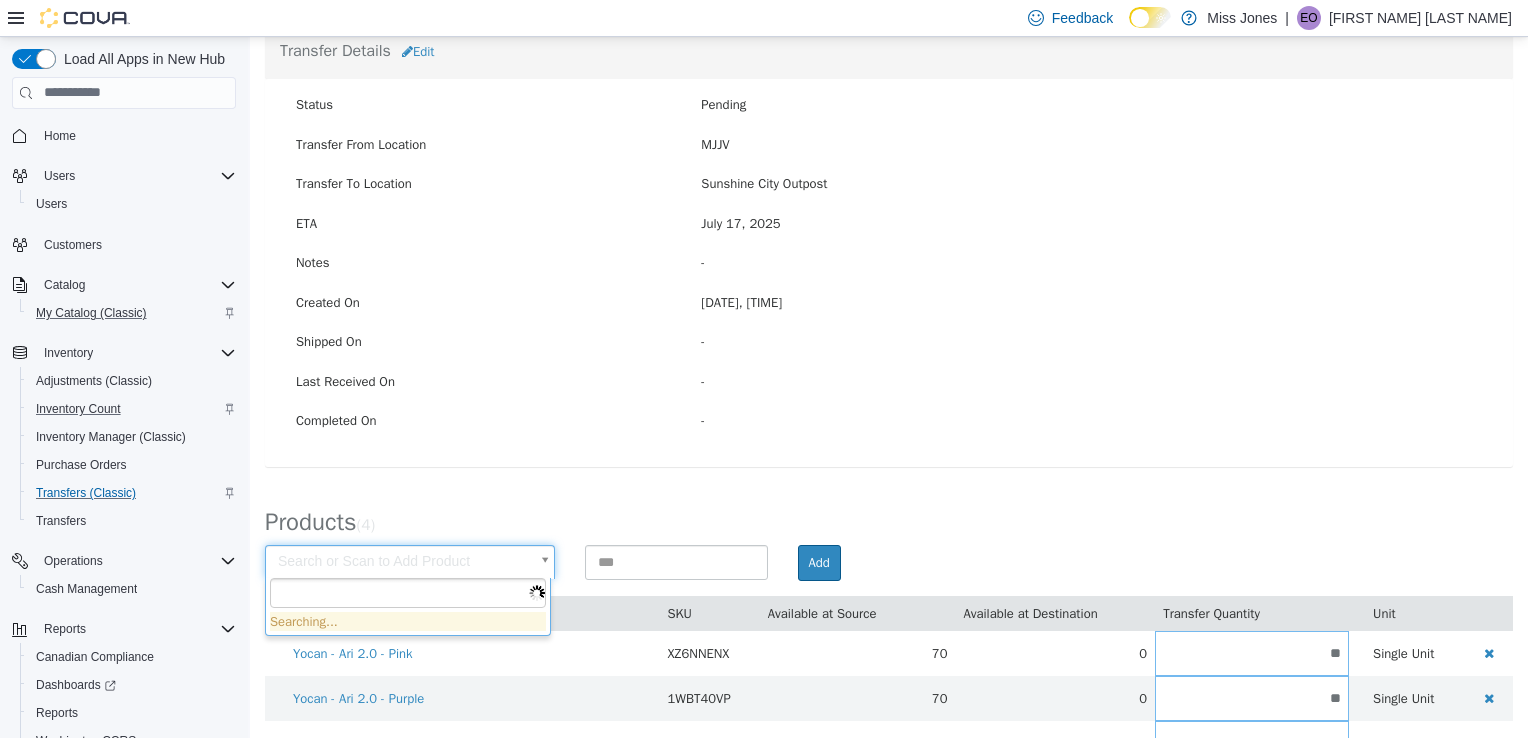 click on "×
Save successful.
Transfers
TR70QM-1929
Transfer #[TRANSFER_ID]
Preparing Download...  Tools  PDF Download
Delete
Auto Complete Transfer Ship Transfer
Transfer Details  Edit Status
Pending
Transfer From Location
MJJV
Transfer To Location
[CITY] Outpost
ETA [DATE] Notes -
Created On [DATE], [TIME] Shipped On - Last Received On - Completed On - Products  ( 4 )
Search or Scan to Add Product     Add
Item SKU Available at Source Available at Destination Transfer Quantity Unit Yocan - Ari 2.0 - Pink XZ6NNENX 70  0  ** Single Unit Yocan - Ari 2.0 - Purple 1WBT40VP 70  0  ** Single Unit Yocan - Ari 2.0 - White B8VG7AY8 70  0  ** Single Unit Yocan - Ari 2.0 - Black KGN8YBZP 80  0  ** Single Unit
Cancel Apply" at bounding box center (889, 359) 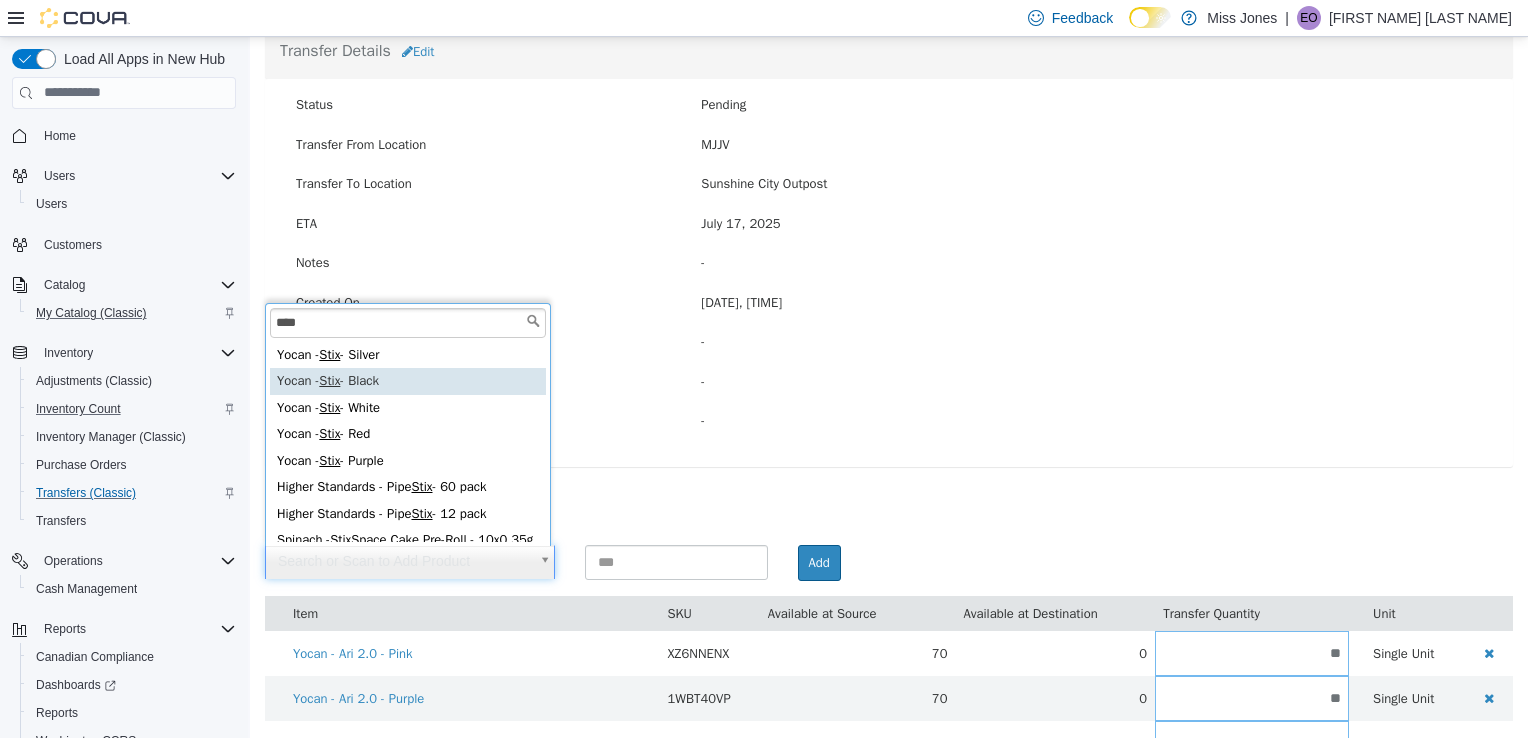 type on "****" 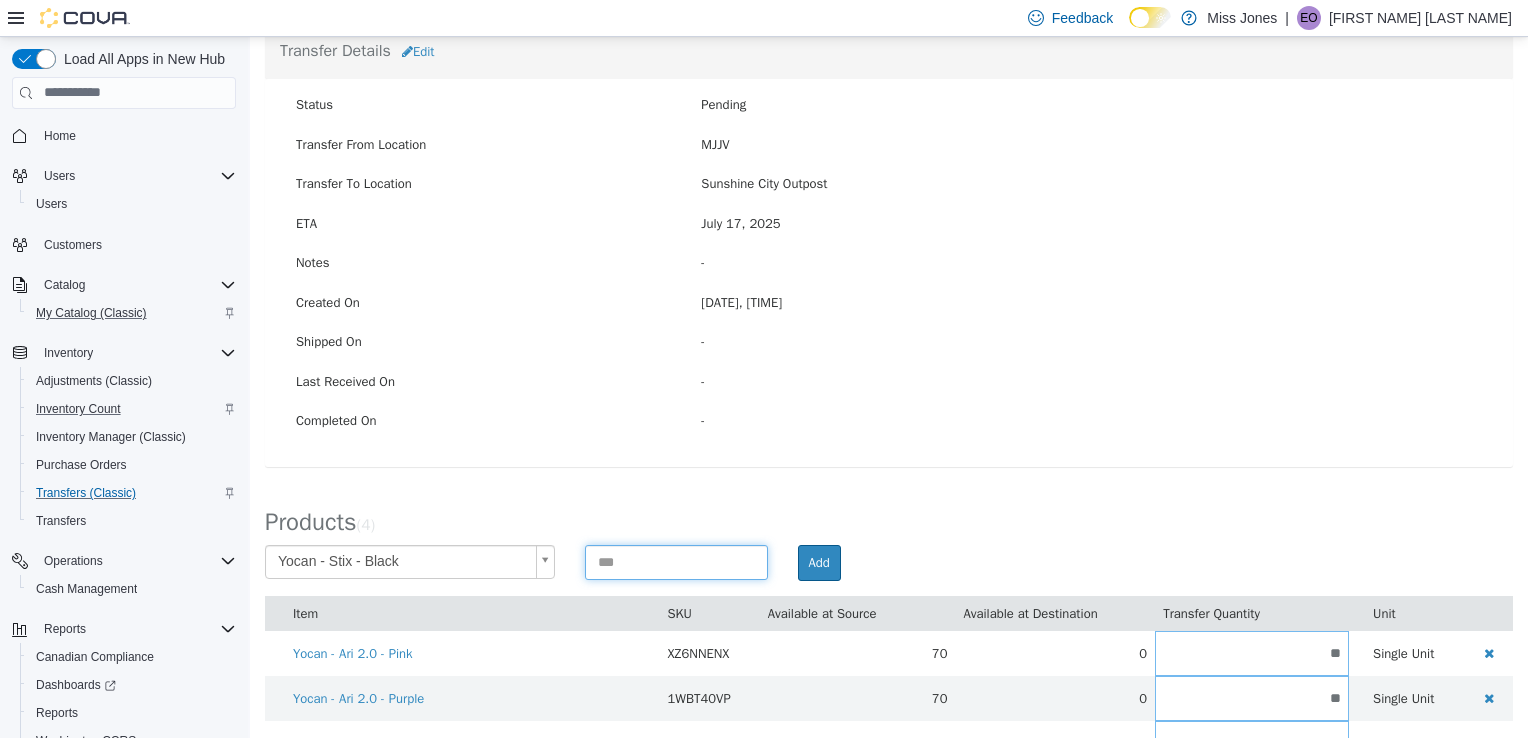 click at bounding box center (676, 561) 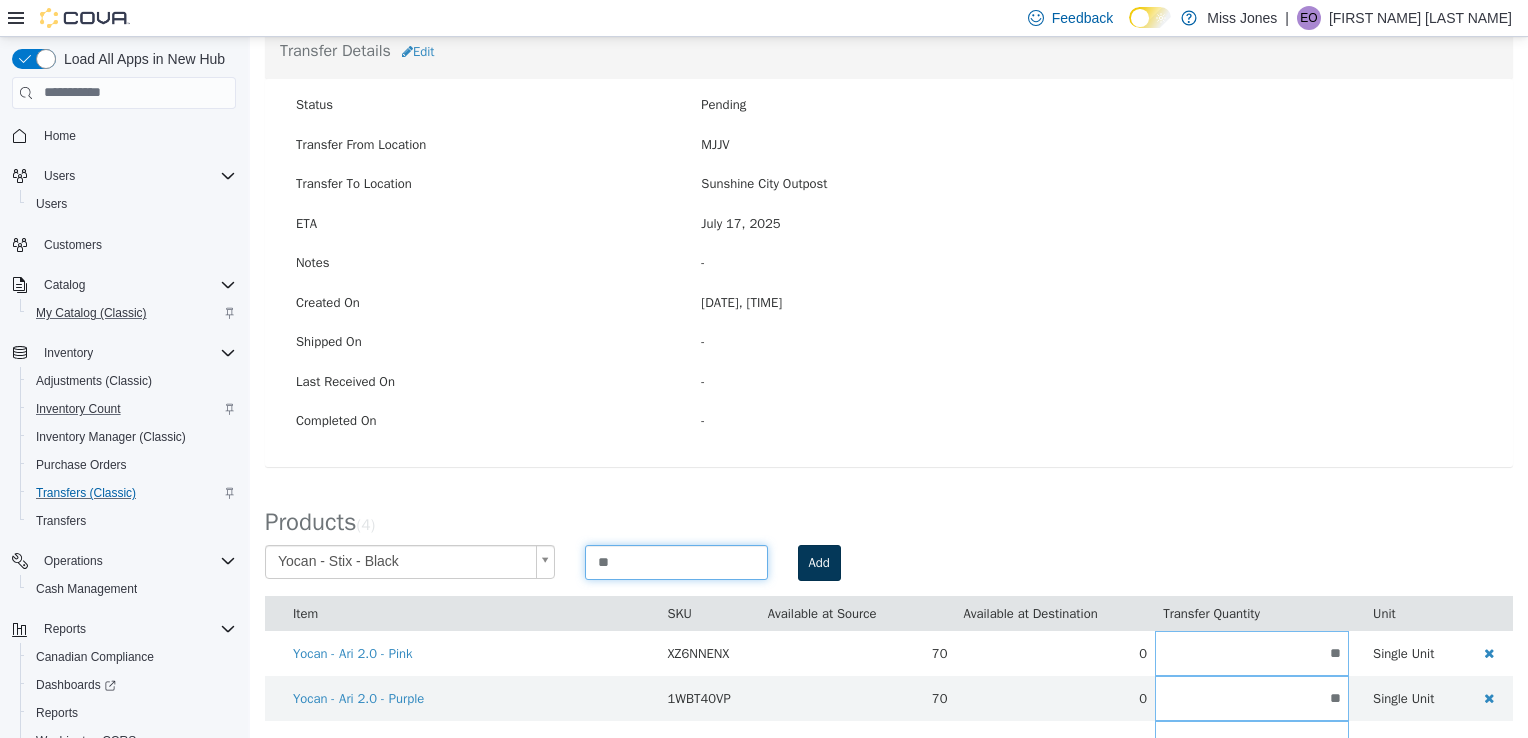 type on "**" 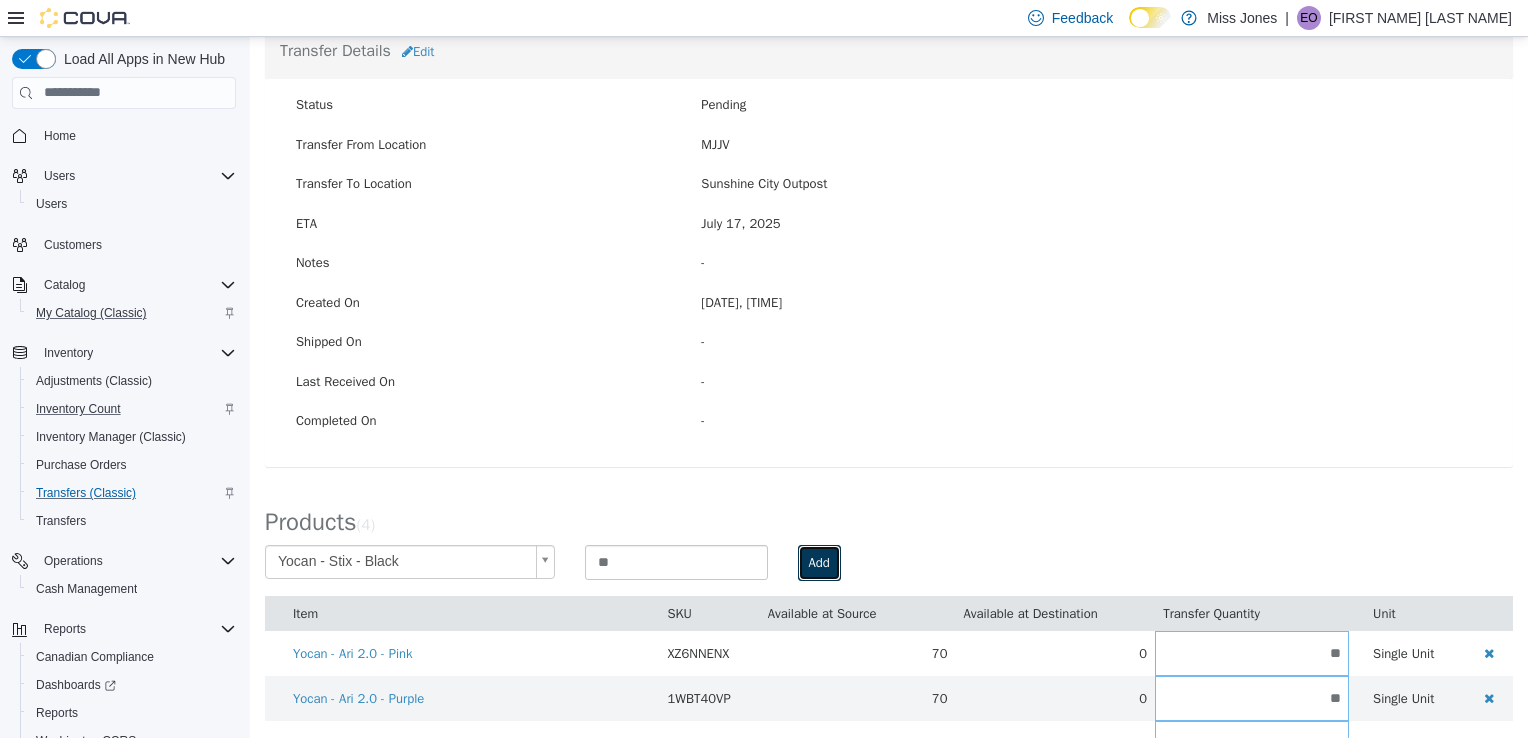 click on "Add" at bounding box center (819, 562) 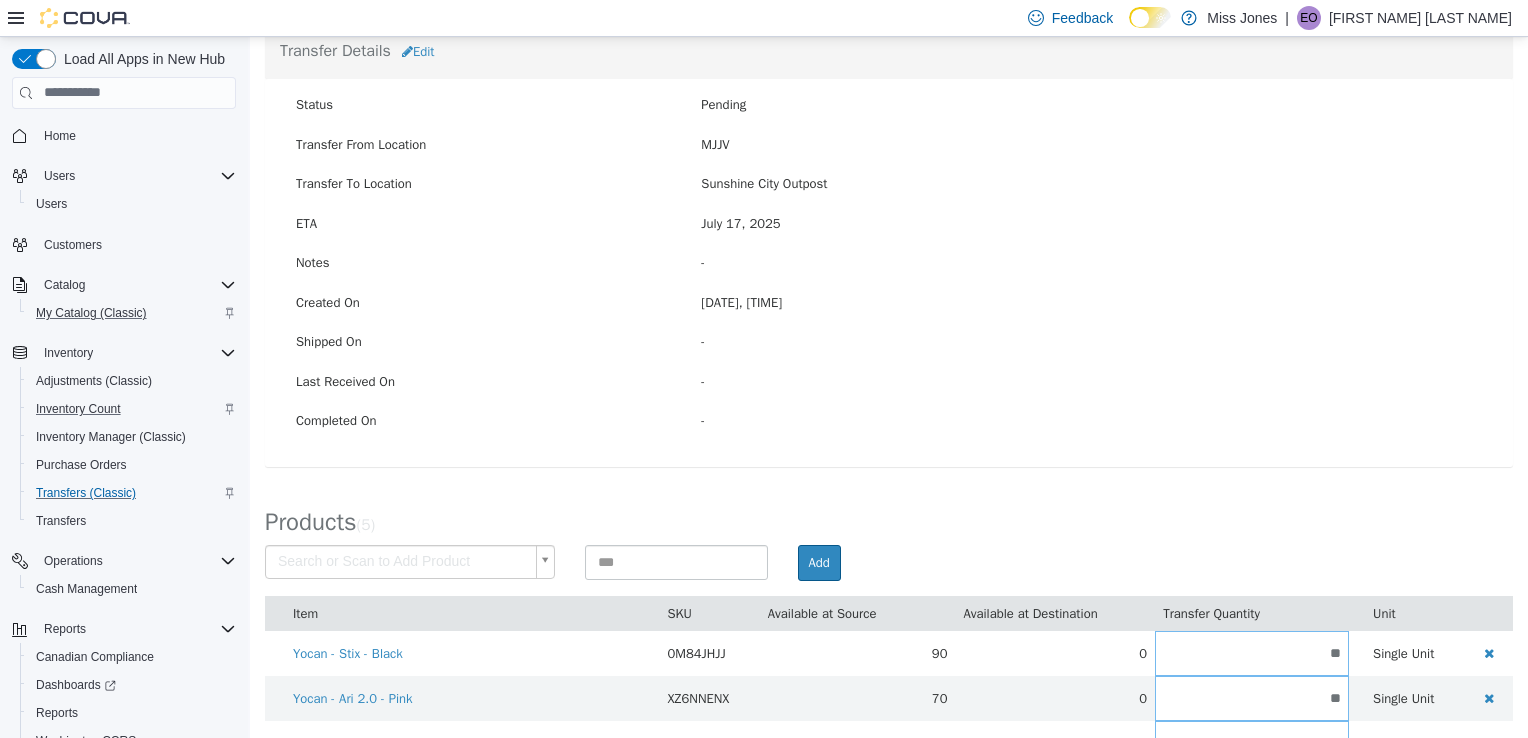 click on "×
Save successful.
Transfers
TR70QM-1929
Transfer #[TRANSFER_ID]
Preparing Download...  Tools  PDF Download
Delete
Auto Complete Transfer Ship Transfer
Transfer Details  Edit Status
Pending
Transfer From Location
[LOCATION]
Transfer To Location
[CITY] Outpost
ETA [DATE] [TIME] Notes -
Created On [DATE], [TIME] Shipped On - Last Received On - Completed On - Products  ( 5 )
Search or Scan to Add Product                             Add
Item SKU Available at Source Available at Destination Transfer Quantity Unit Yocan - Stix - Black 0M84JHJJ 90  0  ** Single Unit Yocan - Ari 2.0 - Pink XZ6NNENX 70  0  ** Single Unit Yocan - Ari 2.0 - Purple 1WBT40VP 70  0  ** Single Unit Yocan - Ari 2.0 - White B8VG7AY8 70  0  ** Single Unit Yocan - Ari 2.0 - Black KGN8YBZP 80  0  ** Single Unit
Cancel Apply" at bounding box center (889, 382) 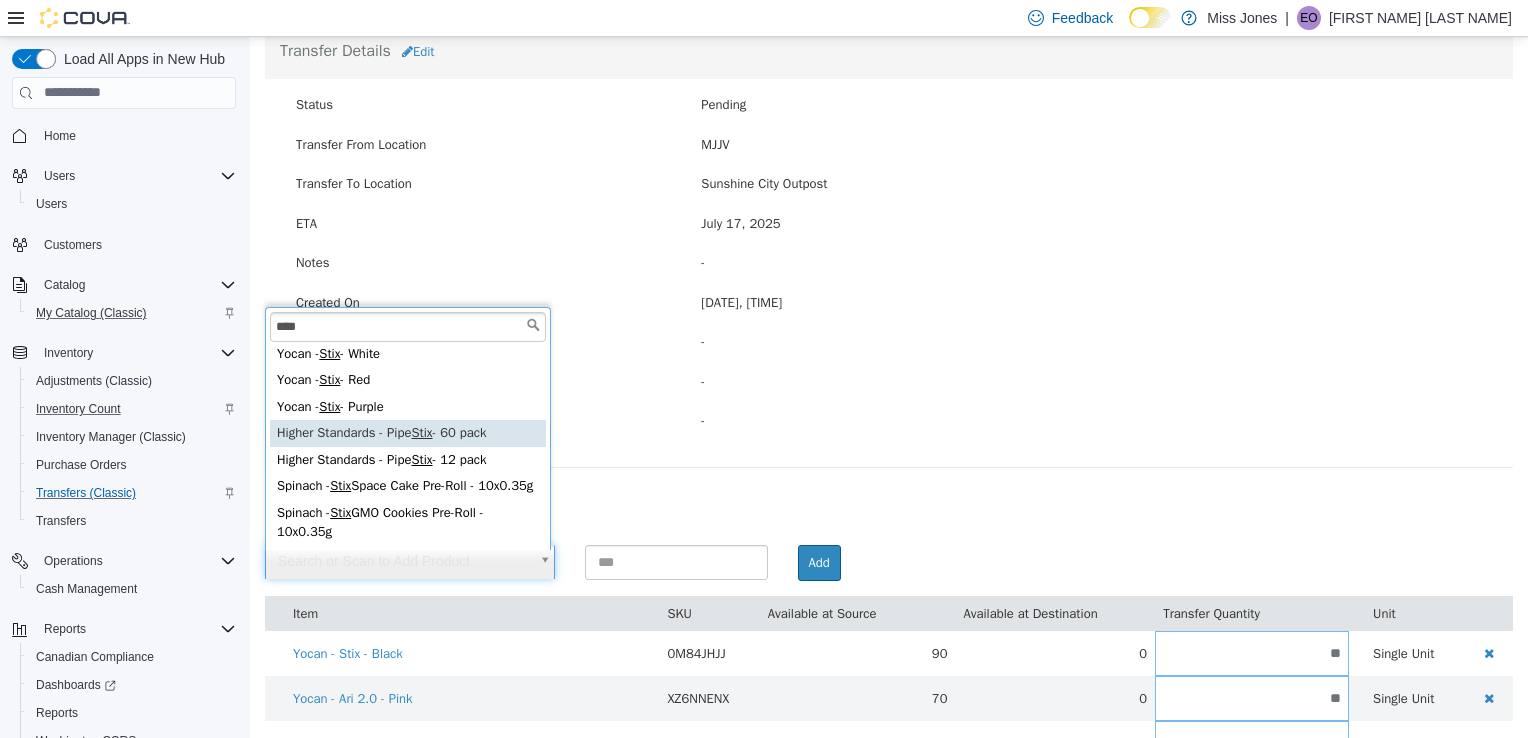 scroll, scrollTop: 0, scrollLeft: 0, axis: both 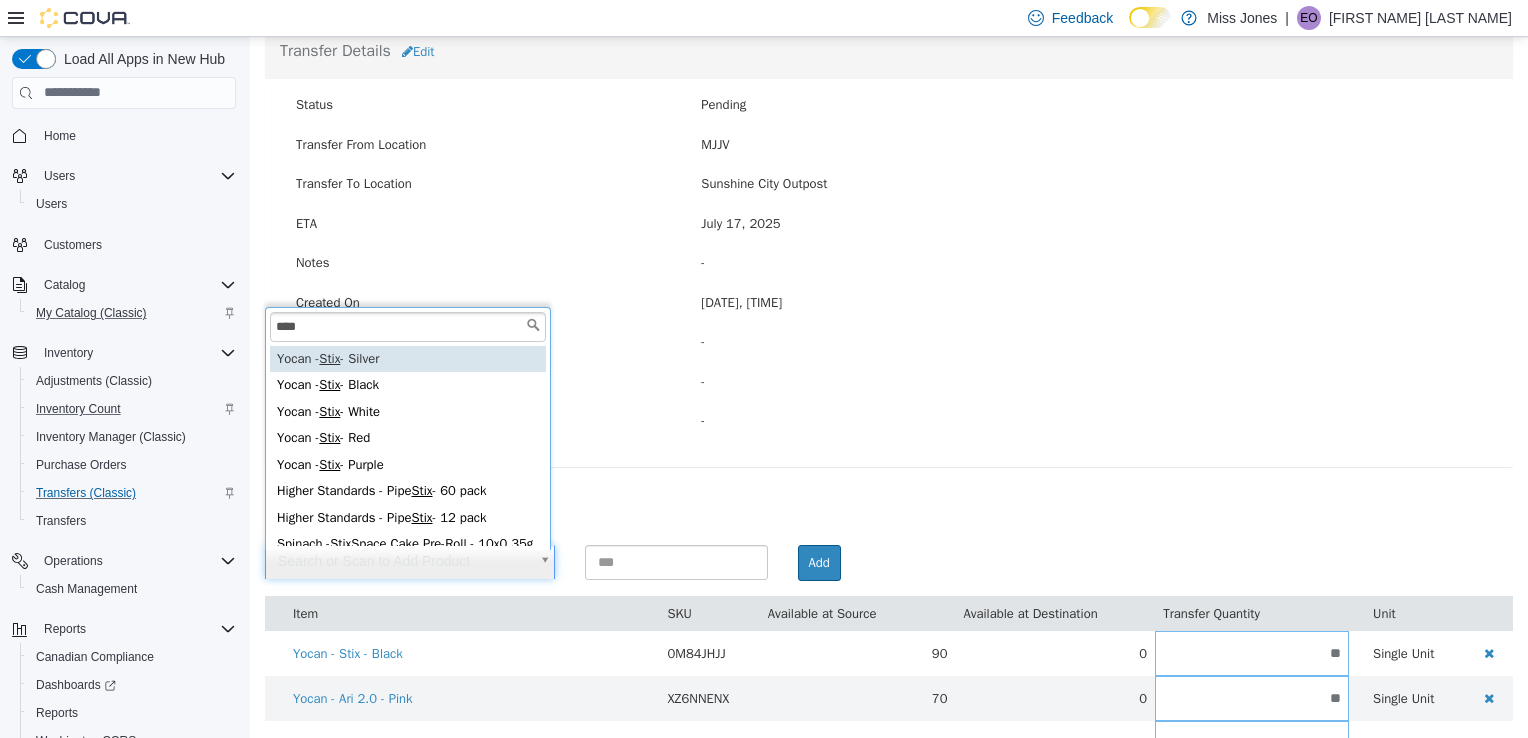 type on "****" 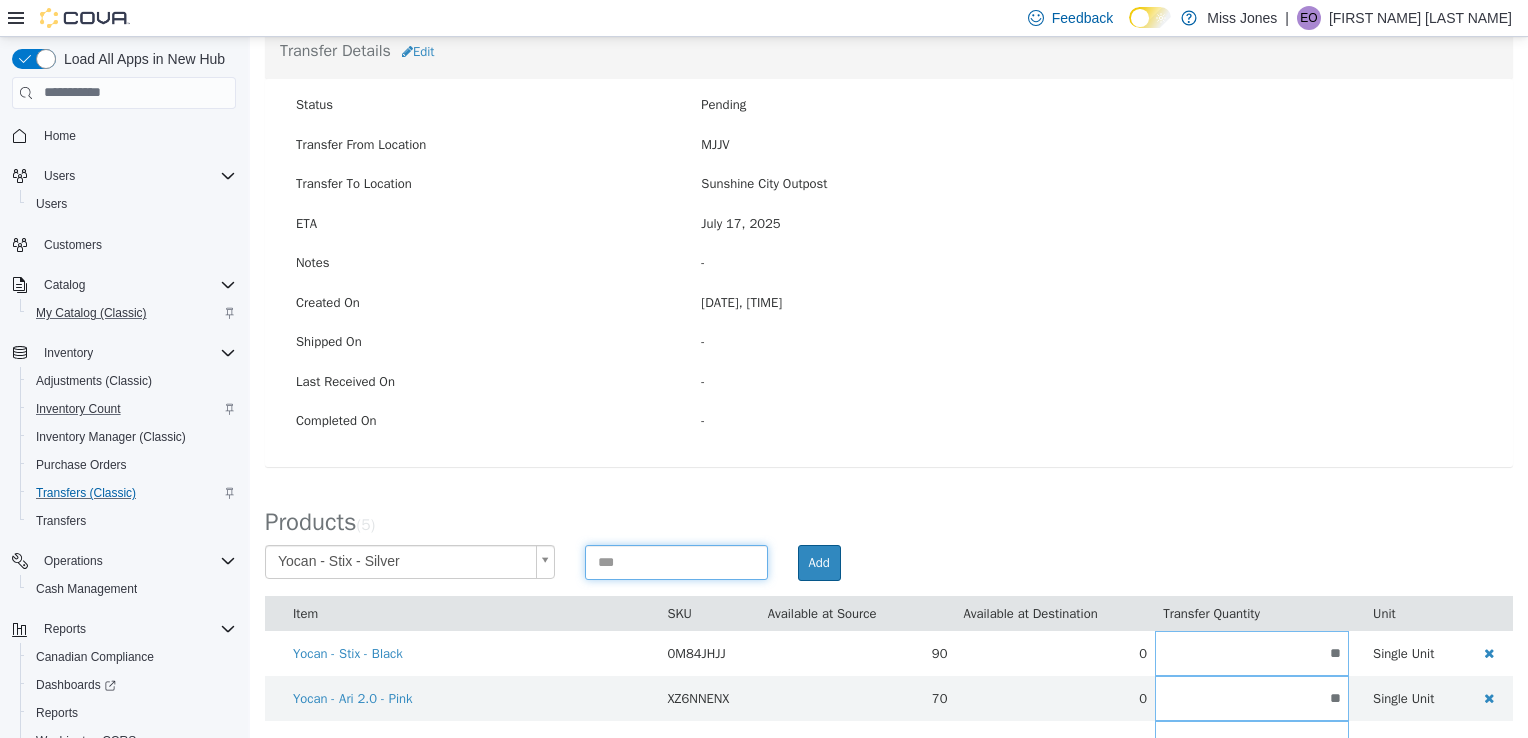 click at bounding box center [676, 561] 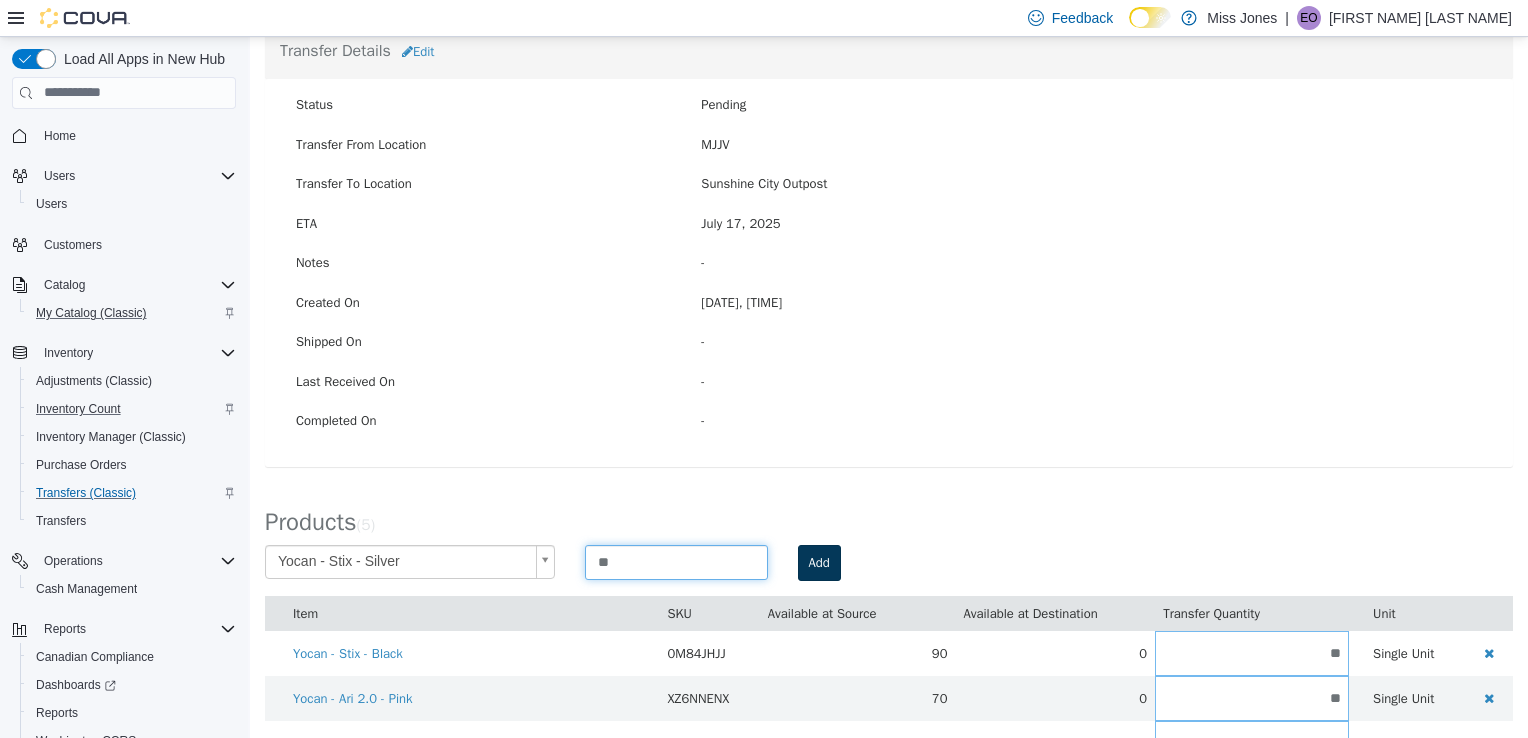 type on "**" 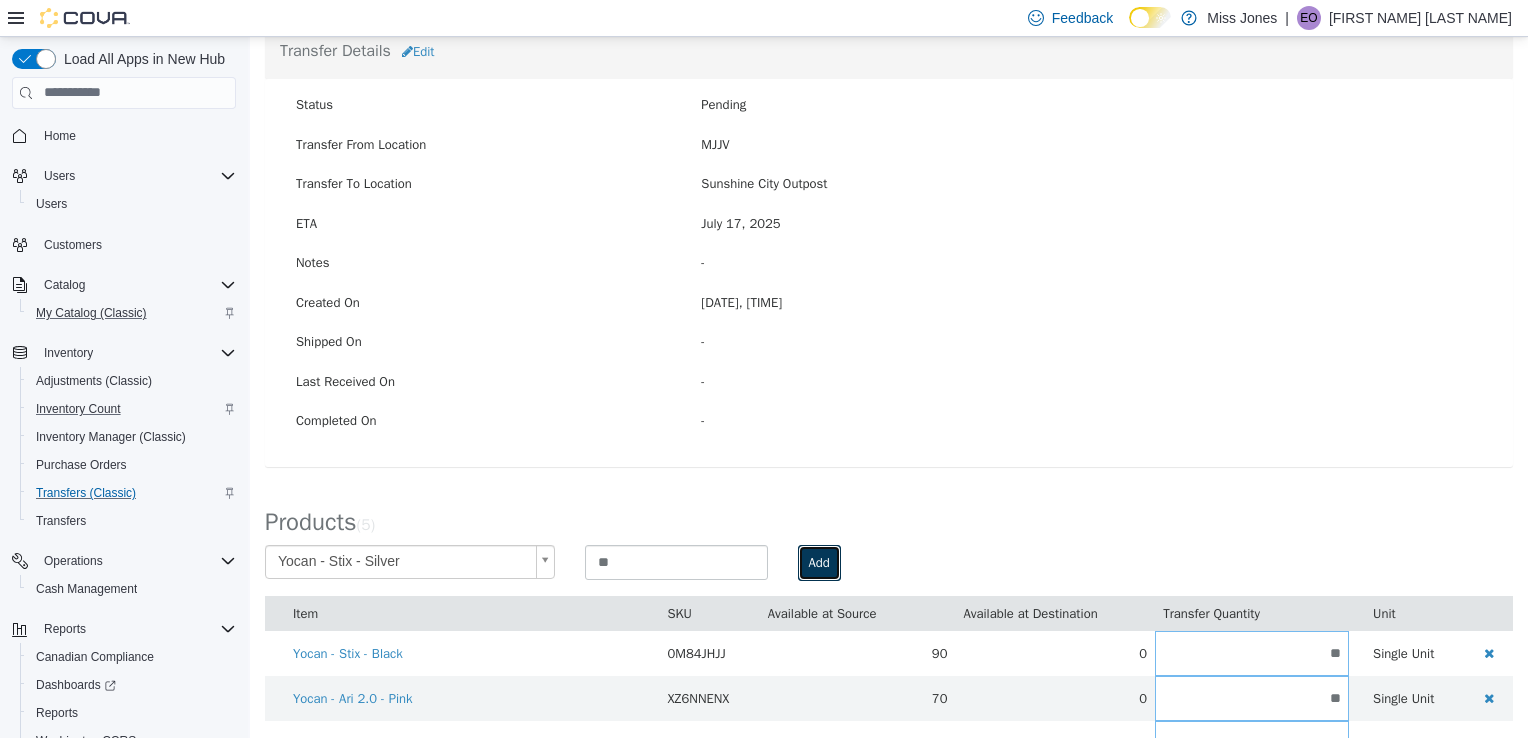click on "Add" at bounding box center (819, 562) 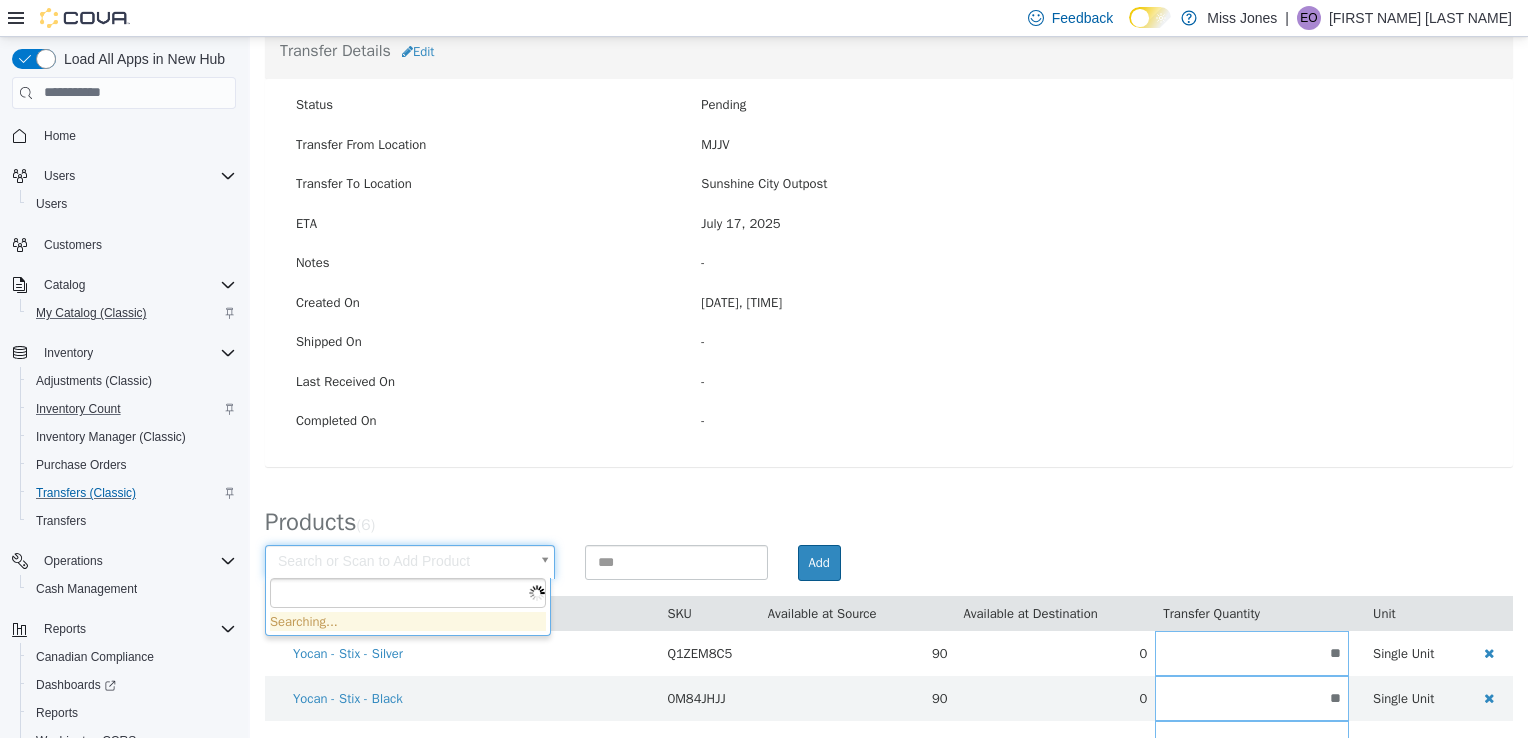 click on "×
Save successful.
Transfers
TR70QM-1929
Transfer #[TRANSFER_ID]
Preparing Download...  Tools  PDF Download
Delete
Auto Complete Transfer Ship Transfer
Transfer Details  Edit Status
Pending
Transfer From Location
[LOCATION]
Transfer To Location
[CITY] Outpost
ETA [DATE] [TIME] Notes -
Created On [DATE], [TIME] Shipped On - Last Received On - Completed On - Products  ( 6 )
Search or Scan to Add Product     Add
Item SKU Available at Source Available at Destination Transfer Quantity Unit Yocan - Stix - Silver Q1ZEM8C5 90  0  ** Single Unit Yocan - Stix - Black 0M84JHJJ 90  0  ** Single Unit Yocan - Ari 2.0 - Pink XZ6NNENX 70  0  ** Single Unit Yocan - Ari 2.0 - Purple 1WBT40VP 70  0  ** Single Unit Yocan - Ari 2.0 - White B8VG7AY8 70  0  ** Single Unit Yocan - Ari 2.0 - Black KGN8YBZP 80  0  ** Single Unit
Cancel Apply" at bounding box center [889, 404] 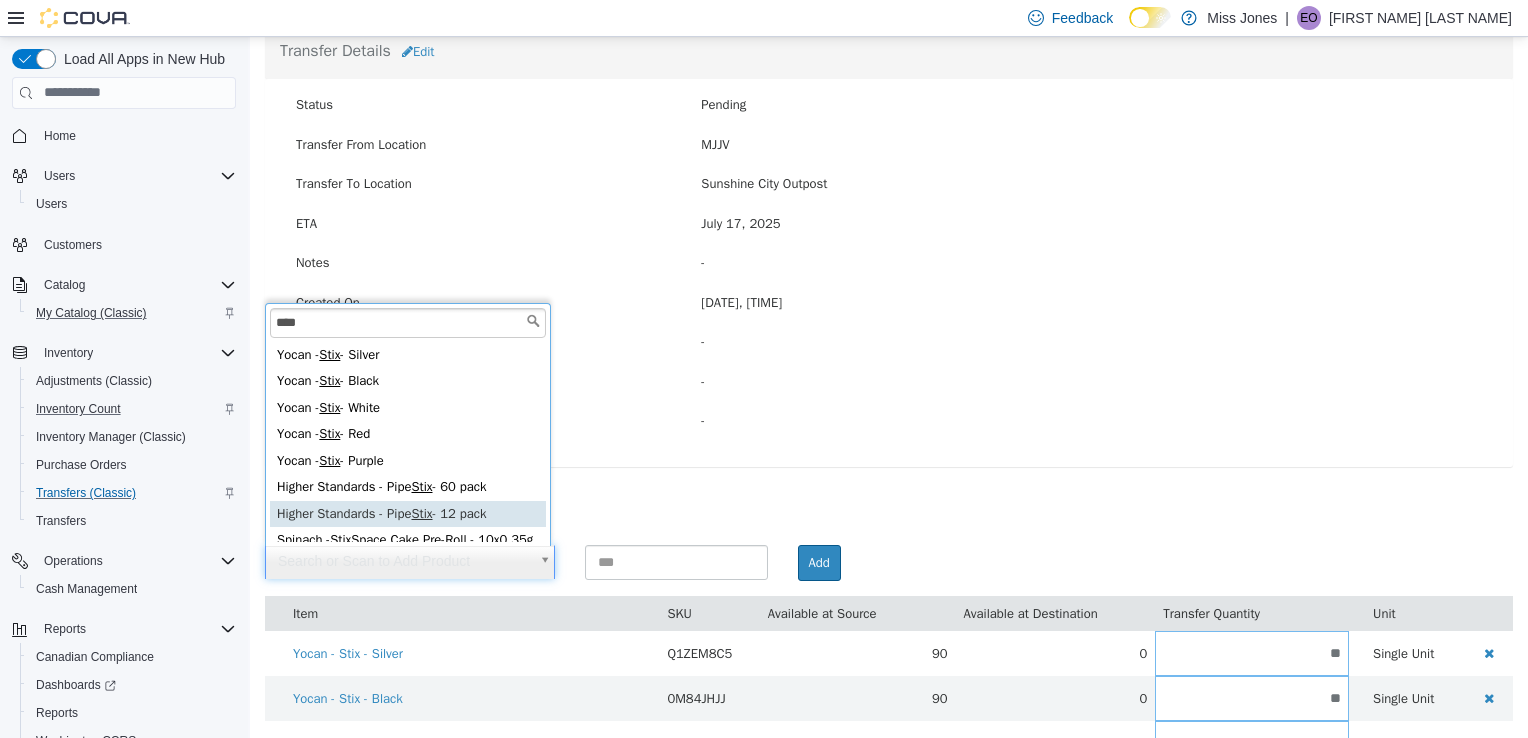 scroll, scrollTop: 23, scrollLeft: 0, axis: vertical 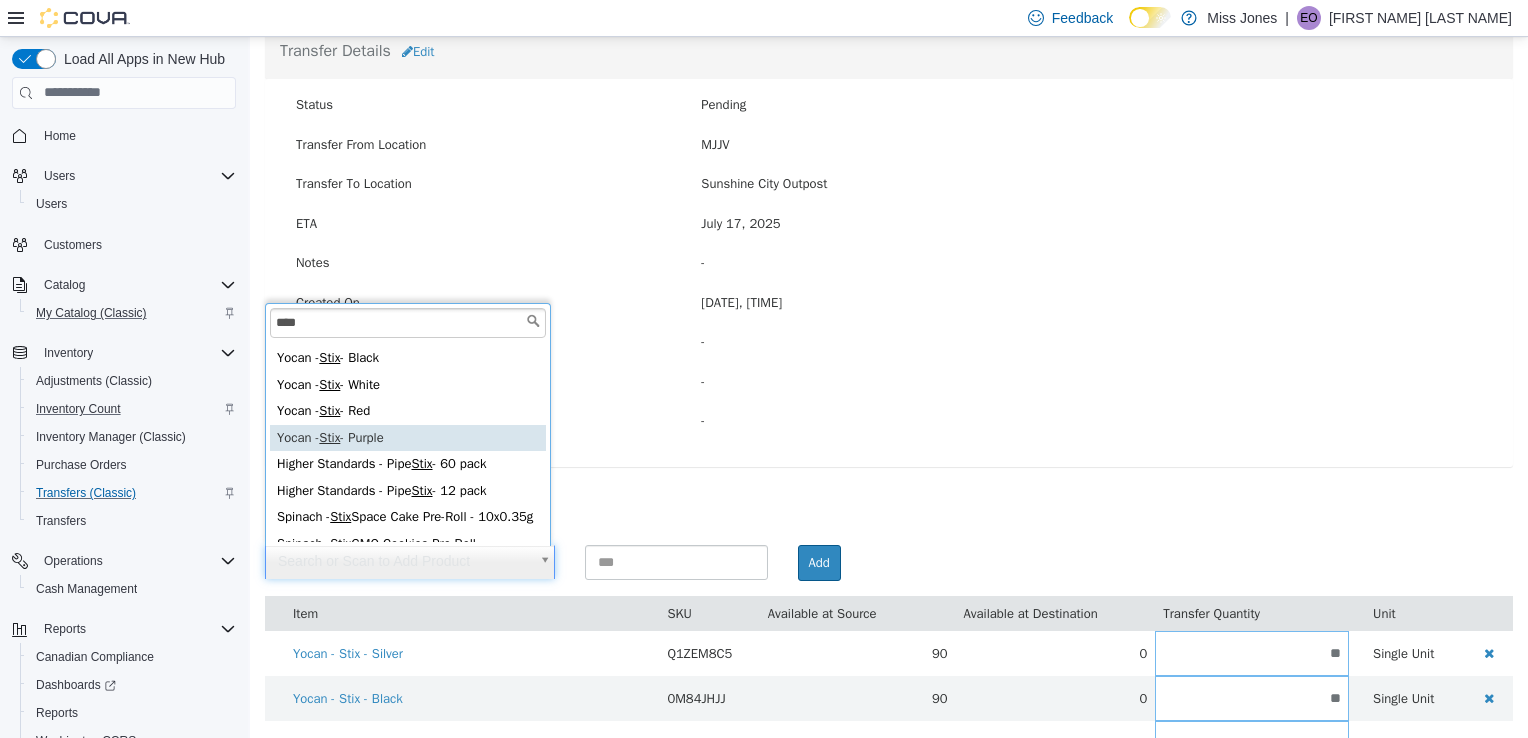 type on "****" 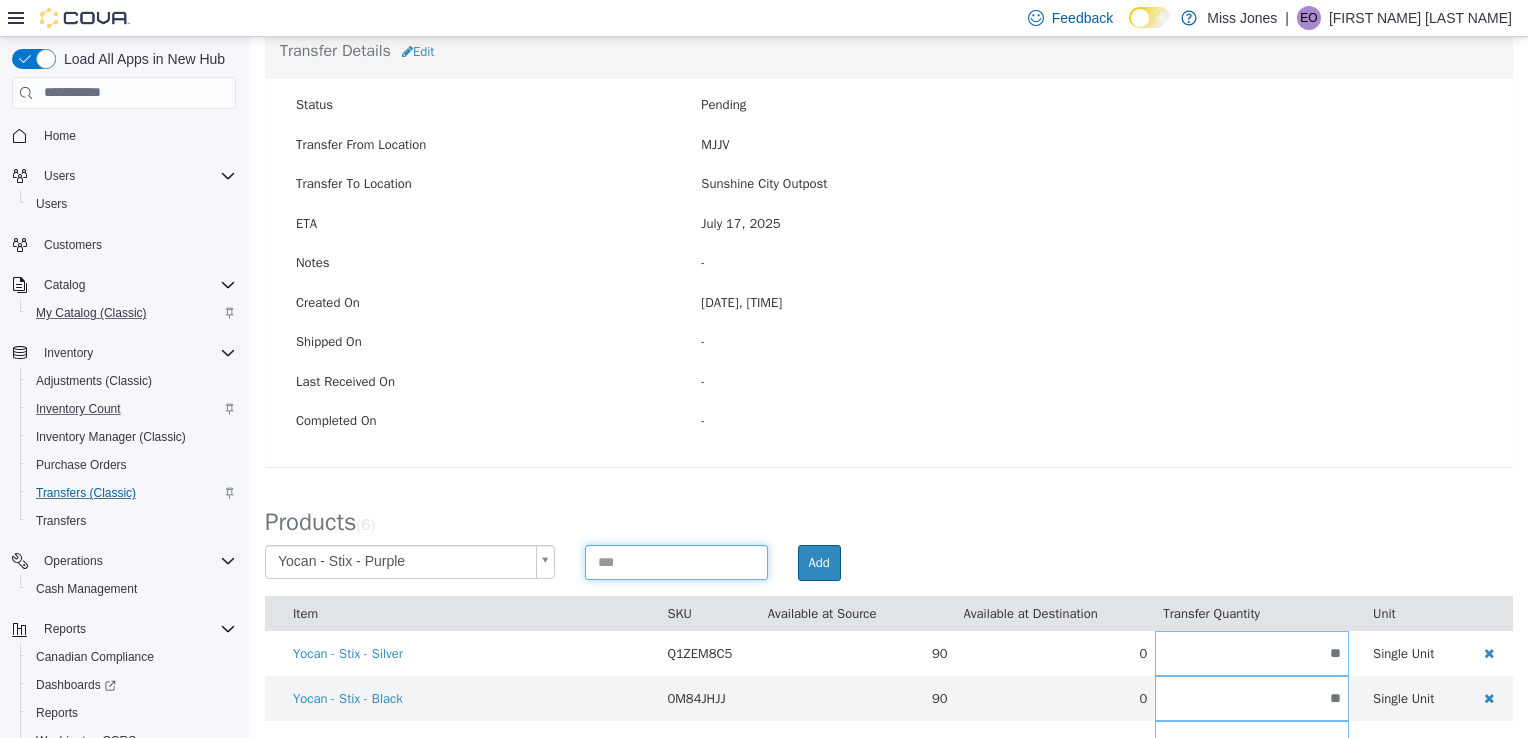 click at bounding box center (676, 561) 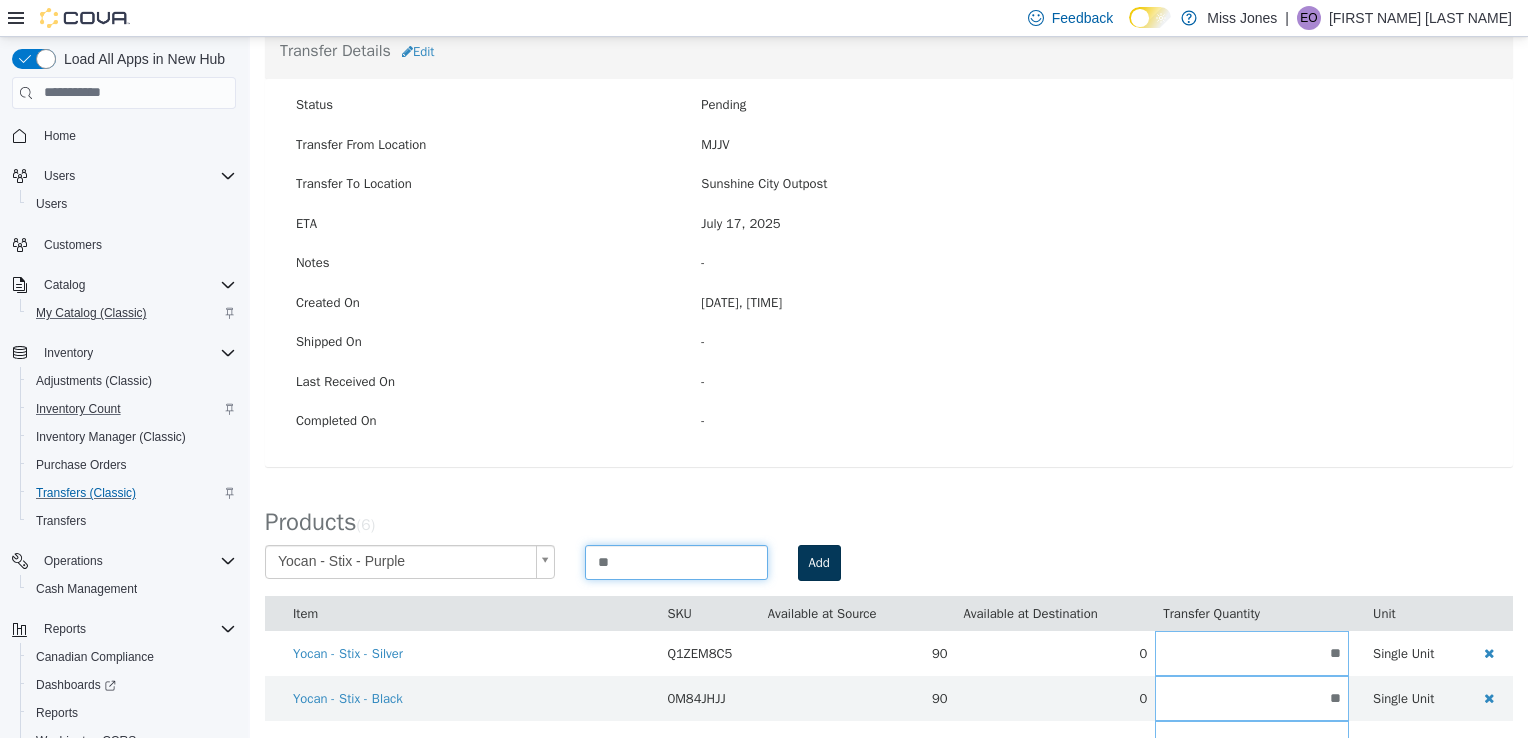 type on "**" 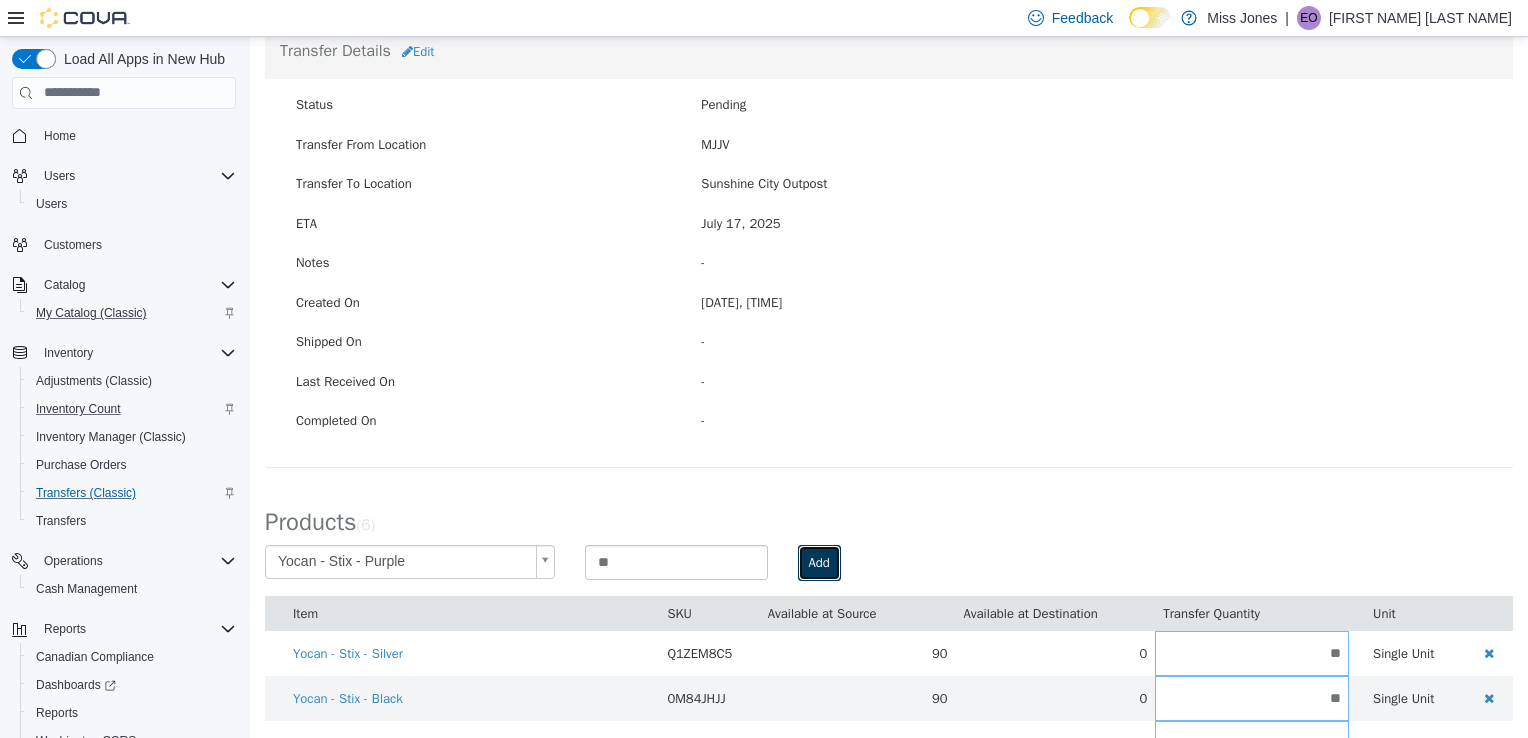 click on "Add" at bounding box center (819, 562) 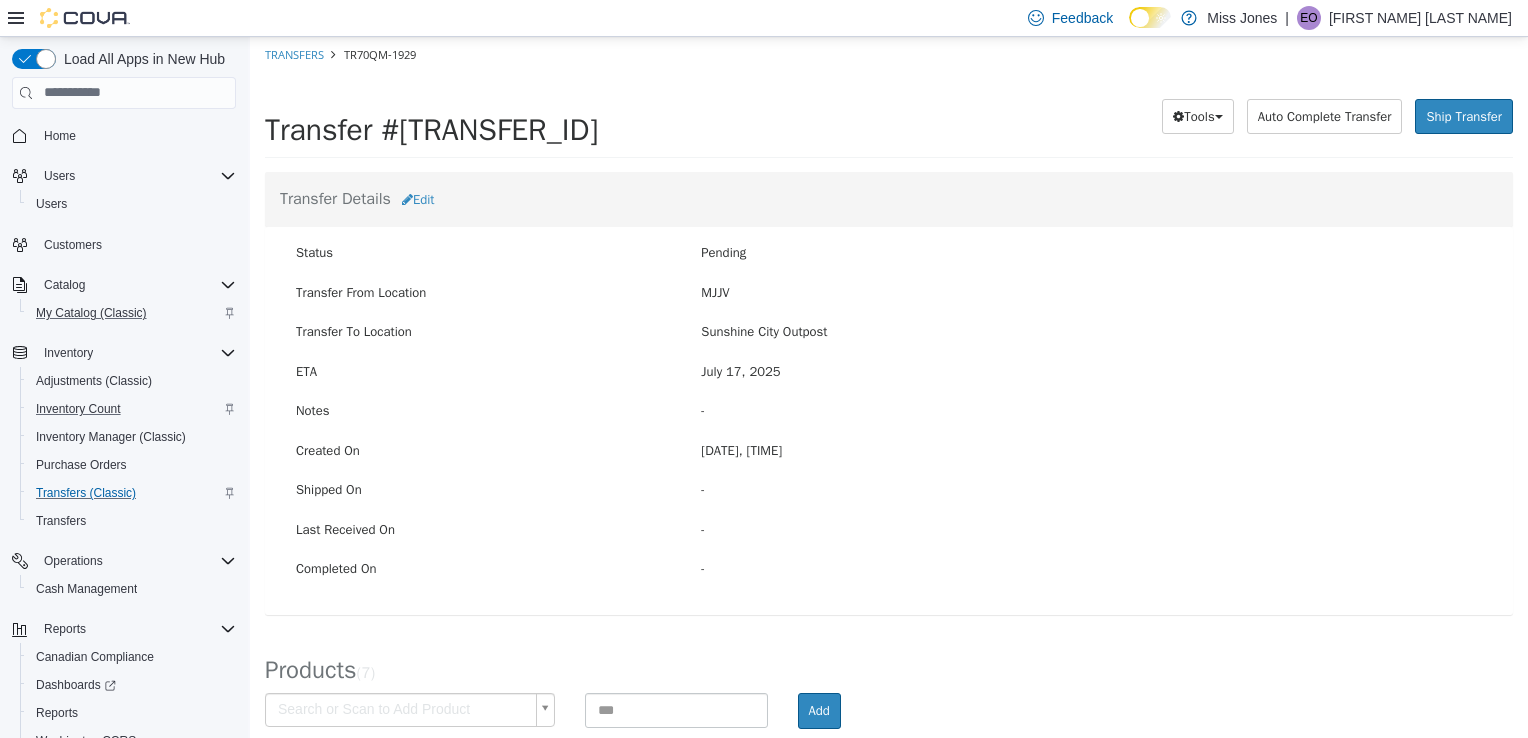 scroll, scrollTop: 372, scrollLeft: 0, axis: vertical 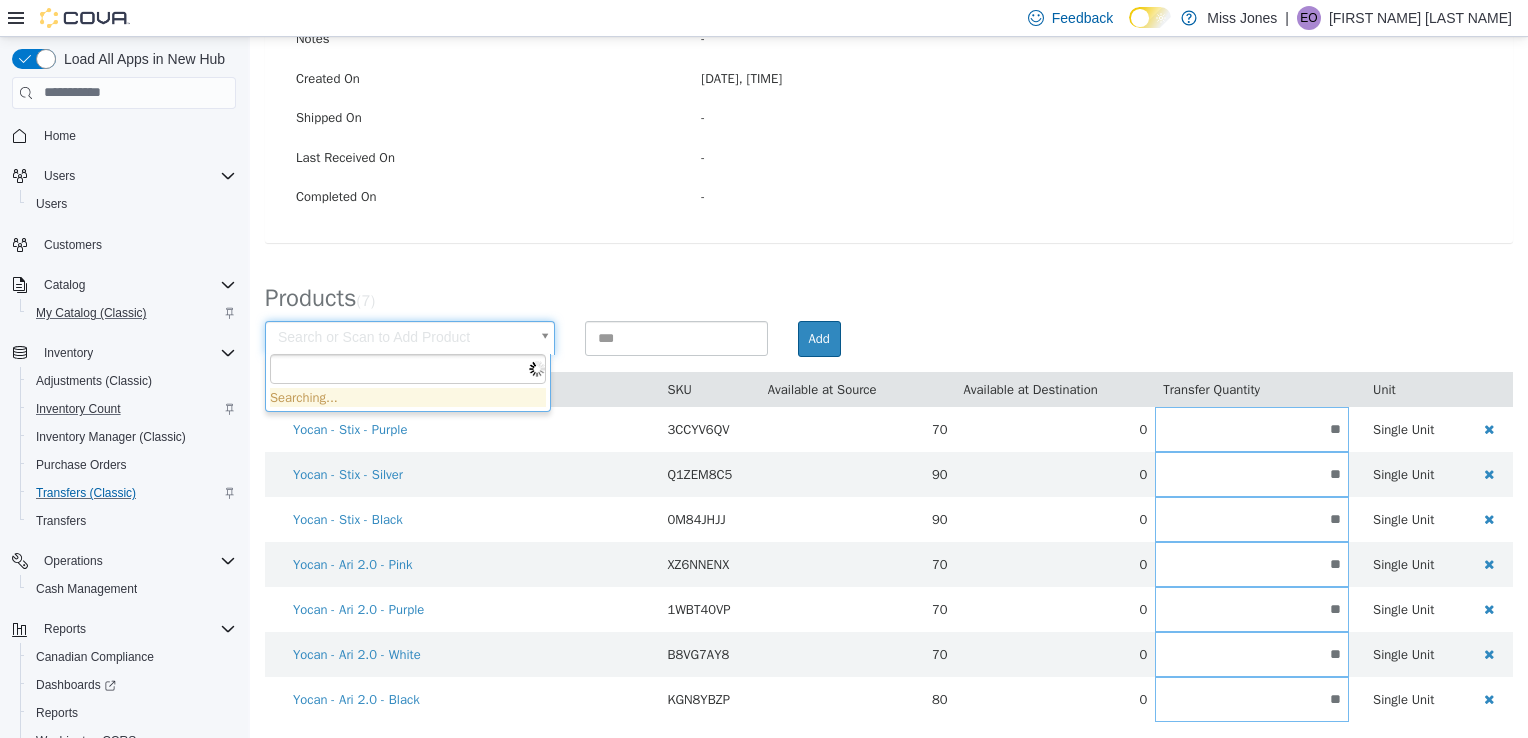 click on "×
Save successful.
Transfers
TR70QM-1929
Transfer #TR70QM-1929
Preparing Download...  Tools  PDF Download
Delete
Auto Complete Transfer Ship Transfer
Transfer Details  Edit Status
Pending
Transfer From Location
[LOCATION]
Transfer To Location
[LOCATION] Outpost
ETA [DATE] Notes -
Created On [DATE], [TIME] Shipped On - Last Received On - Completed On - Products  ( 7 )
Search or Scan to Add Product     Add
Item SKU Available at Source Available at Destination Transfer Quantity Unit Yocan - Stix - Purple 3CCYV6QV 70  0  ** Single Unit Yocan - Stix - Silver Q1ZEM8C5 90  0  ** Single Unit Yocan - Stix - Black 0M84JHJJ 90  0  ** Single Unit Yocan - Ari 2.0 - Pink XZ6NNENX 70  0  ** Single Unit Yocan - Ari 2.0 - Purple 1WBT40VP 70  0  ** Single Unit Yocan - Ari 2.0 - White B8VG7AY8 70  0  ** Single Unit Yocan - Ari 2.0 - Black KGN8YBZP 80  0  ** Single Unit
Cancel Apply" at bounding box center (889, 203) 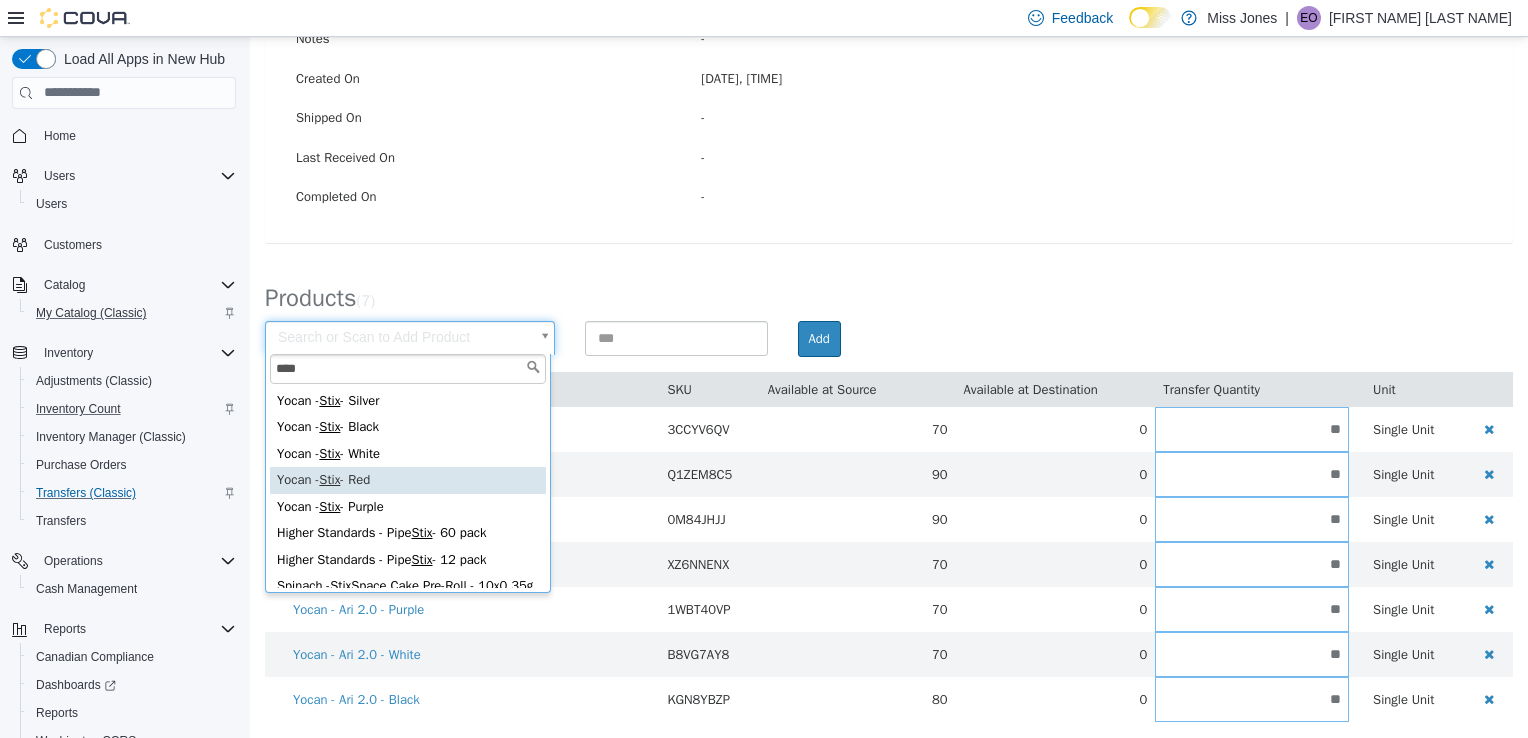 type on "****" 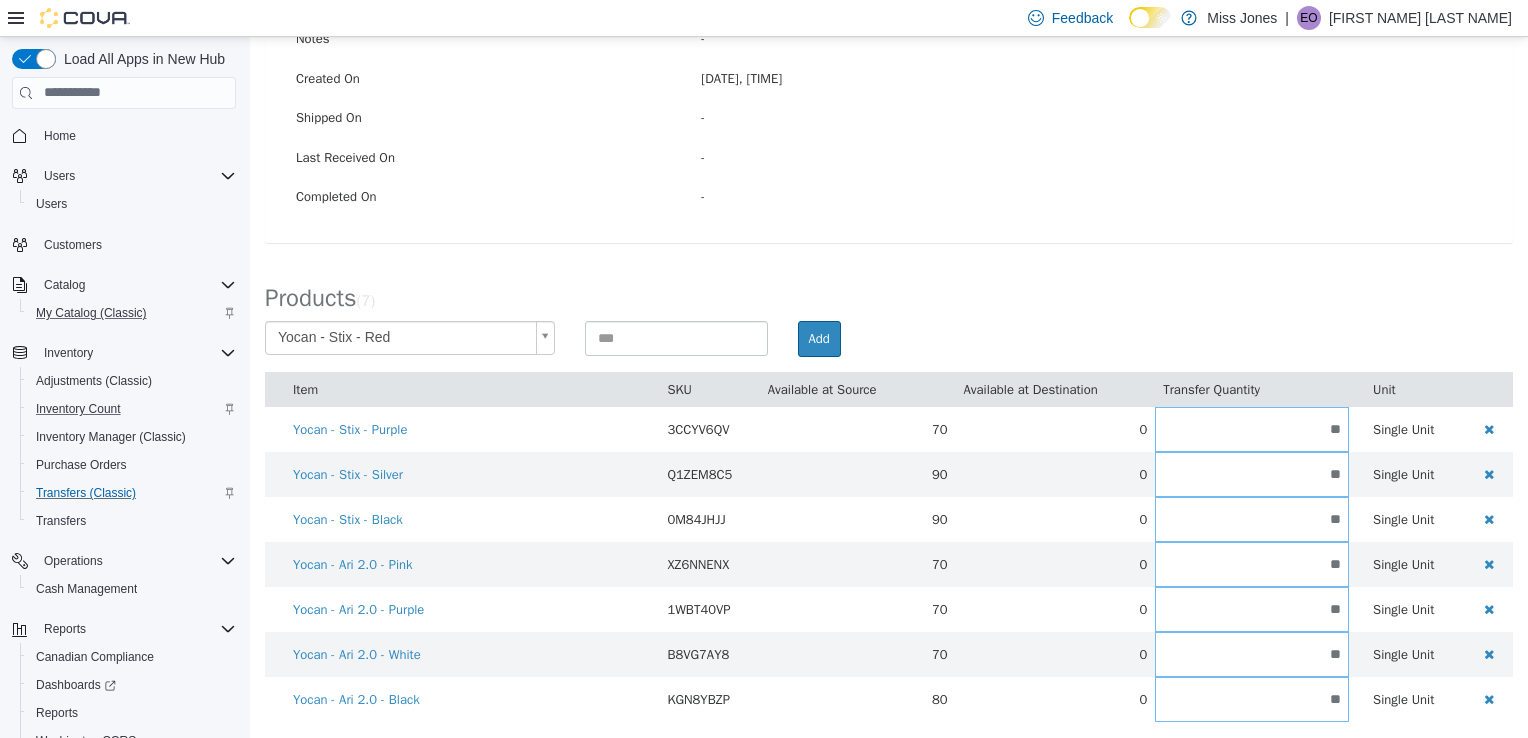 click on "**********" at bounding box center [889, 345] 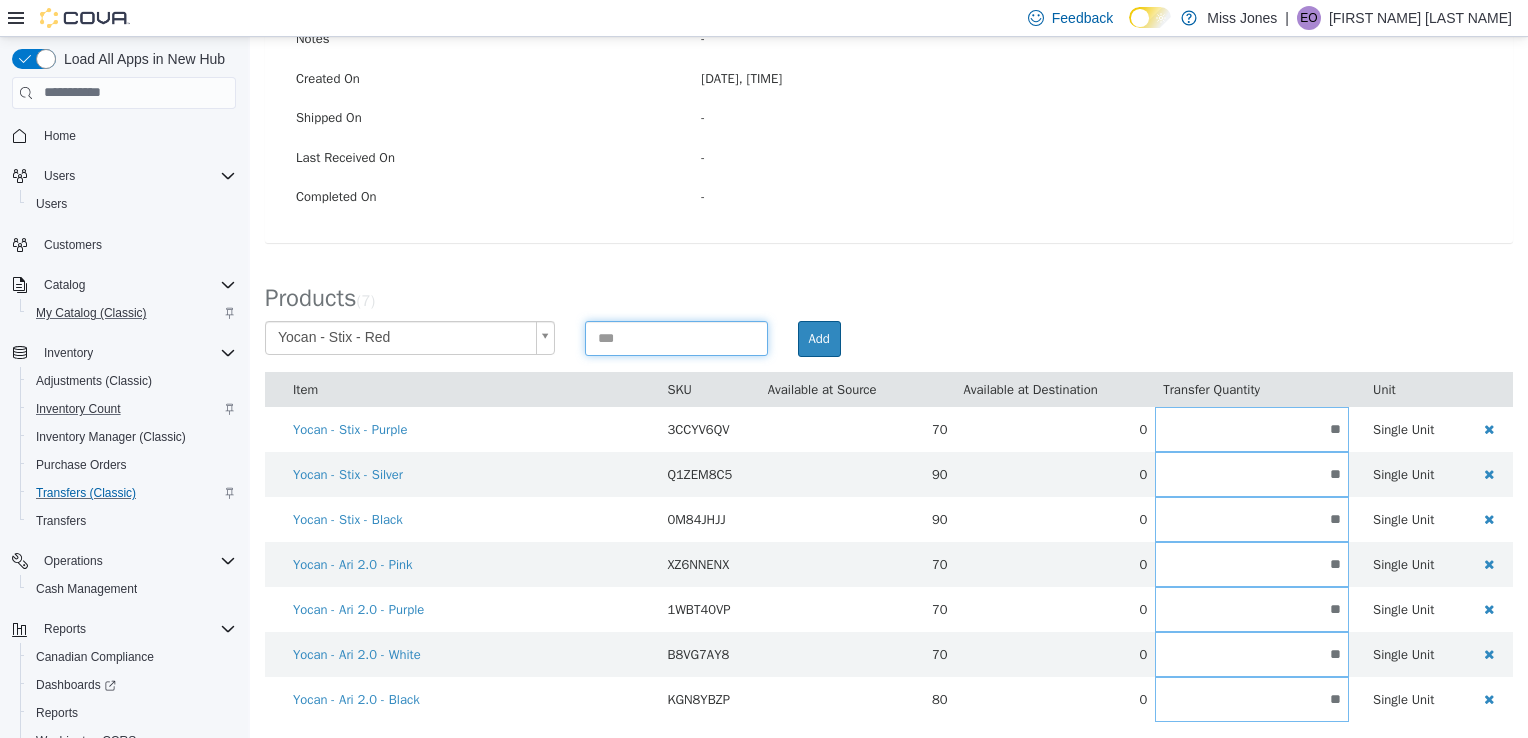 click at bounding box center (676, 337) 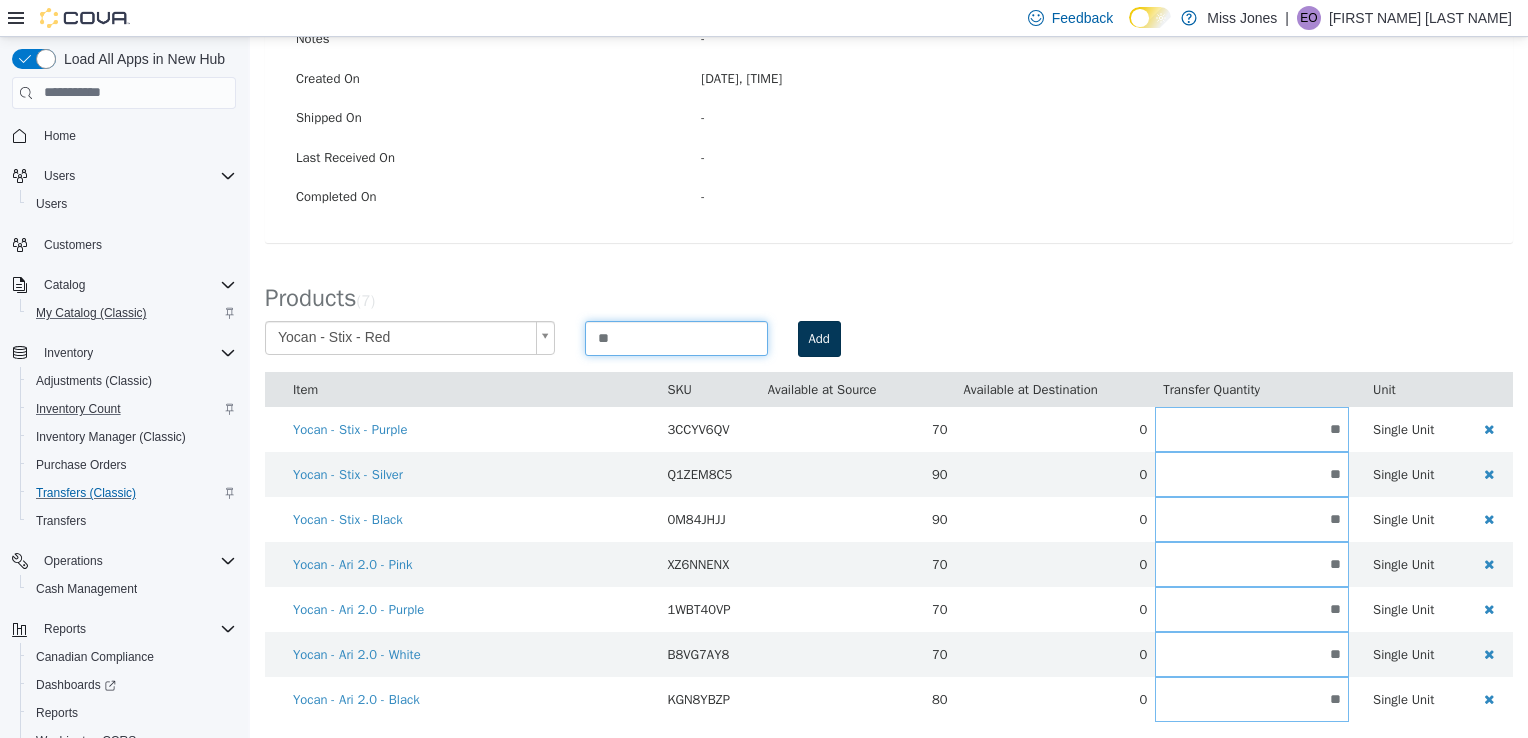 type on "**" 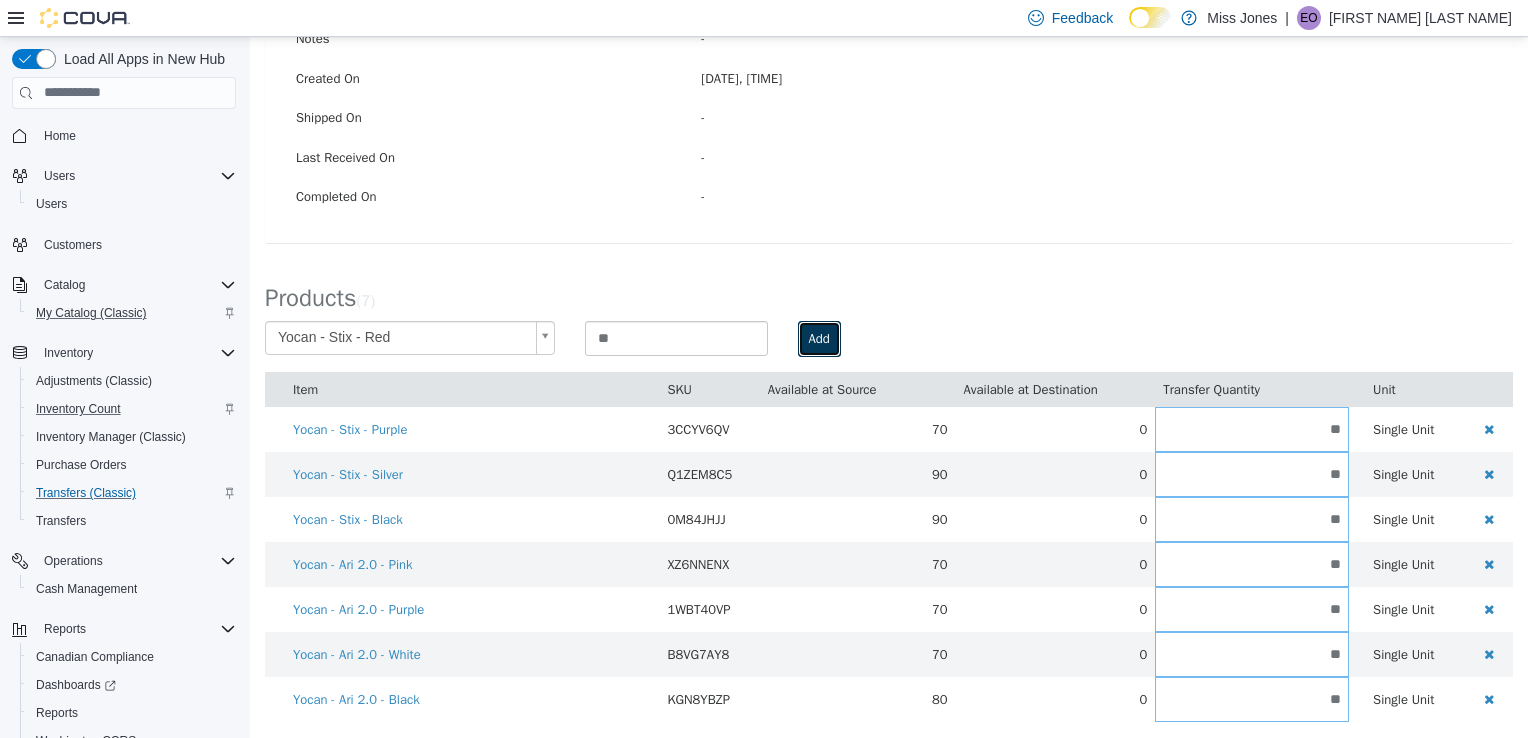 click on "Add" at bounding box center [819, 338] 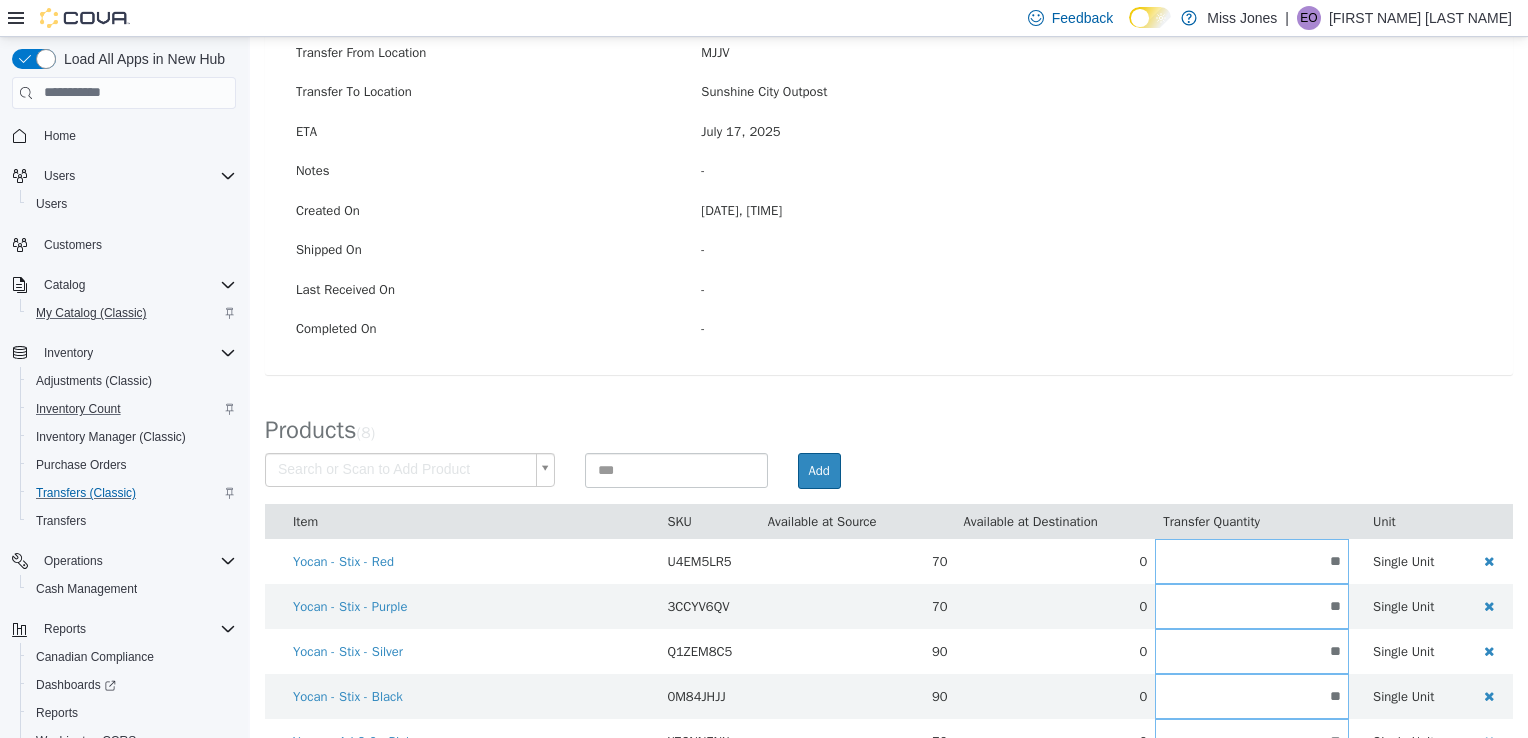 scroll, scrollTop: 372, scrollLeft: 0, axis: vertical 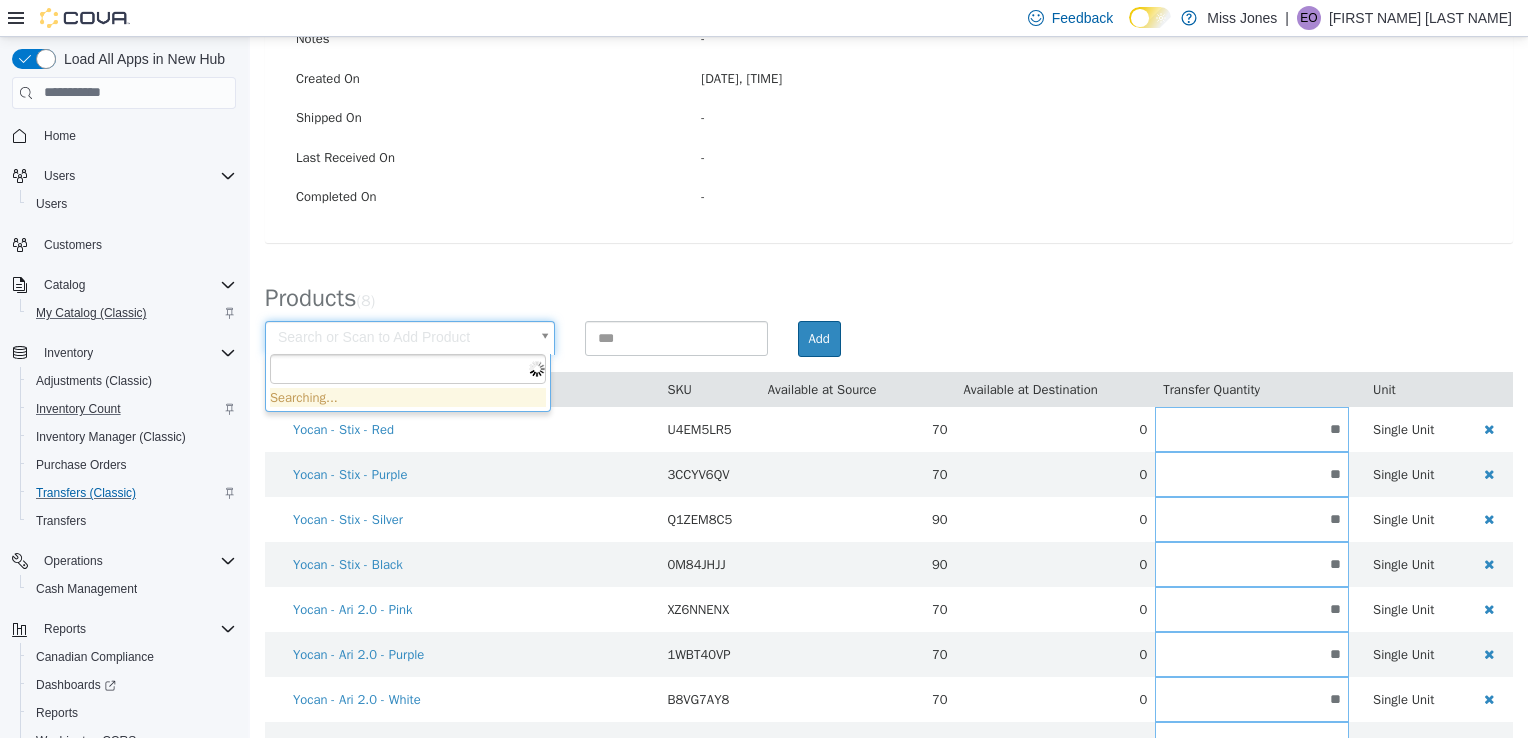 click on "×
Save successful.
Transfers
TR70QM-1929
Transfer #TR70QM-1929
Preparing Download...  Tools  PDF Download
Delete
Auto Complete Transfer Ship Transfer
Transfer Details  Edit Status
Pending
Transfer From Location
[LOCATION]
Transfer To Location
[LOCATION] Outpost
ETA [DATE] Notes -
Created On [DATE], [TIME] Shipped On - Last Received On - Completed On - Products  ( 8 )
Search or Scan to Add Product     Add
Item SKU Available at Source Available at Destination Transfer Quantity Unit Yocan - Stix - Red U4EM5LR5 70  0  ** Single Unit Yocan - Stix - Purple 3CCYV6QV 70  0  ** Single Unit Yocan - Stix - Silver Q1ZEM8C5 90  0  ** Single Unit Yocan - Stix - Black 0M84JHJJ 90  0  ** Single Unit Yocan - Ari 2.0 - Pink XZ6NNENX 70  0  ** Single Unit Yocan - Ari 2.0 - Purple 1WBT40VP 70  0  ** Single Unit Yocan - Ari 2.0 - White B8VG7AY8 70  0  ** Single Unit Yocan - Ari 2.0 - Black KGN8YBZP 80  0  **" at bounding box center [889, 225] 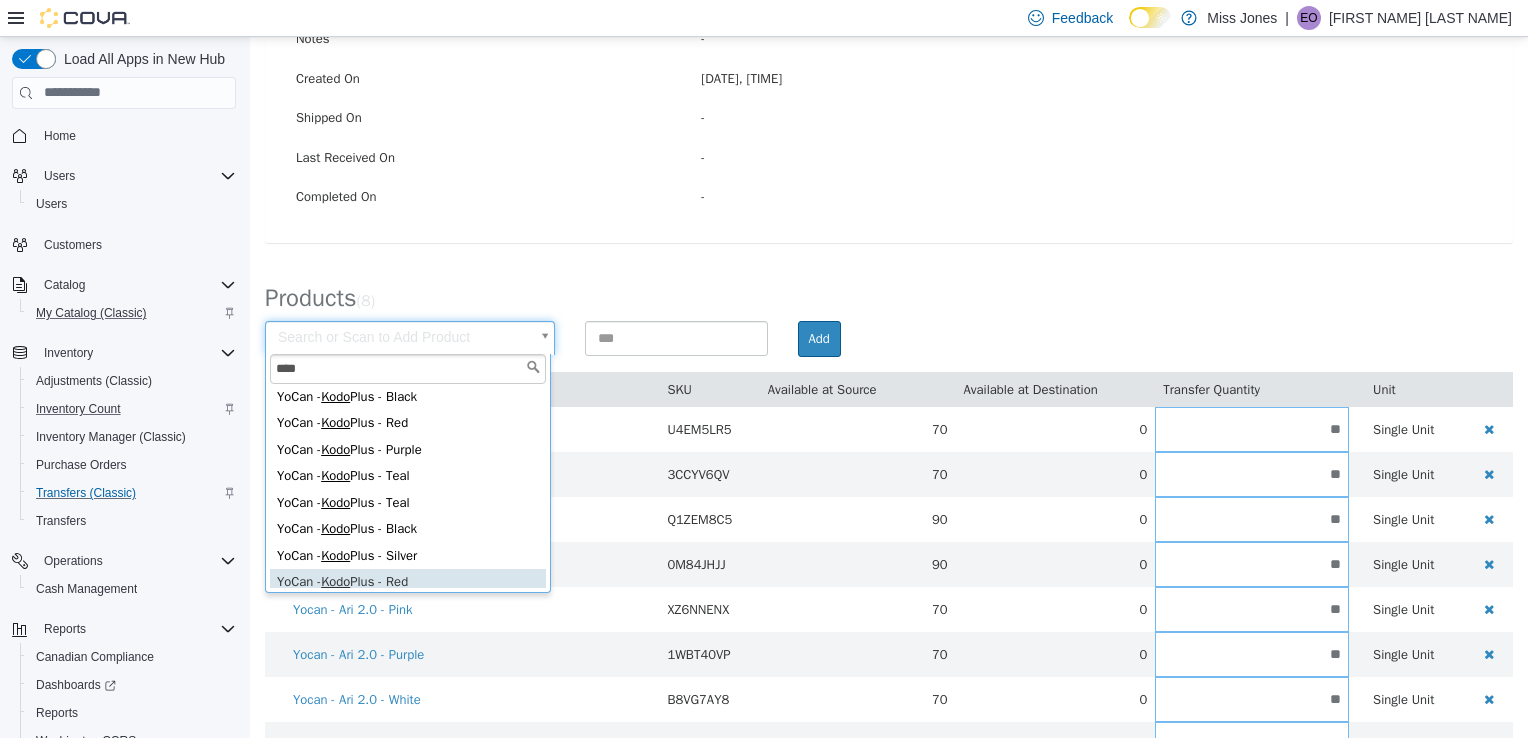 scroll, scrollTop: 38, scrollLeft: 0, axis: vertical 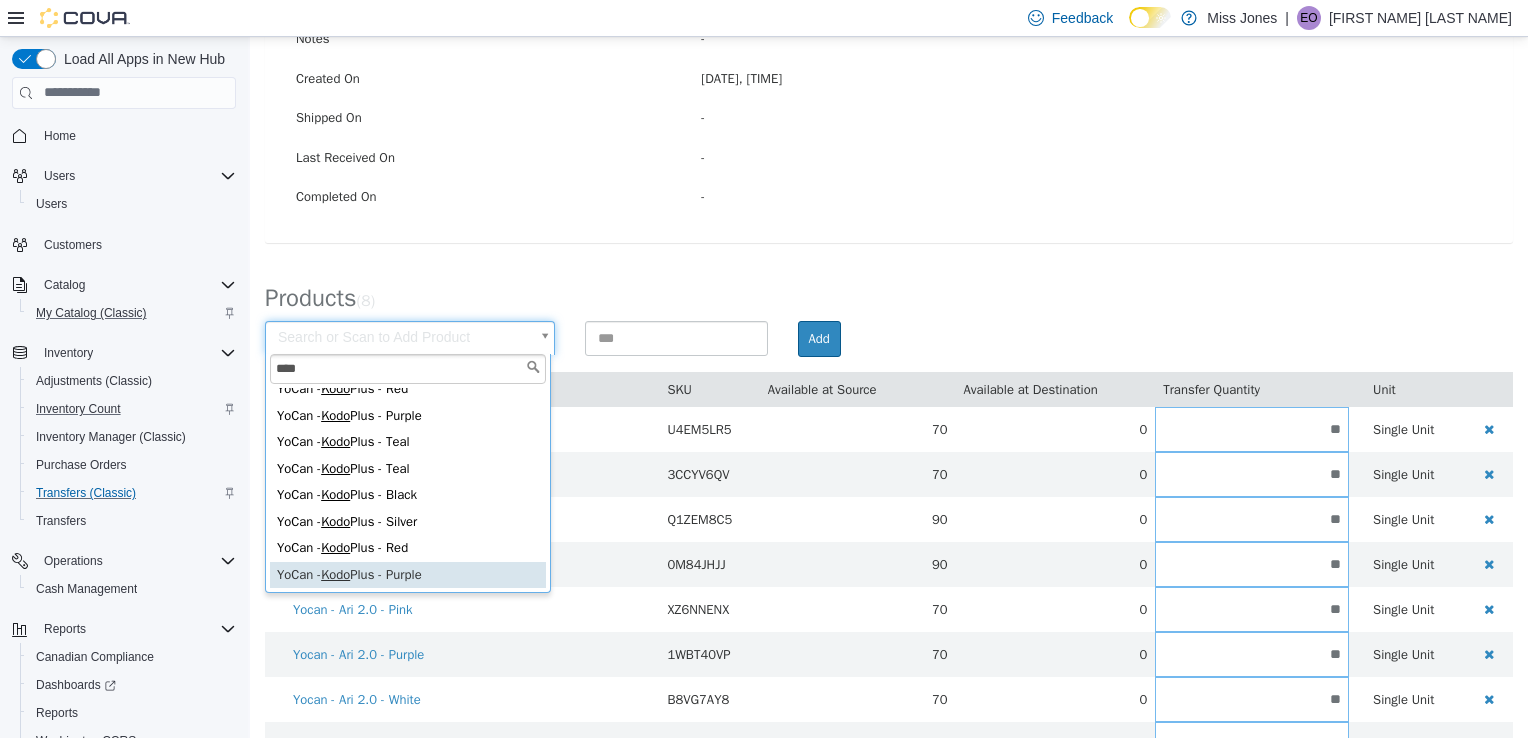 type on "****" 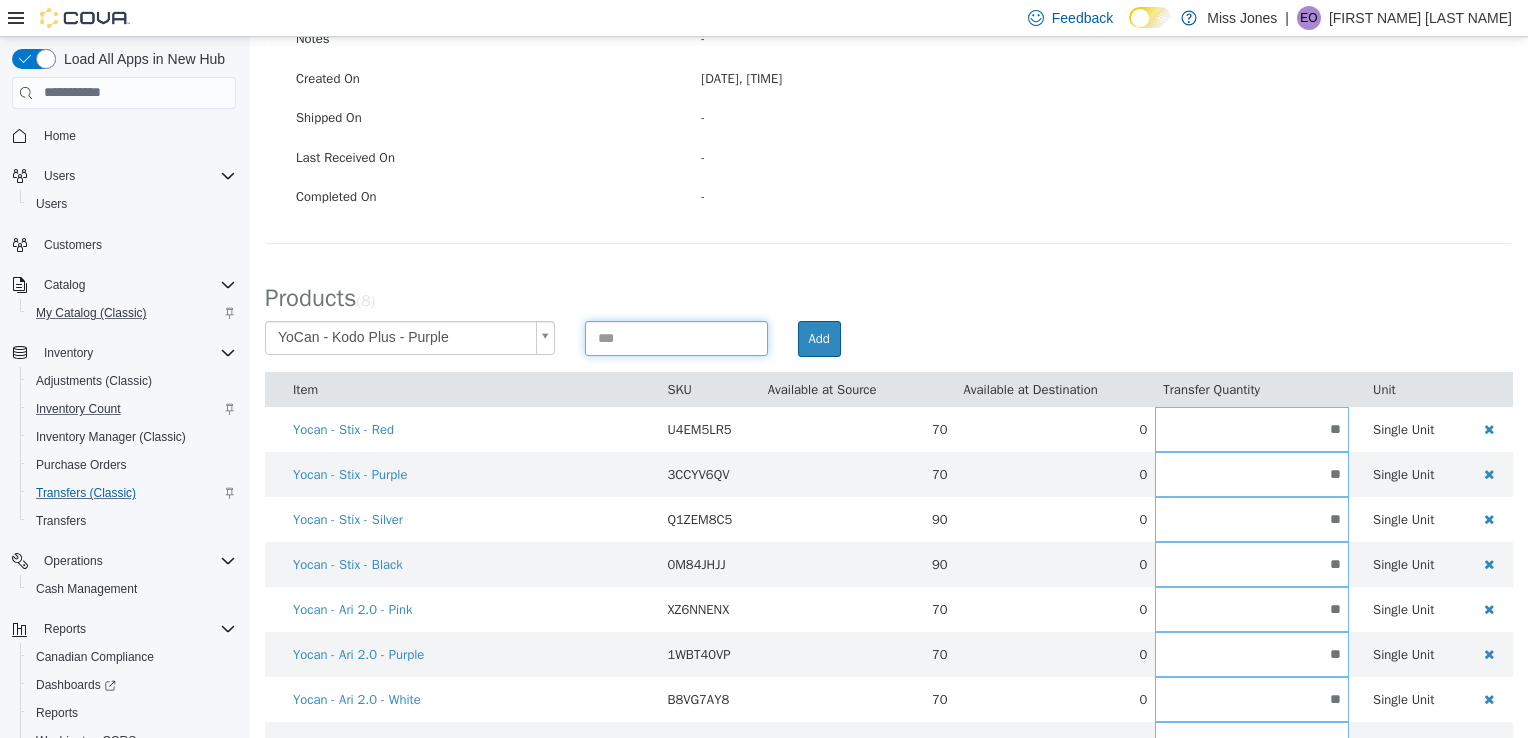 click at bounding box center (676, 337) 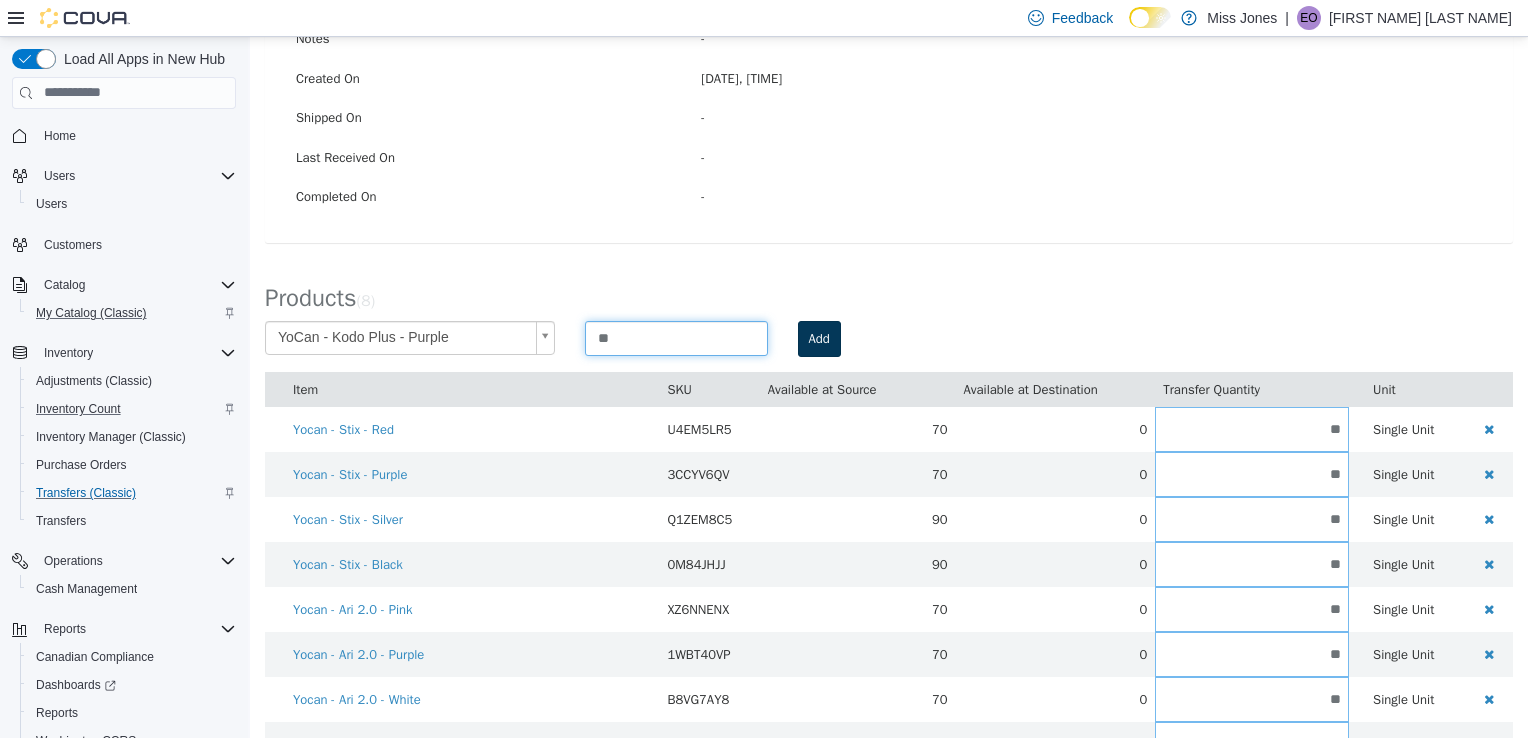 type on "**" 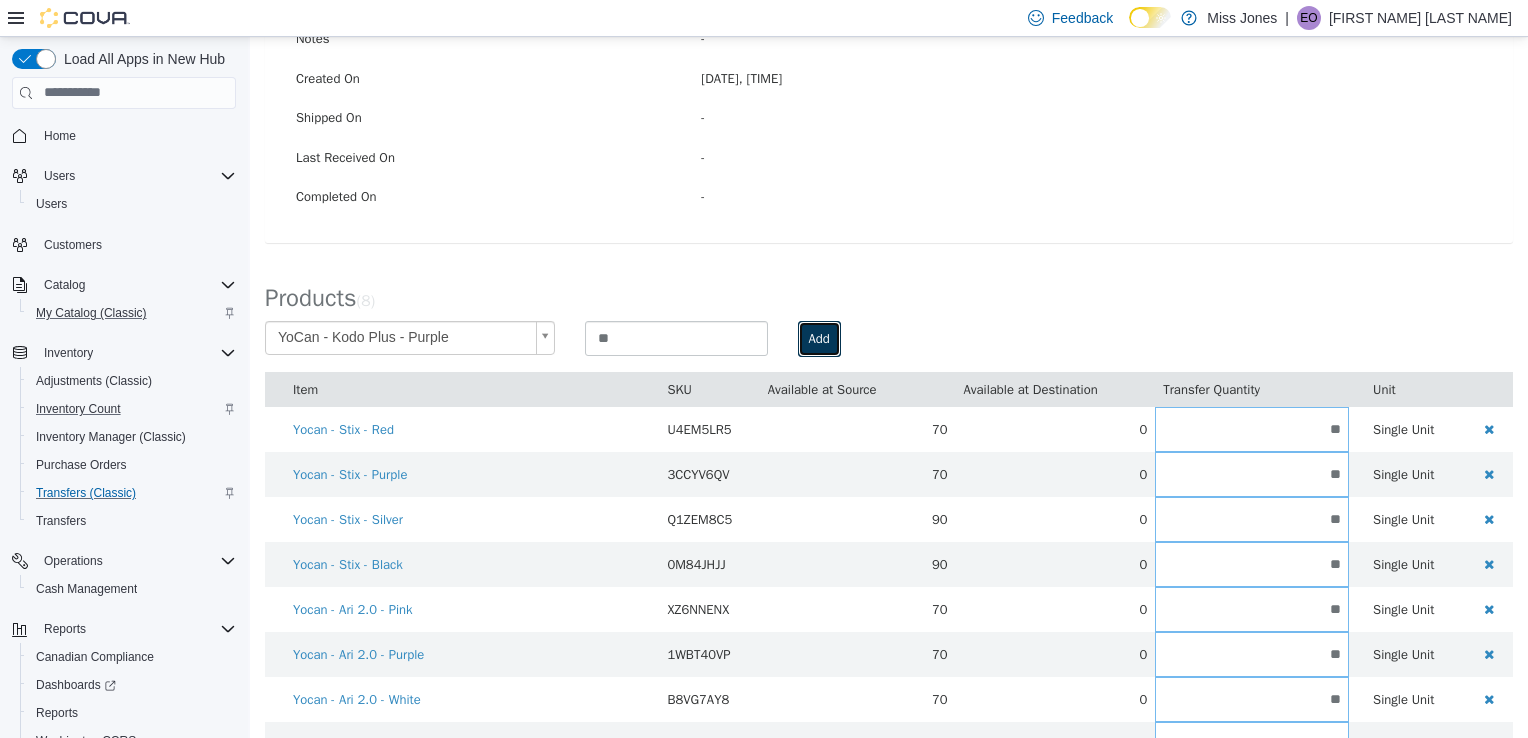 click on "Add" at bounding box center (819, 338) 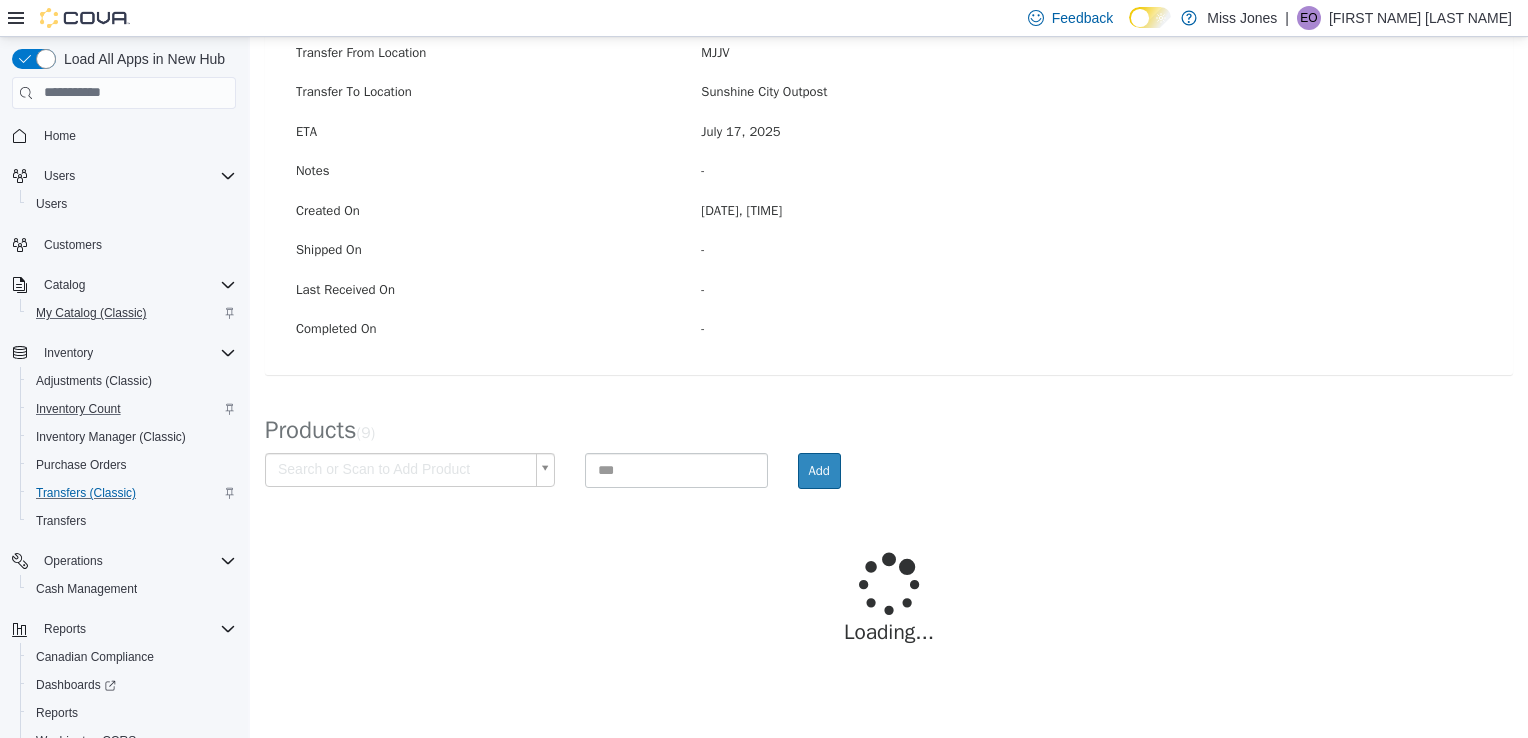 scroll, scrollTop: 372, scrollLeft: 0, axis: vertical 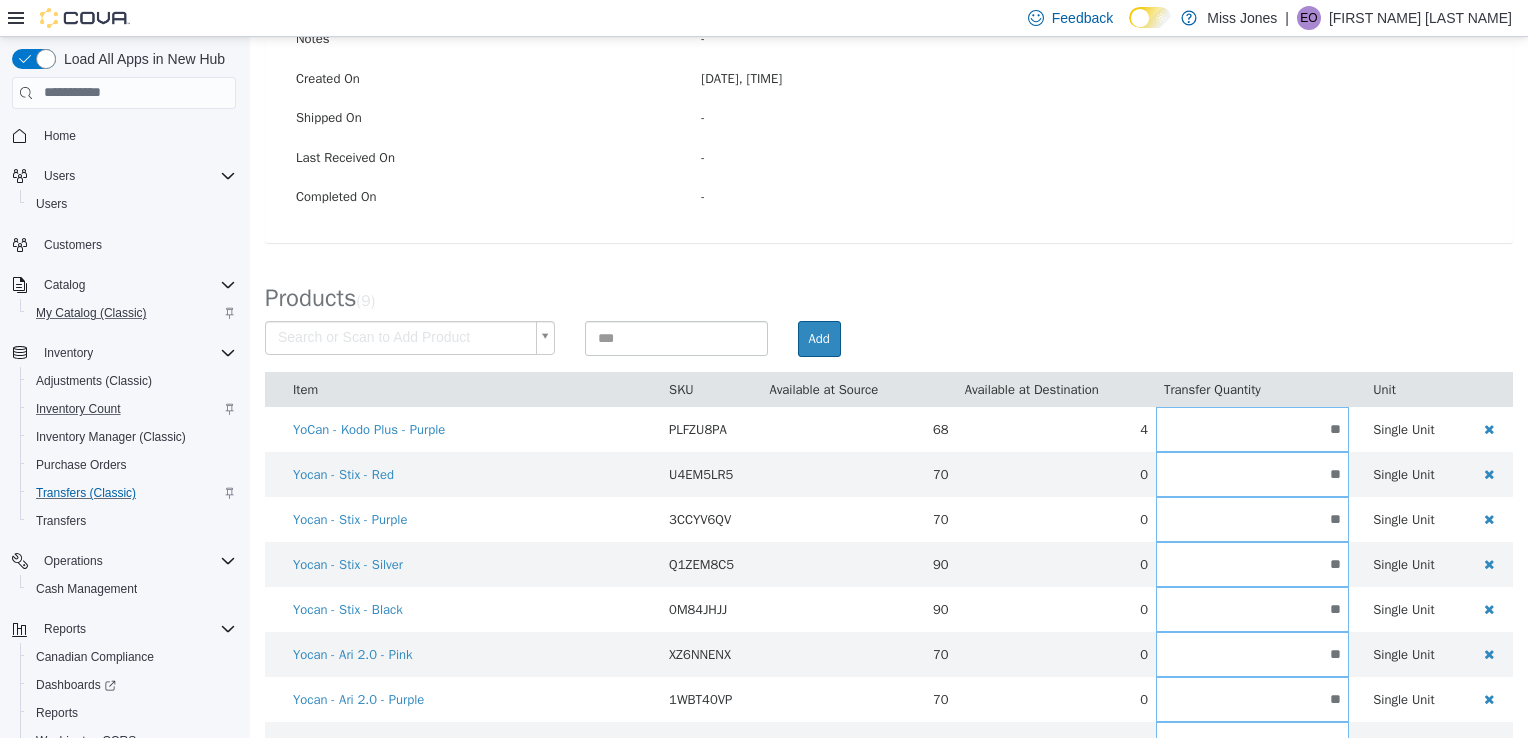 click on "×
Save successful.
Transfers
TR70QM-1929
Transfer #[TRANSFER_ID]
Preparing Download...  Tools  PDF Download
Delete
Auto Complete Transfer Ship Transfer
Transfer Details  Edit Status
Pending
Transfer From Location
MJJV
Transfer To Location
[CITY] Outpost
ETA [DATE] Notes -
Created On [DATE], [TIME] Shipped On - Last Received On - Completed On - Products  ( 9 )
Search or Scan to Add Product                             Add
Item SKU Available at Source Available at Destination Transfer Quantity Unit YoCan - Kodo  Plus - Purple PLFZU8PA 68  4  ** Single Unit Yocan - Stix - Red U4EM5LR5 70  0  ** Single Unit Yocan - Stix - Purple 3CCYV6QV 70  0  ** Single Unit Yocan - Stix - Silver Q1ZEM8C5 90  0  ** Single Unit Yocan - Stix - Black 0M84JHJJ 90  0  ** Single Unit Yocan - Ari 2.0 - Pink XZ6NNENX 70  0  ** Single Unit Yocan - Ari 2.0 - Purple 1WBT40VP 70  0  ** Single Unit B8VG7AY8 70  0" at bounding box center [889, 248] 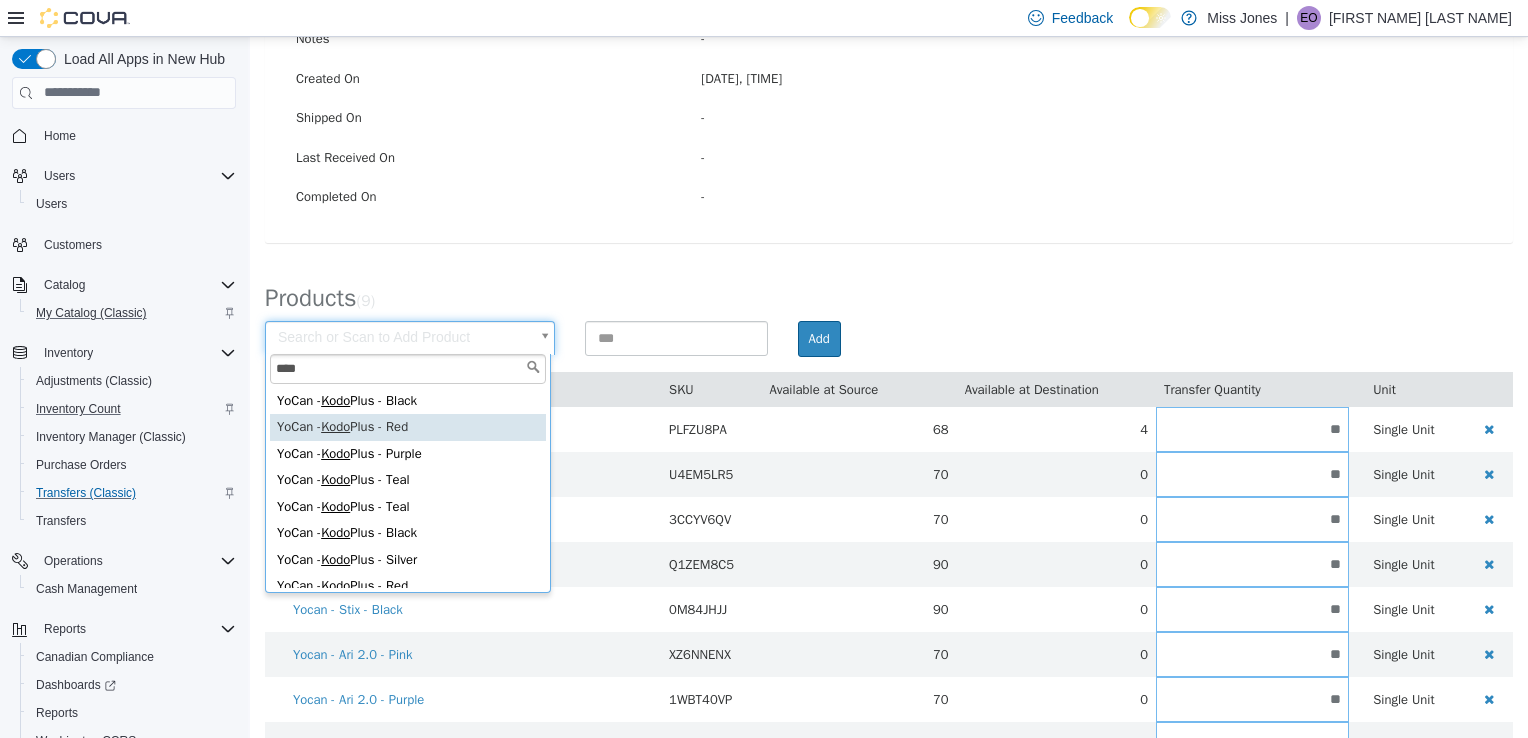 type on "****" 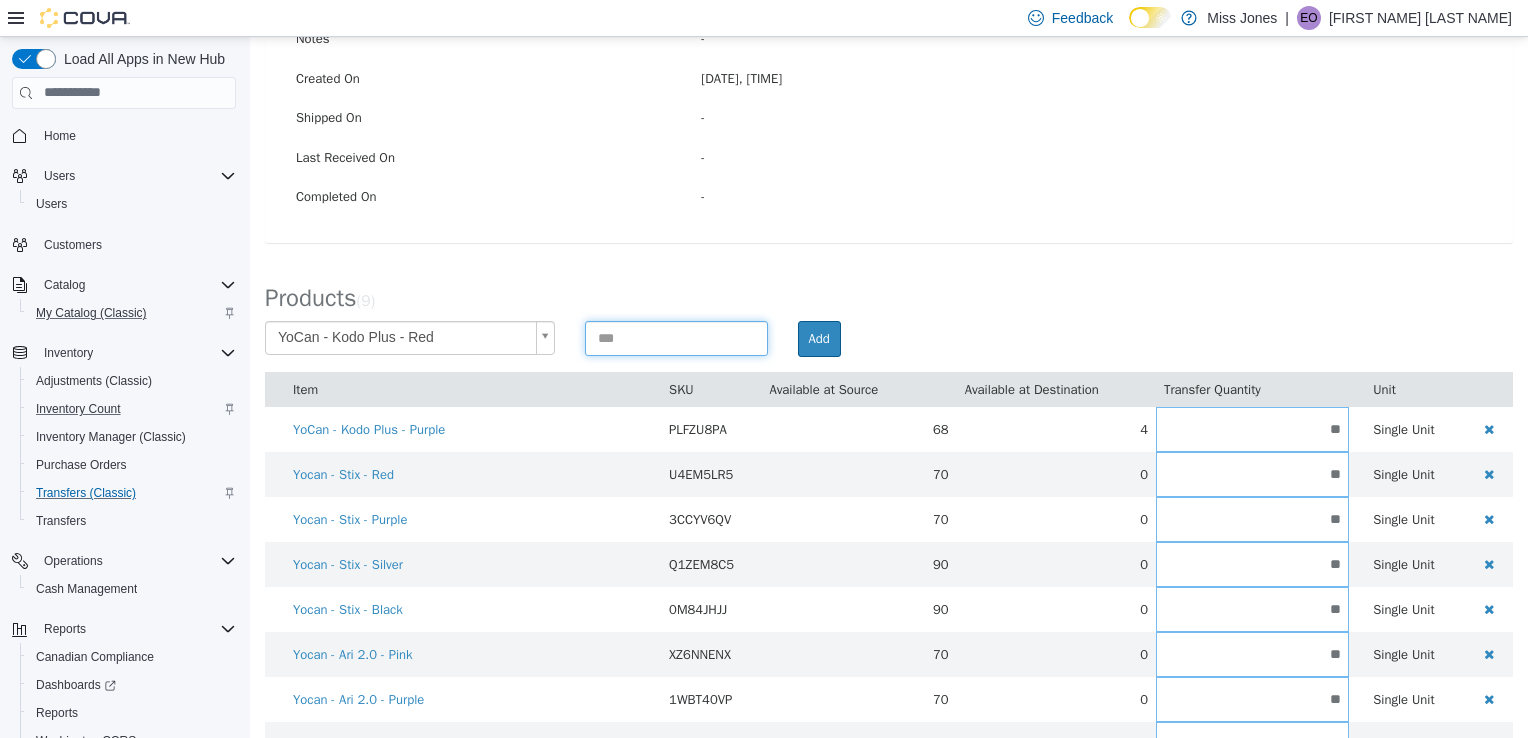 click at bounding box center (676, 337) 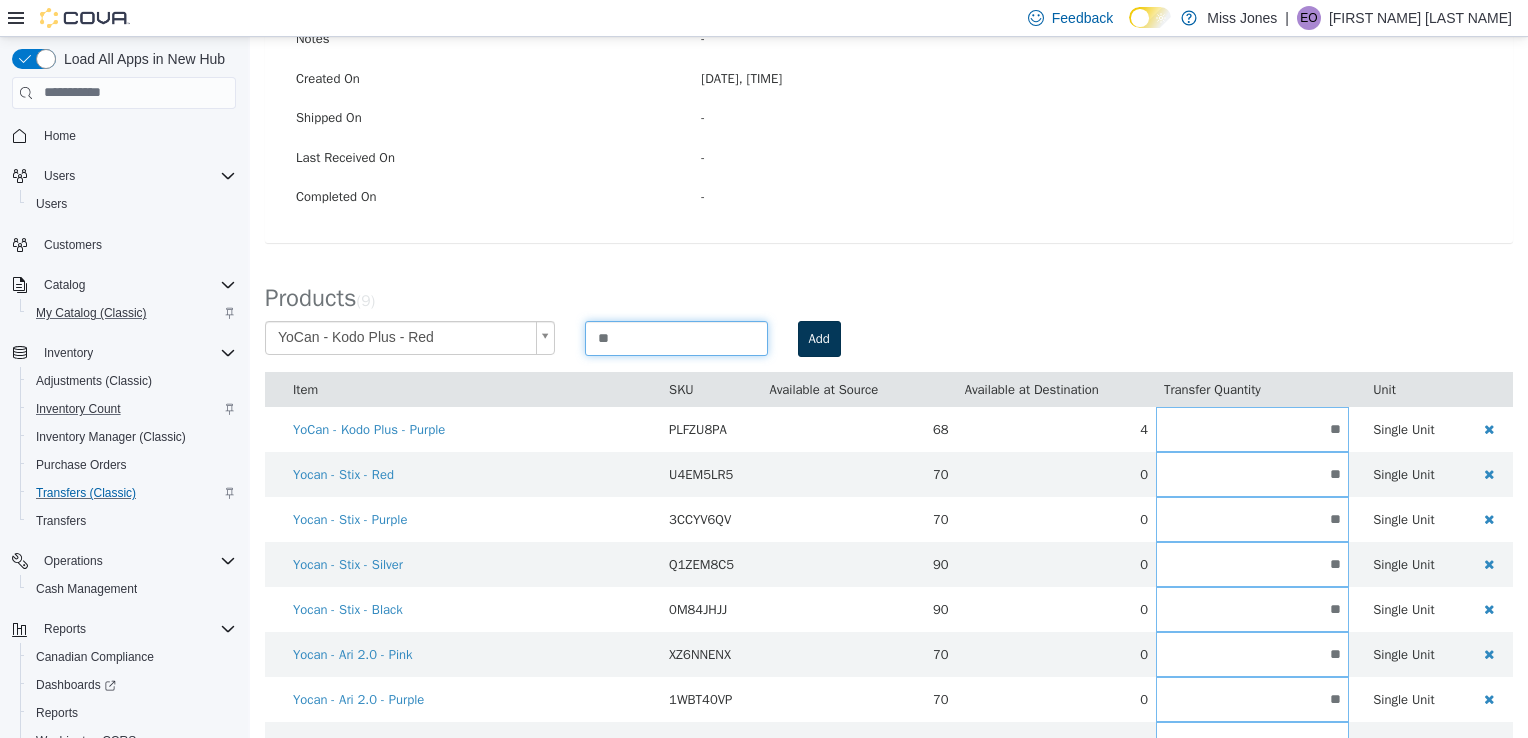 type on "**" 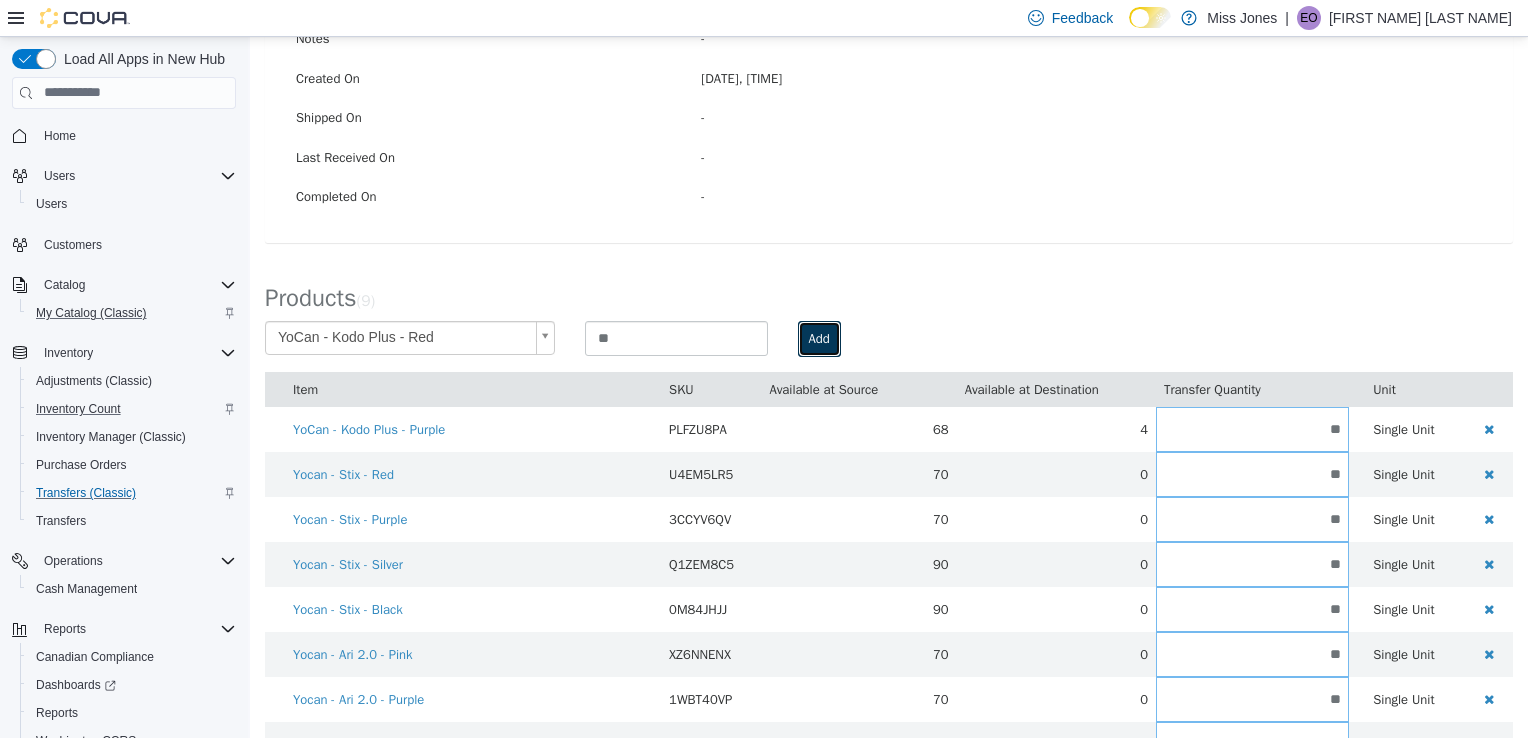 click on "Add" at bounding box center [819, 338] 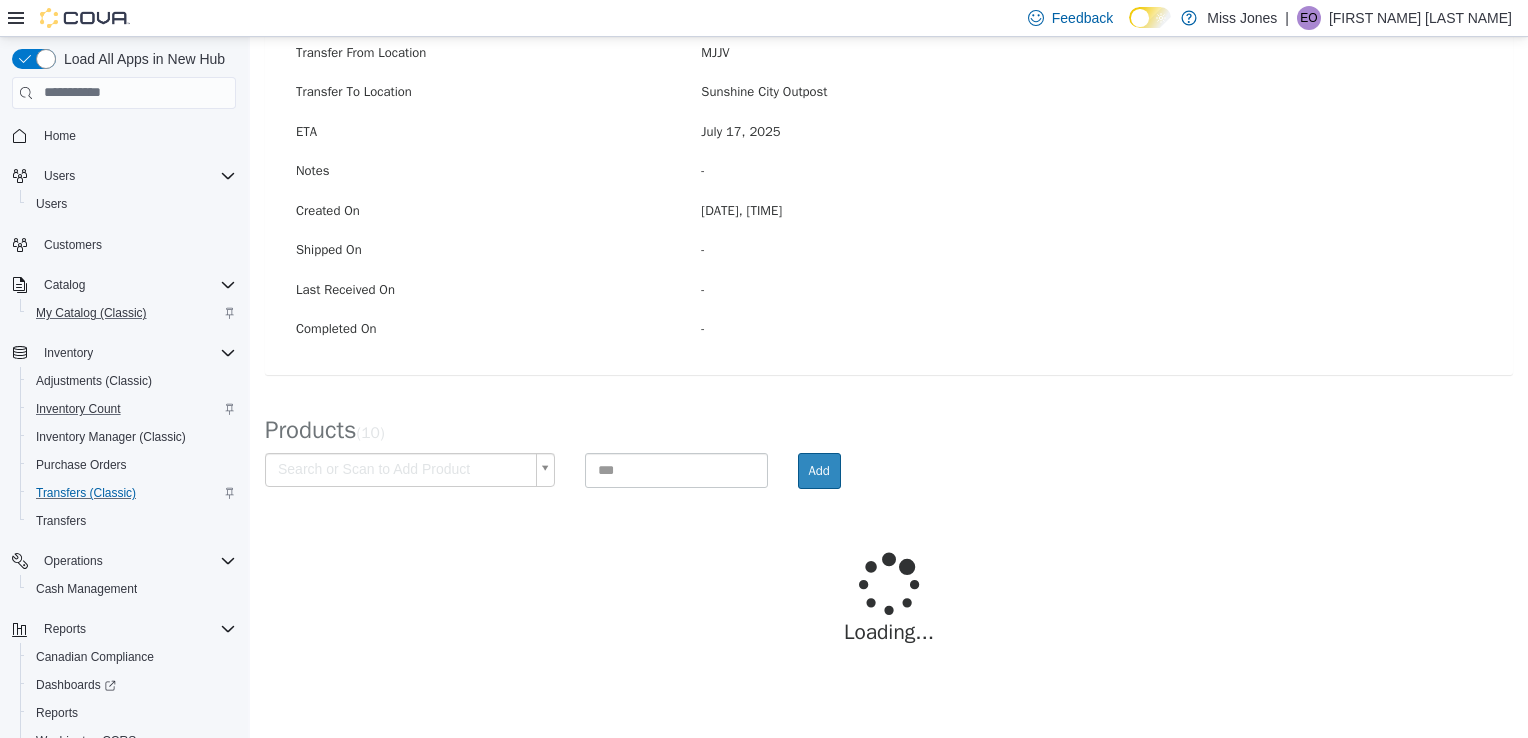 scroll, scrollTop: 372, scrollLeft: 0, axis: vertical 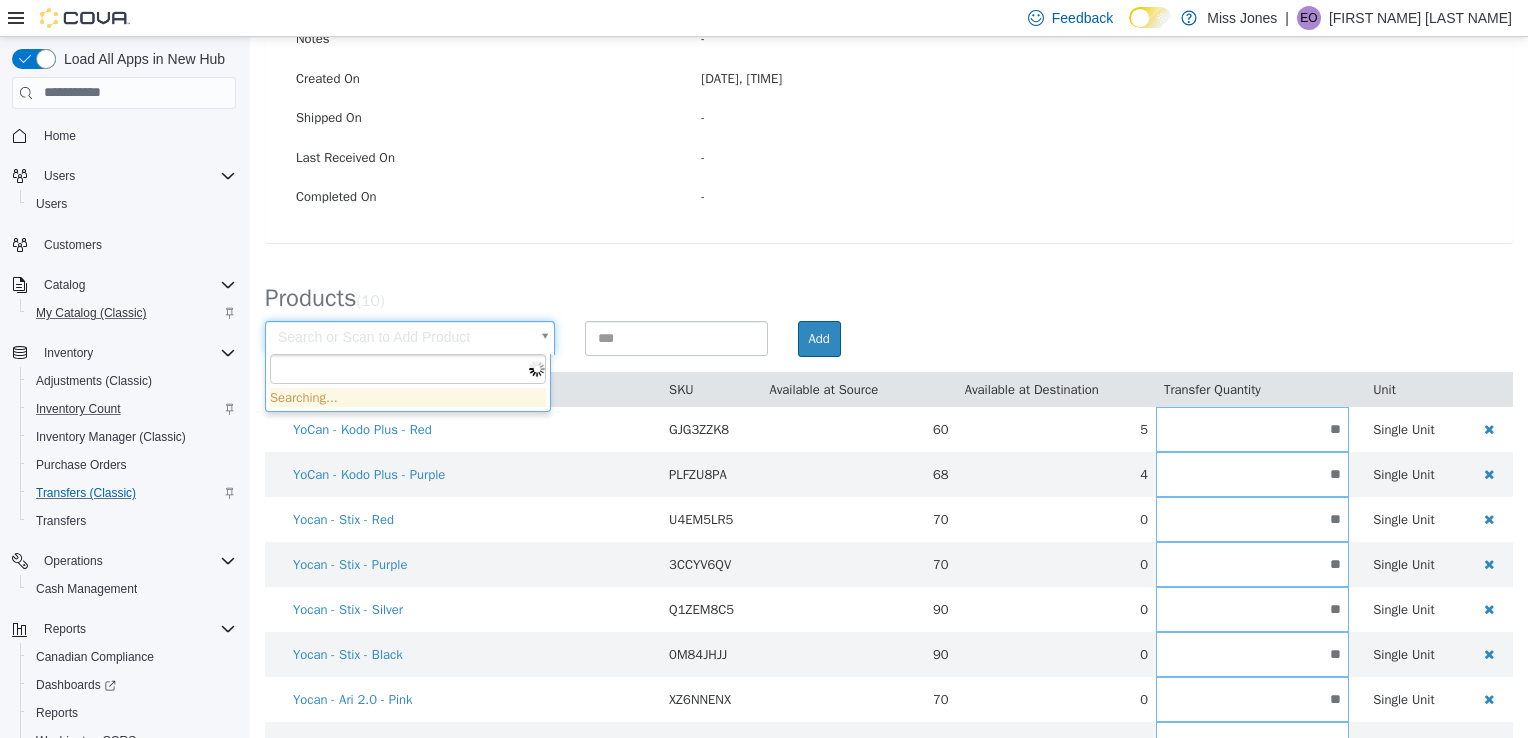 click on "×
Save successful.
Transfers
TR70QM-1929
Transfer #[TRANSFER_ID]
Preparing Download...  Tools  PDF Download
Delete
Auto Complete Transfer Ship Transfer
Transfer Details  Edit Status
Pending
Transfer From Location
MJJV
Transfer To Location
[CITY] Outpost
ETA [DATE] Notes -
Created On [DATE], [TIME] Shipped On - Last Received On - Completed On - Products  ( 10 )
Search or Scan to Add Product     Add
Item SKU Available at Source Available at Destination Transfer Quantity Unit YoCan - Kodo  Plus - Red GJG3ZZK8 60  5  ** Single Unit YoCan - Kodo  Plus - Purple PLFZU8PA 68  4  ** Single Unit Yocan - Stix - Red U4EM5LR5 70  0  ** Single Unit Yocan - Stix - Purple 3CCYV6QV 70  0  ** Single Unit Yocan - Stix - Silver Q1ZEM8C5 90  0  ** Single Unit Yocan - Stix - Black 0M84JHJJ 90  0  ** Single Unit Yocan - Ari 2.0 - Pink XZ6NNENX 70  0  ** Single Unit Yocan - Ari 2.0 - Purple 1WBT40VP 70" at bounding box center (889, 270) 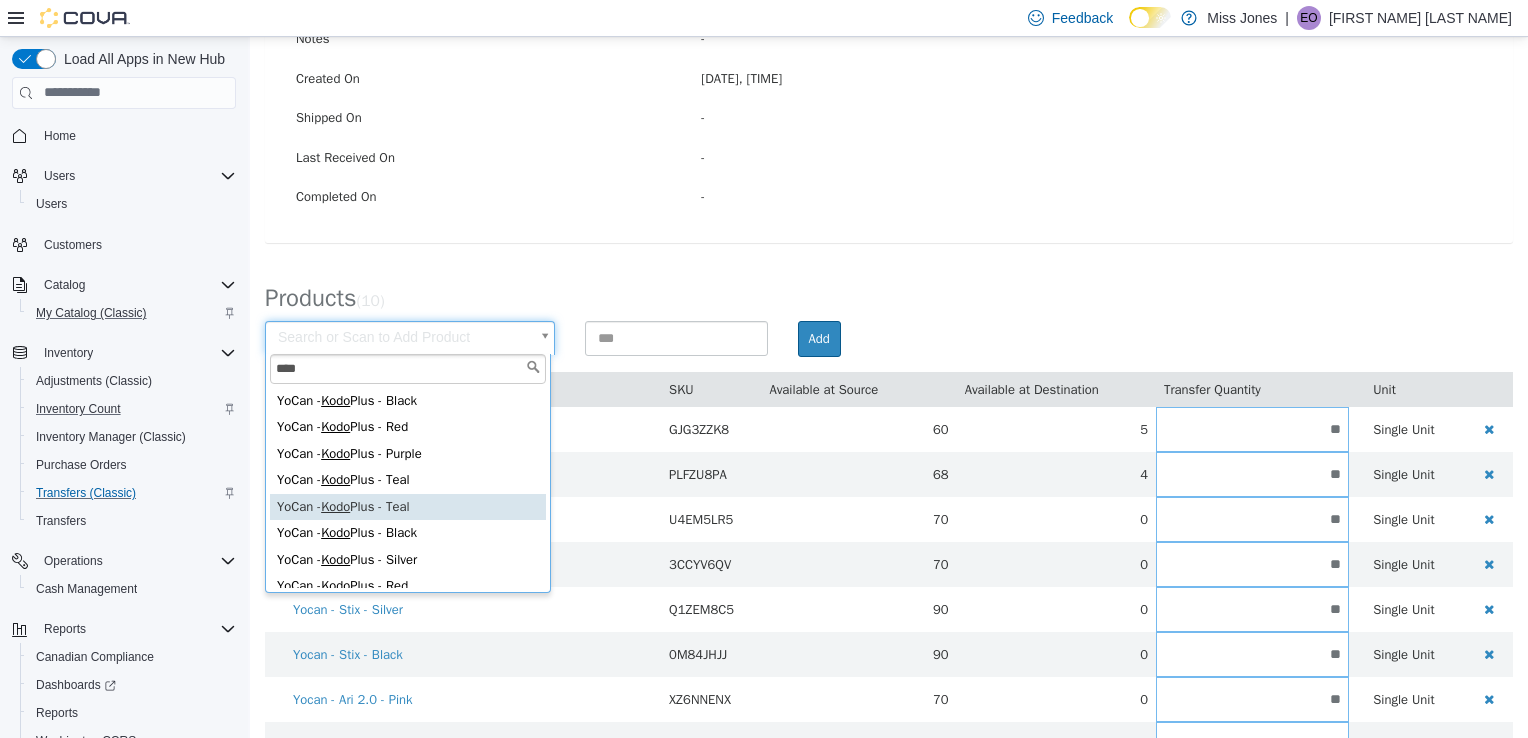 type on "****" 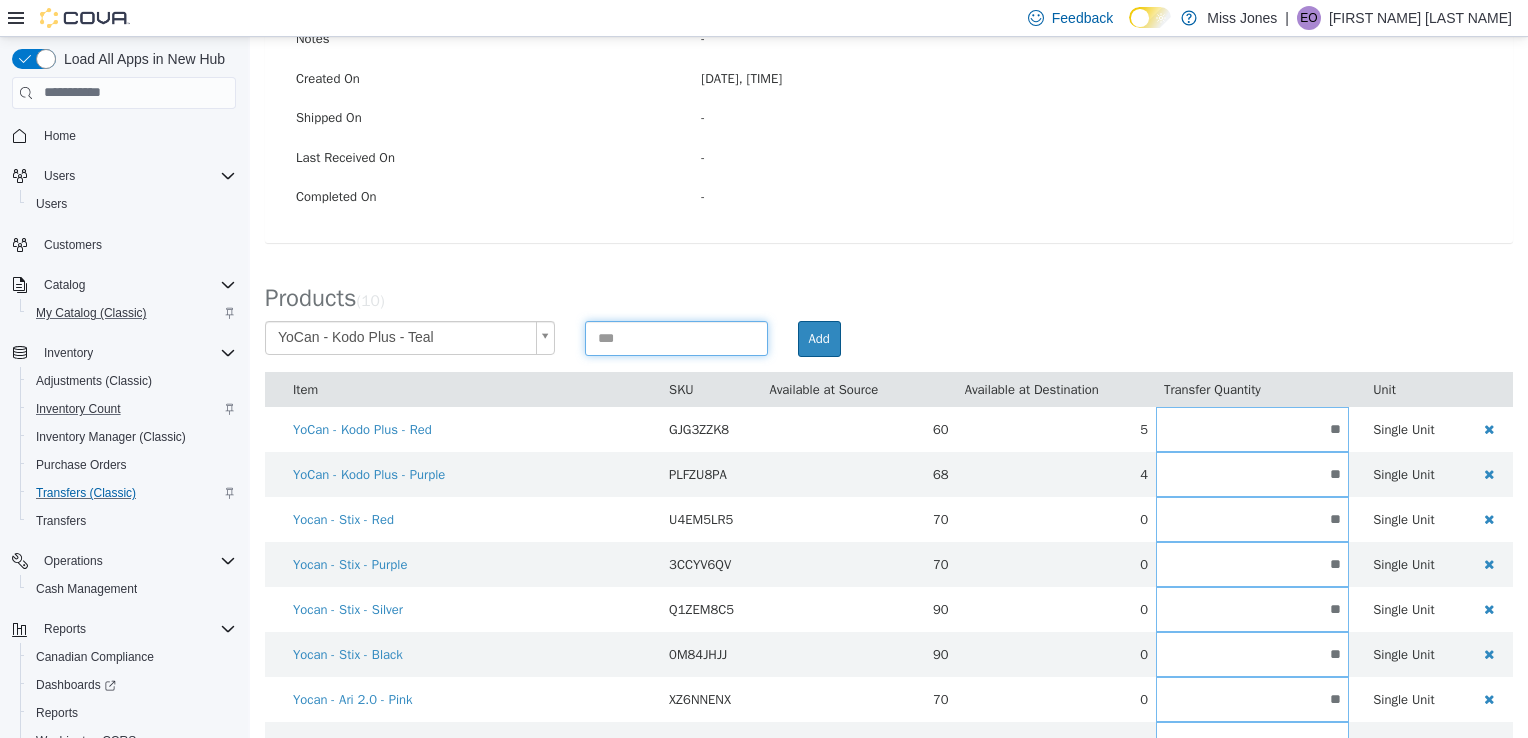 click at bounding box center [676, 337] 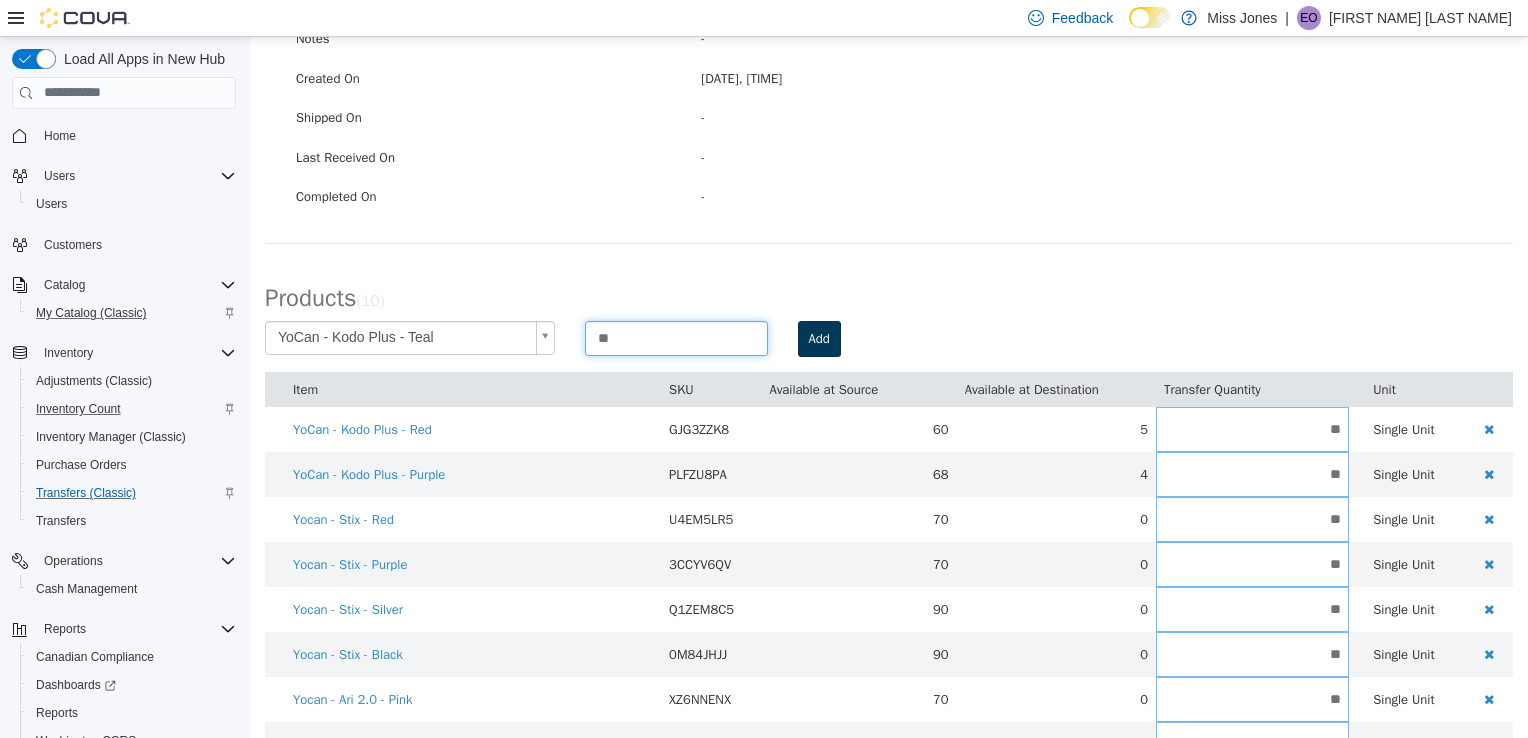 type on "**" 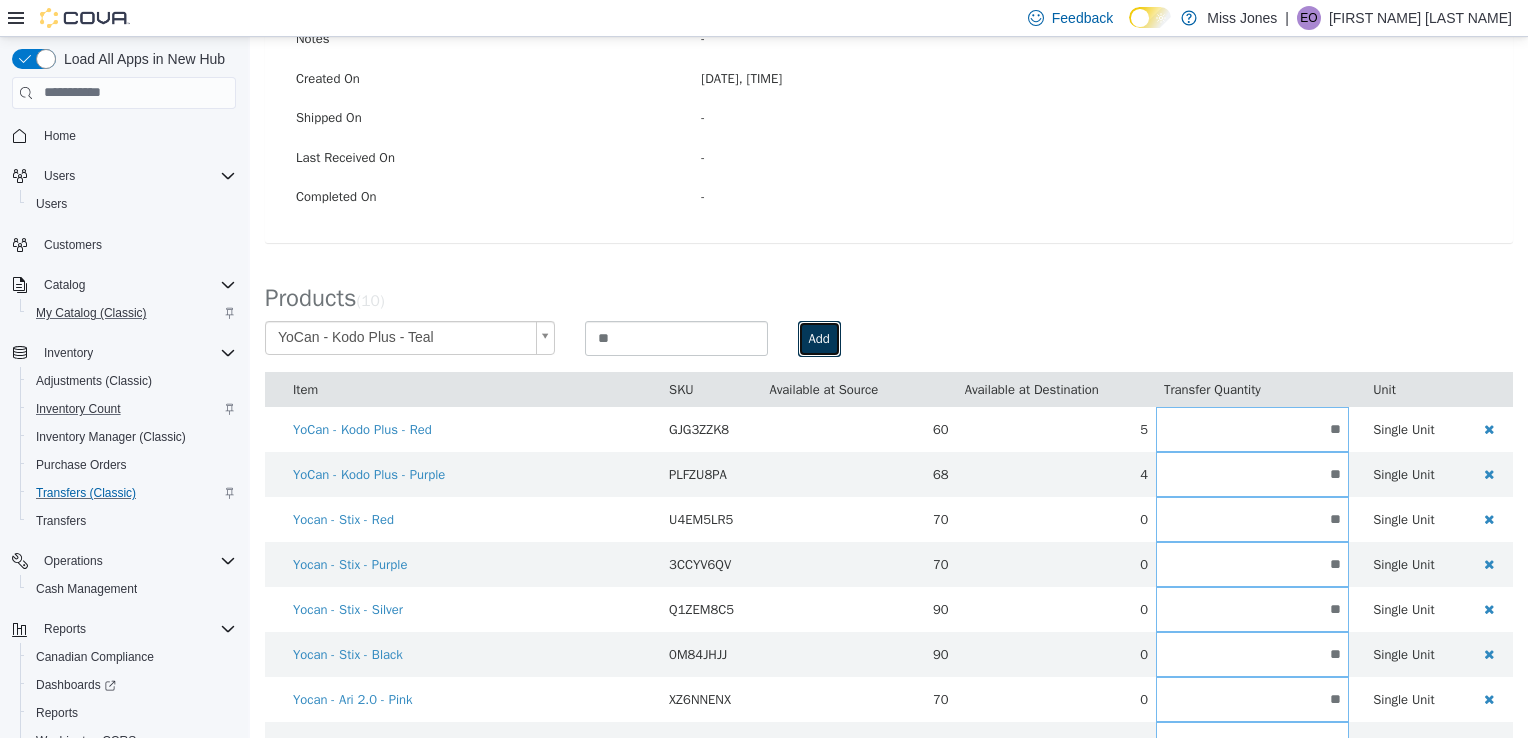 click on "Add" at bounding box center [819, 338] 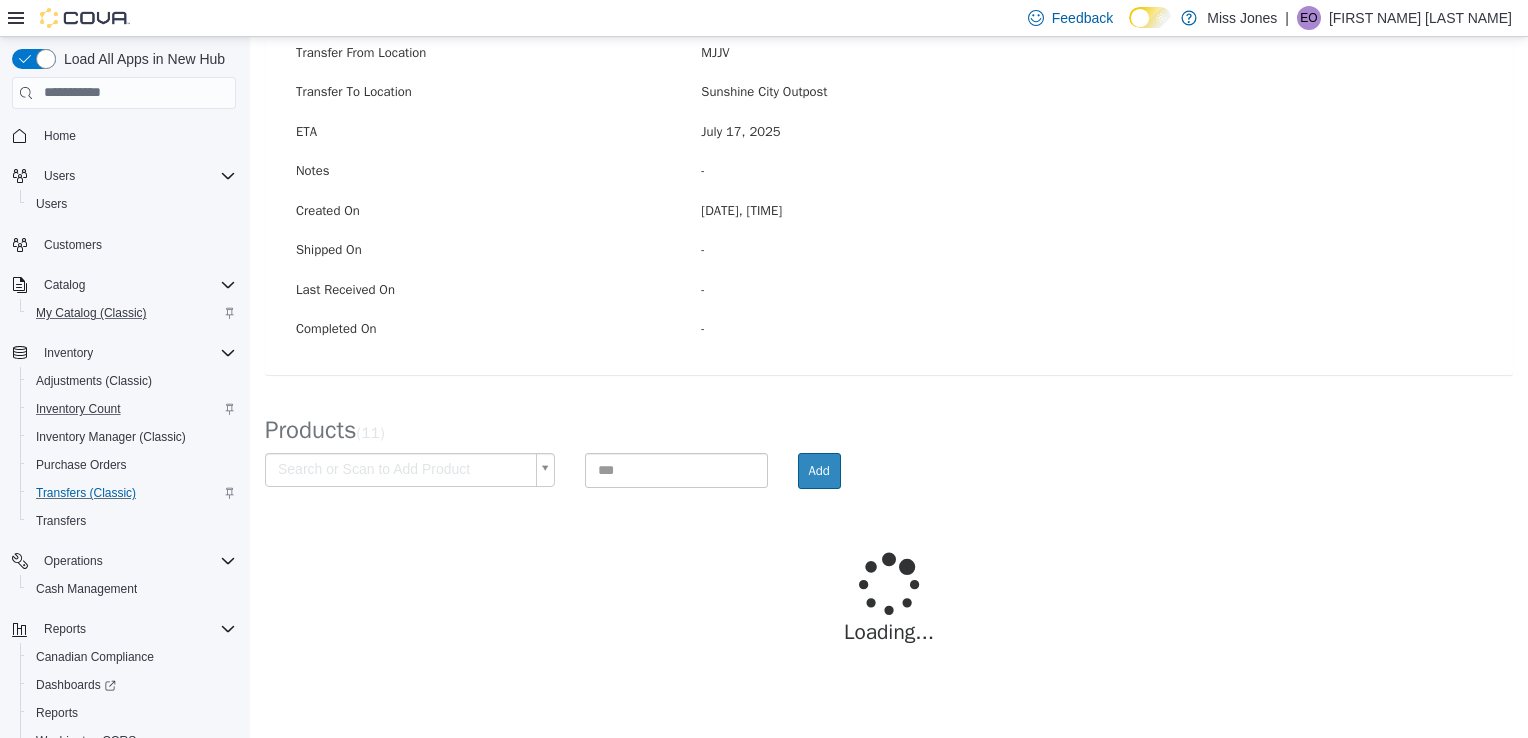 scroll, scrollTop: 372, scrollLeft: 0, axis: vertical 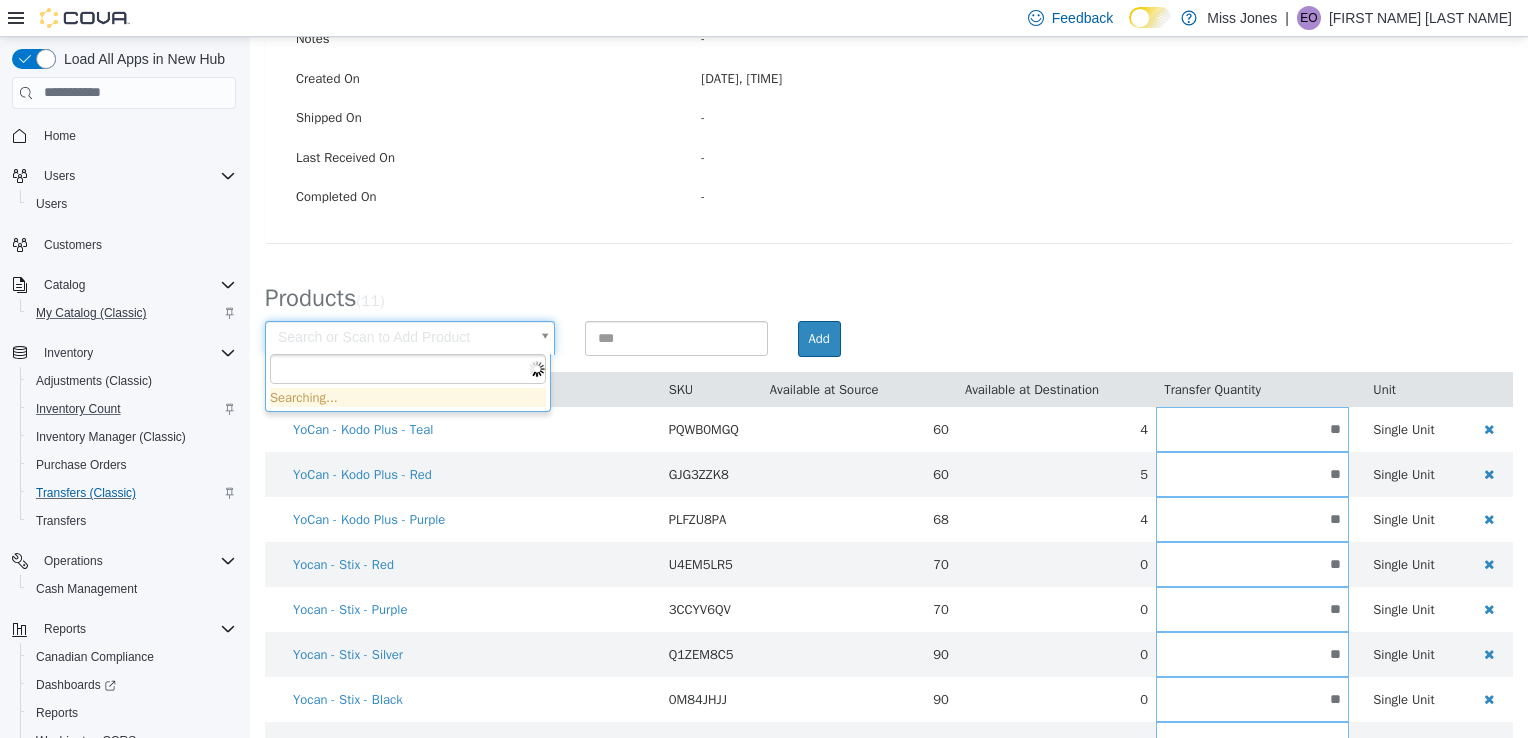 click on "×
Save successful.
Transfers
TR70QM-1929
Transfer #[TRANSFER_ID]
Preparing Download...  Tools  PDF Download
Delete
Auto Complete Transfer Ship Transfer
Transfer Details  Edit Status
Pending
Transfer From Location
MJJV
Transfer To Location
[CITY] Outpost
ETA [DATE] Notes -
Created On [DATE], [TIME] Shipped On - Last Received On - Completed On - Products  ( 11 )
Search or Scan to Add Product     Add
Item SKU Available at Source Available at Destination Transfer Quantity Unit YoCan - Kodo  Plus - Teal PQWB0MGQ 60  4  ** Single Unit YoCan - Kodo  Plus - Red GJG3ZZK8 60  5  ** Single Unit YoCan - Kodo  Plus - Purple PLFZU8PA 68  4  ** Single Unit Yocan - Stix - Red U4EM5LR5 70  0  ** Single Unit Yocan - Stix - Purple 3CCYV6QV 70  0  ** Single Unit Yocan - Stix - Silver Q1ZEM8C5 90  0  ** Single Unit Yocan - Stix - Black 0M84JHJJ 90  0  ** Single Unit Yocan - Ari 2.0 - Pink XZ6NNENX 70" at bounding box center (889, 293) 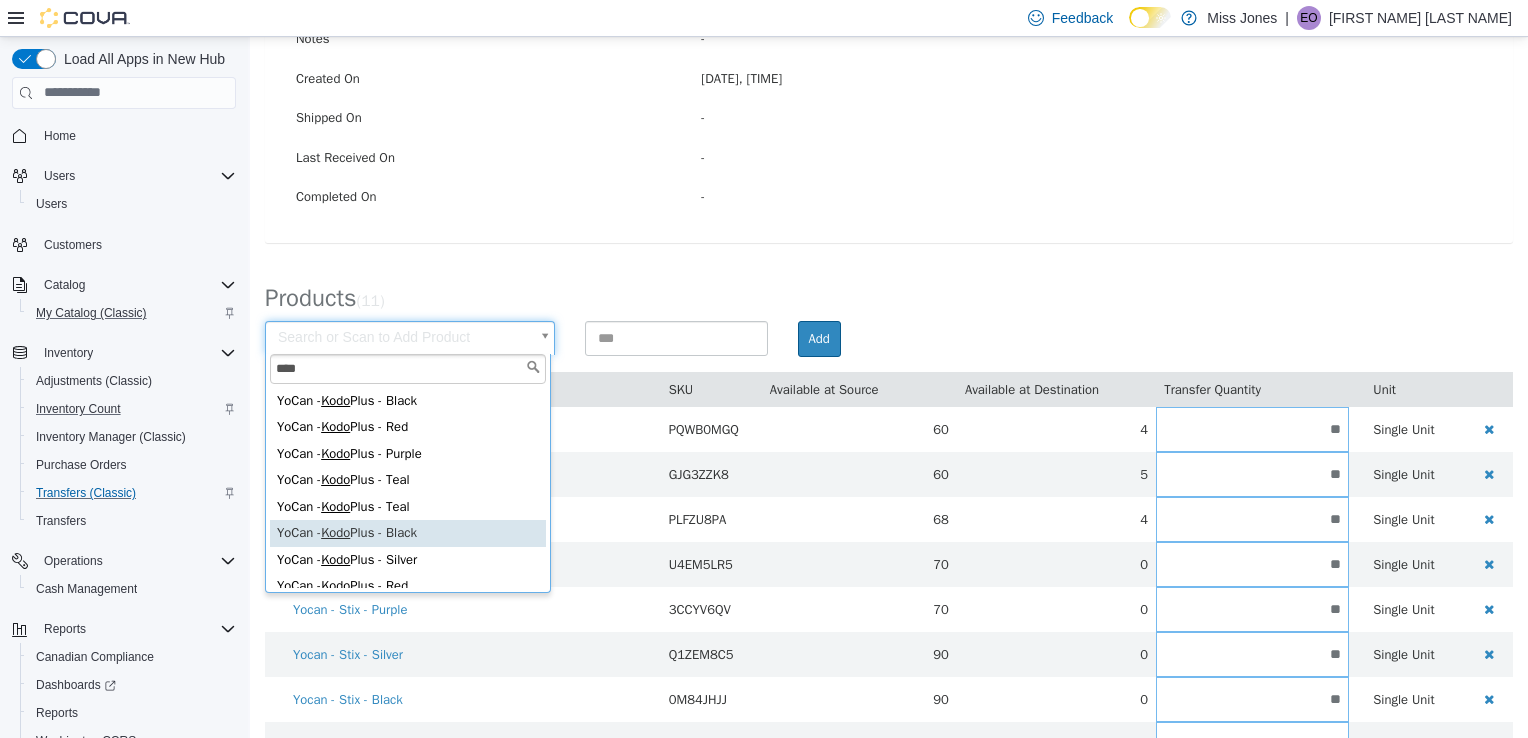 scroll, scrollTop: 4, scrollLeft: 0, axis: vertical 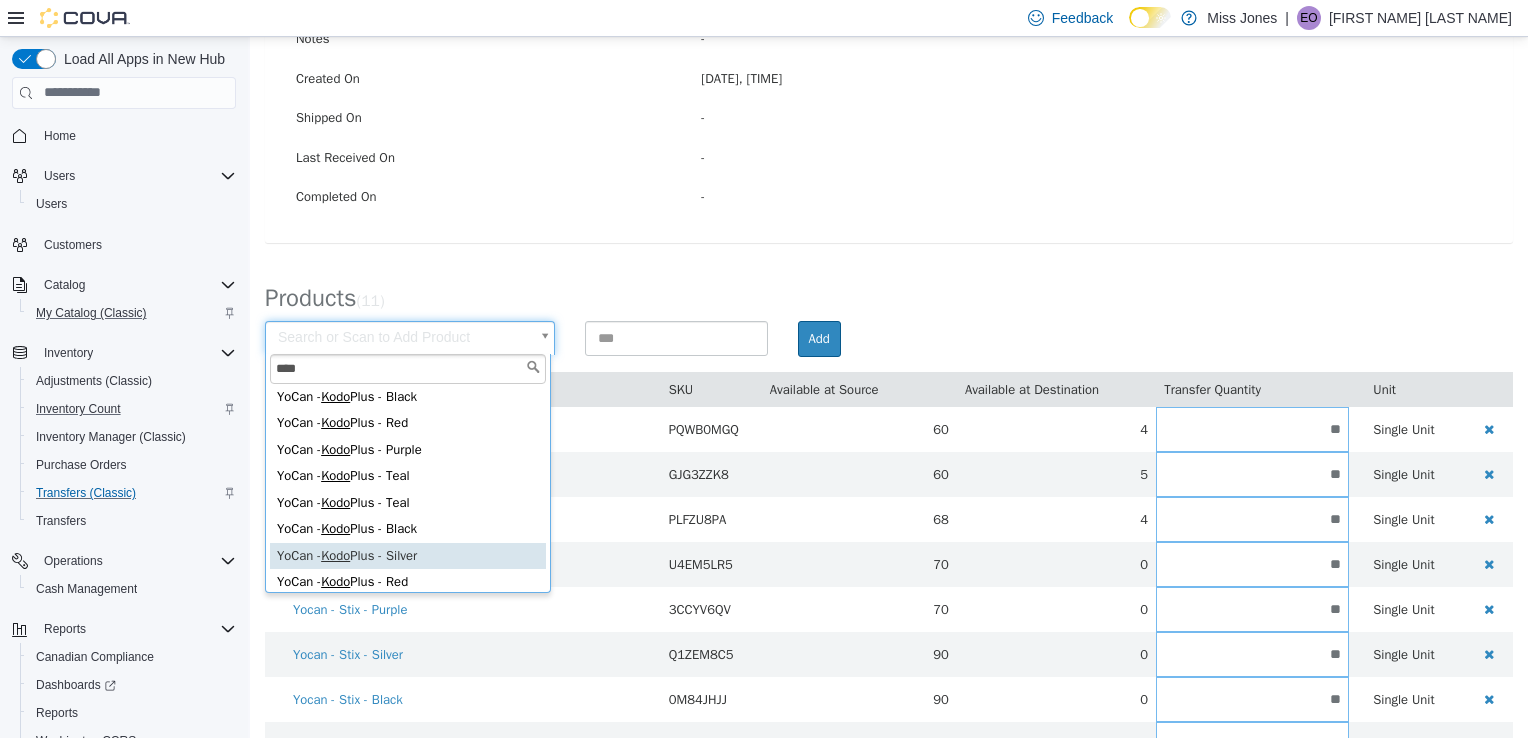 type on "****" 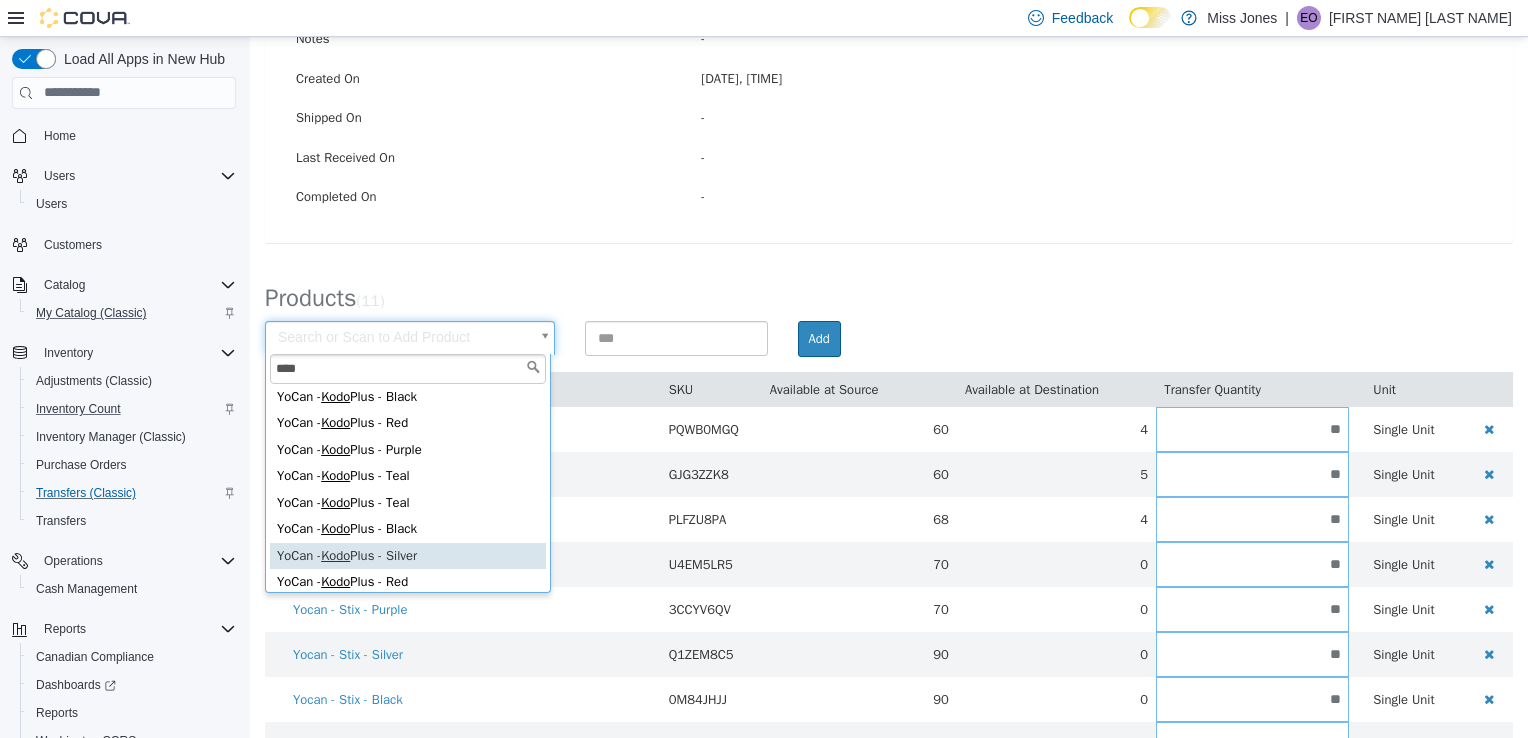 type on "**********" 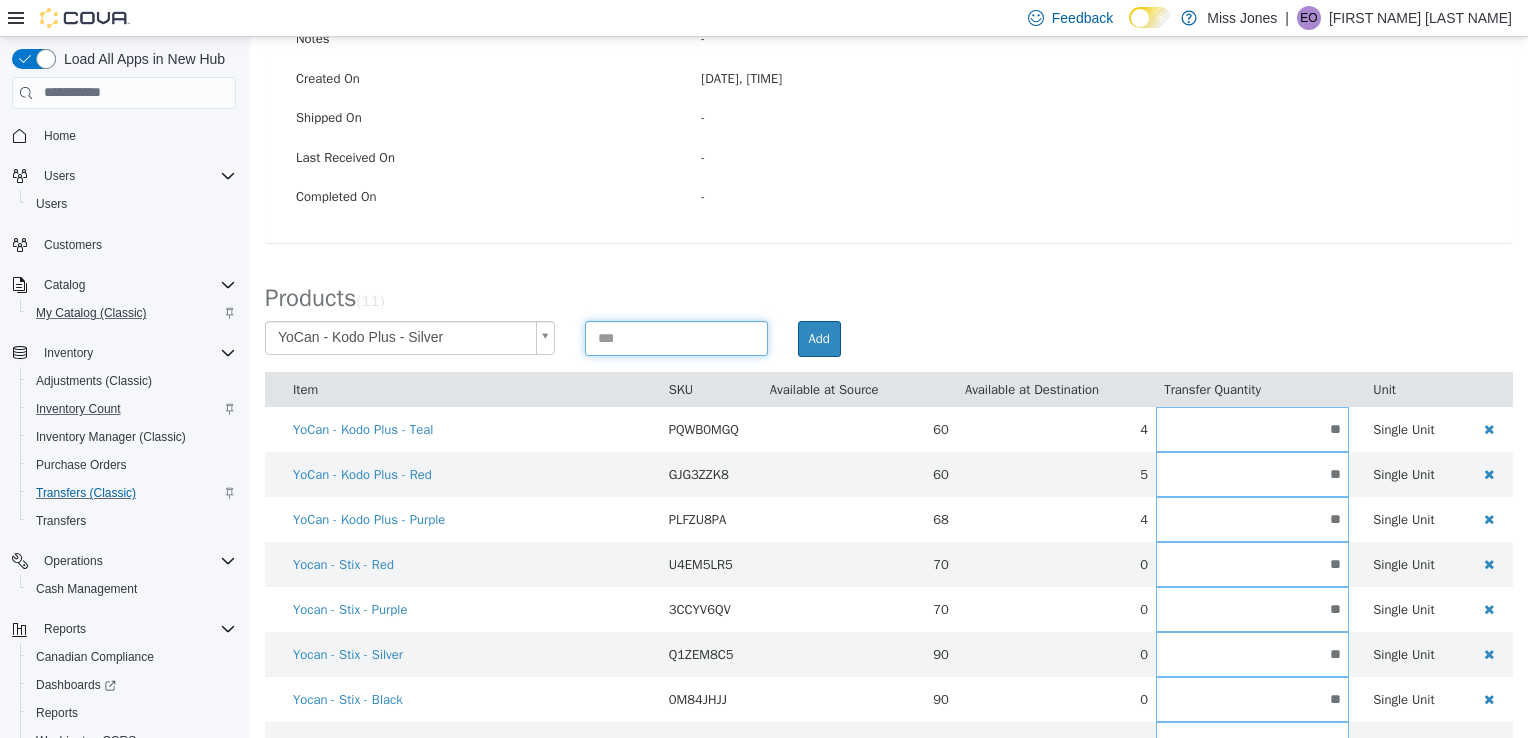click at bounding box center (676, 337) 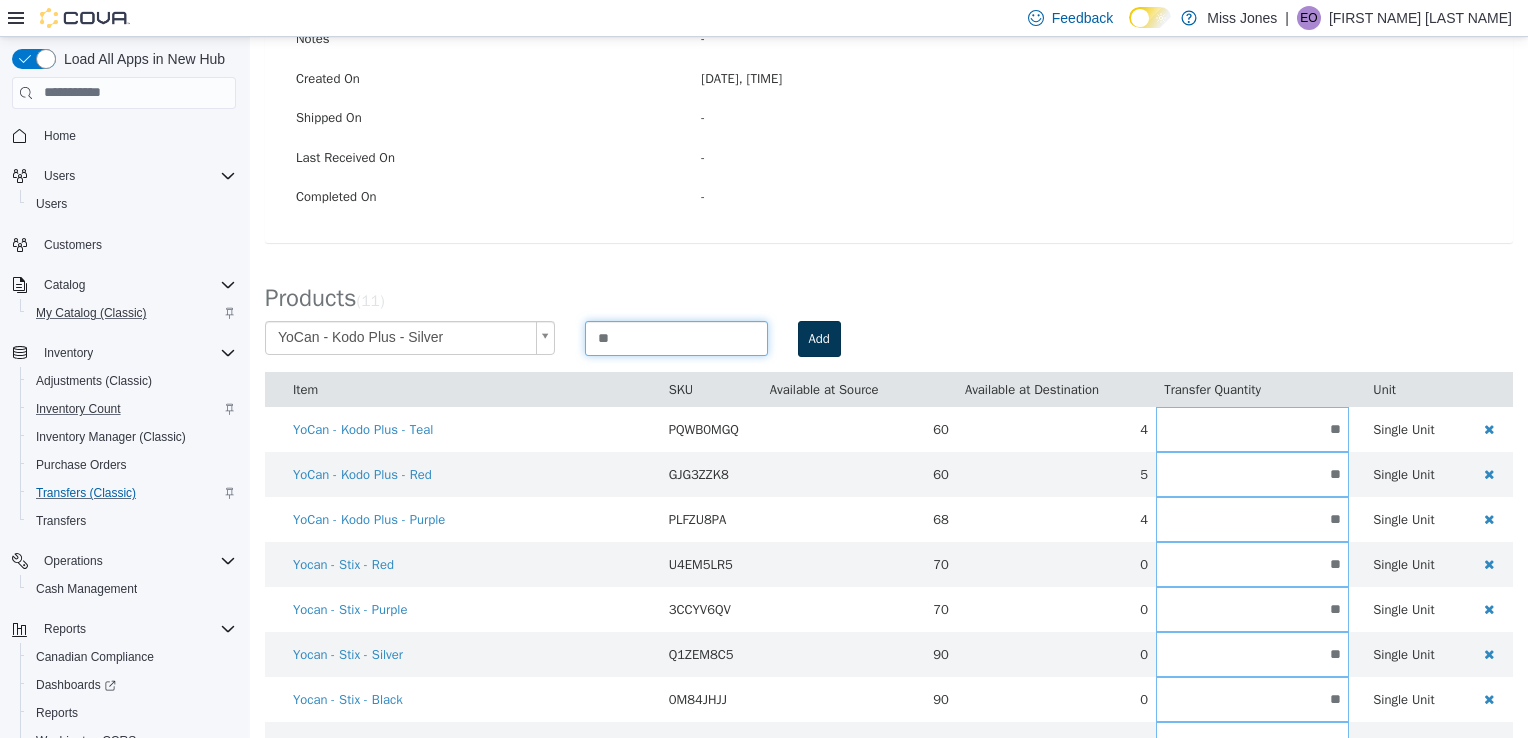 type on "**" 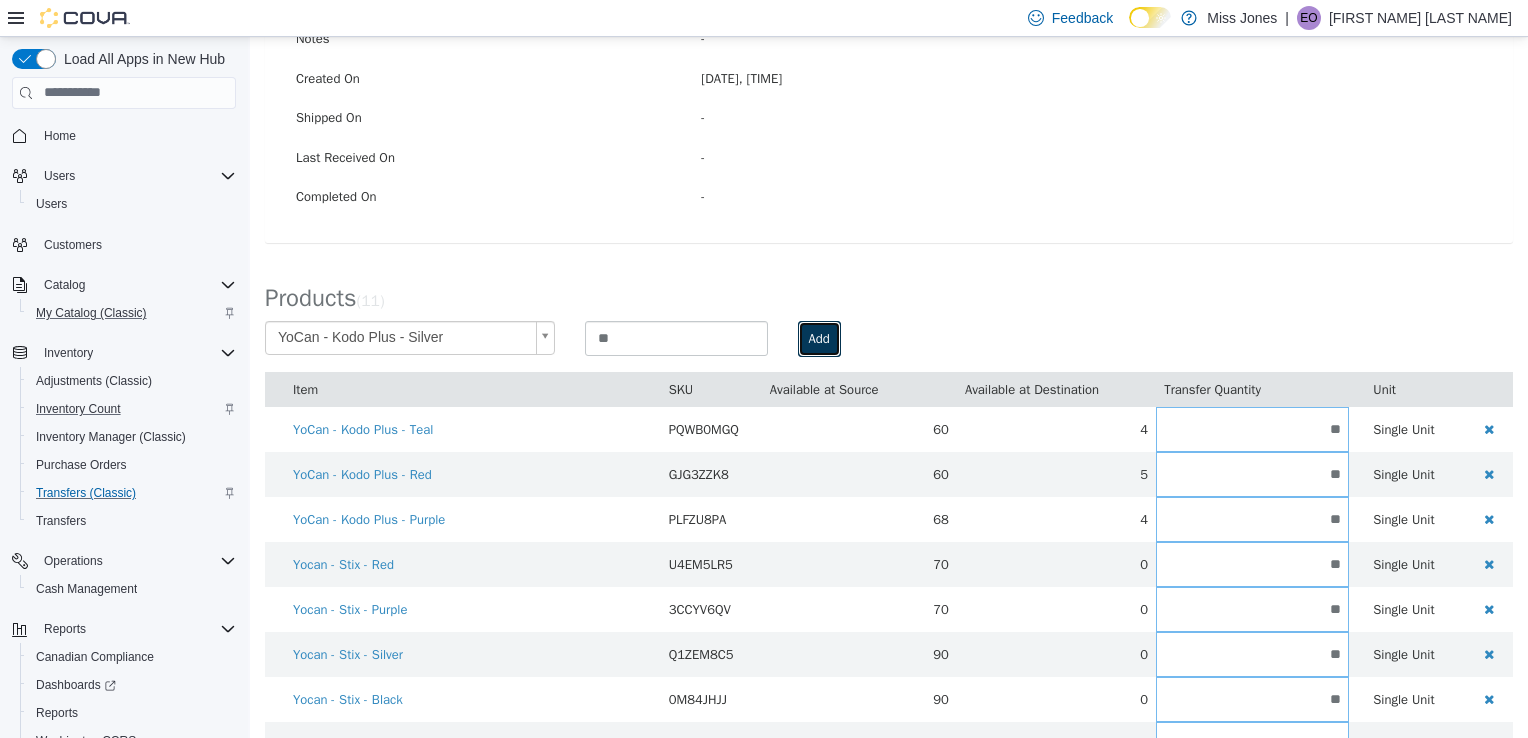 click on "Add" at bounding box center [819, 338] 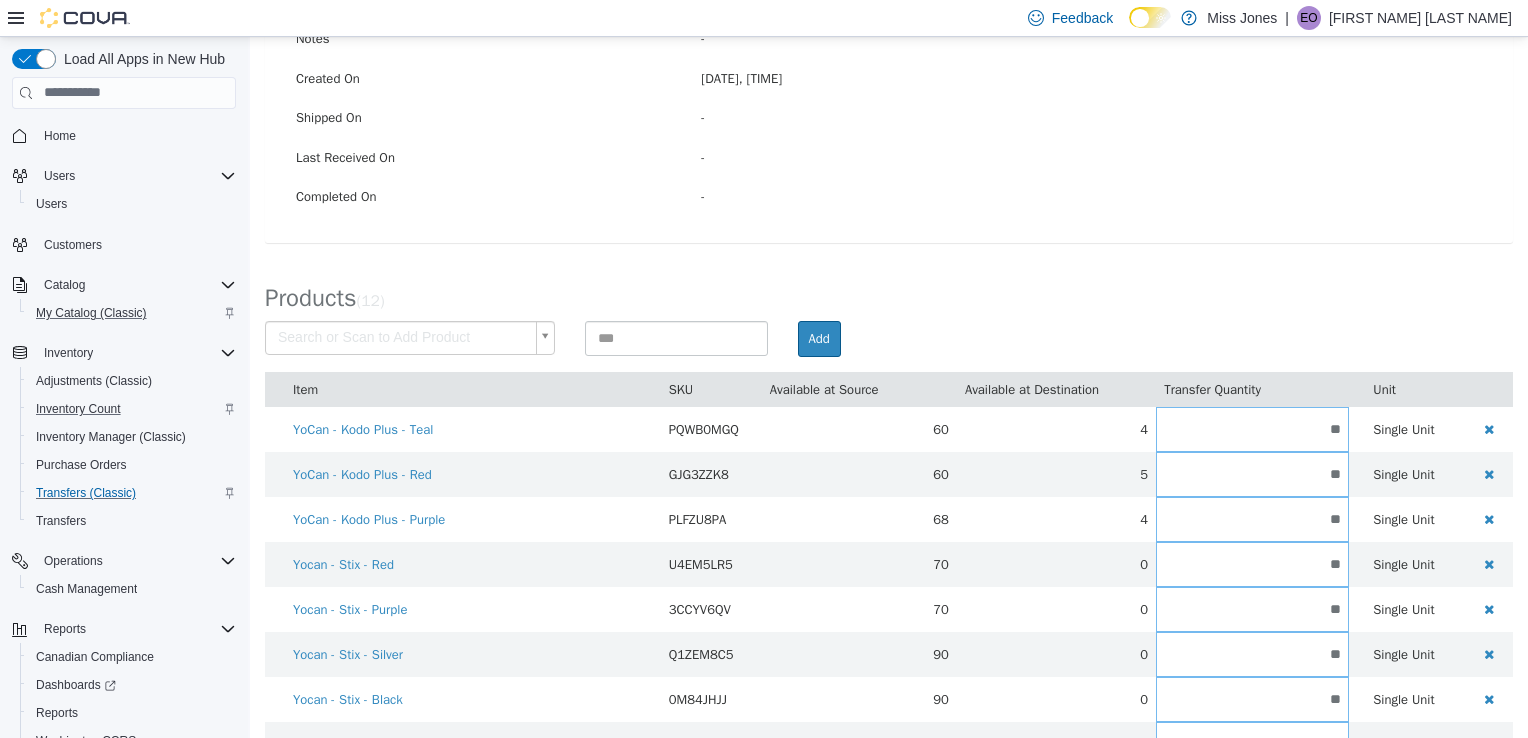 click on "×
Save successful.
Transfers
TR70QM-1929
Transfer #TR70QM-1929
Preparing Download...  Tools  PDF Download
Delete
Auto Complete Transfer Ship Transfer
Transfer Details  Edit Status
Pending
Transfer From Location
[LOCATION]
Transfer To Location
[LOCATION] Outpost
ETA [DATE] Notes -
Created On [DATE], [TIME] Shipped On - Last Received On - Completed On - Products  ( 12 )
Search or Scan to Add Product                             Add
Item SKU Available at Source Available at Destination Transfer Quantity Unit YoCan - Kodo  Plus - Teal PQWB0MGQ 60  4  ** Single Unit YoCan - Kodo  Plus - Red GJG3ZZK8 60  5  ** Single Unit YoCan - Kodo  Plus - Purple PLFZU8PA 68  4  ** Single Unit Yocan - Stix - Red U4EM5LR5 70  0  ** Single Unit Yocan - Stix - Purple 3CCYV6QV 70  0  ** Single Unit Yocan - Stix - Silver Q1ZEM8C5 90  0  ** Single Unit Yocan - Stix - Black 0M84JHJJ 90  0  ** Single Unit XZ6NNENX 70" at bounding box center [889, 293] 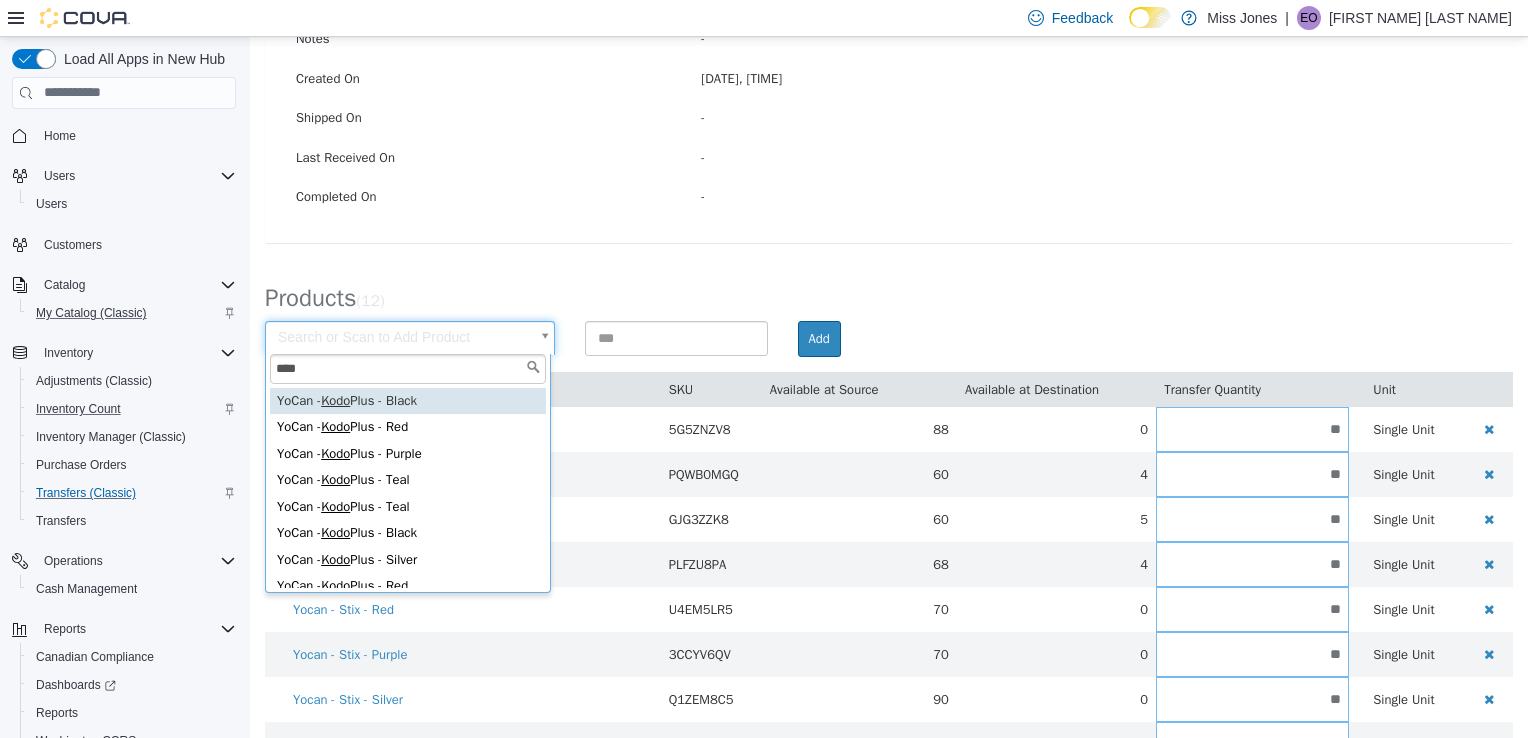 type on "****" 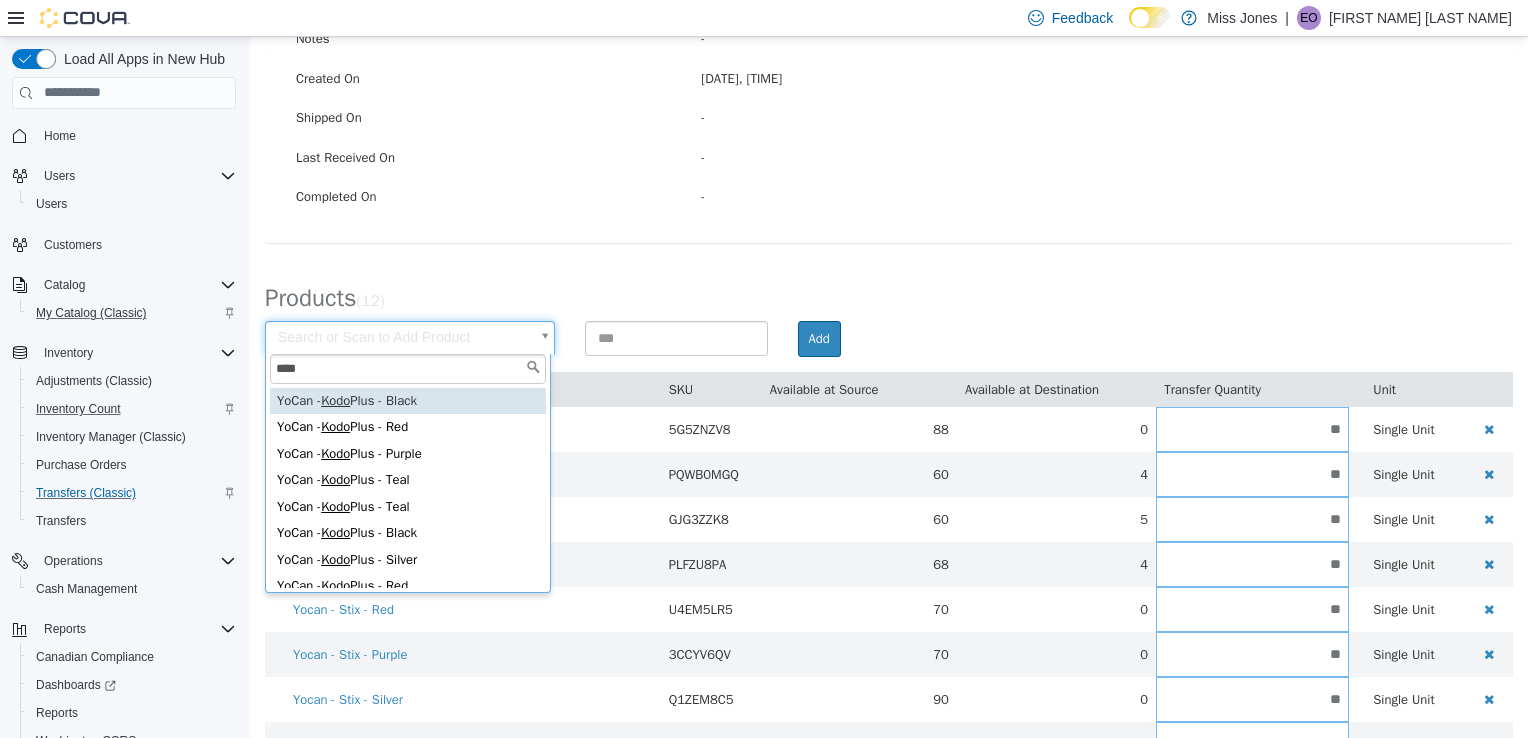 type on "**********" 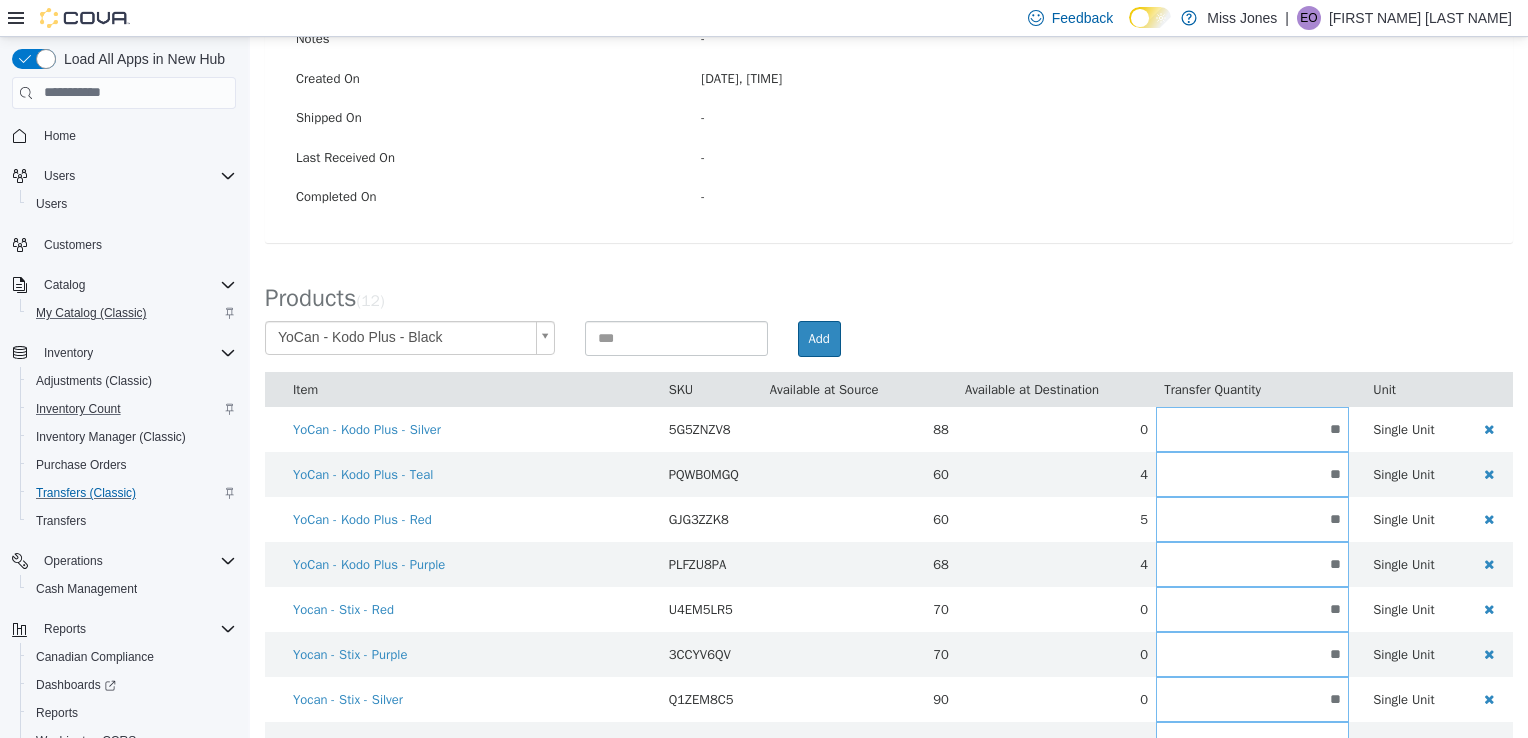 click on "**********" at bounding box center [889, 345] 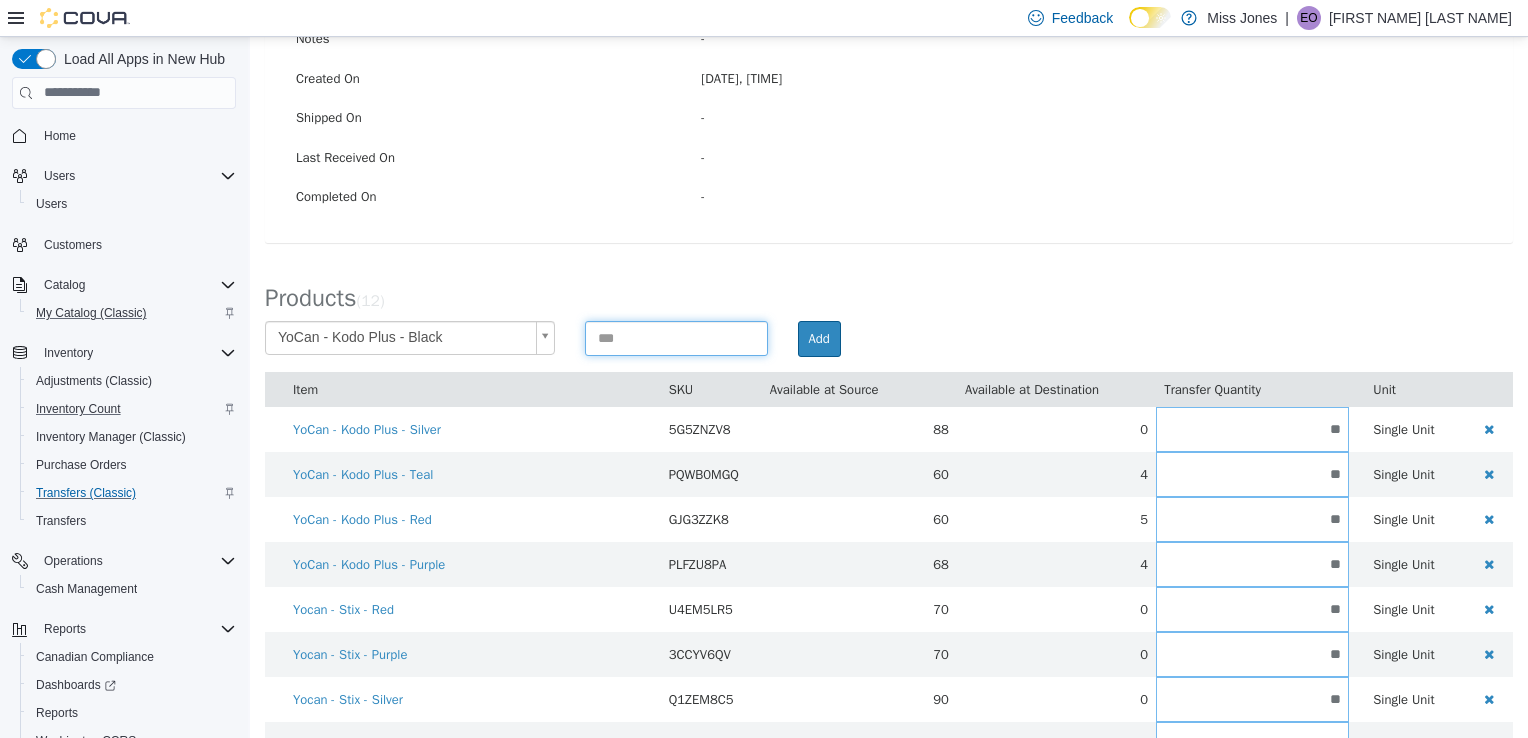 click at bounding box center (676, 337) 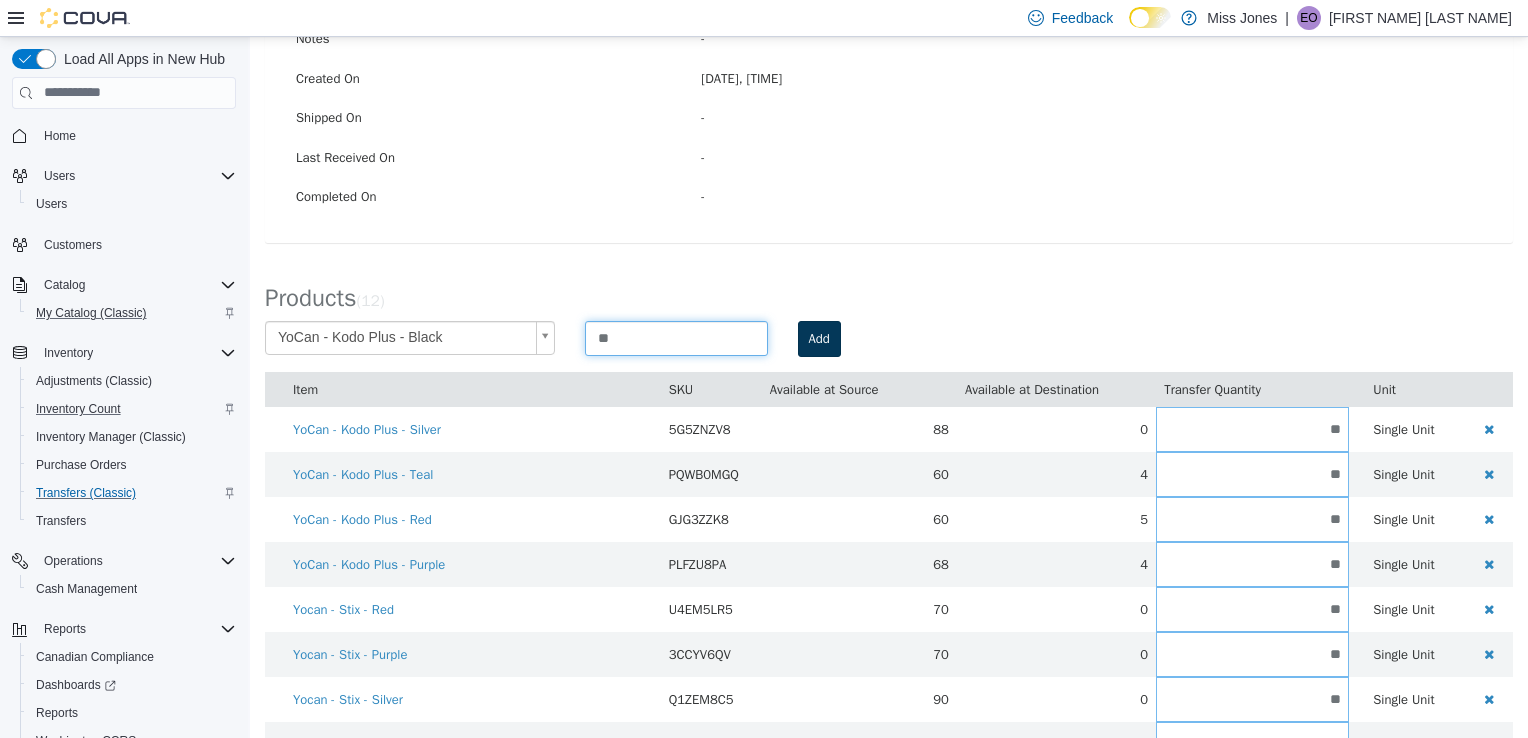 type on "**" 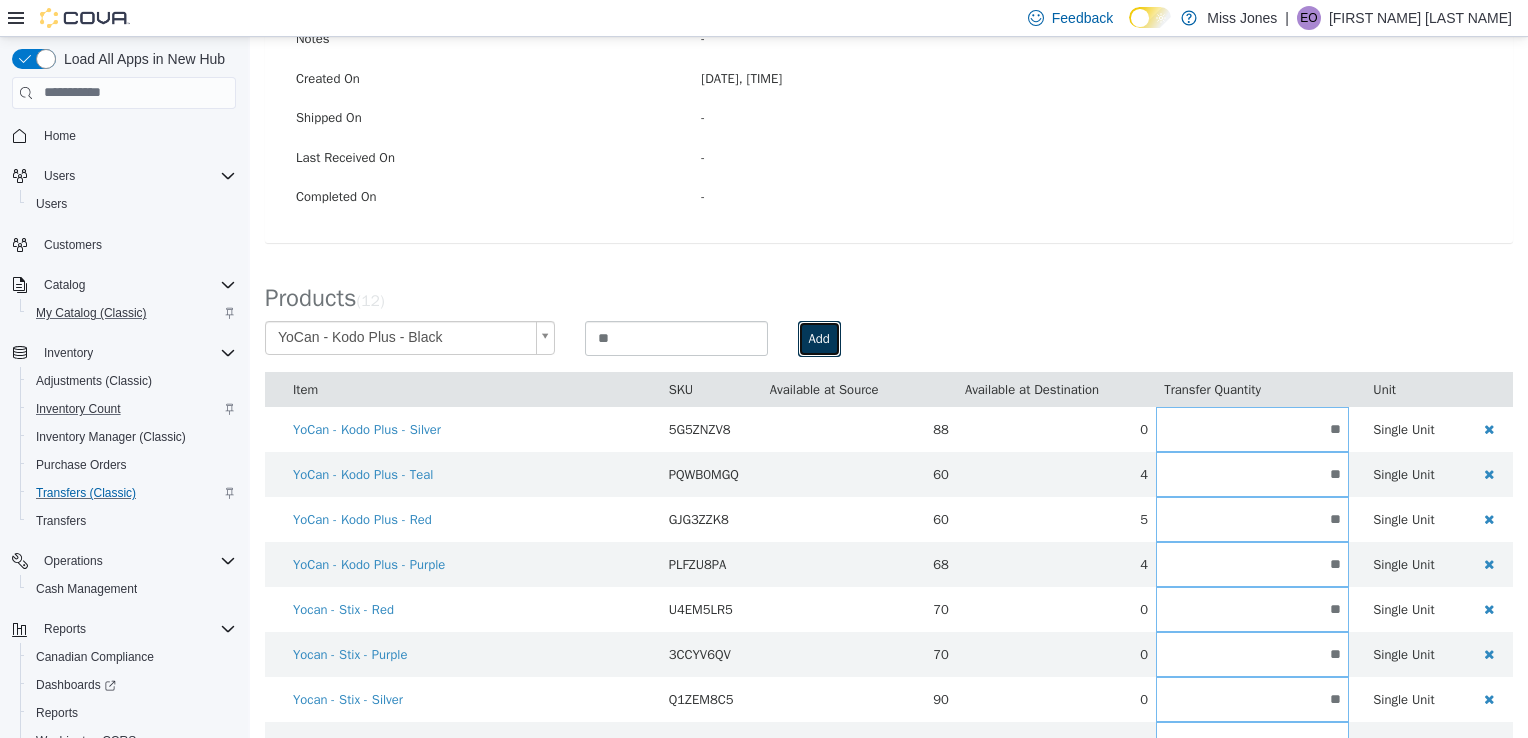 click on "Add" at bounding box center [819, 338] 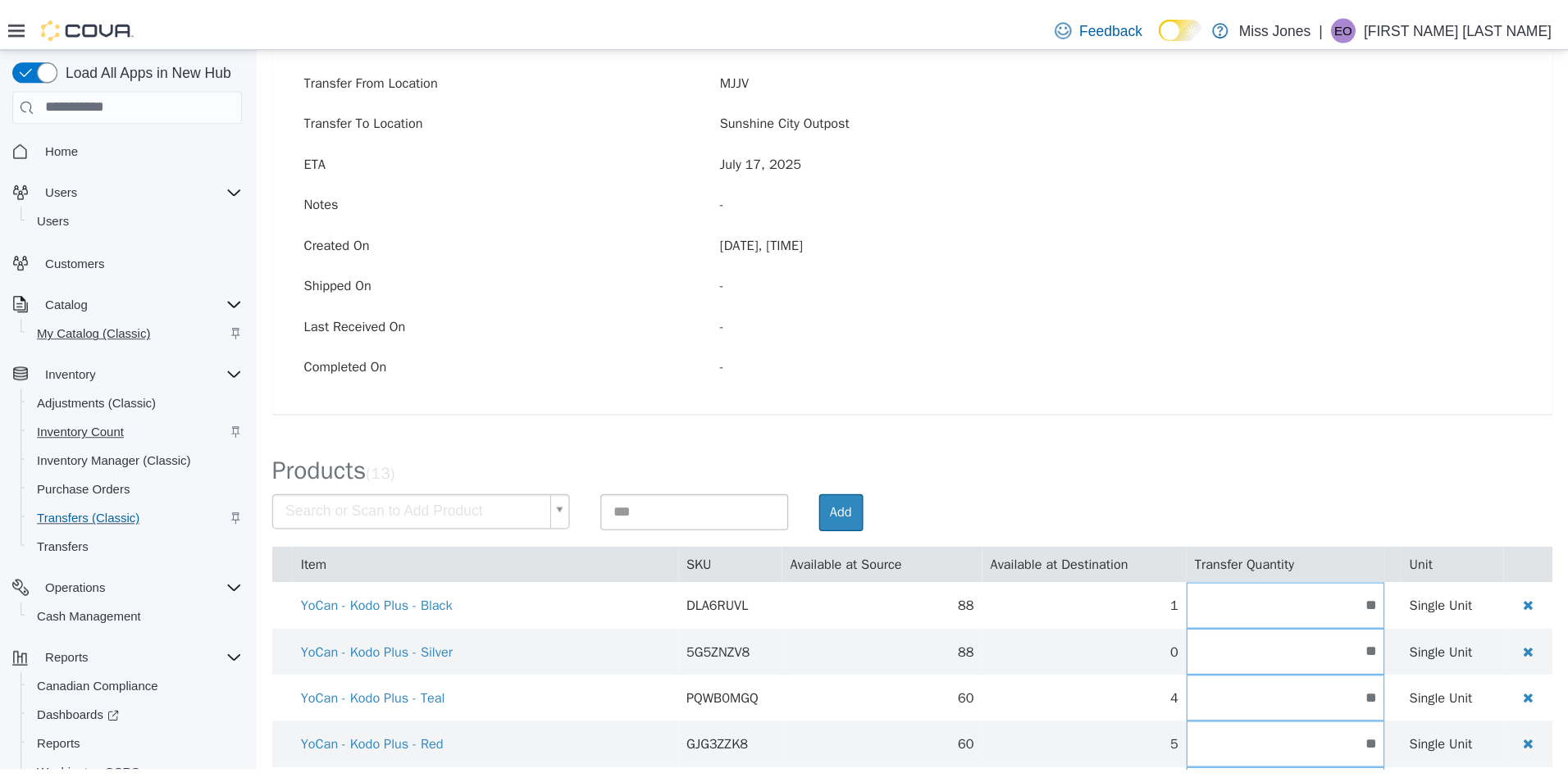 scroll, scrollTop: 0, scrollLeft: 0, axis: both 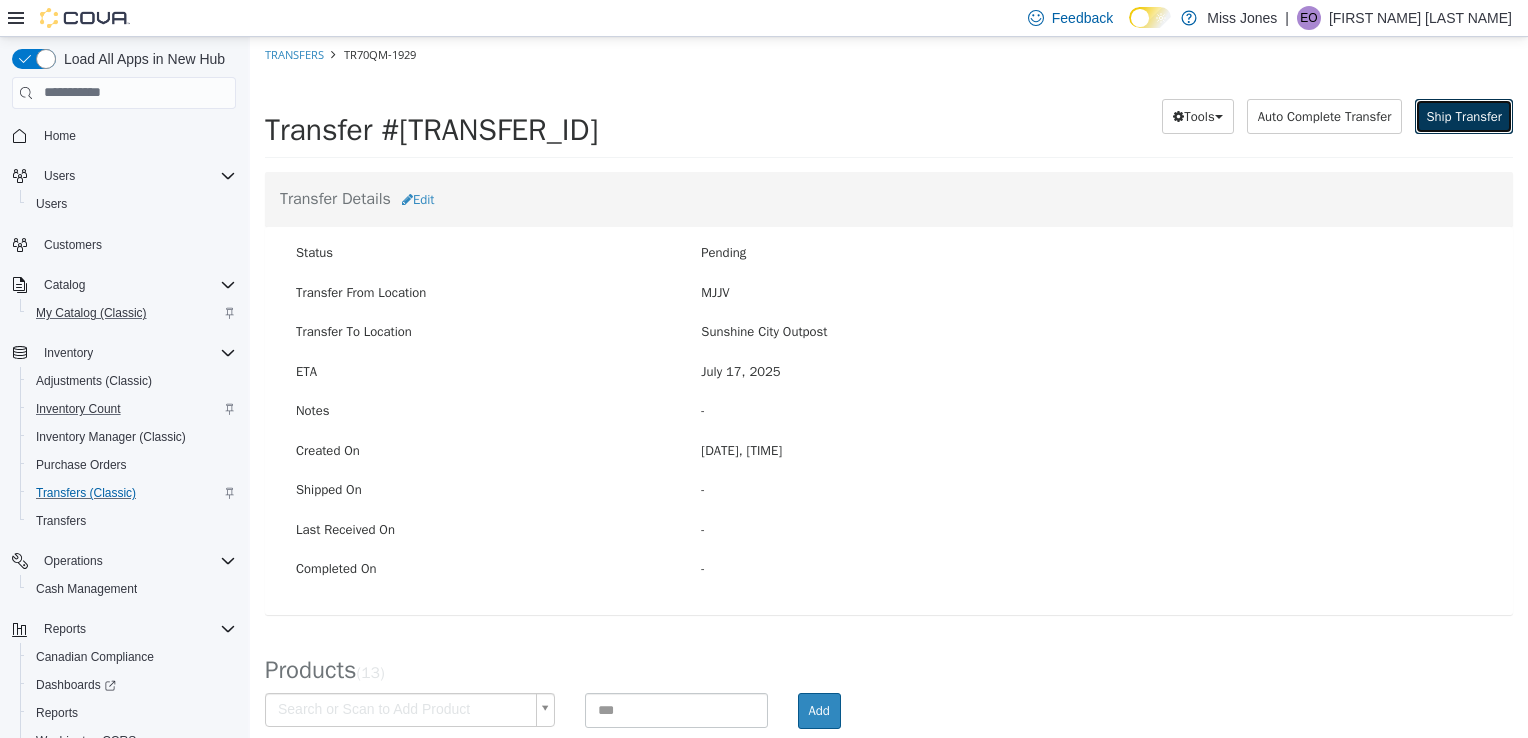 click on "Ship Transfer" at bounding box center (1464, 115) 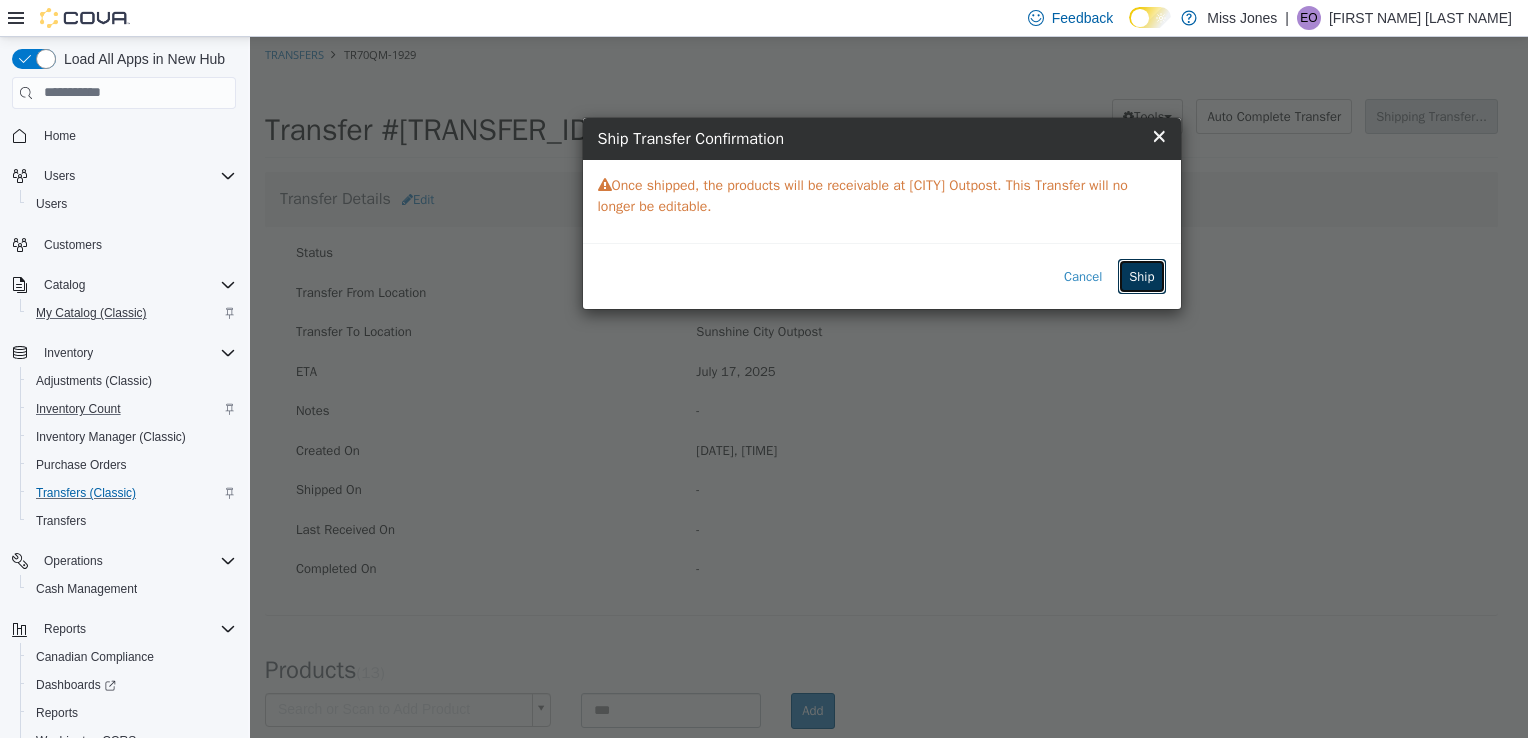 click on "Ship" at bounding box center [1141, 276] 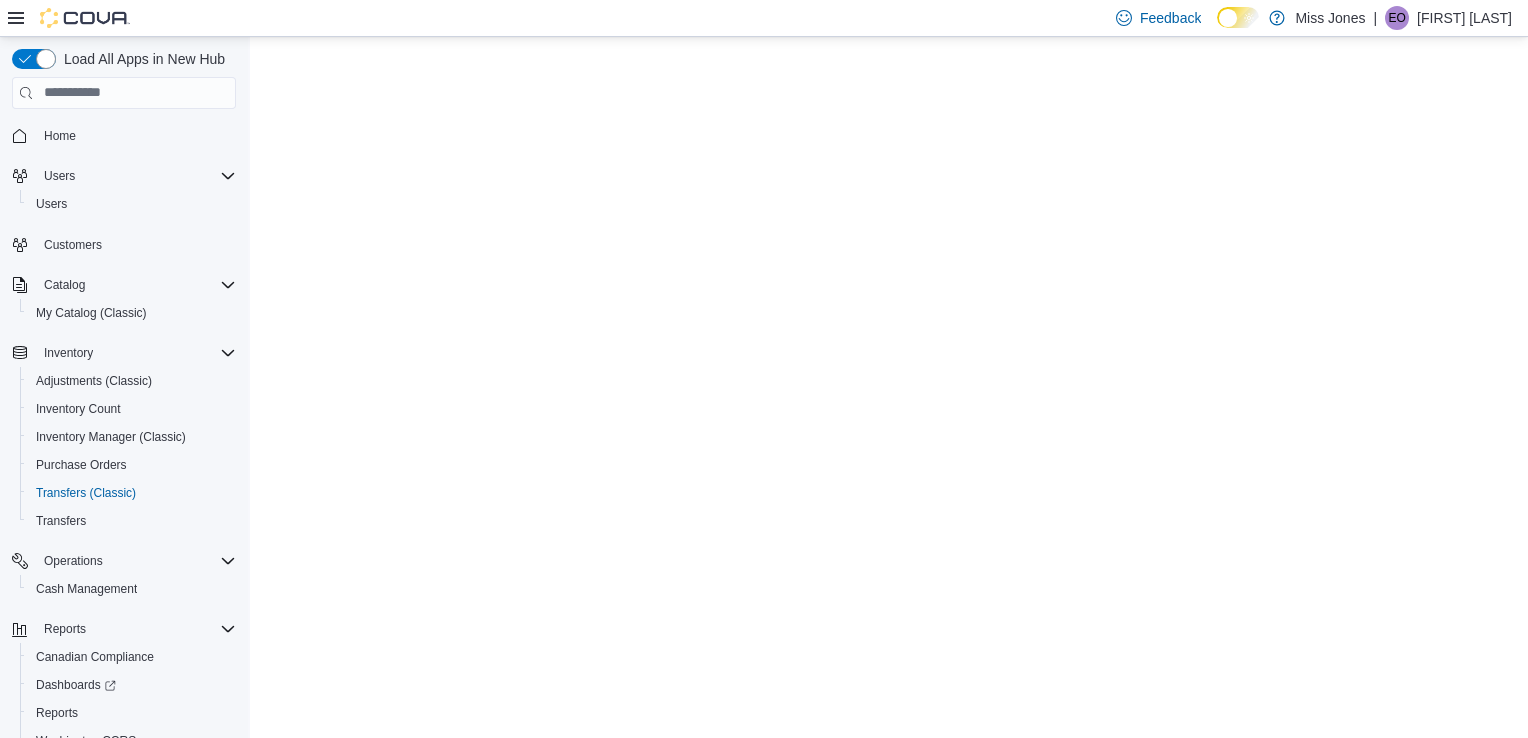 scroll, scrollTop: 0, scrollLeft: 0, axis: both 